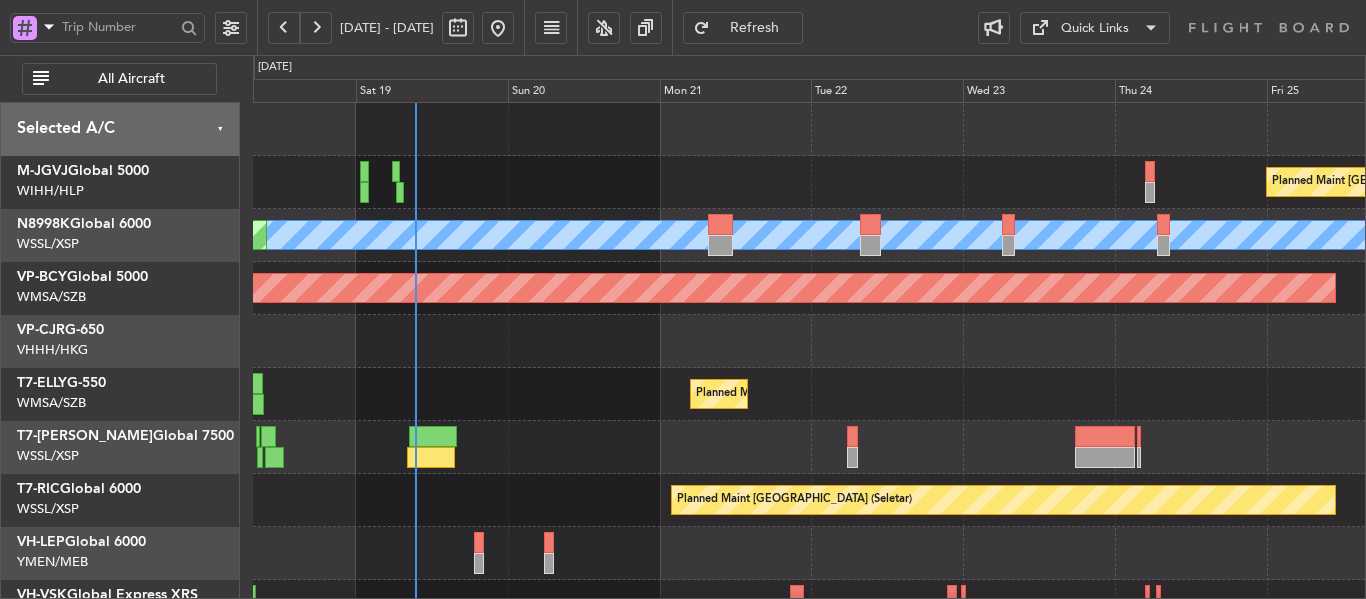 scroll, scrollTop: 0, scrollLeft: 0, axis: both 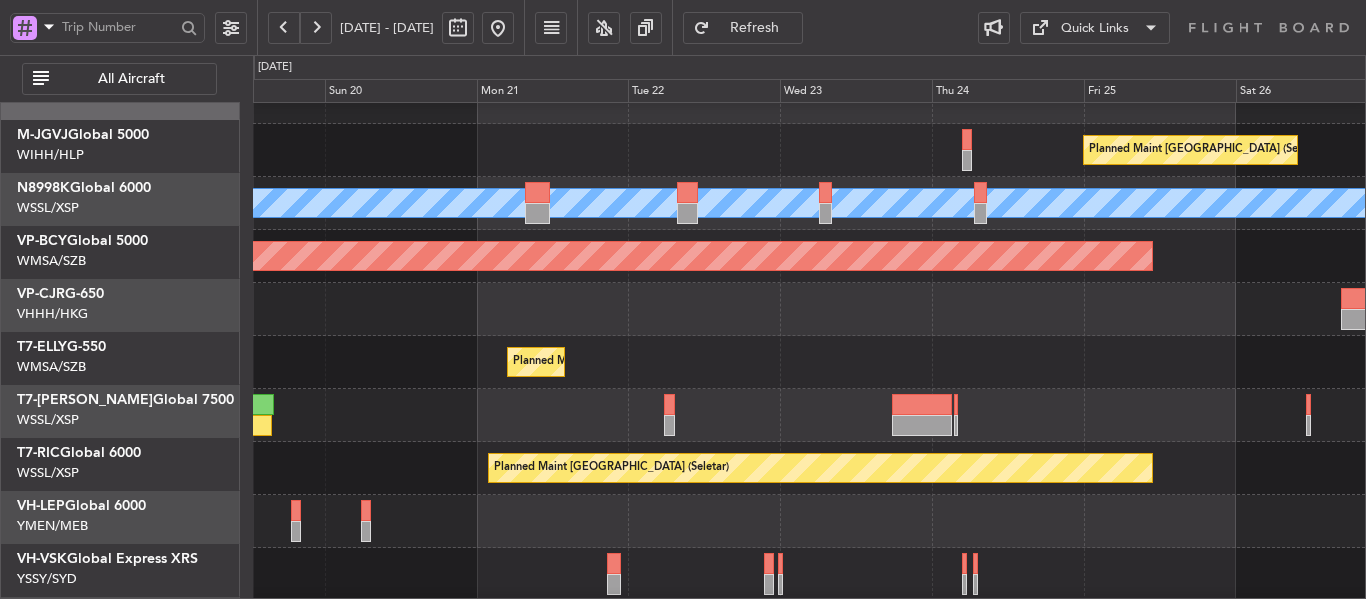 click on "Planned Maint Sharjah (Sharjah Intl)" 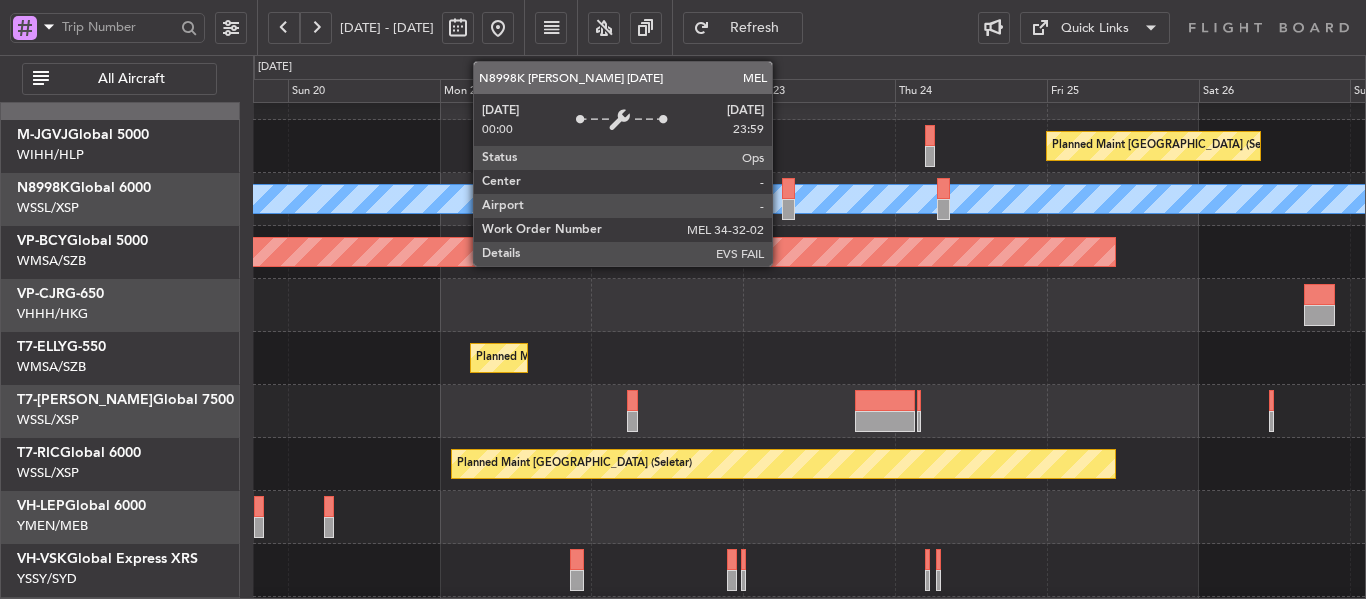 click on "MEL" at bounding box center (809, 199) 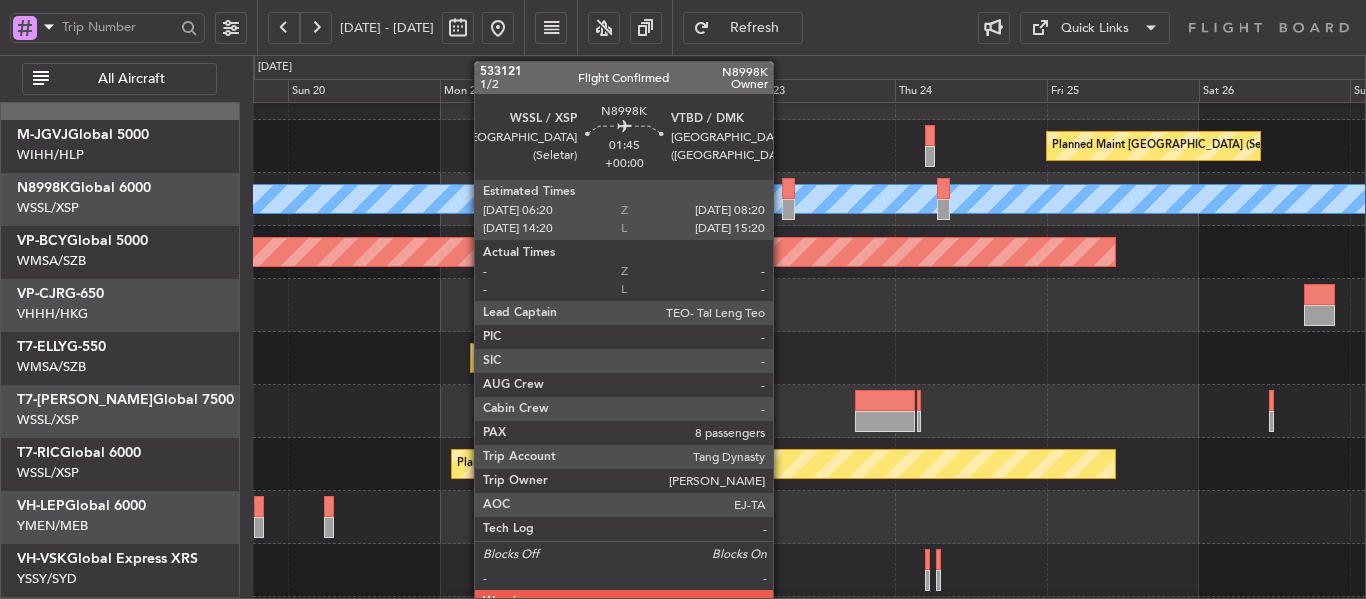 click 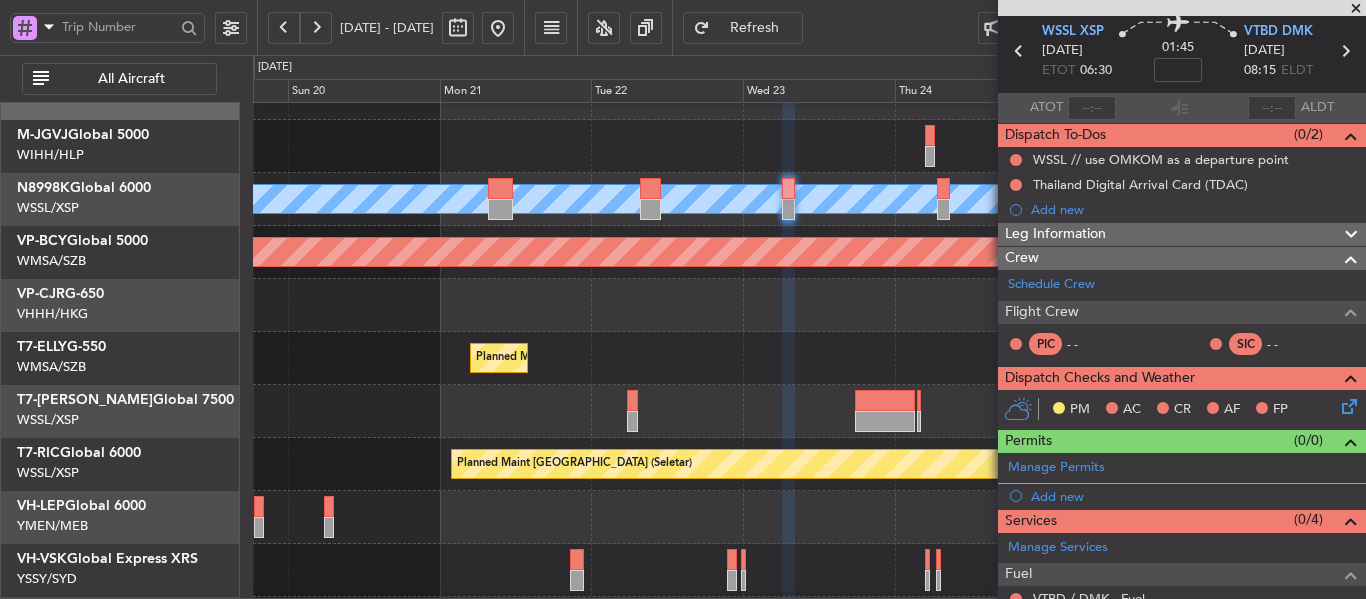 scroll, scrollTop: 100, scrollLeft: 0, axis: vertical 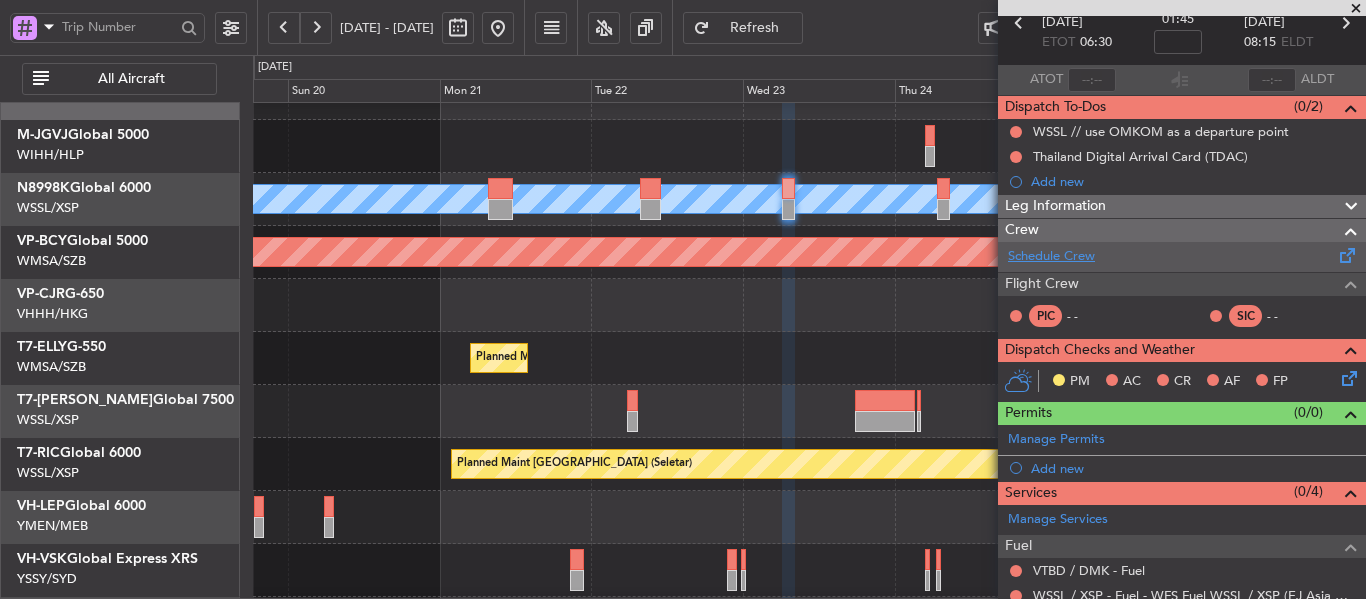 click on "Schedule Crew" 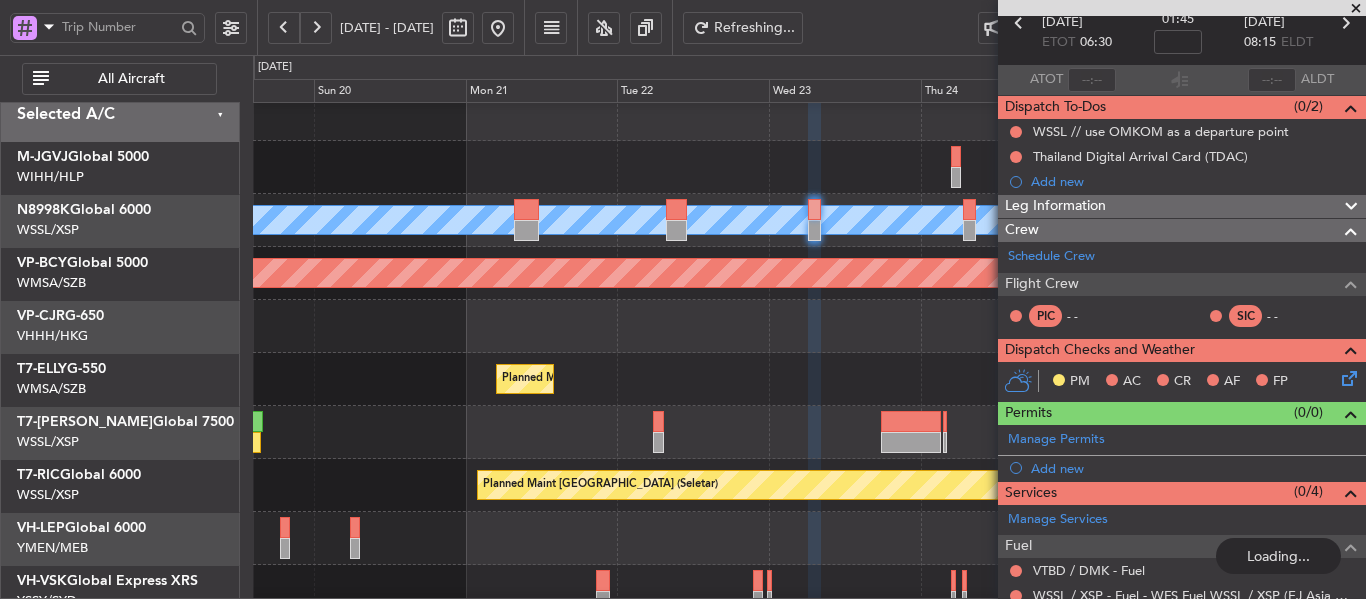 click on "Planned Maint Sharjah (Sharjah Intl)" 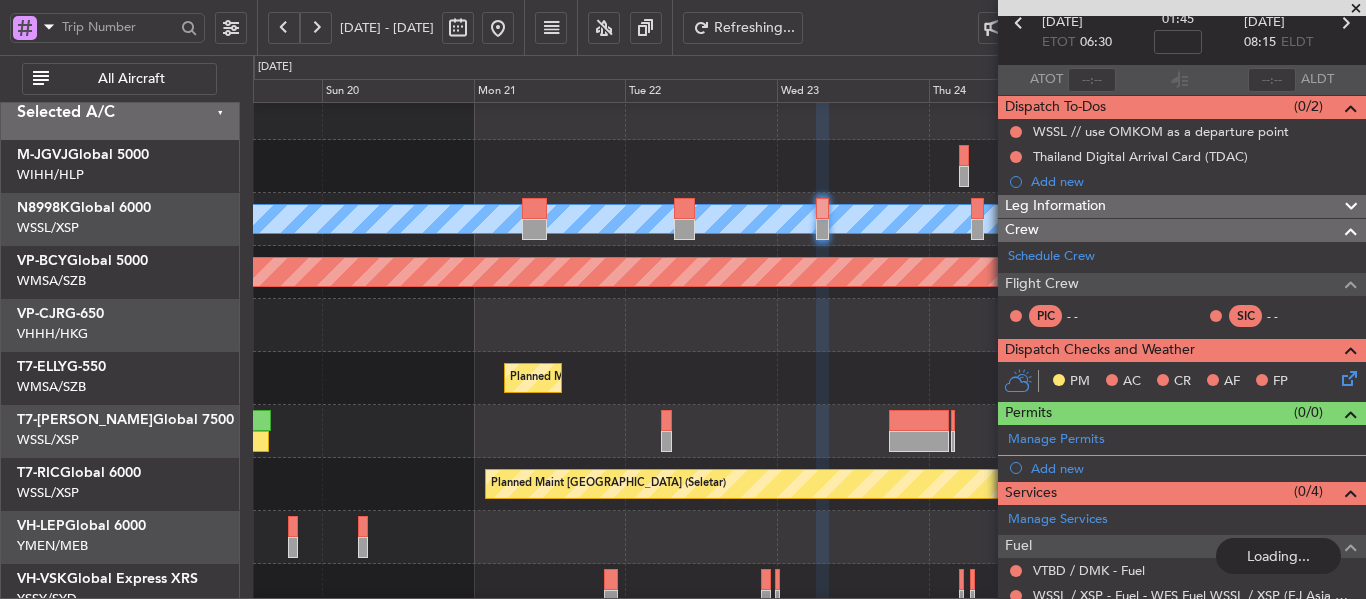 scroll, scrollTop: 17, scrollLeft: 0, axis: vertical 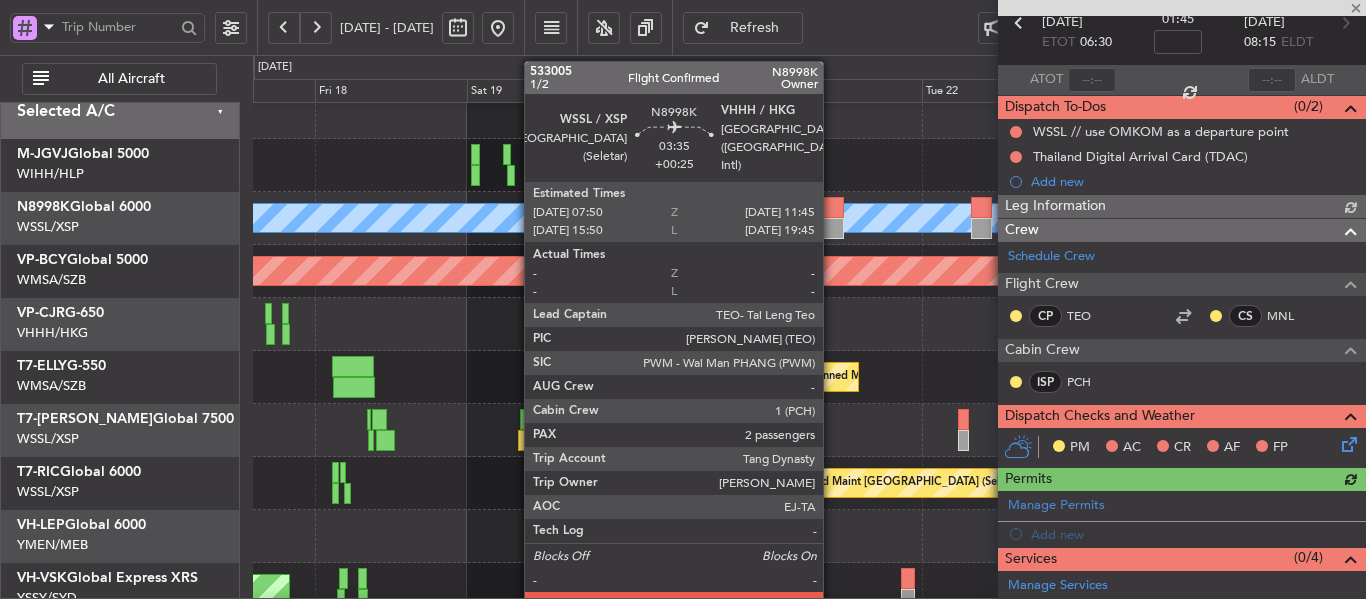 click 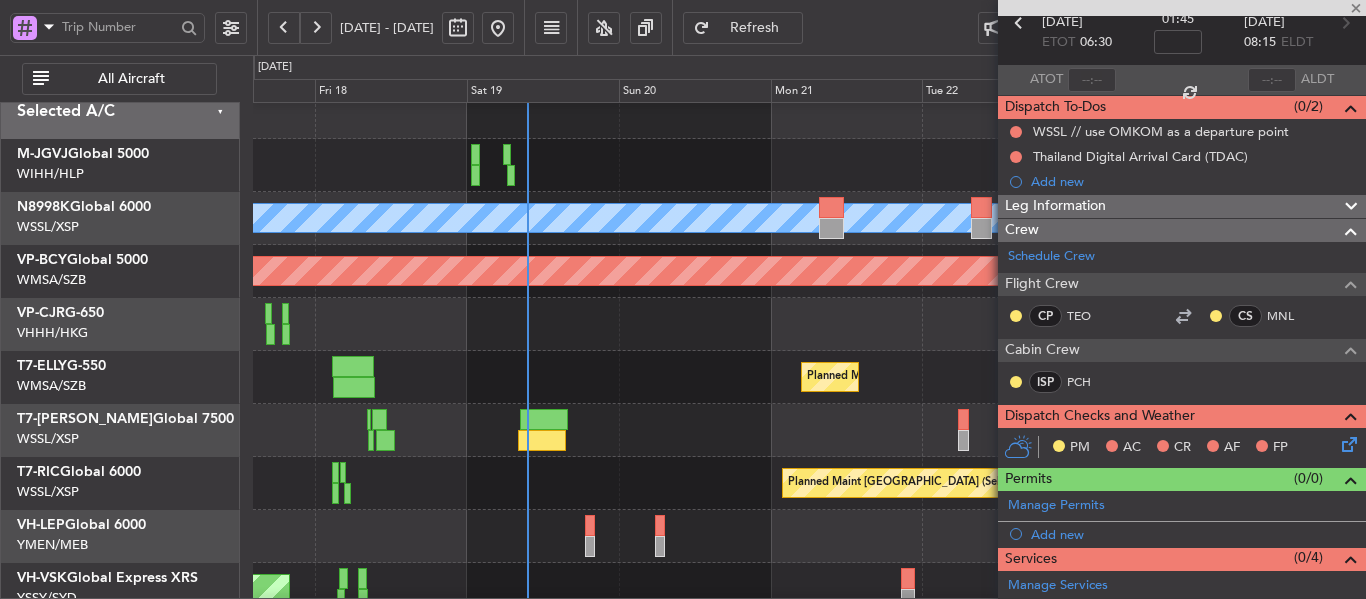 type on "+00:25" 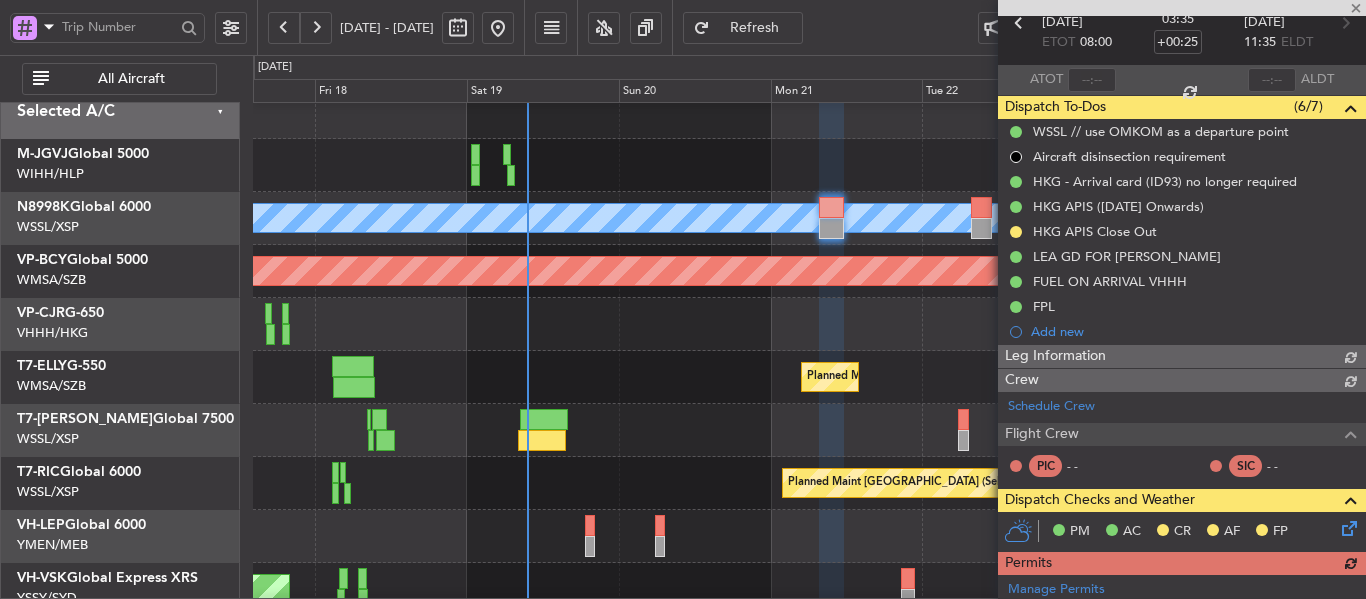type on "[PERSON_NAME] (EYU)" 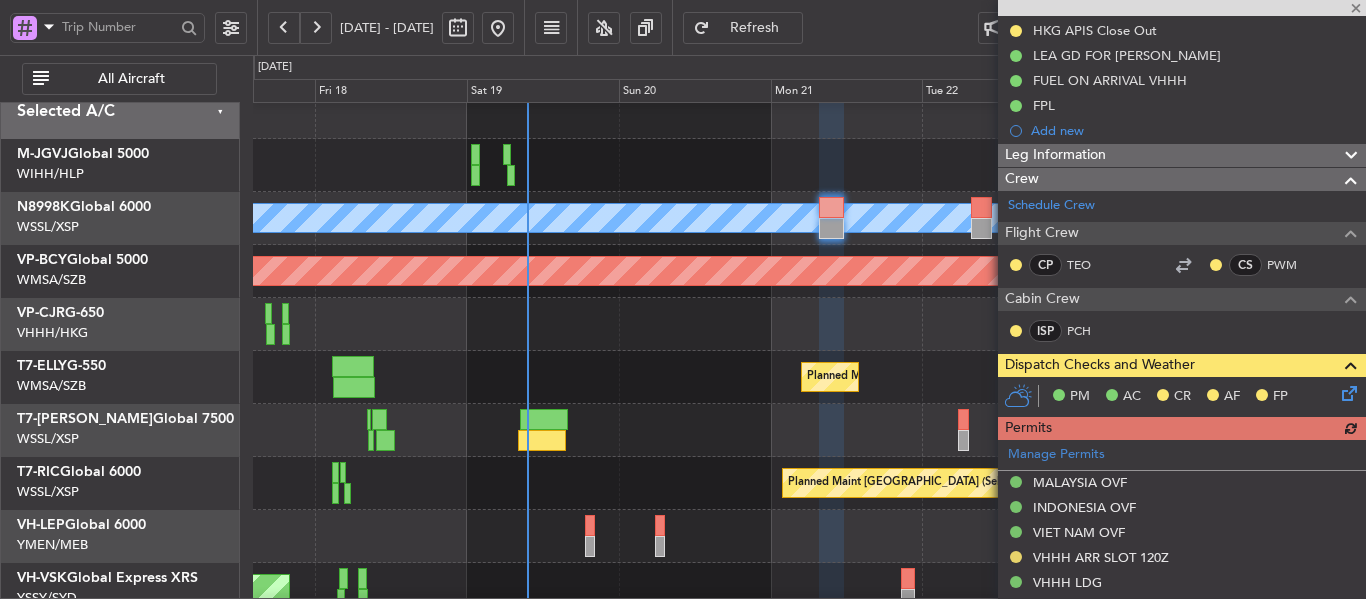 scroll, scrollTop: 400, scrollLeft: 0, axis: vertical 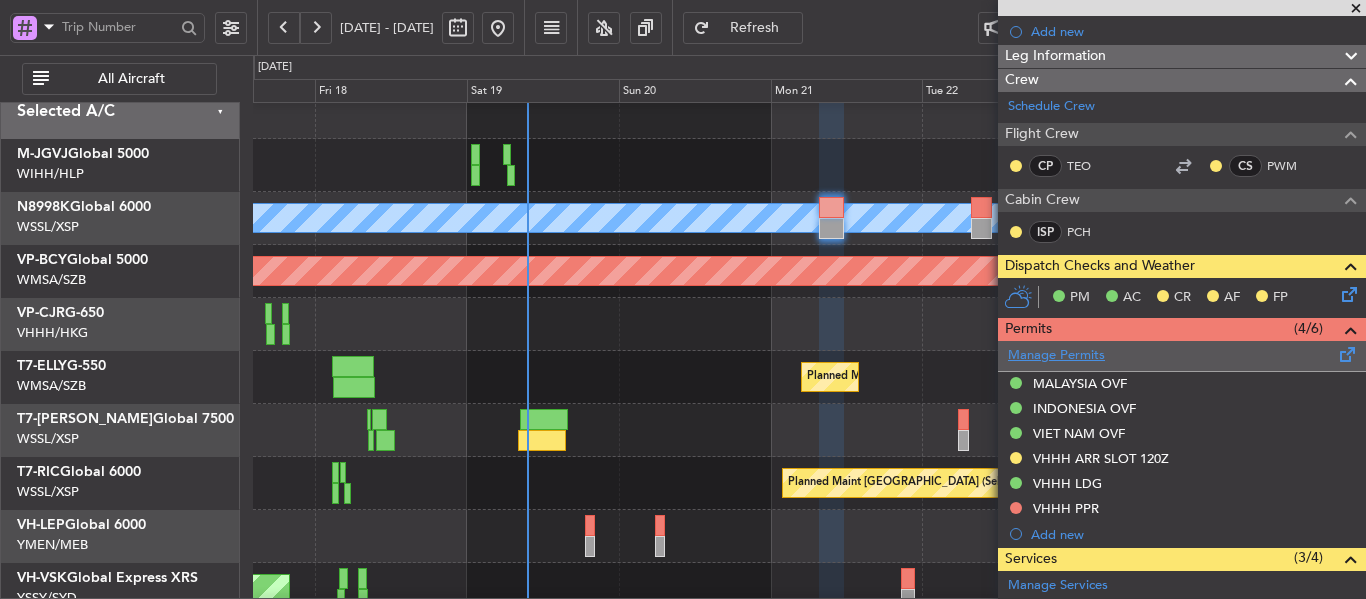 click on "Manage Permits" at bounding box center [1056, 356] 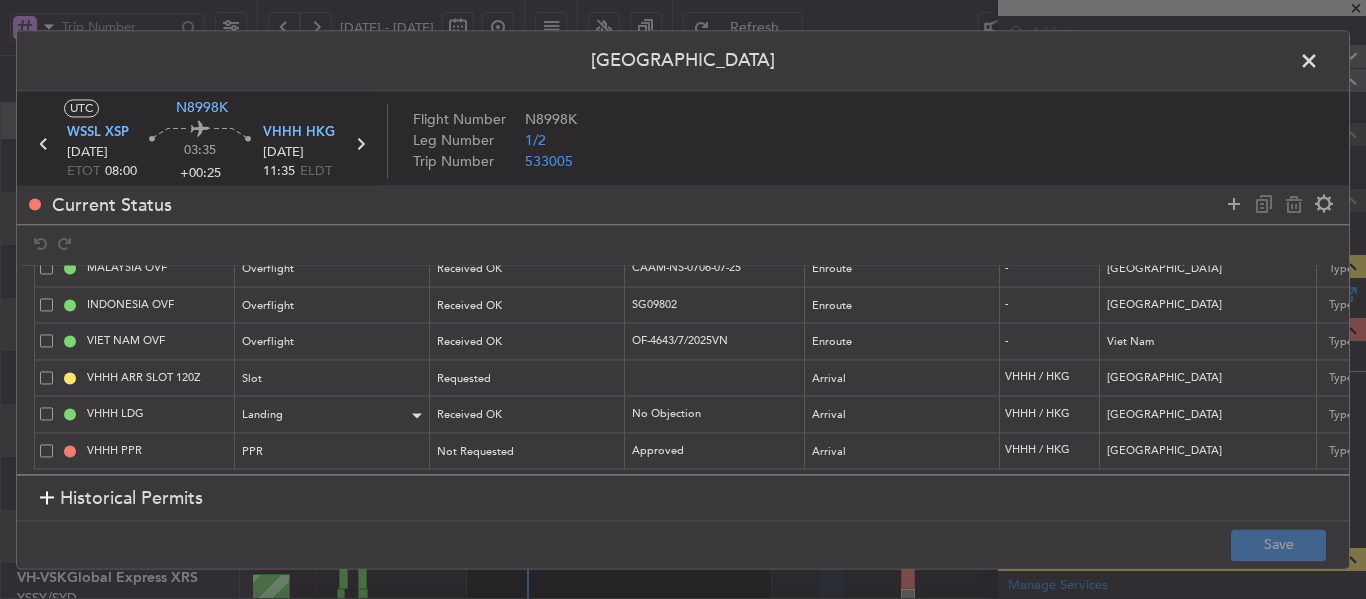 scroll, scrollTop: 70, scrollLeft: 0, axis: vertical 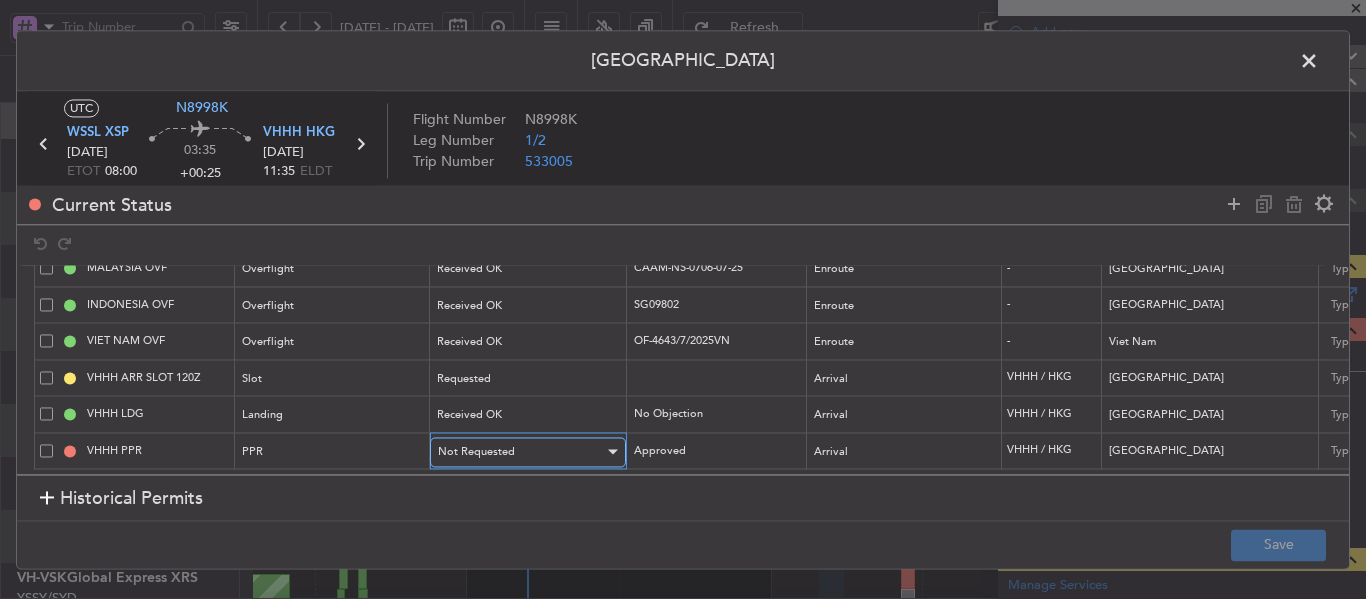 click on "Not Requested" at bounding box center (521, 452) 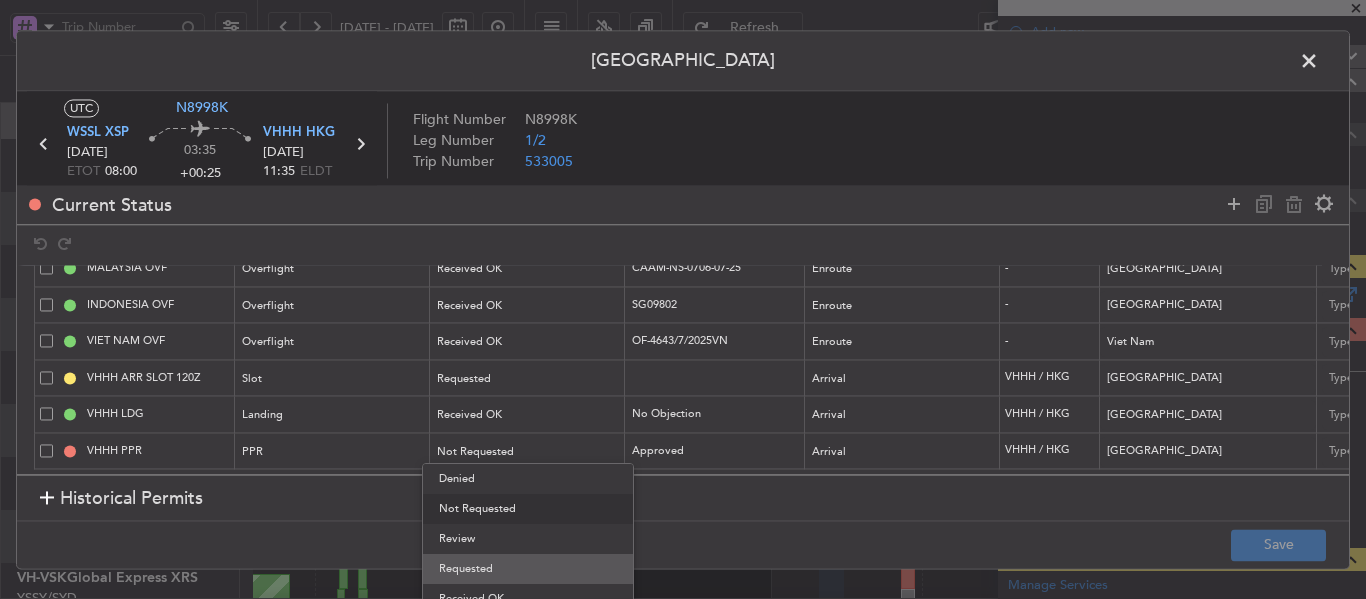click on "Requested" at bounding box center [528, 569] 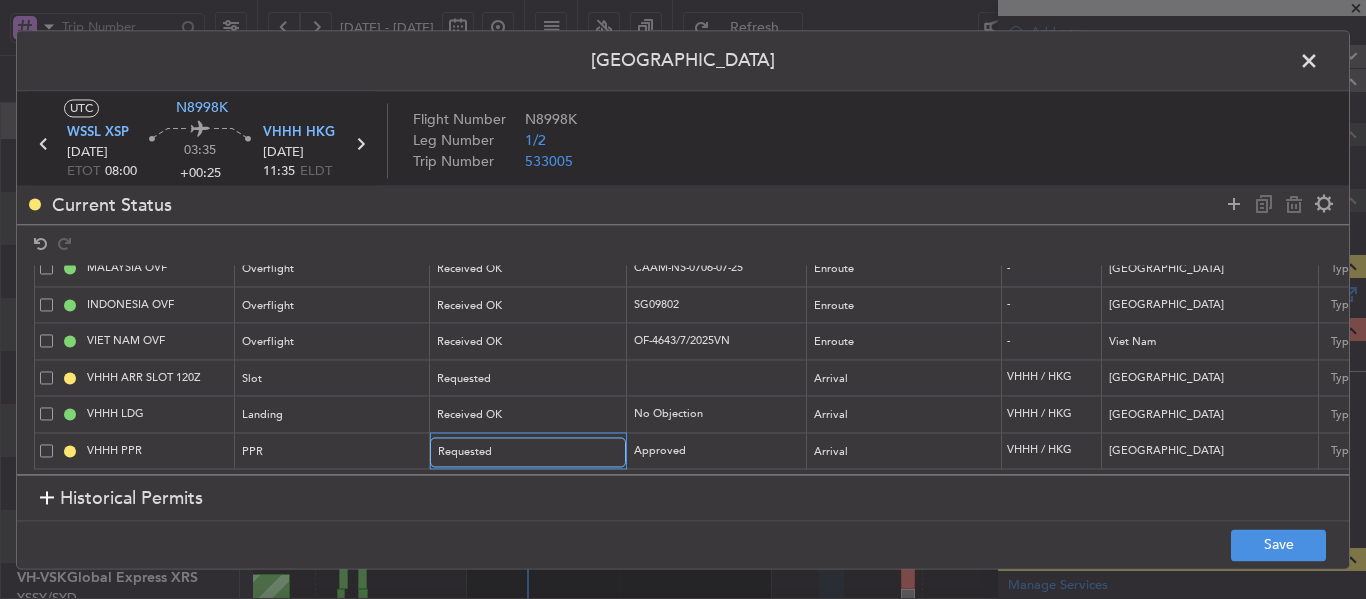 scroll, scrollTop: 70, scrollLeft: 509, axis: both 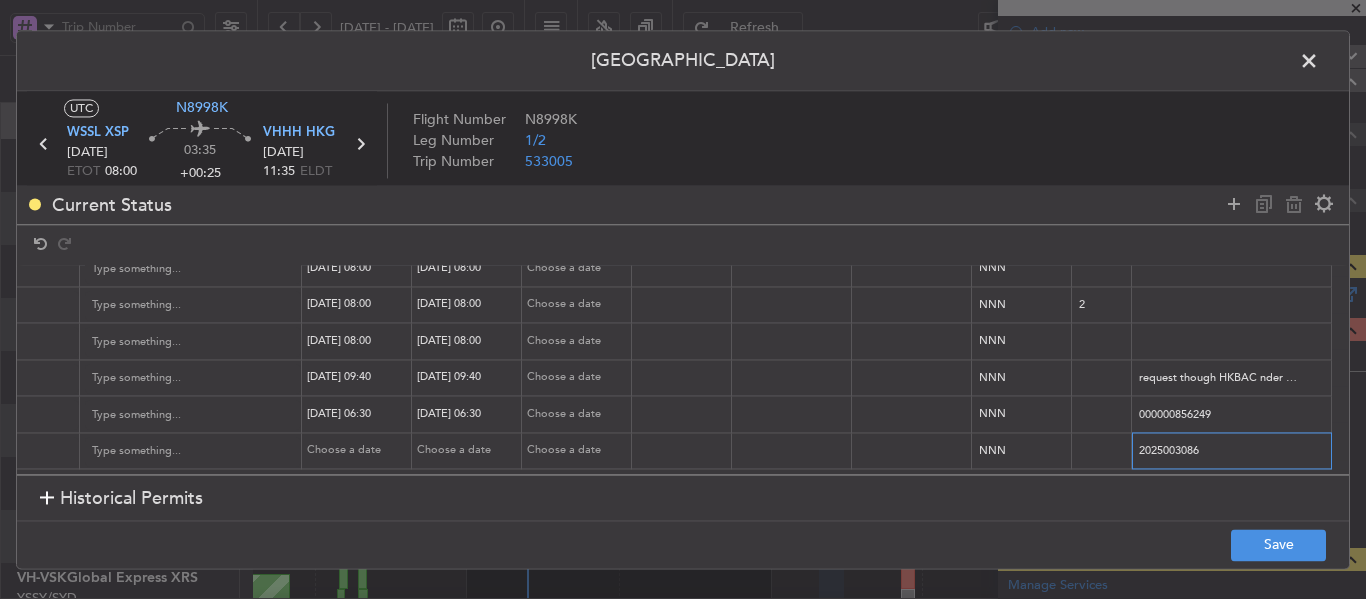 drag, startPoint x: 1170, startPoint y: 438, endPoint x: 1095, endPoint y: 445, distance: 75.32596 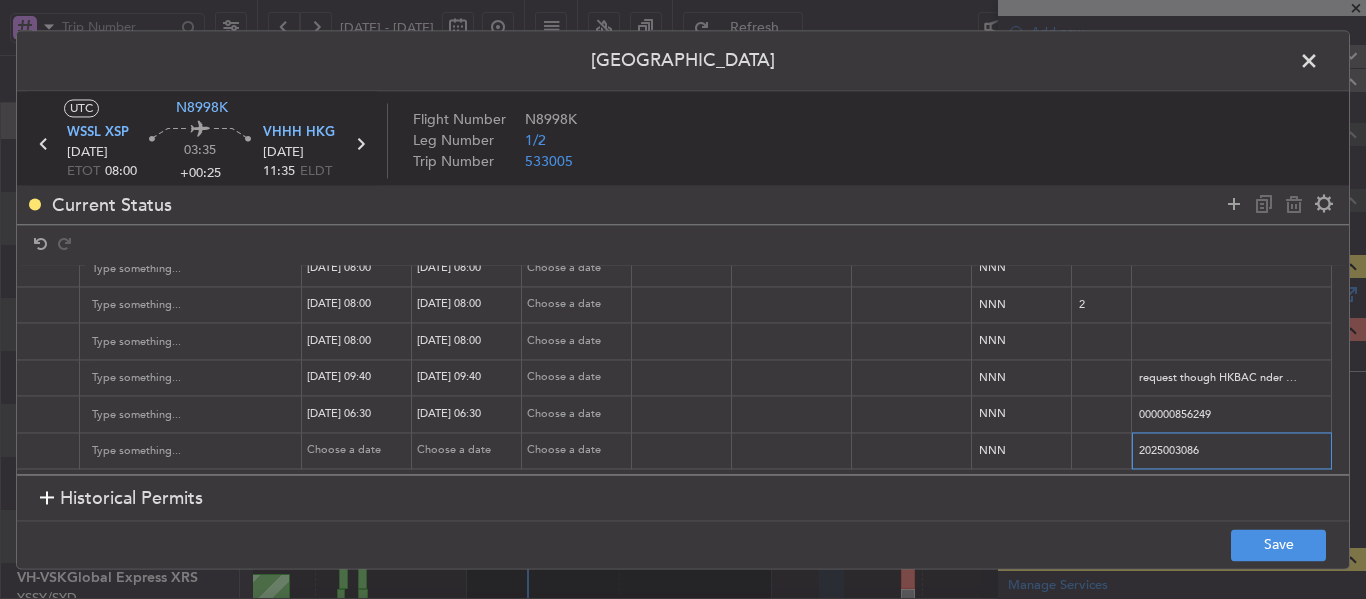 click on "VHHH PPR PPR Requested Approved Arrival VHHH / HKG [GEOGRAPHIC_DATA] Choose a date
Choose a date
Choose a date
NNN 2025003086" at bounding box center [73, 451] 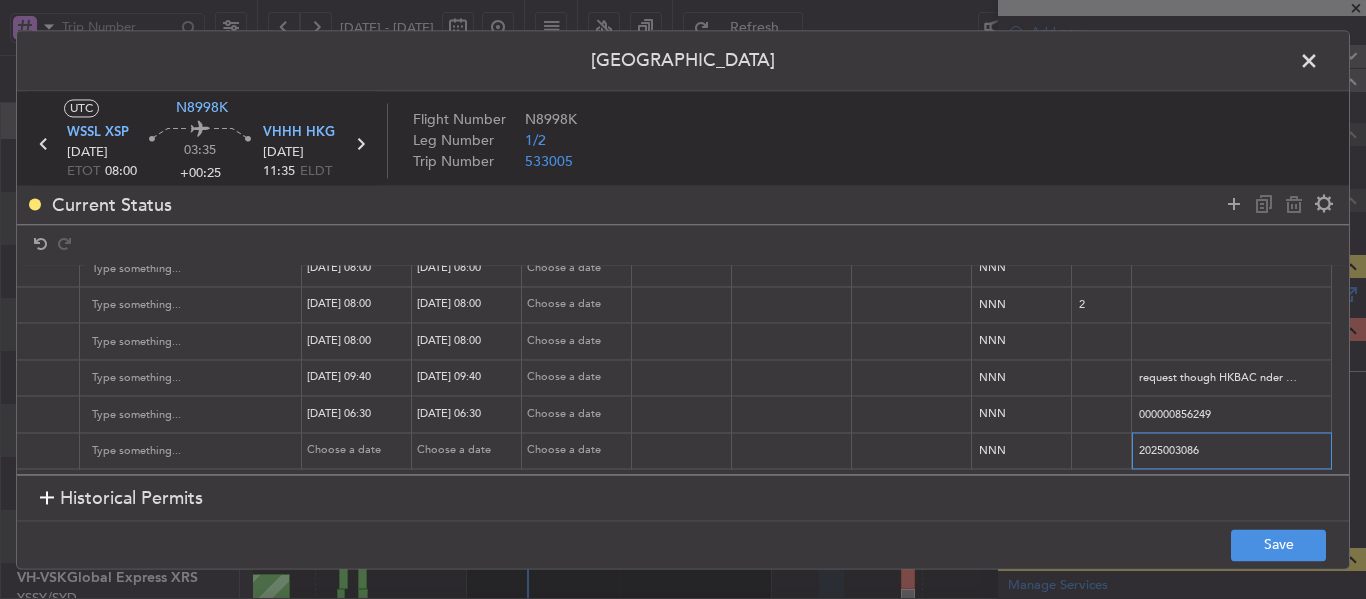 paste on "108" 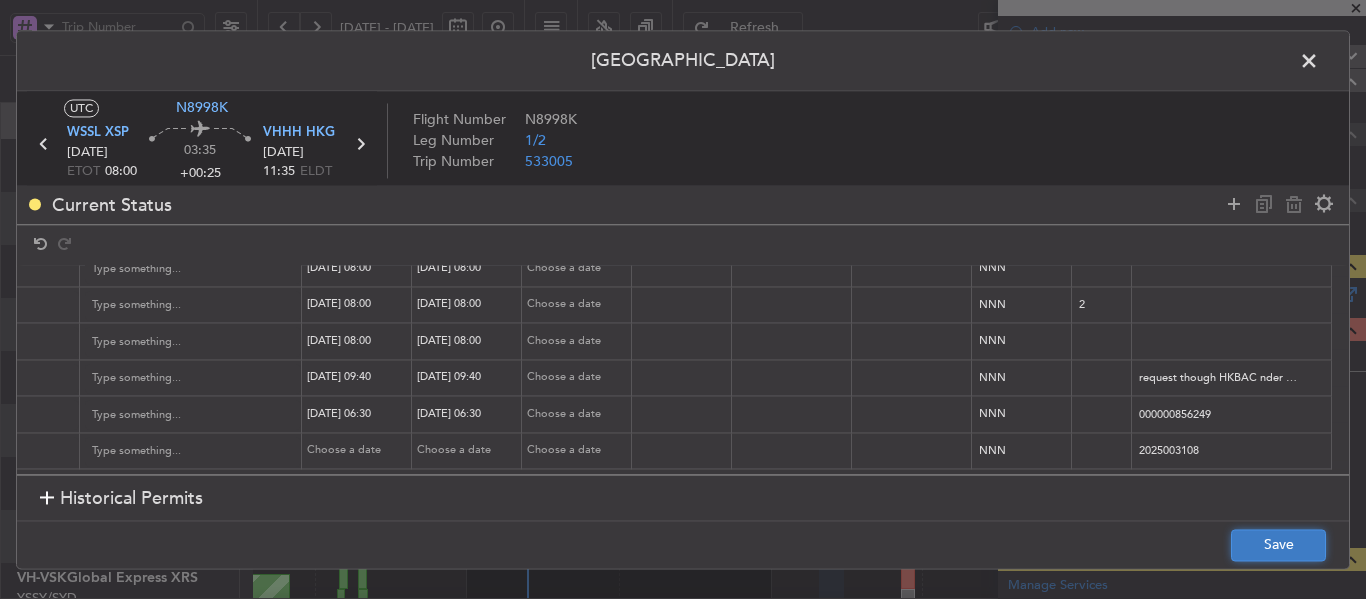 click on "Save" at bounding box center [1278, 545] 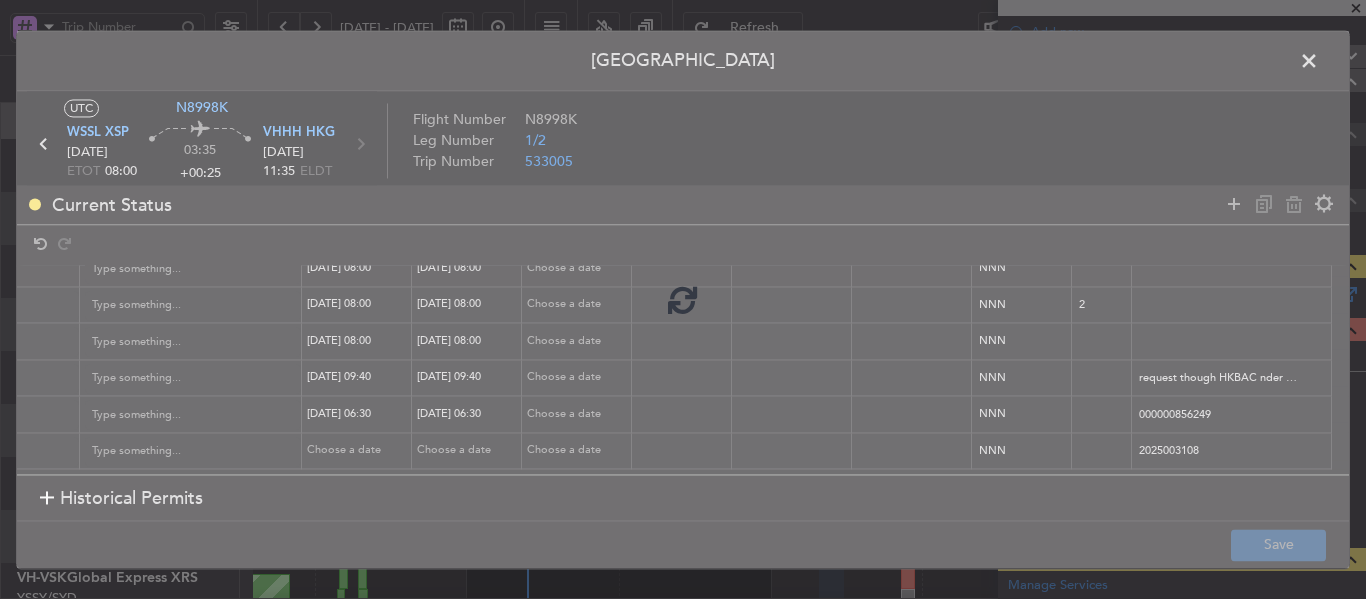 type on "2025003086" 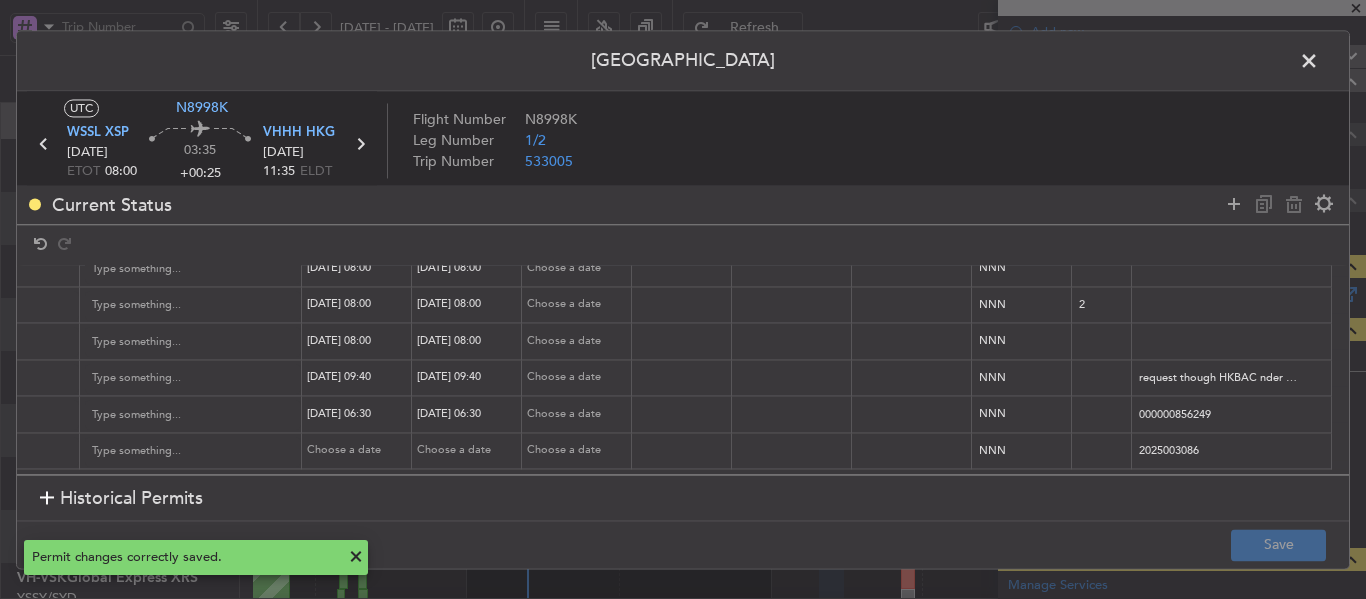 click at bounding box center (1319, 66) 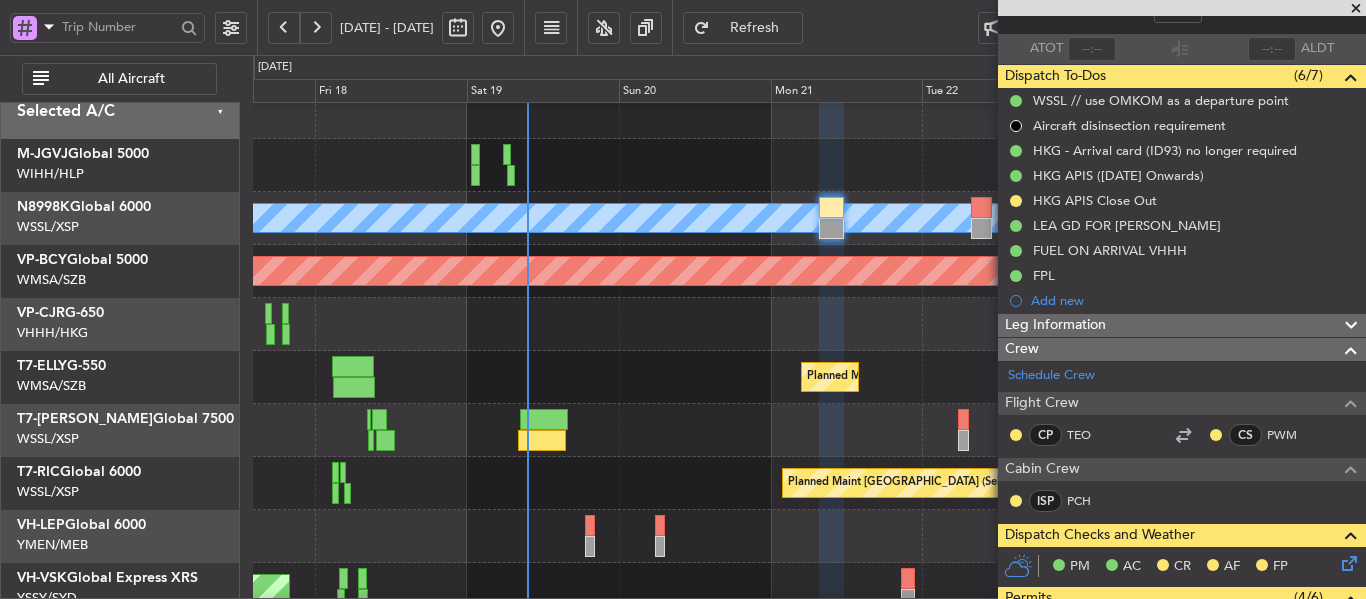 scroll, scrollTop: 300, scrollLeft: 0, axis: vertical 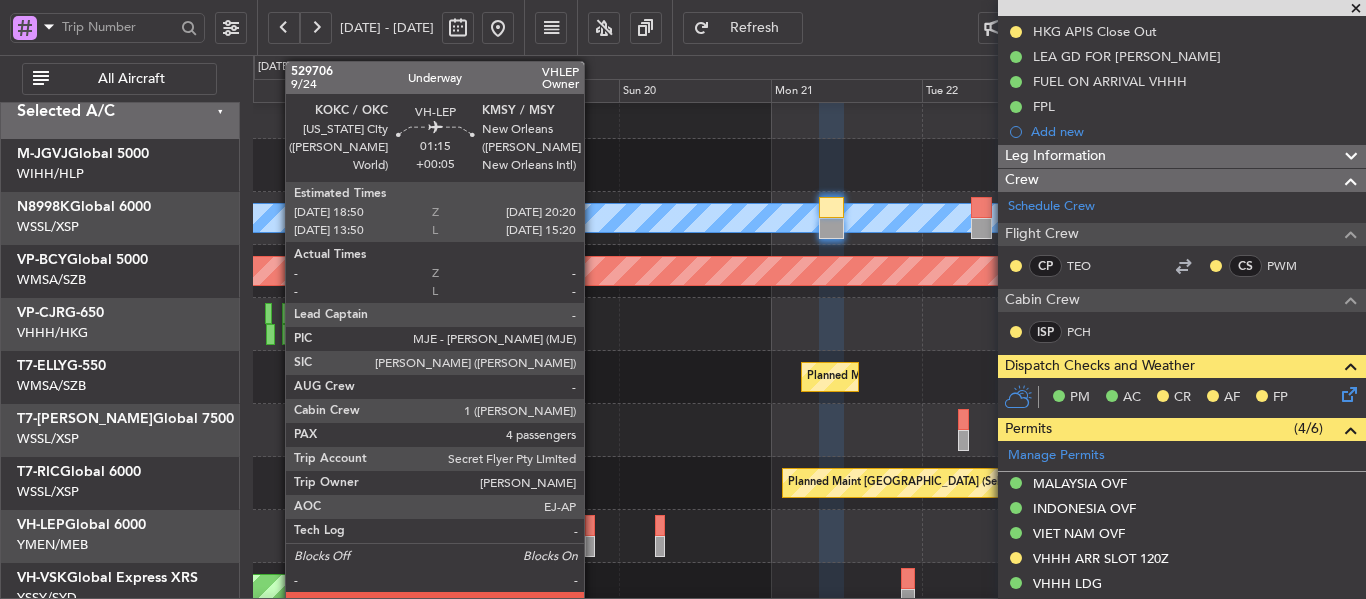 click 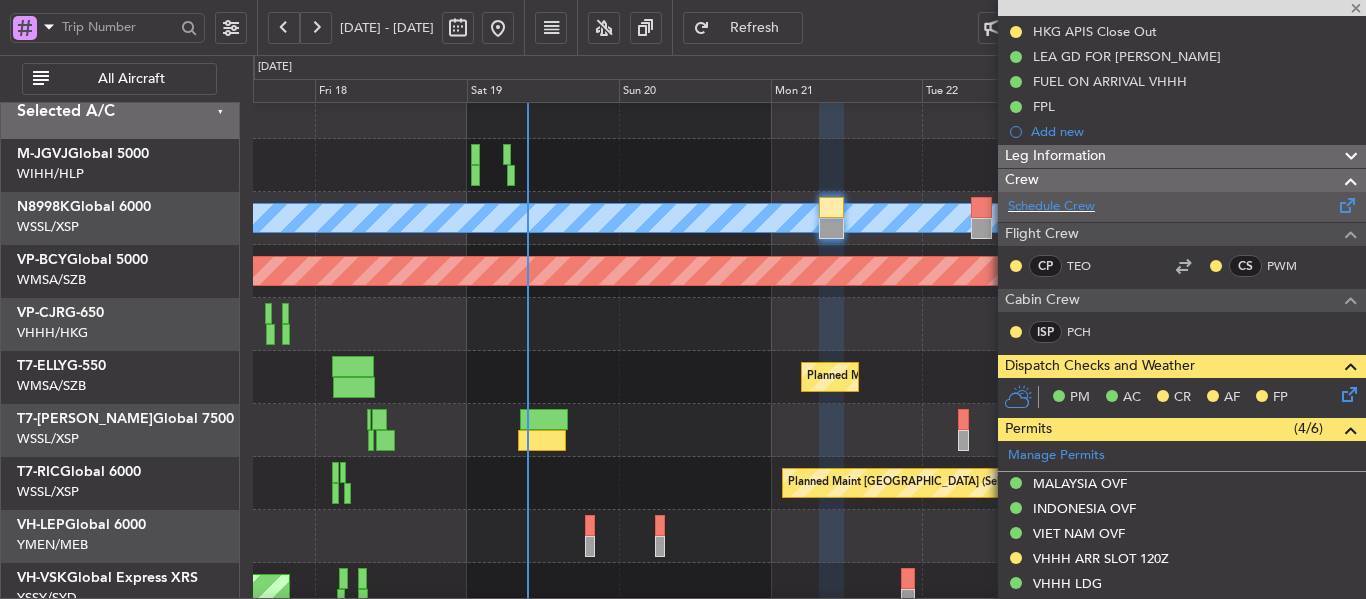 type on "+00:05" 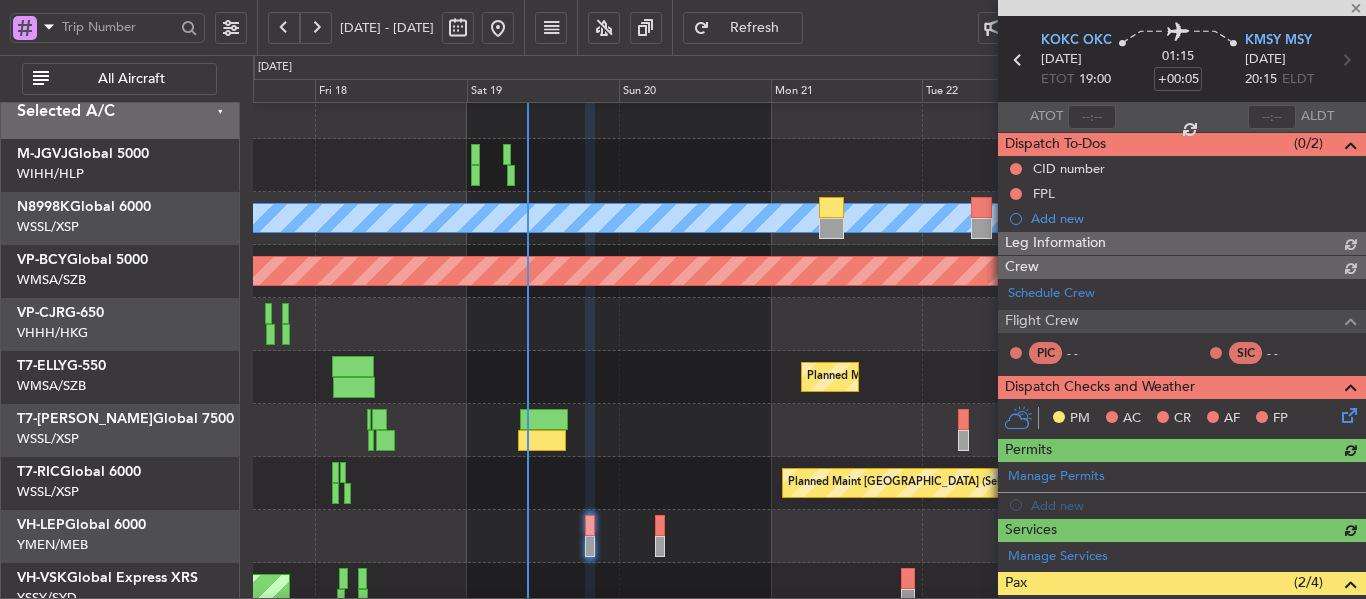 scroll, scrollTop: 0, scrollLeft: 0, axis: both 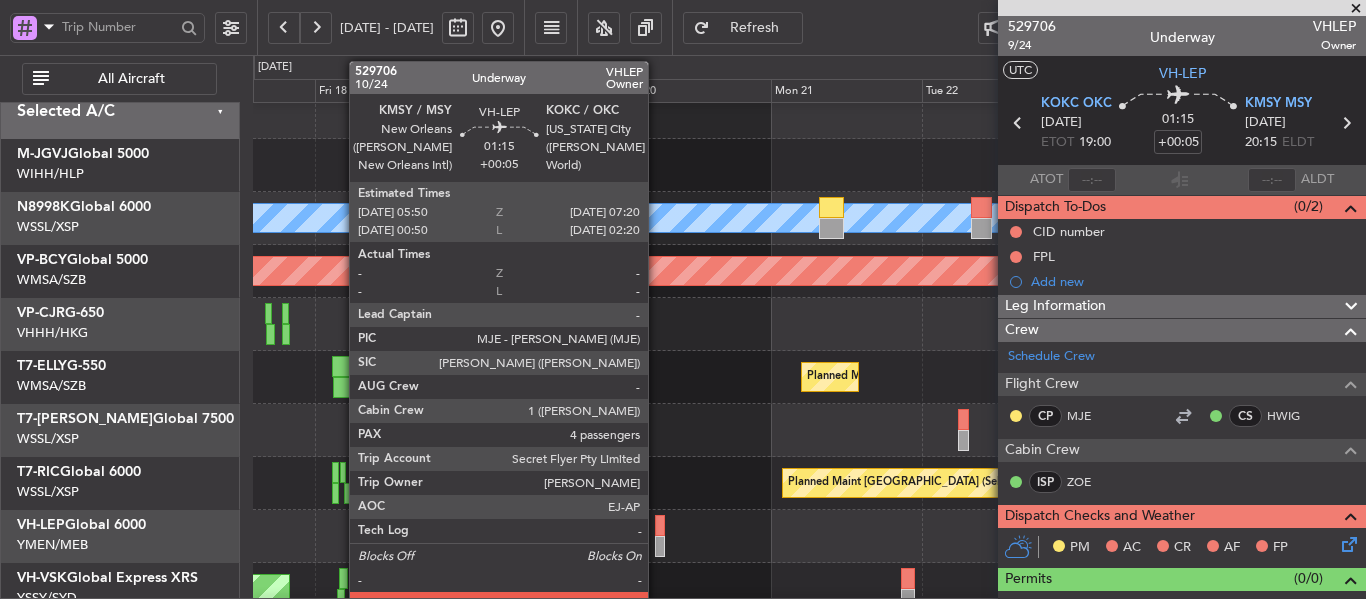 click 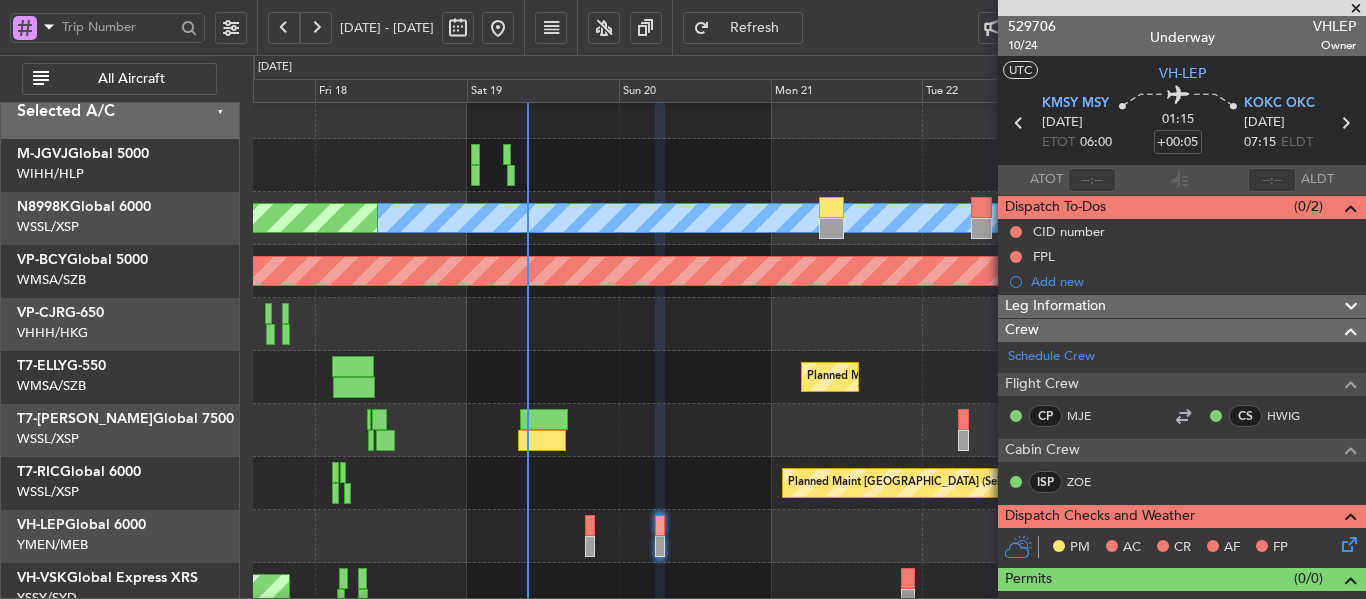 scroll, scrollTop: 479, scrollLeft: 0, axis: vertical 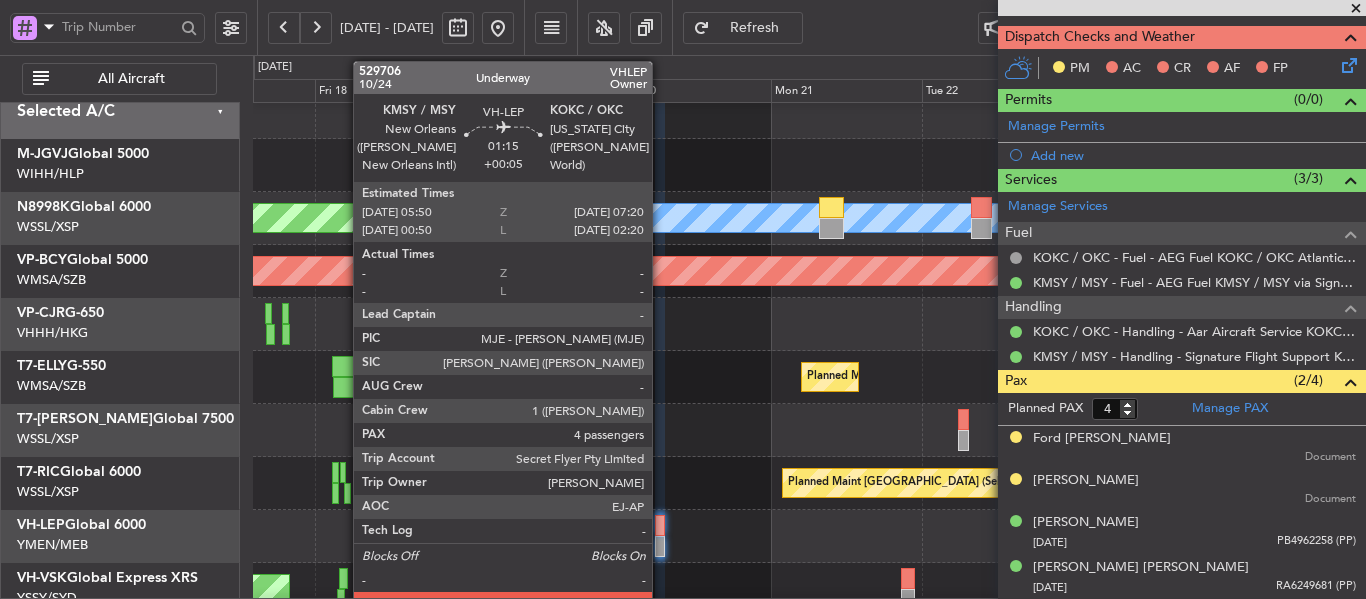 click 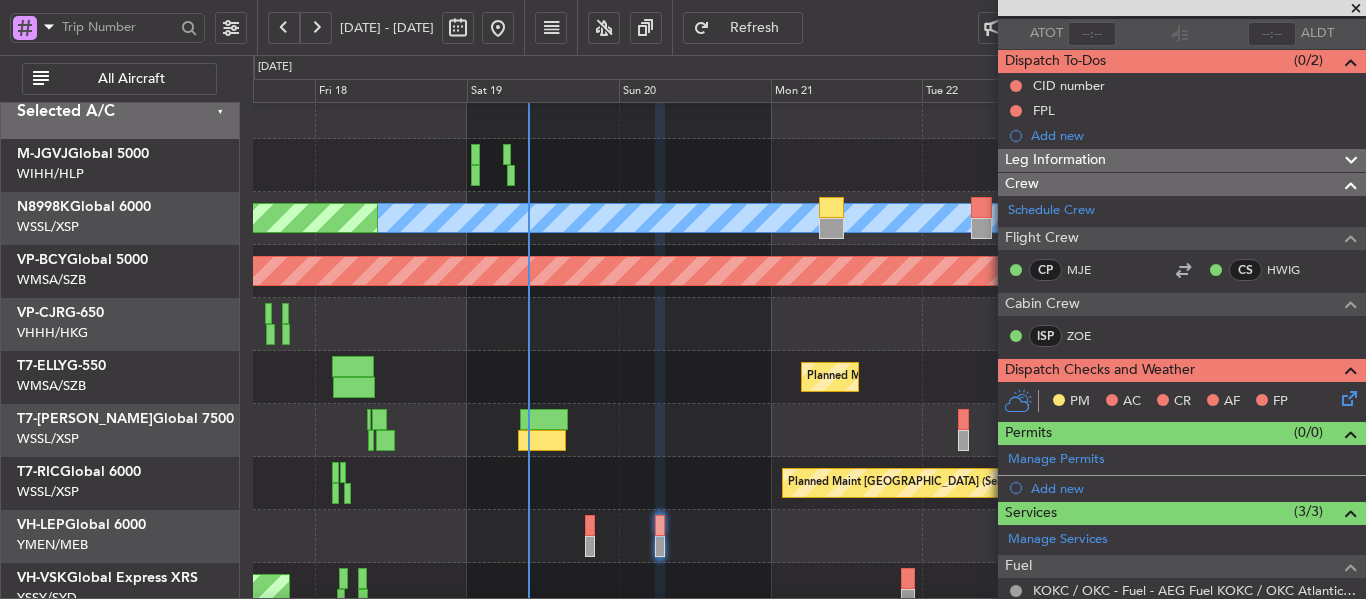 scroll, scrollTop: 0, scrollLeft: 0, axis: both 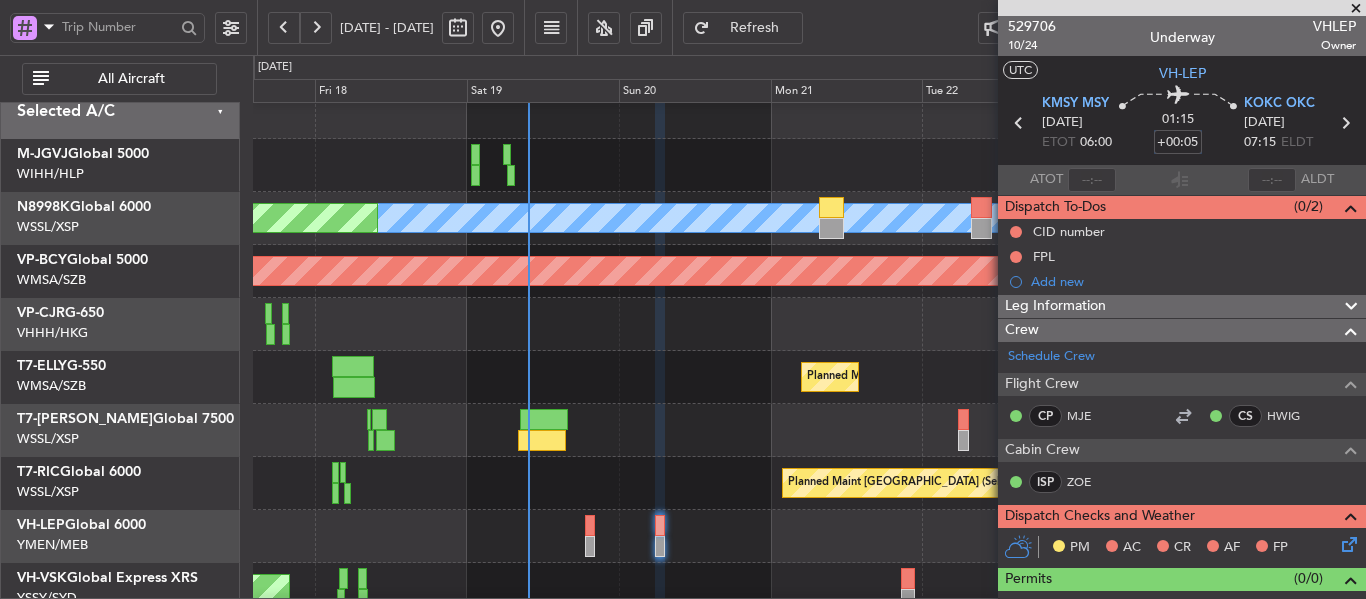 click on "+00:05" at bounding box center [1178, 142] 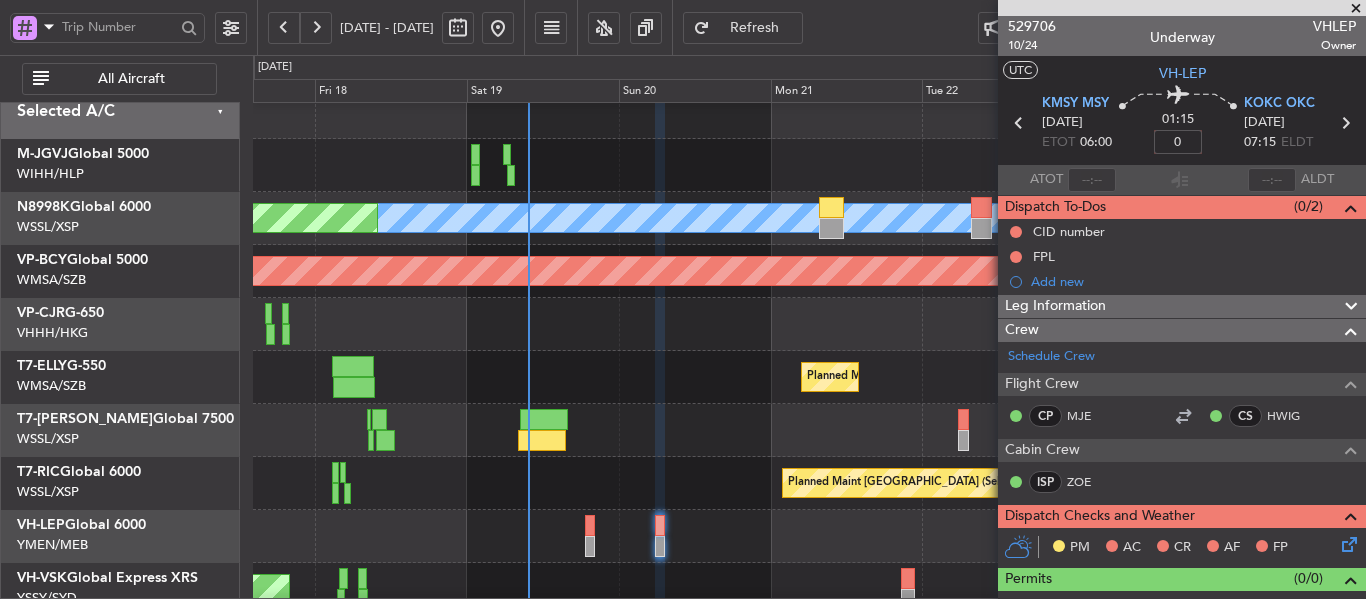 click on "01:15 0" at bounding box center [1178, 123] 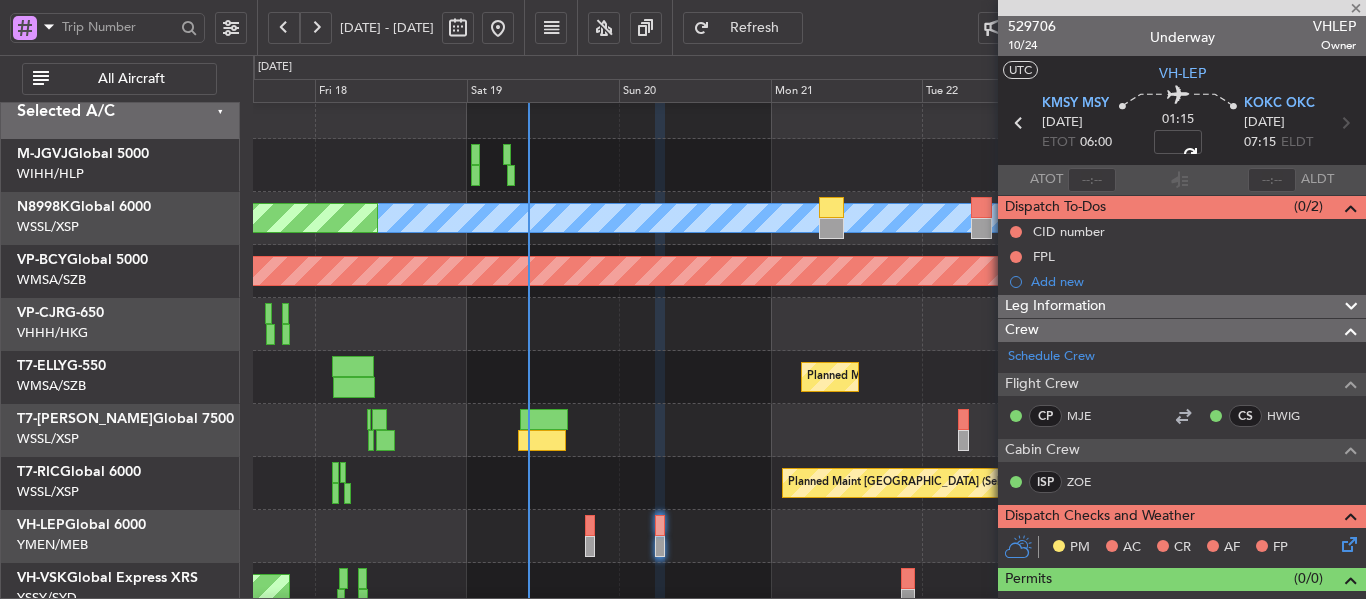 click on "ATOT ALDT" at bounding box center (1182, 180) 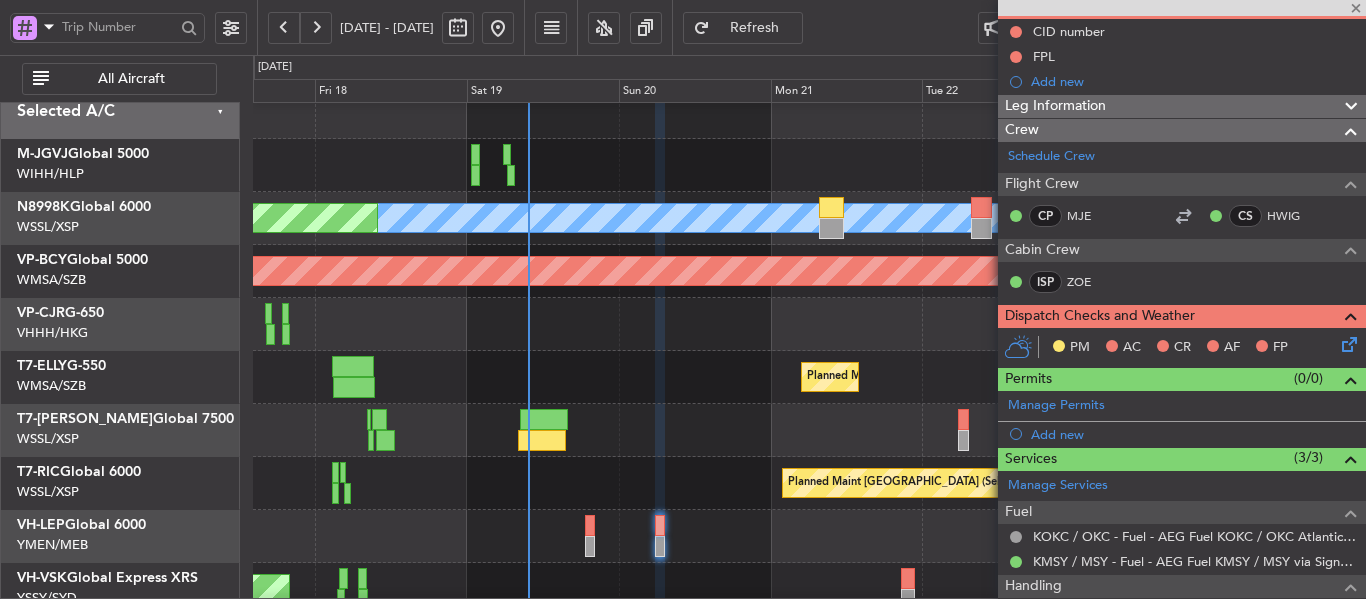 scroll, scrollTop: 0, scrollLeft: 0, axis: both 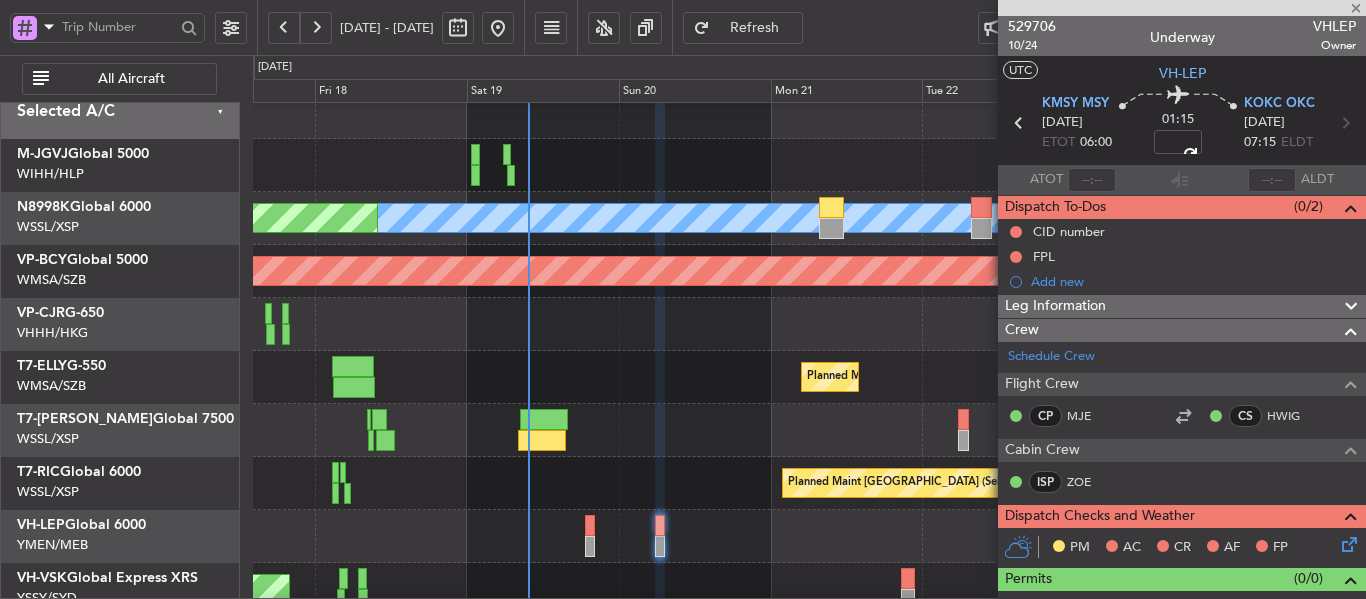 type 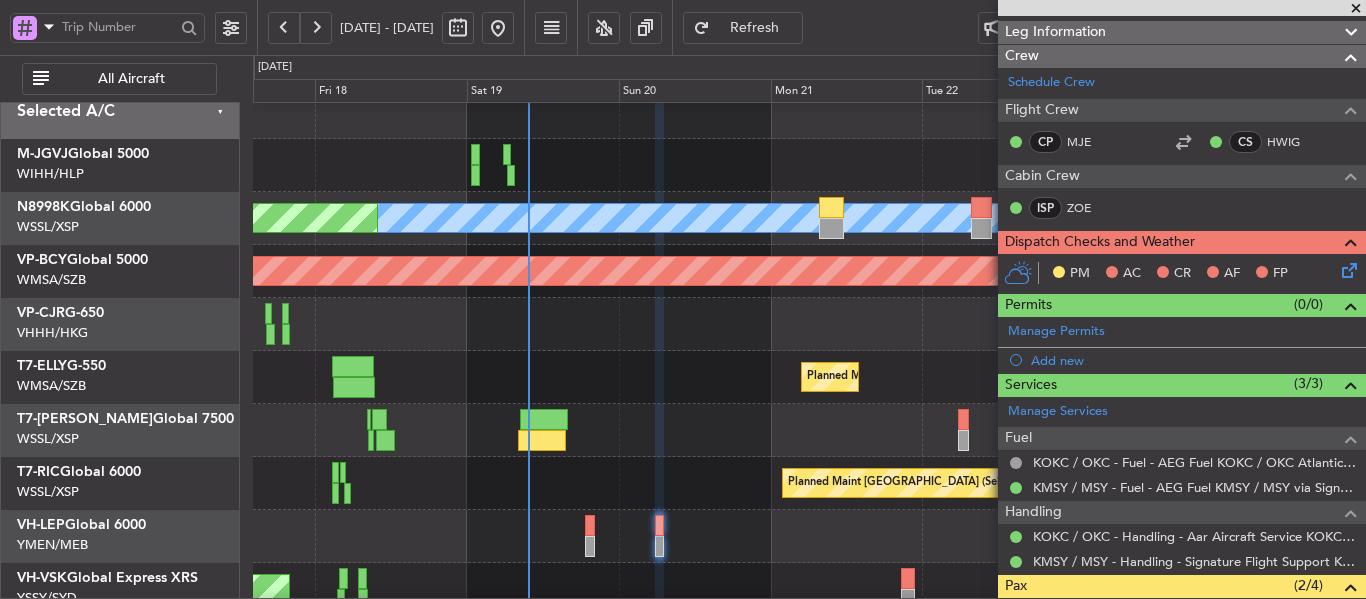 scroll, scrollTop: 0, scrollLeft: 0, axis: both 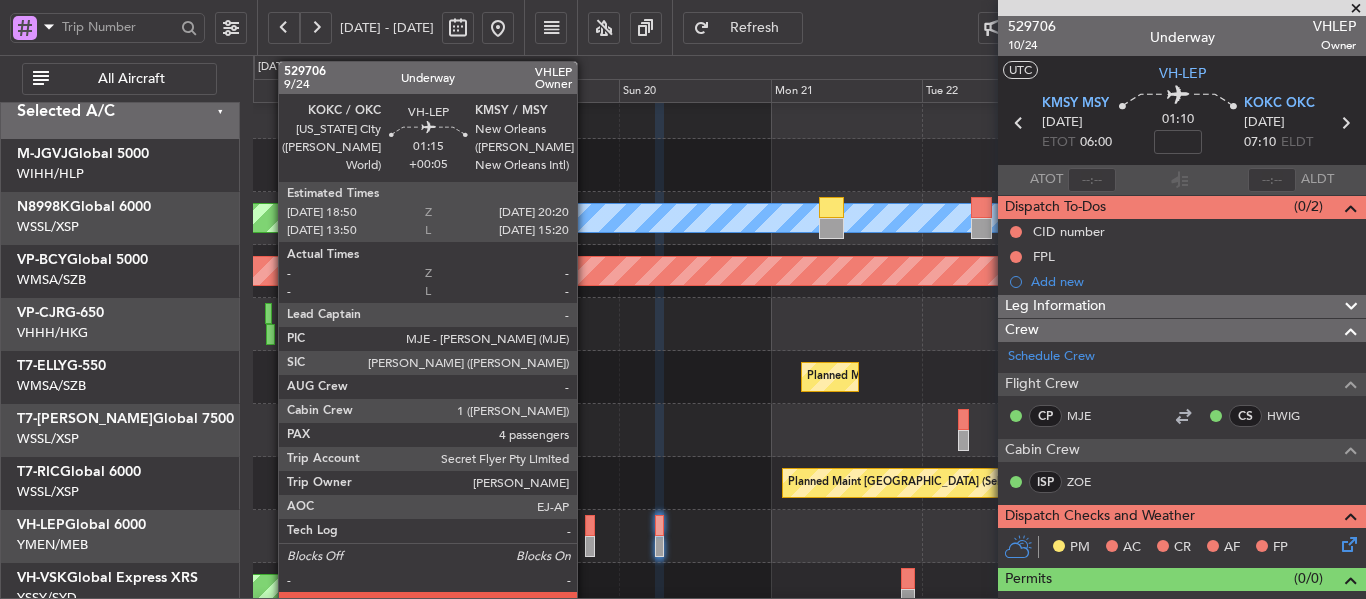 click 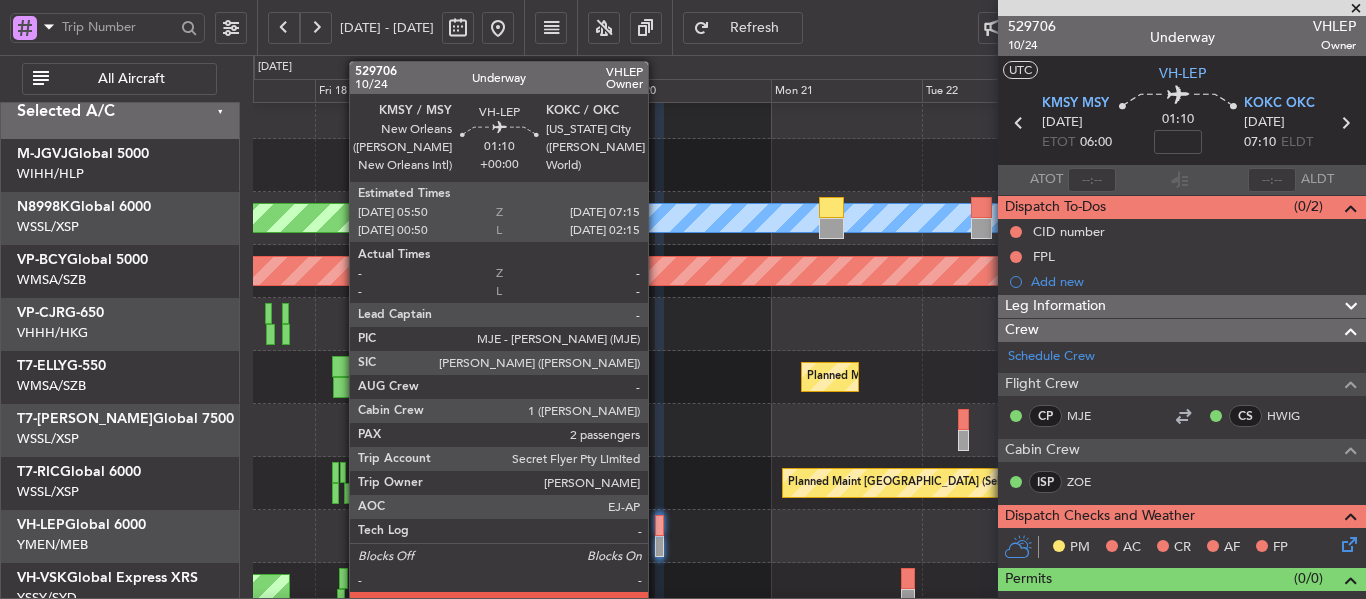 click 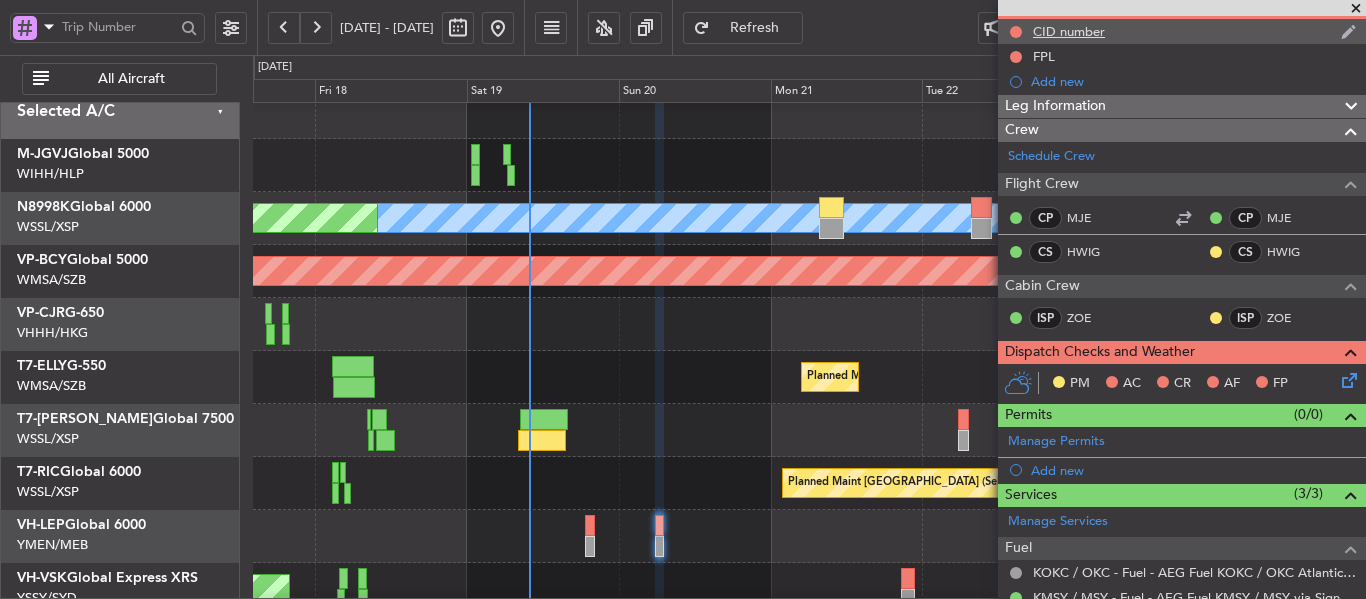 scroll, scrollTop: 0, scrollLeft: 0, axis: both 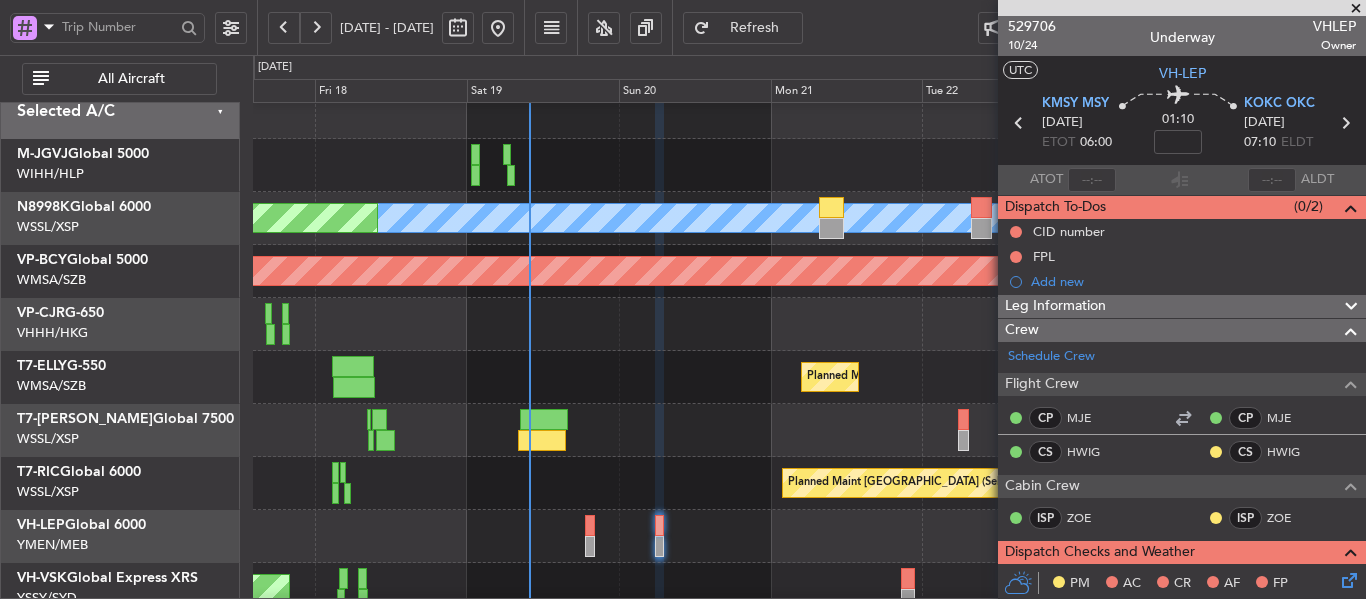 click at bounding box center (1356, 9) 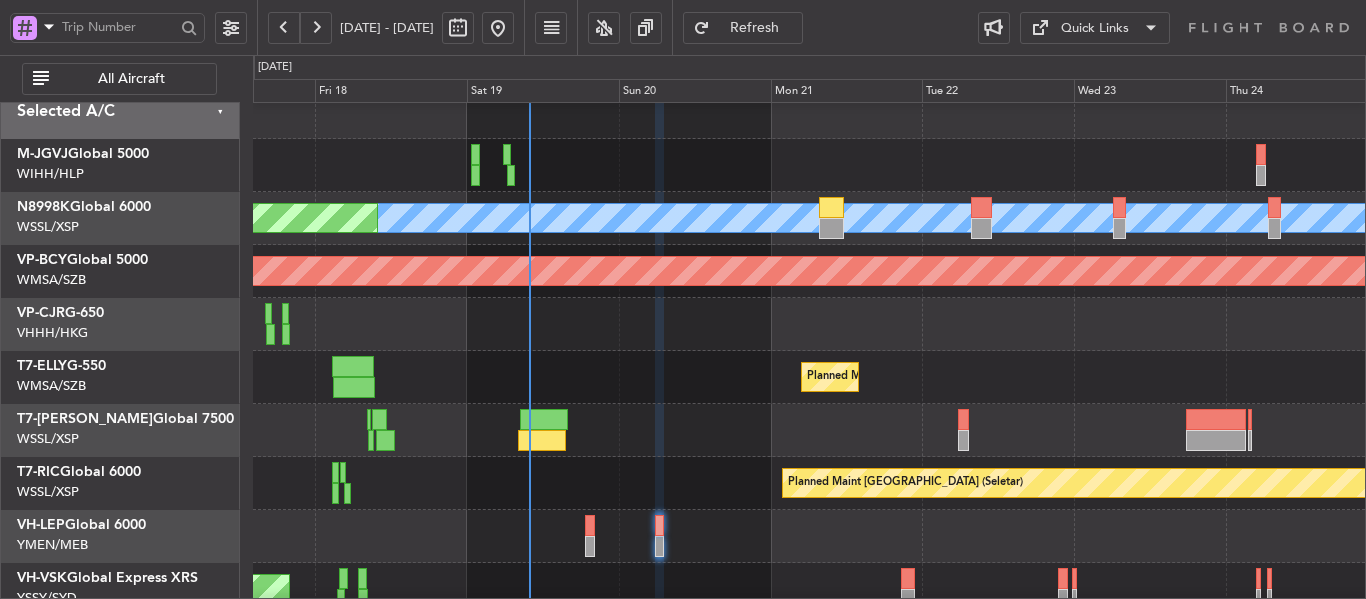 type on "0" 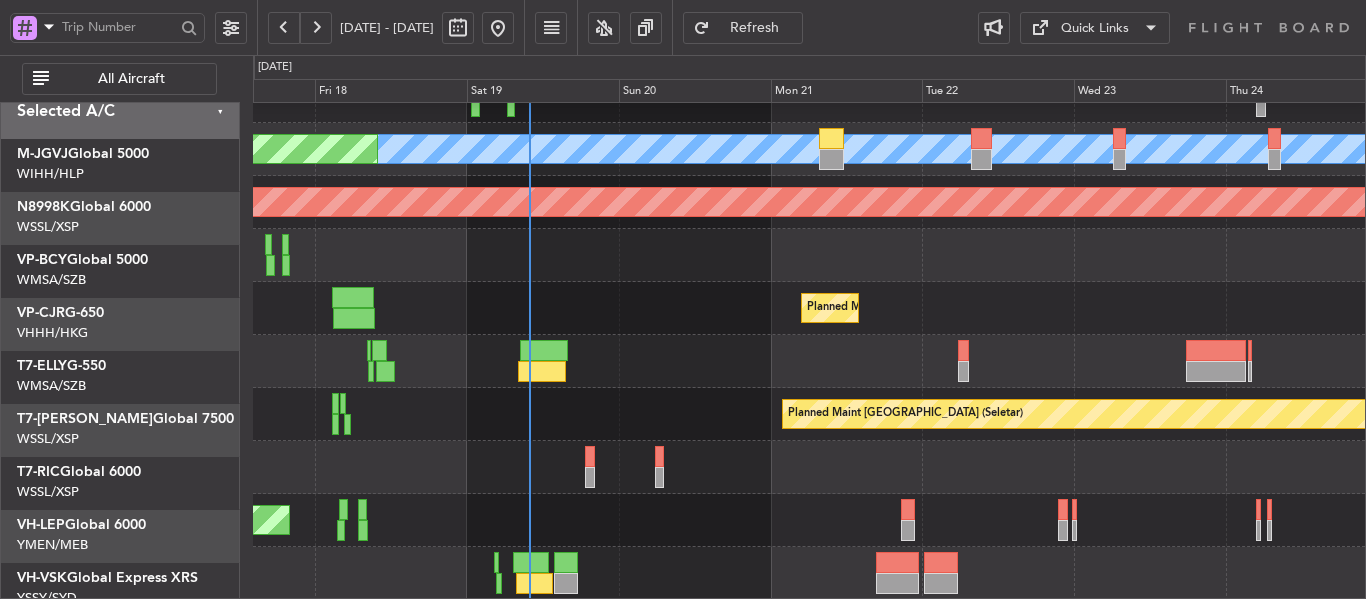 scroll, scrollTop: 86, scrollLeft: 0, axis: vertical 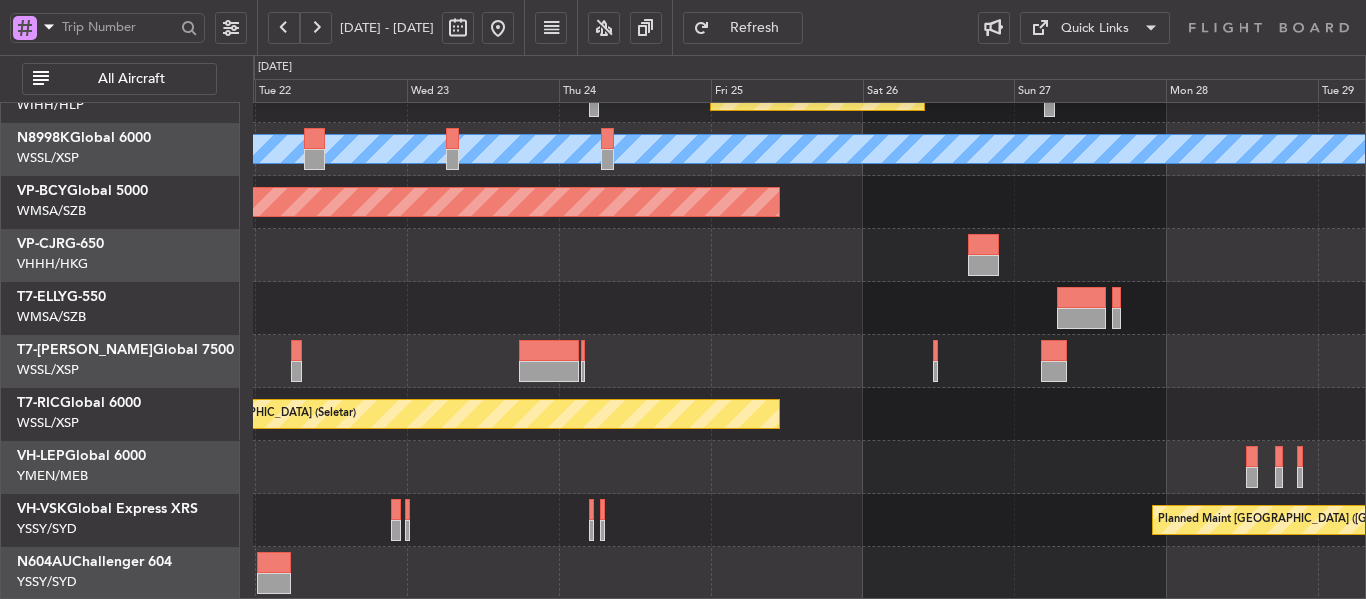click on "Planned Maint Sharjah (Sharjah Intl)" 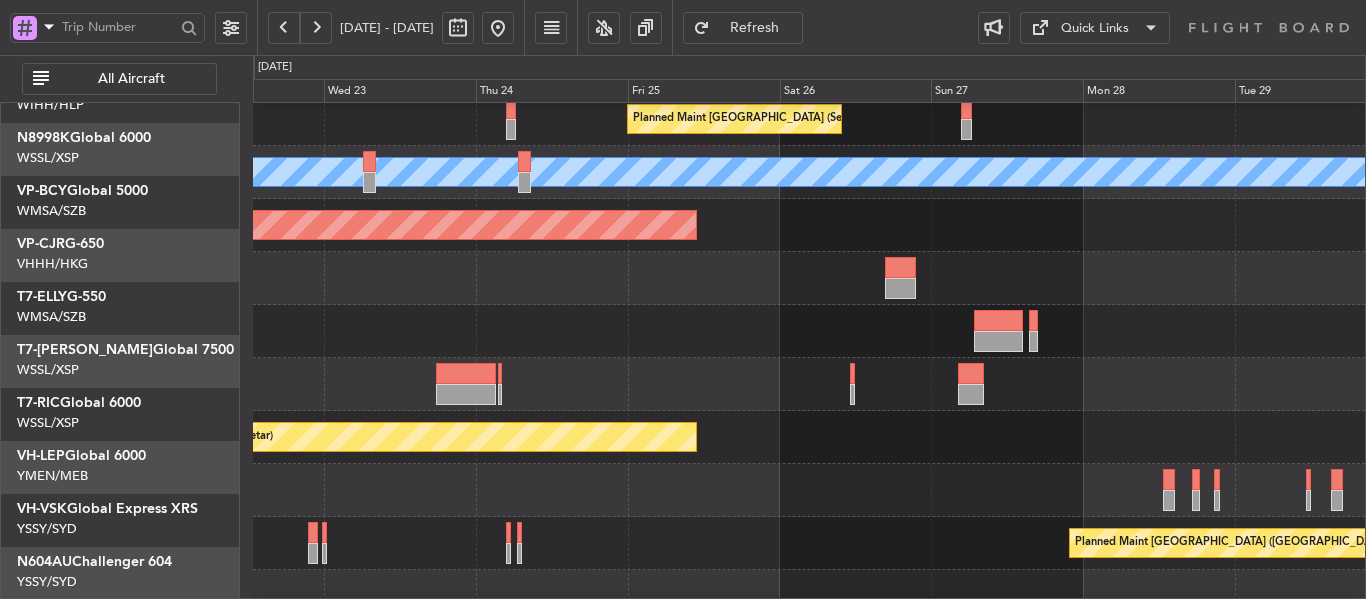 scroll, scrollTop: 34, scrollLeft: 0, axis: vertical 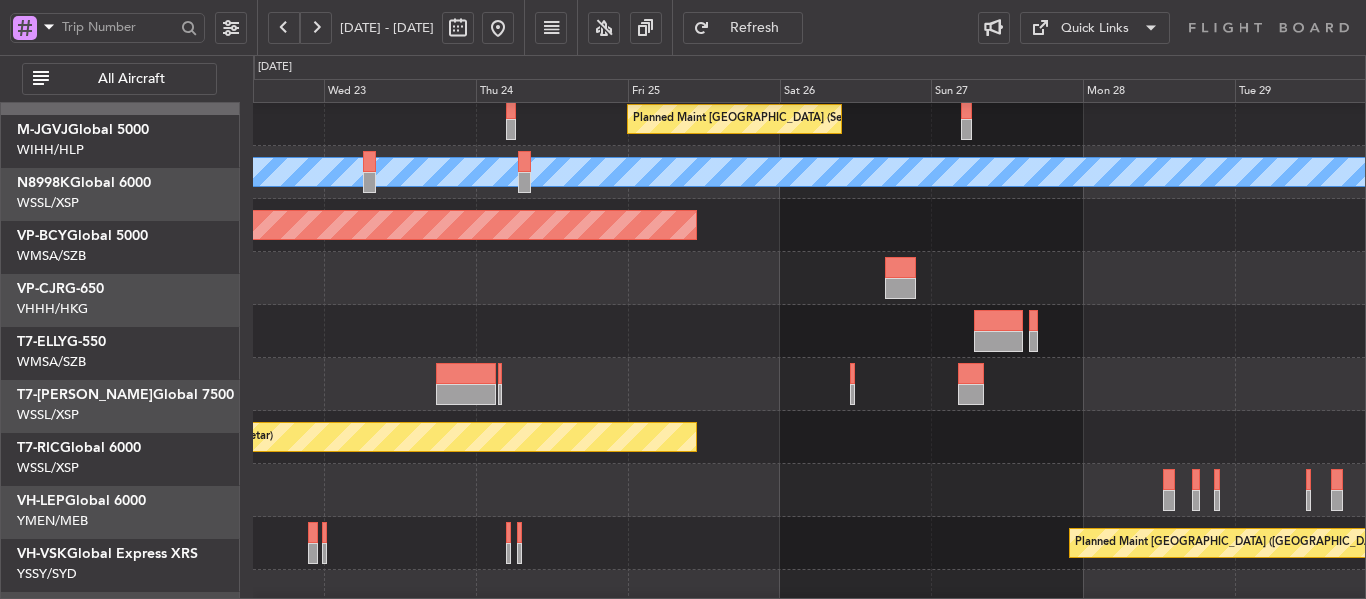click on "Planned Maint Sharjah (Sharjah Intl)" 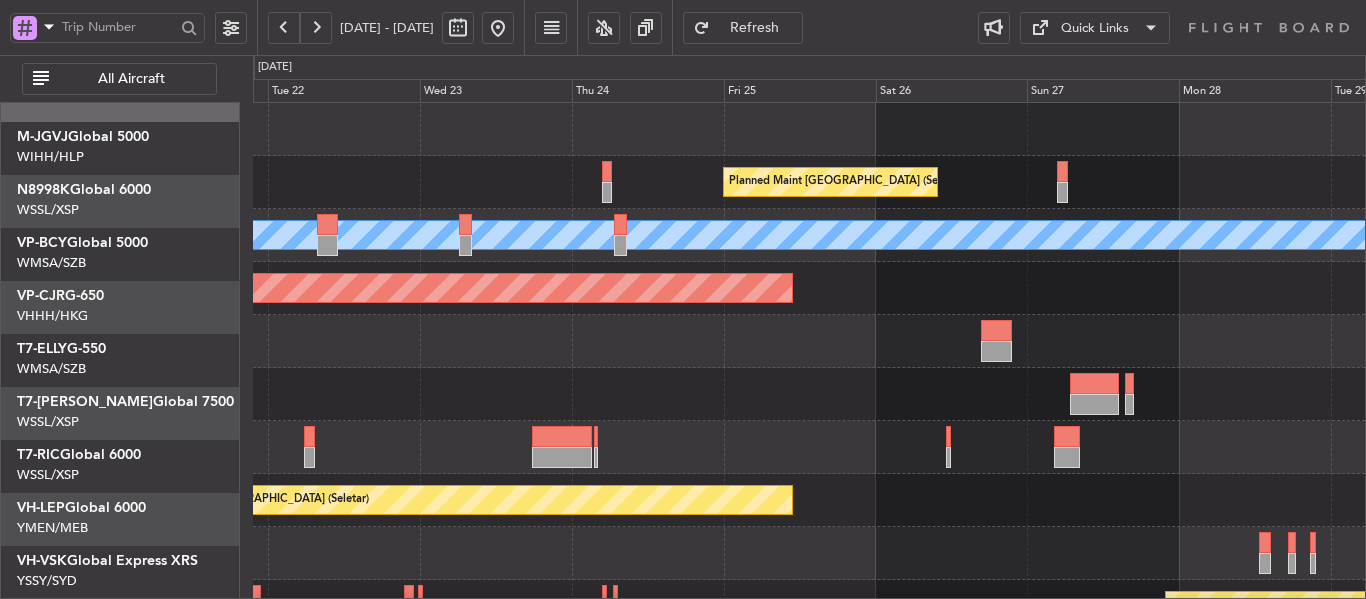 scroll, scrollTop: 0, scrollLeft: 0, axis: both 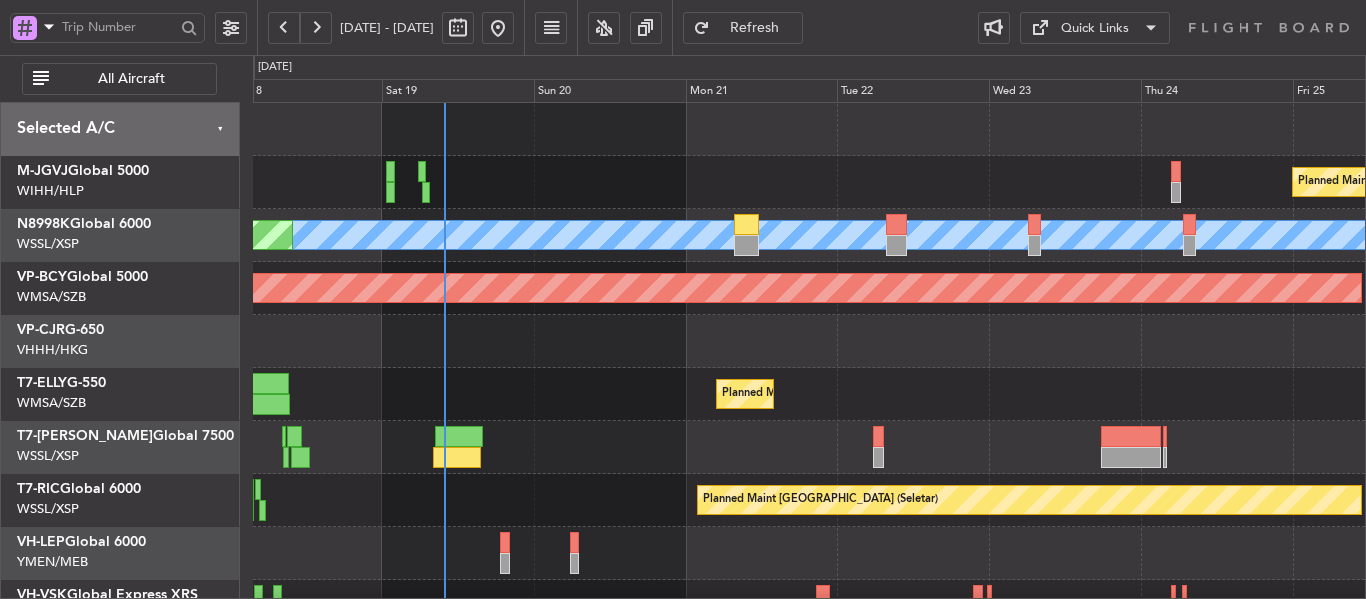 click on "Planned Maint [GEOGRAPHIC_DATA] (Seletar)
[PERSON_NAME]
Planned Maint [GEOGRAPHIC_DATA] (Seletar)
Planned Maint [GEOGRAPHIC_DATA] (Seletar)
[GEOGRAPHIC_DATA][PERSON_NAME] (Mineta [GEOGRAPHIC_DATA][PERSON_NAME])
[PERSON_NAME] San [PERSON_NAME] (Mineta [GEOGRAPHIC_DATA][PERSON_NAME])
Planned Maint Sharjah (Sharjah Intl)
Planned Maint [GEOGRAPHIC_DATA] (Sultan [PERSON_NAME] [PERSON_NAME] - Subang)
[PERSON_NAME] (Sultan [PERSON_NAME] [PERSON_NAME] - Subang)
[PERSON_NAME] (Sultan [PERSON_NAME] [PERSON_NAME] - Subang)
Planned Maint [GEOGRAPHIC_DATA] (Seletar)
Unplanned Maint Sydney ([PERSON_NAME] Intl)" 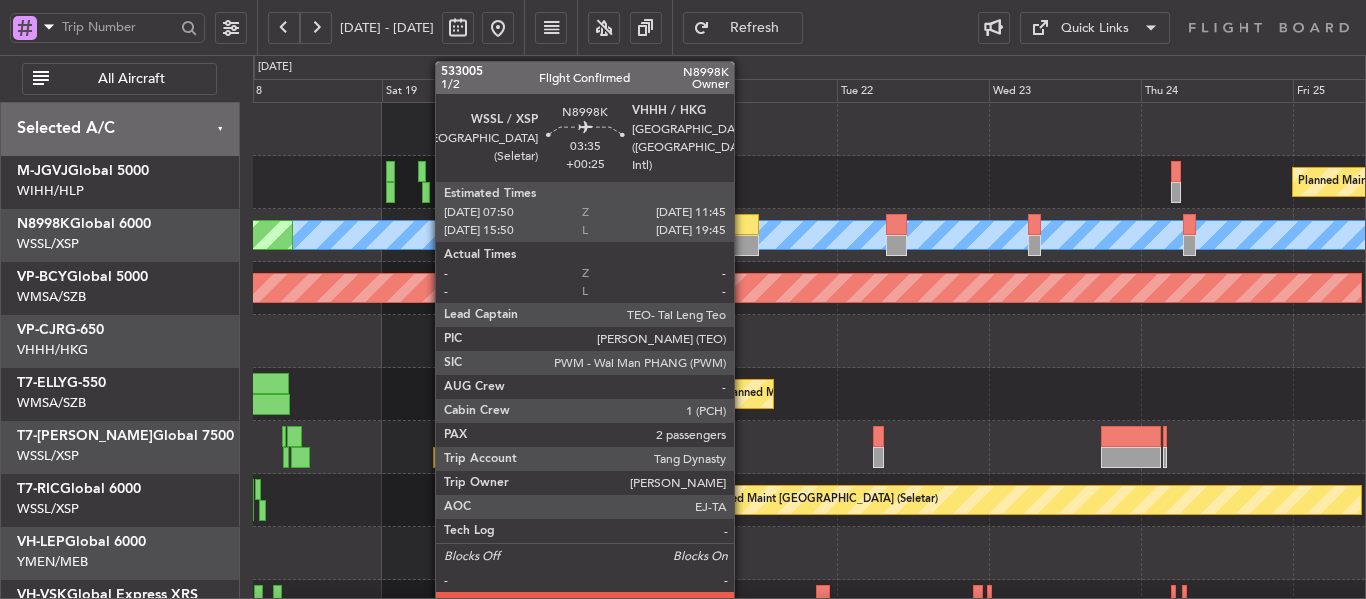 click 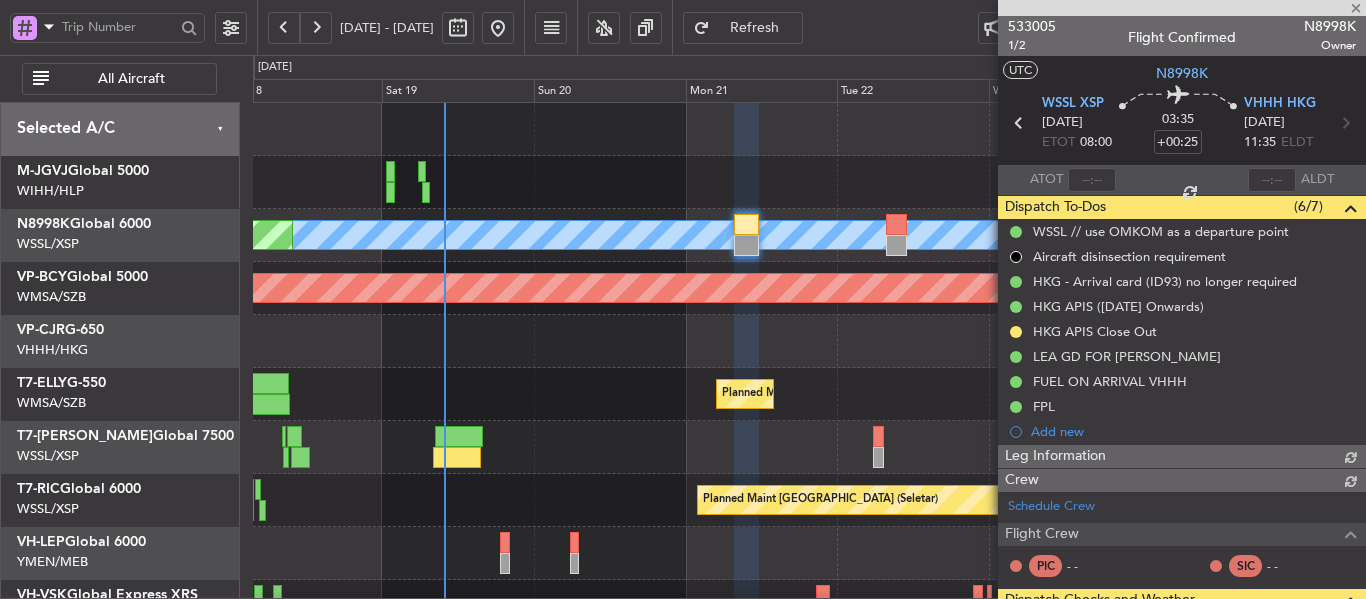 type on "[PERSON_NAME] (EYU)" 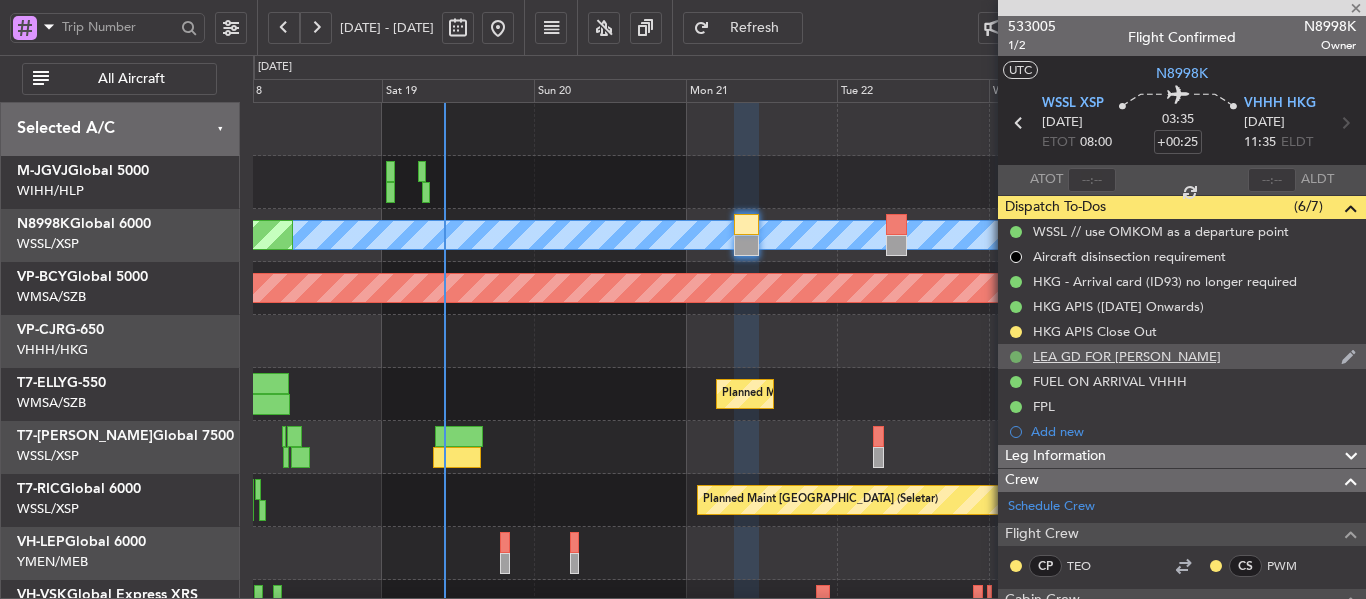 click 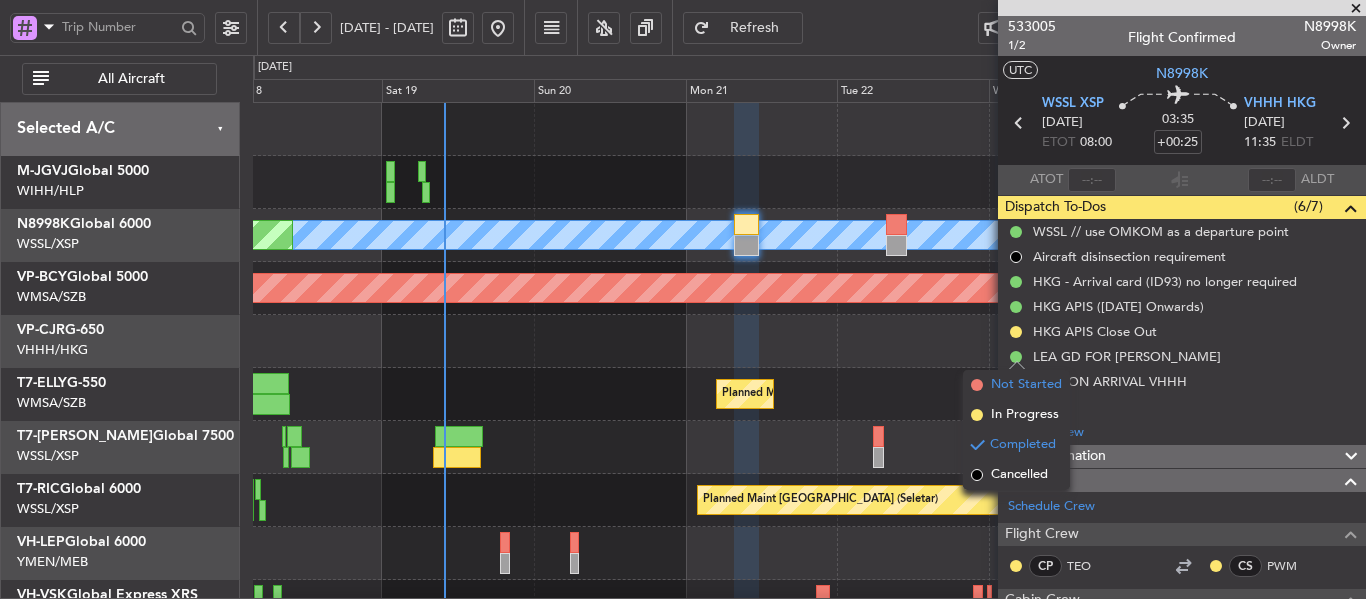 click on "Not Started" at bounding box center [1016, 385] 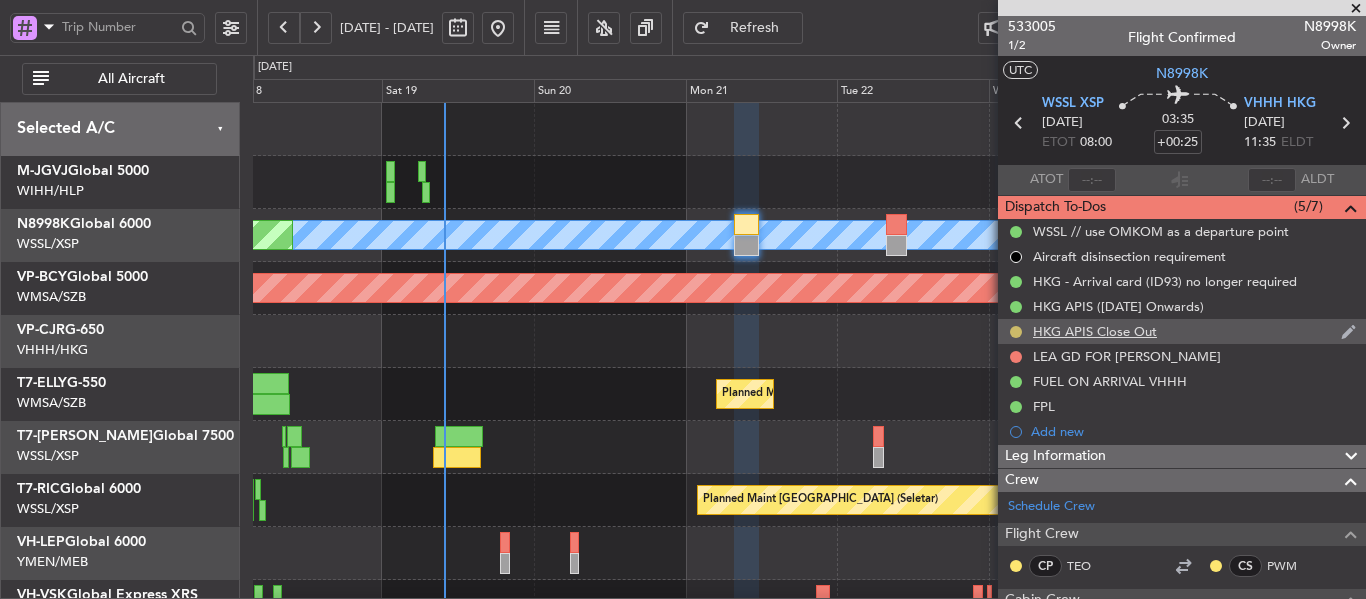 type 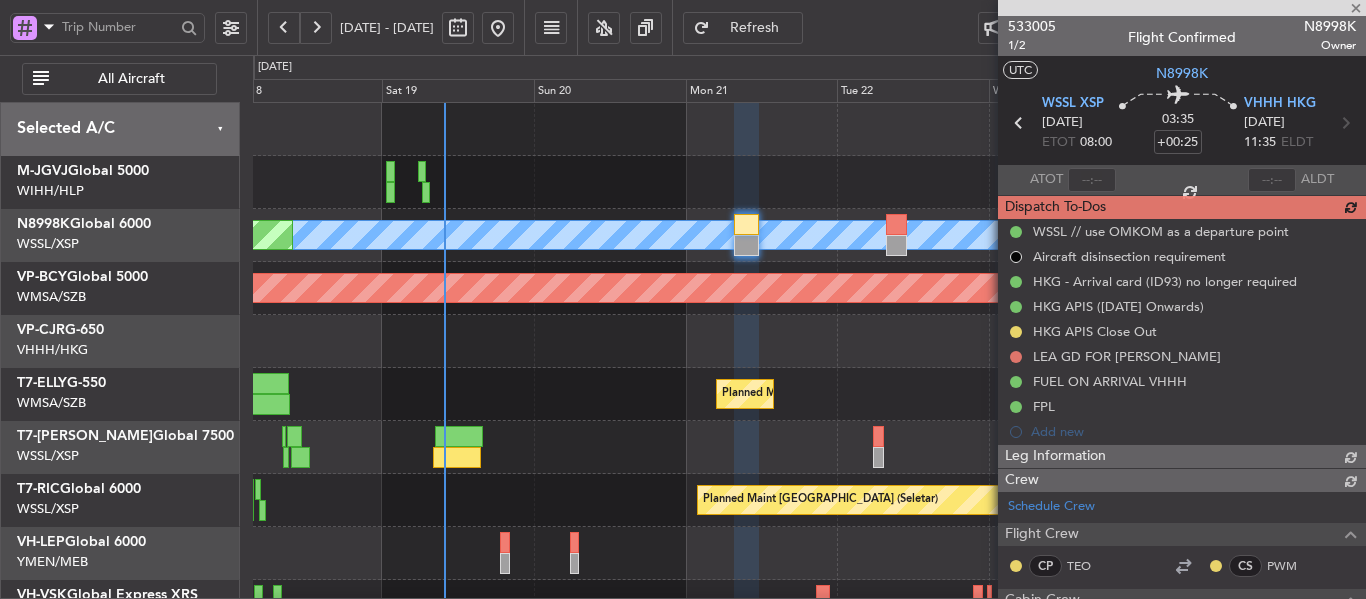 type on "[PERSON_NAME] (EYU)" 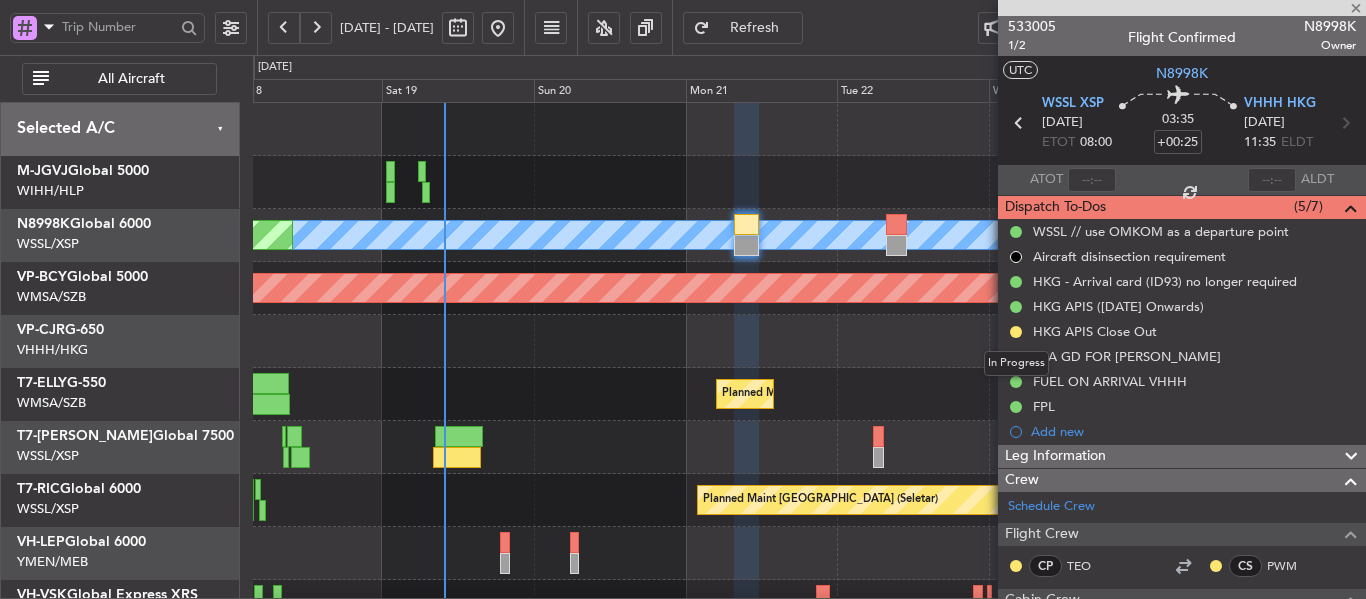 click 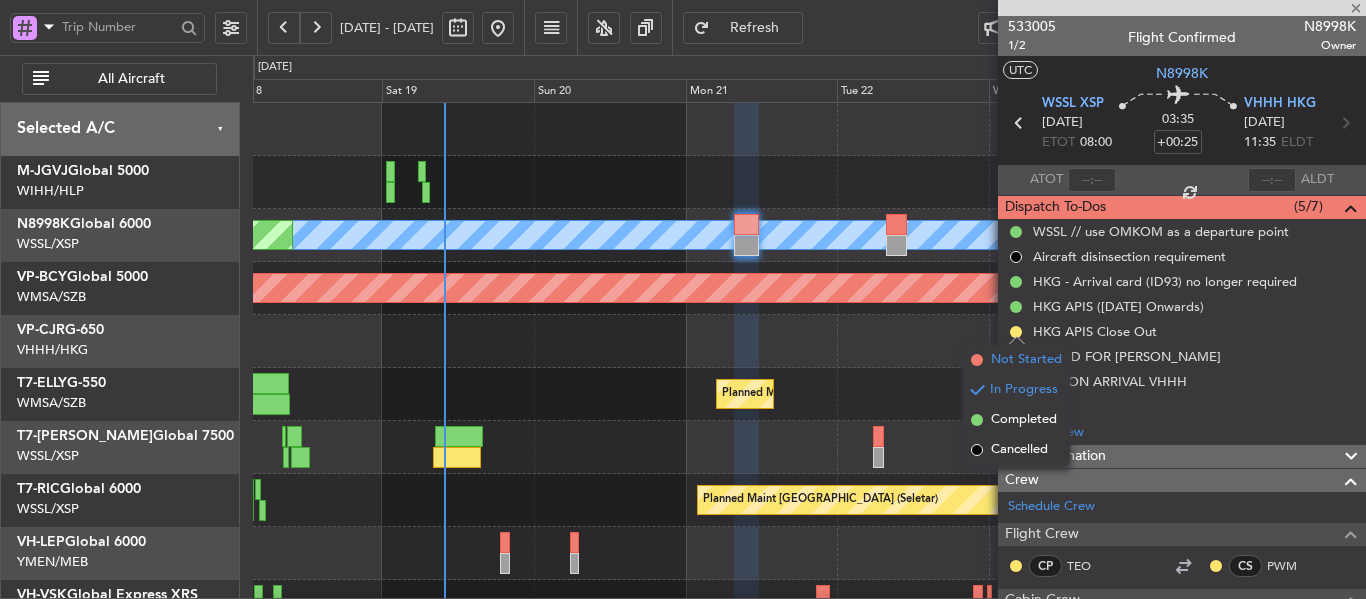 click at bounding box center [977, 360] 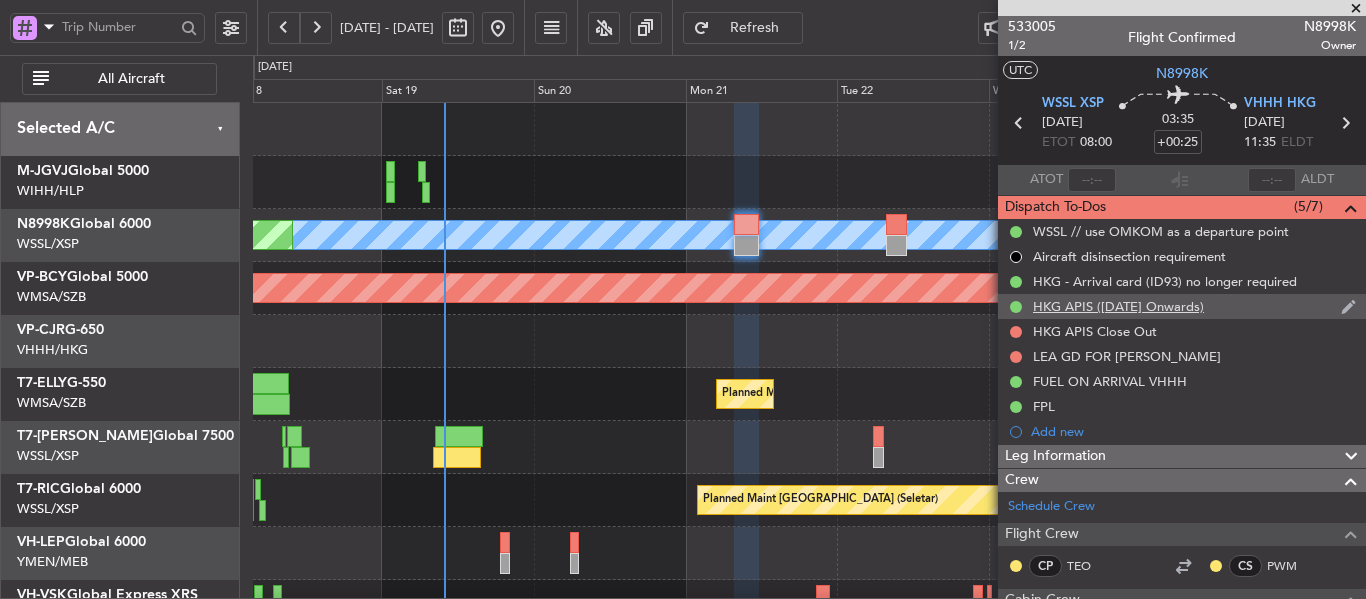 click 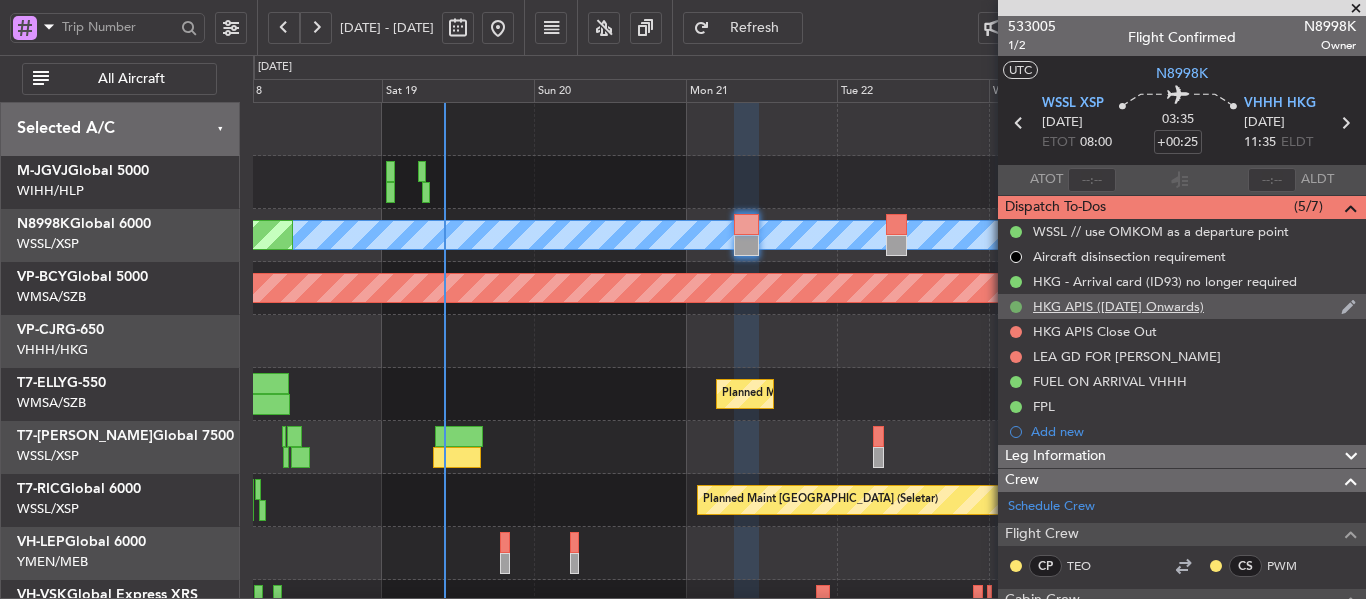 click 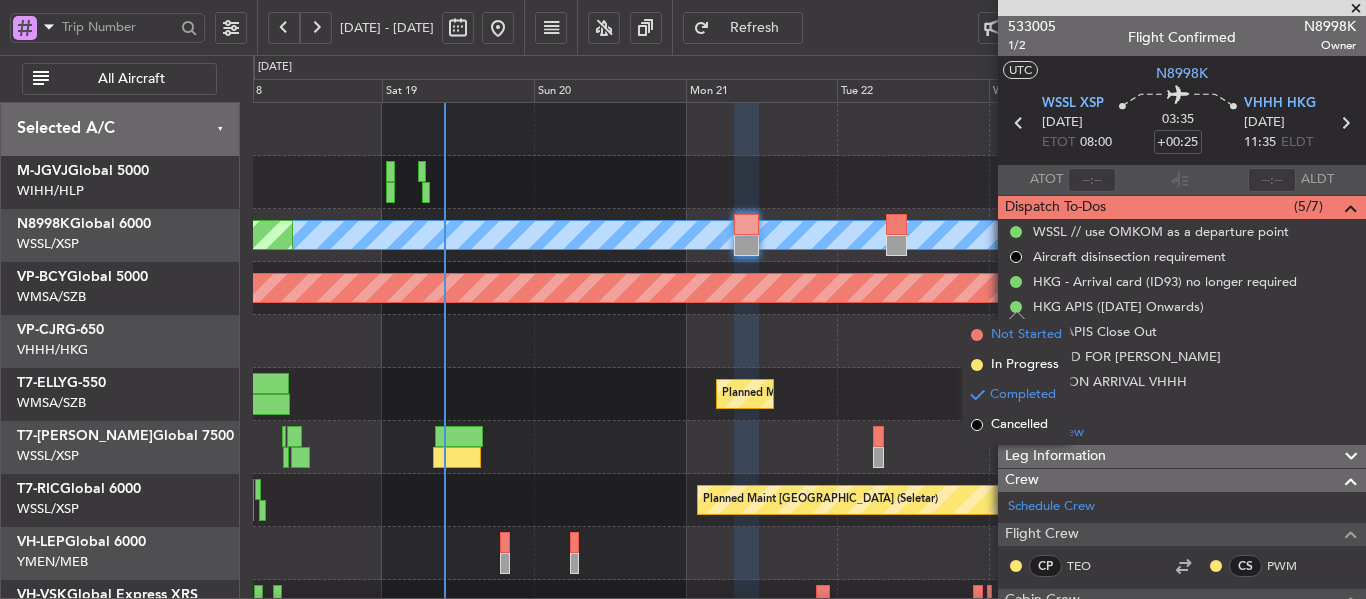 click at bounding box center (977, 335) 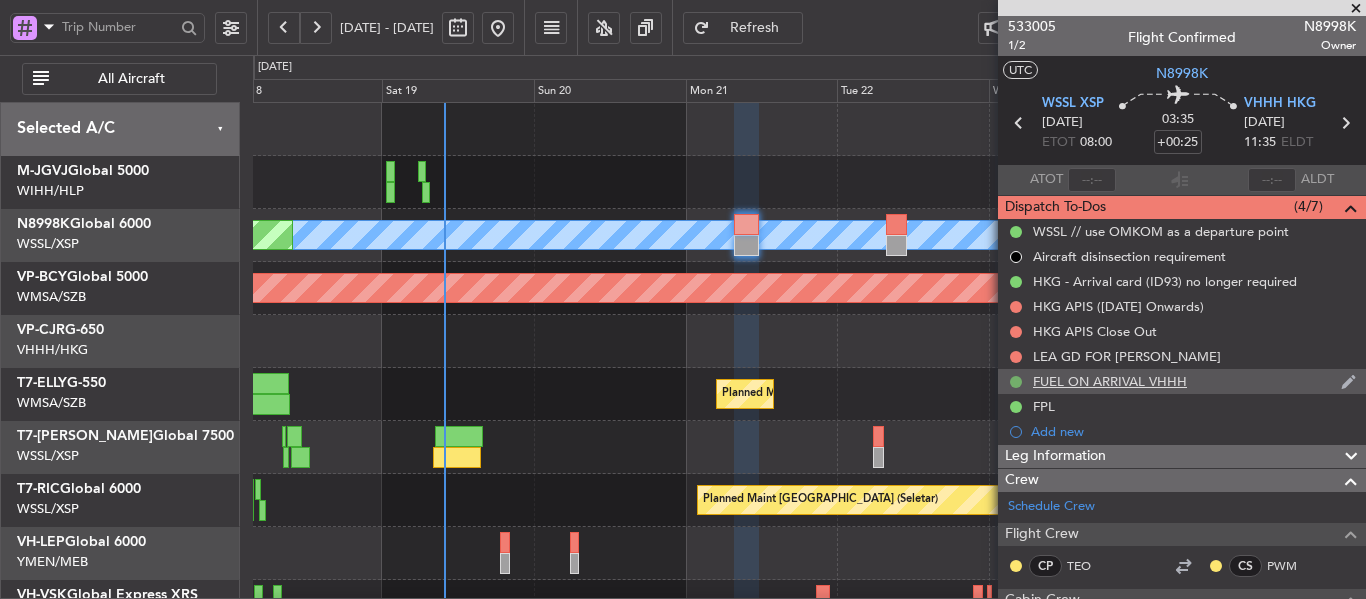 click 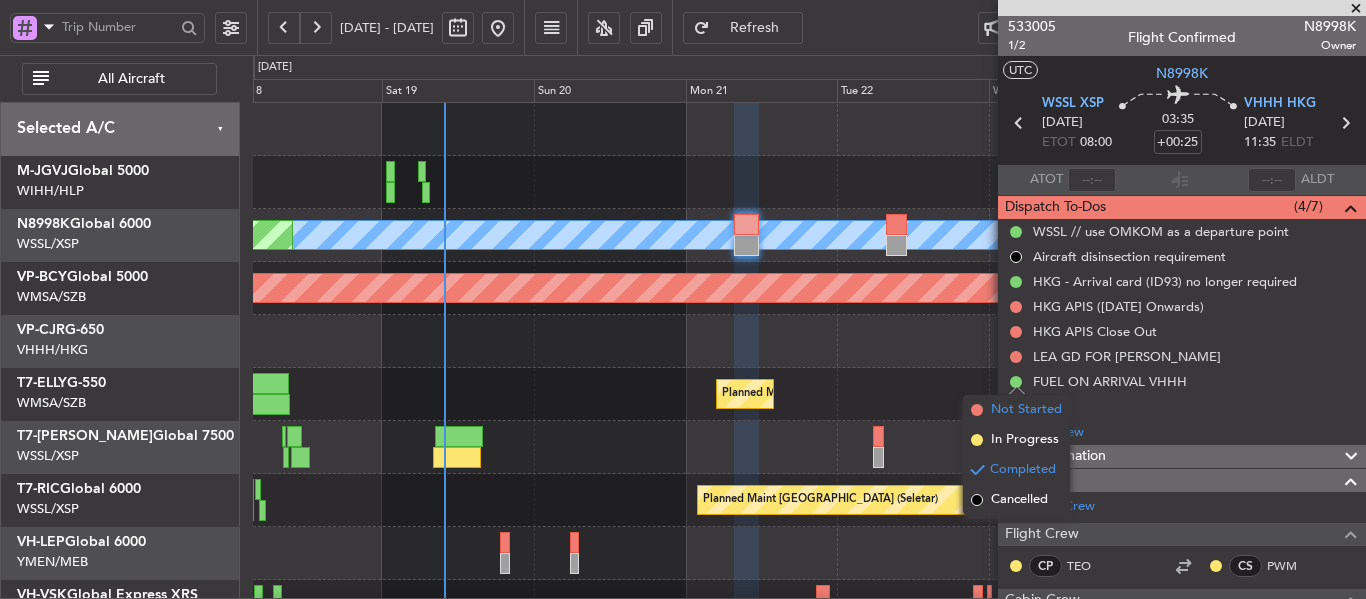 click at bounding box center [977, 410] 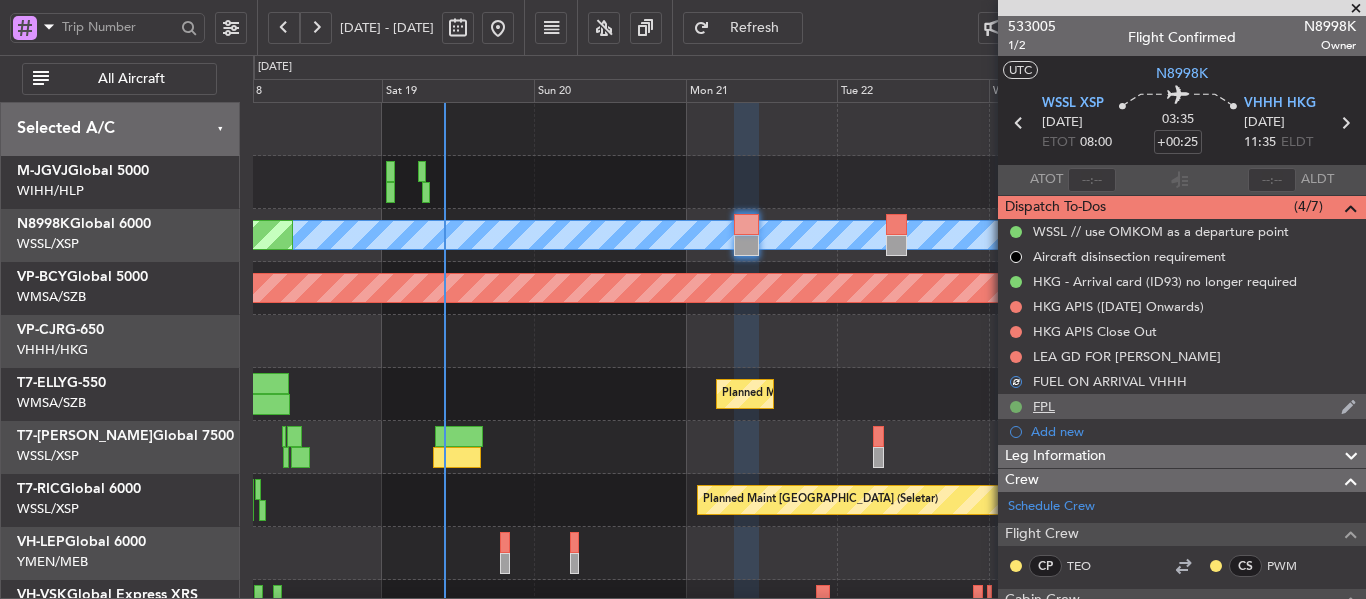 click 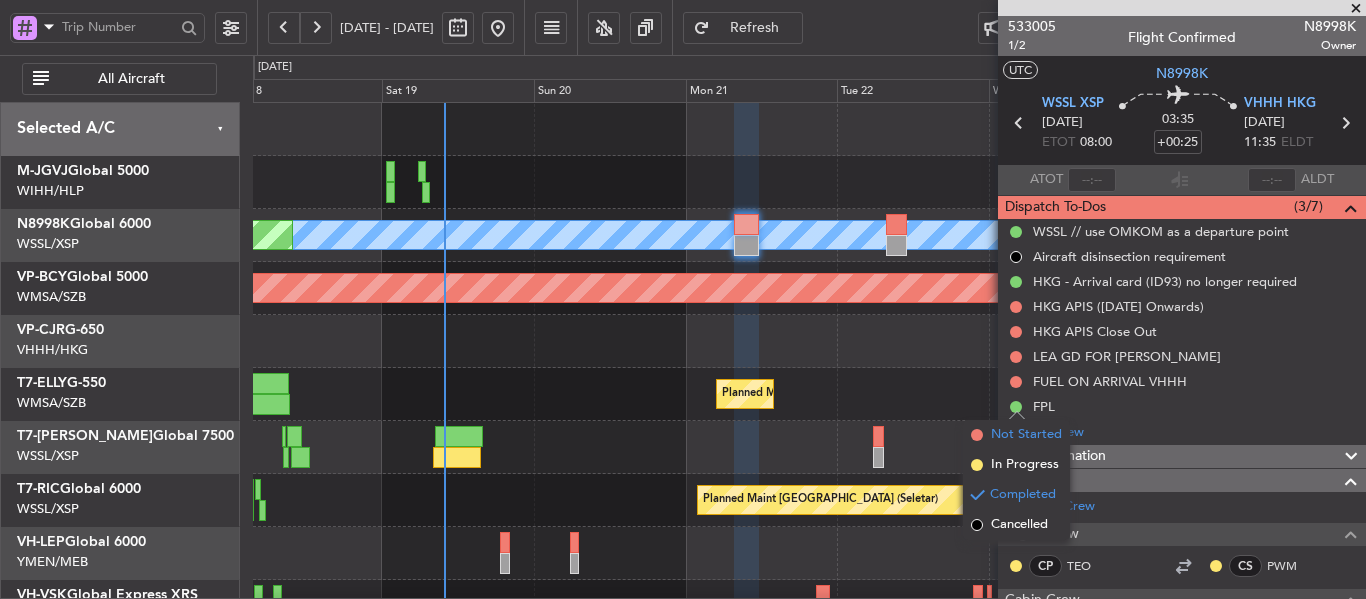 click at bounding box center [977, 435] 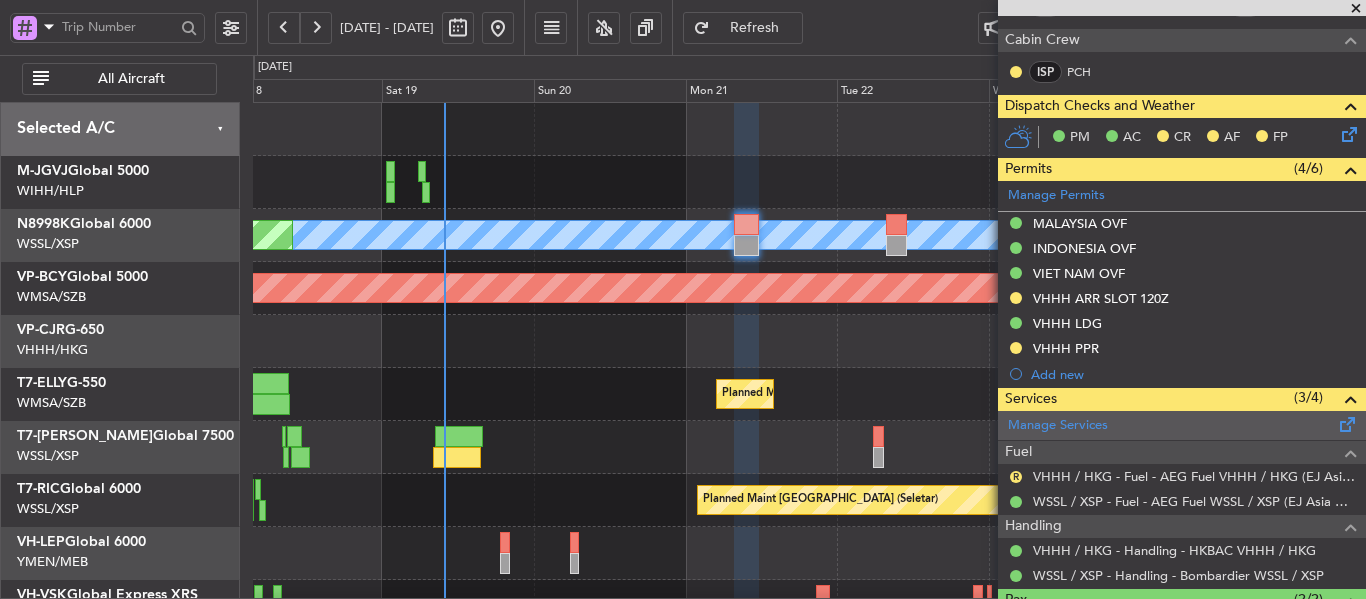 scroll, scrollTop: 600, scrollLeft: 0, axis: vertical 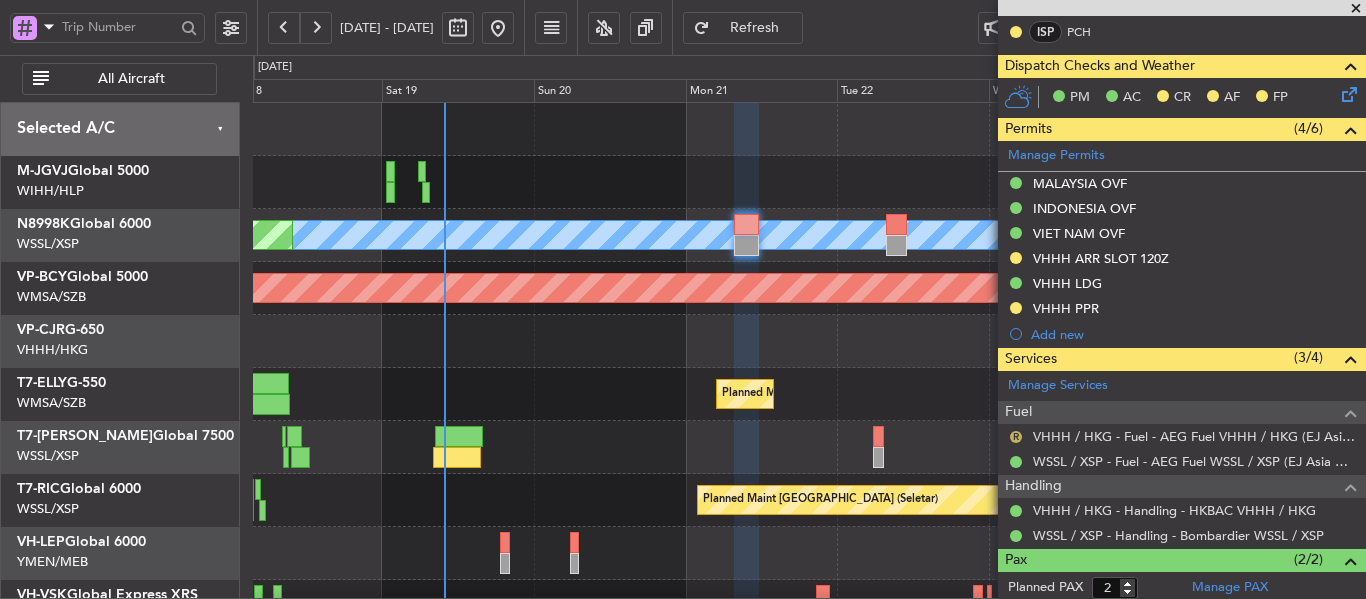 click on "R" at bounding box center [1016, 437] 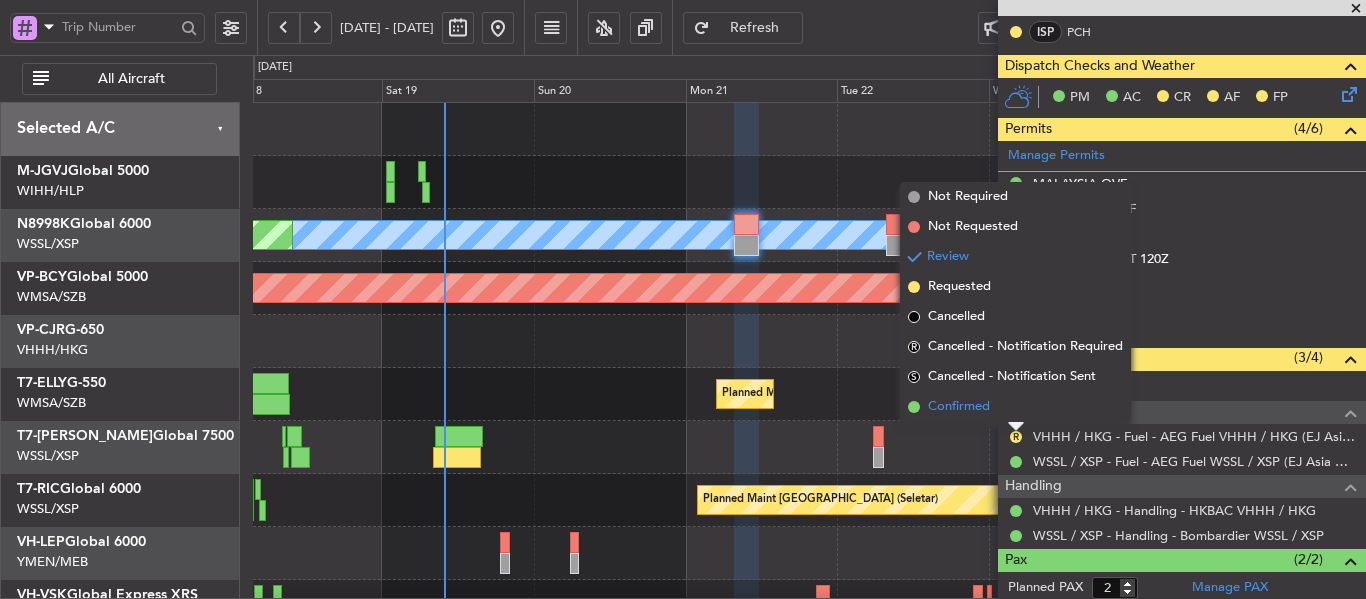 click on "Confirmed" at bounding box center (1015, 407) 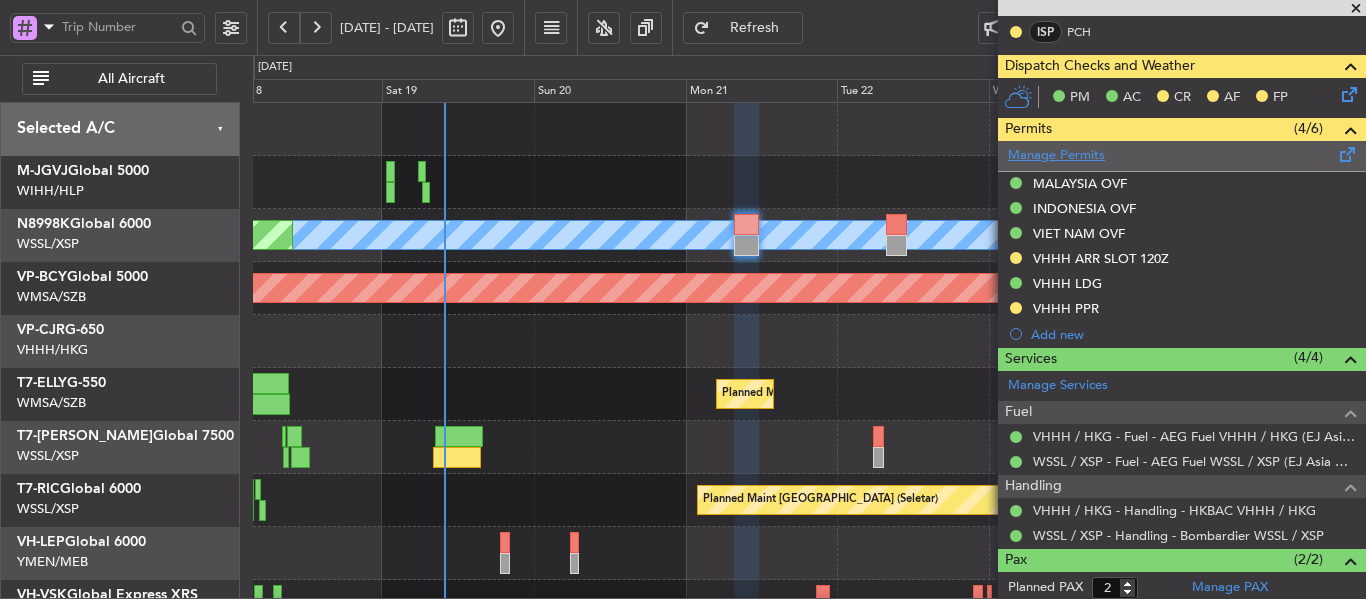 click on "Manage Permits" at bounding box center [1056, 156] 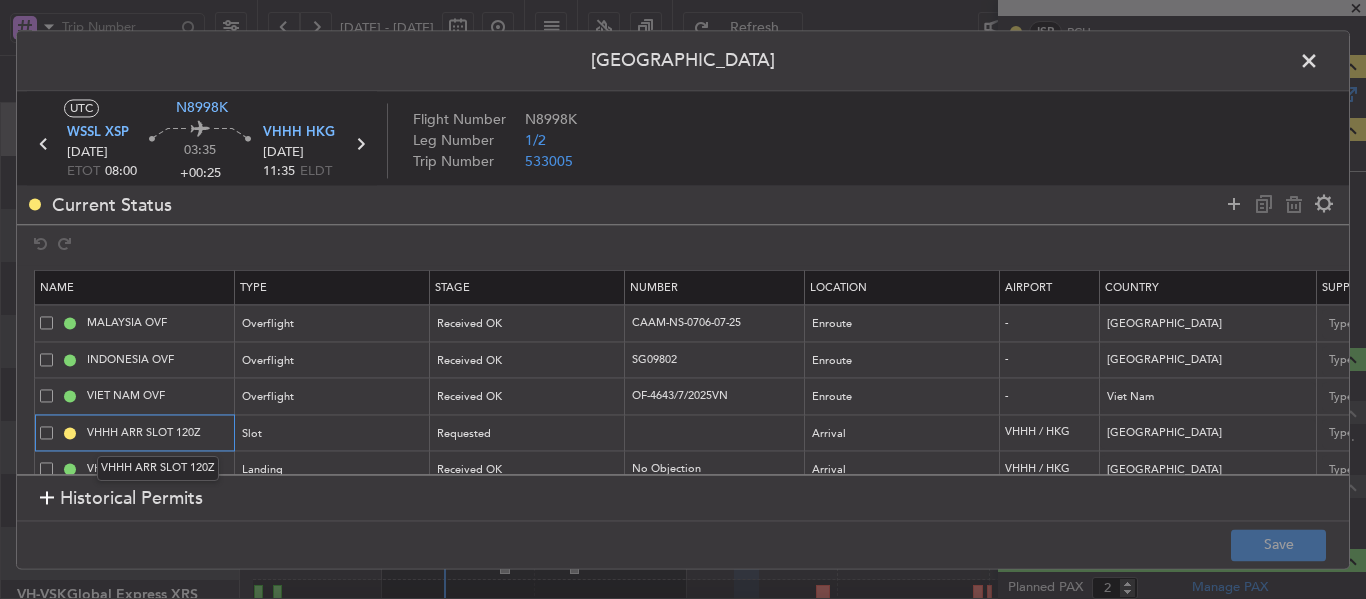 click on "VHHH ARR SLOT 120Z" at bounding box center (158, 432) 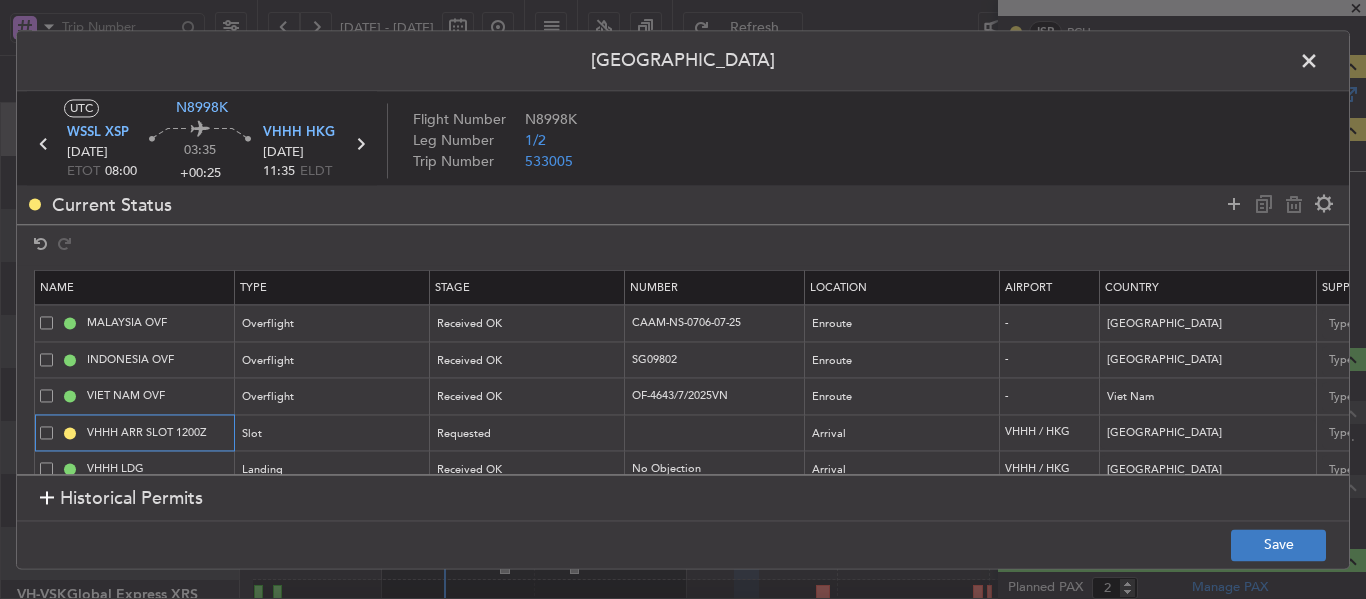 type on "VHHH ARR SLOT 1200Z" 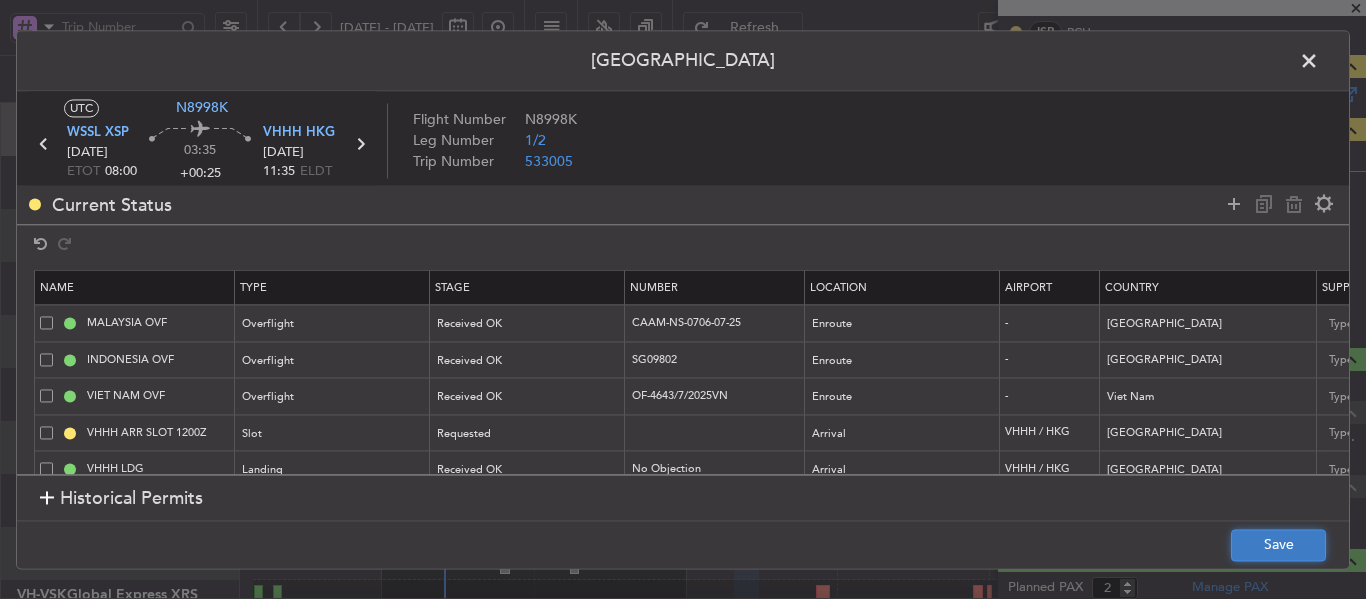 click on "Save" at bounding box center [1278, 545] 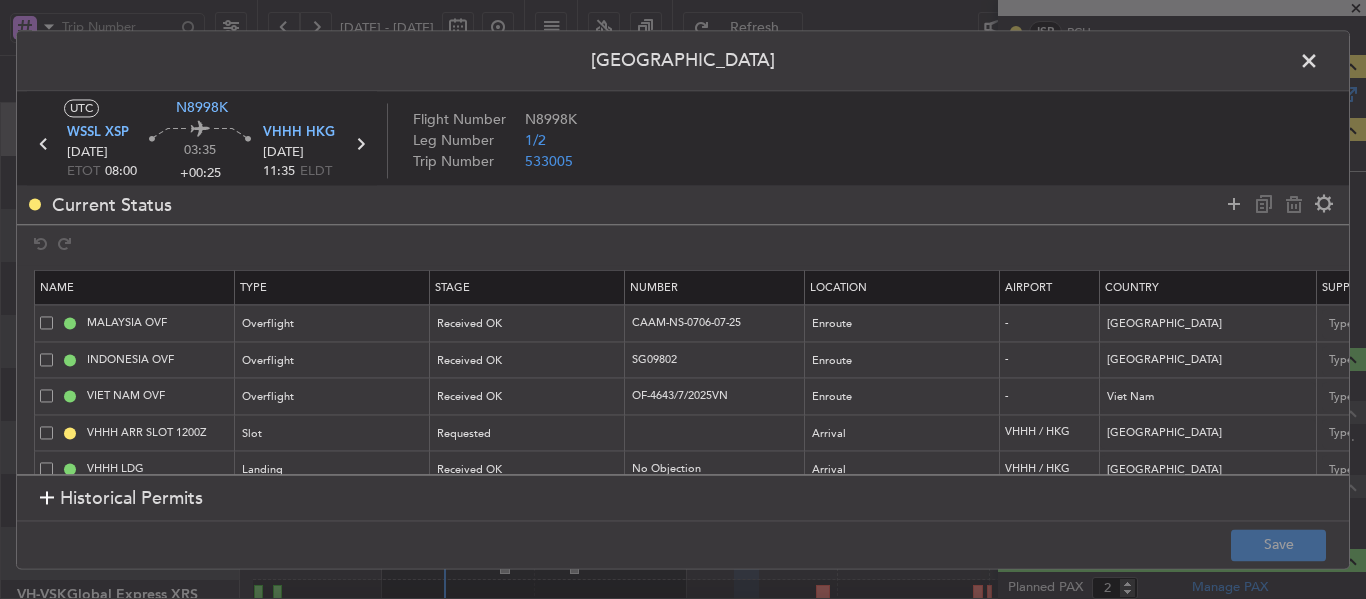 click at bounding box center (1319, 66) 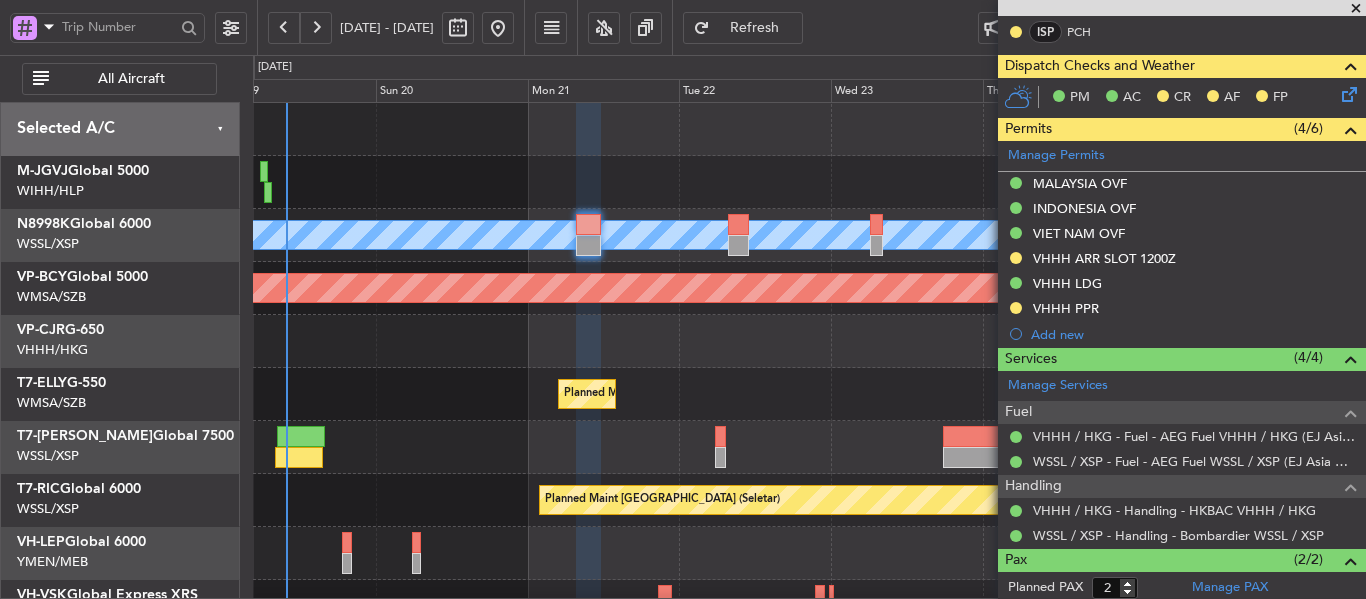 click on "Planned Maint [GEOGRAPHIC_DATA] (Seletar)
[PERSON_NAME]
Planned Maint [GEOGRAPHIC_DATA] (Seletar)
Planned Maint [GEOGRAPHIC_DATA] (Seletar)
Planned Maint Sharjah (Sharjah Intl)
Planned Maint [GEOGRAPHIC_DATA] (Sultan [PERSON_NAME] [PERSON_NAME] - Subang)
[PERSON_NAME] (Sultan [PERSON_NAME] [PERSON_NAME] - Subang)
[PERSON_NAME] (Sultan [PERSON_NAME] [PERSON_NAME] - Subang)
Planned Maint [GEOGRAPHIC_DATA] (Seletar)
Planned Maint [GEOGRAPHIC_DATA] ([GEOGRAPHIC_DATA])
Unplanned Maint Sydney ([PERSON_NAME] Intl)" 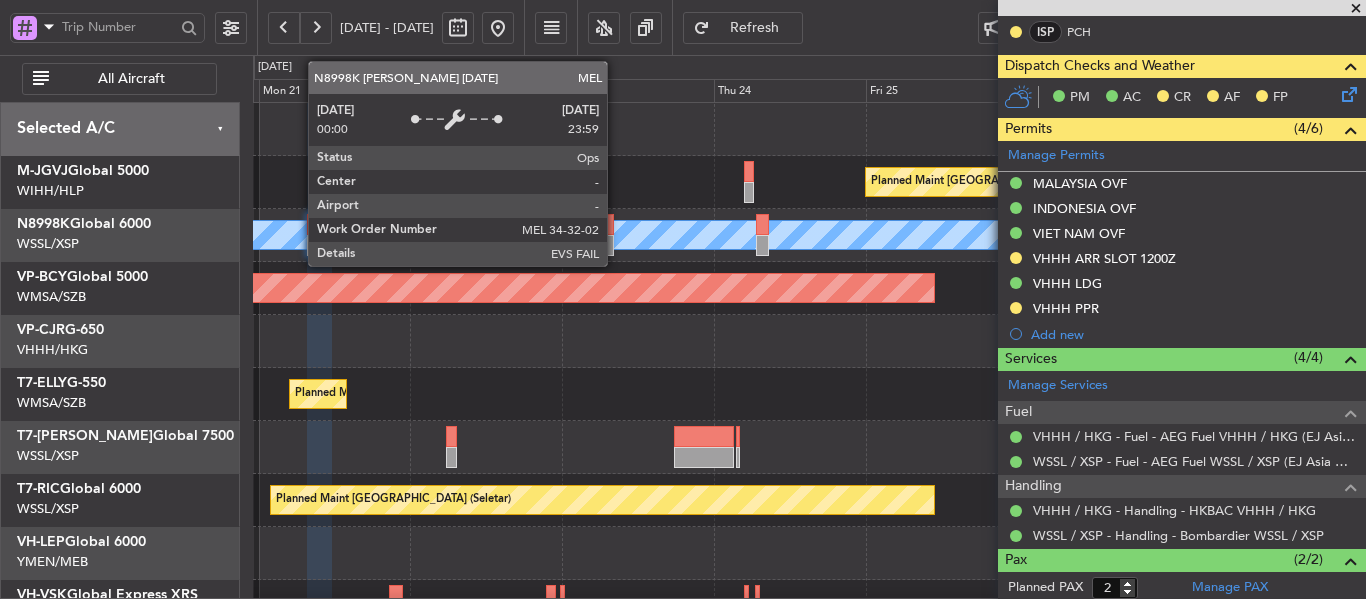 click on "MEL" at bounding box center [809, 235] 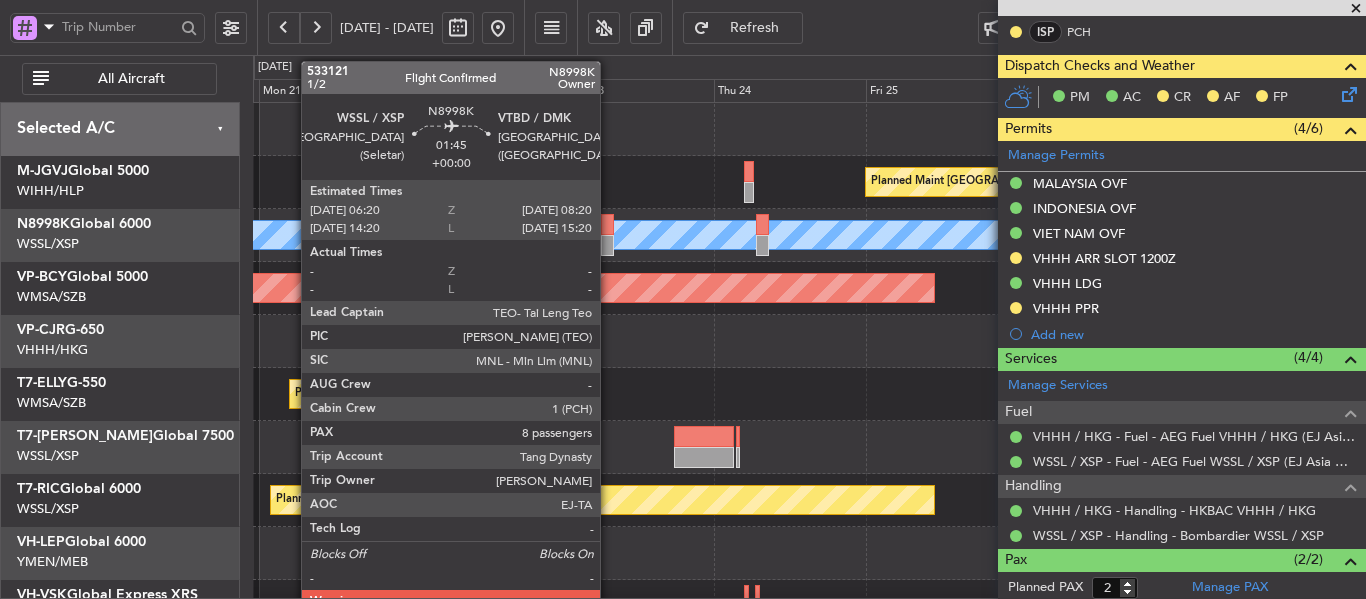 click 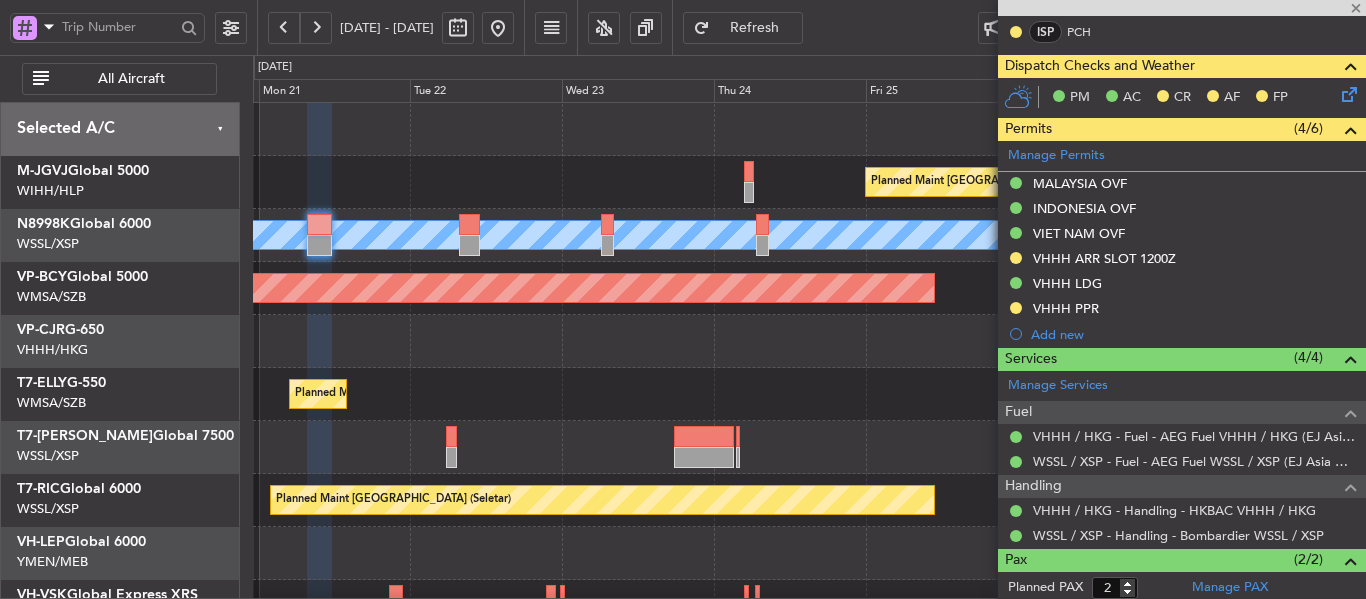type 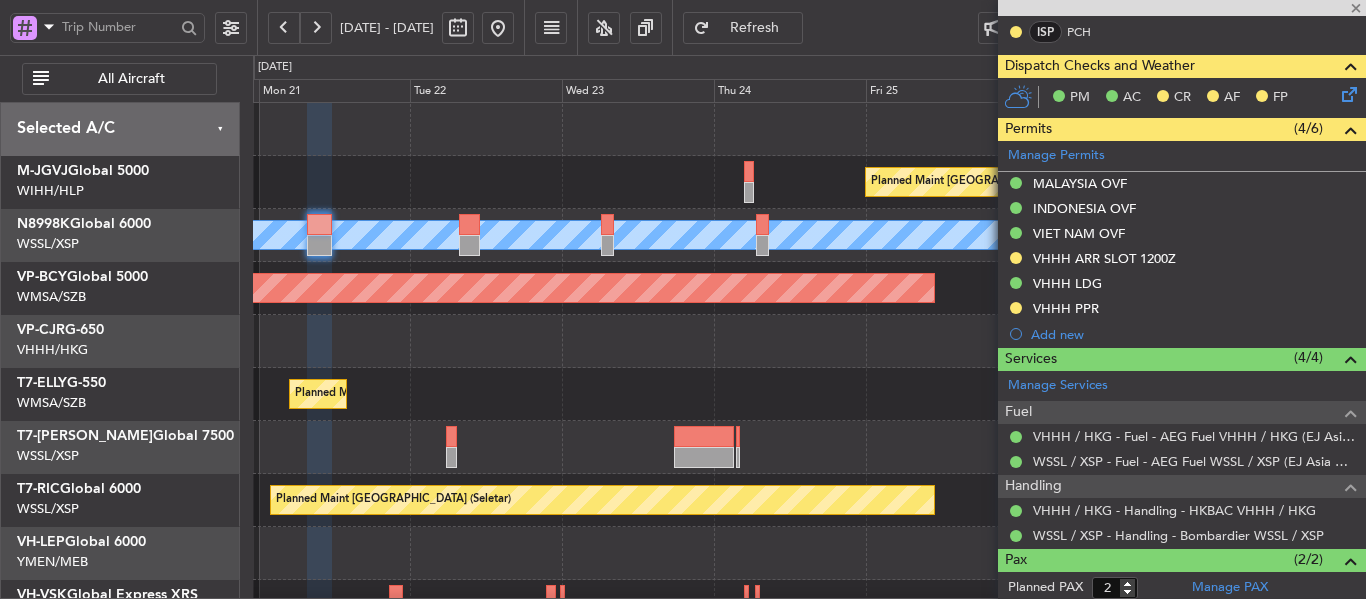 type 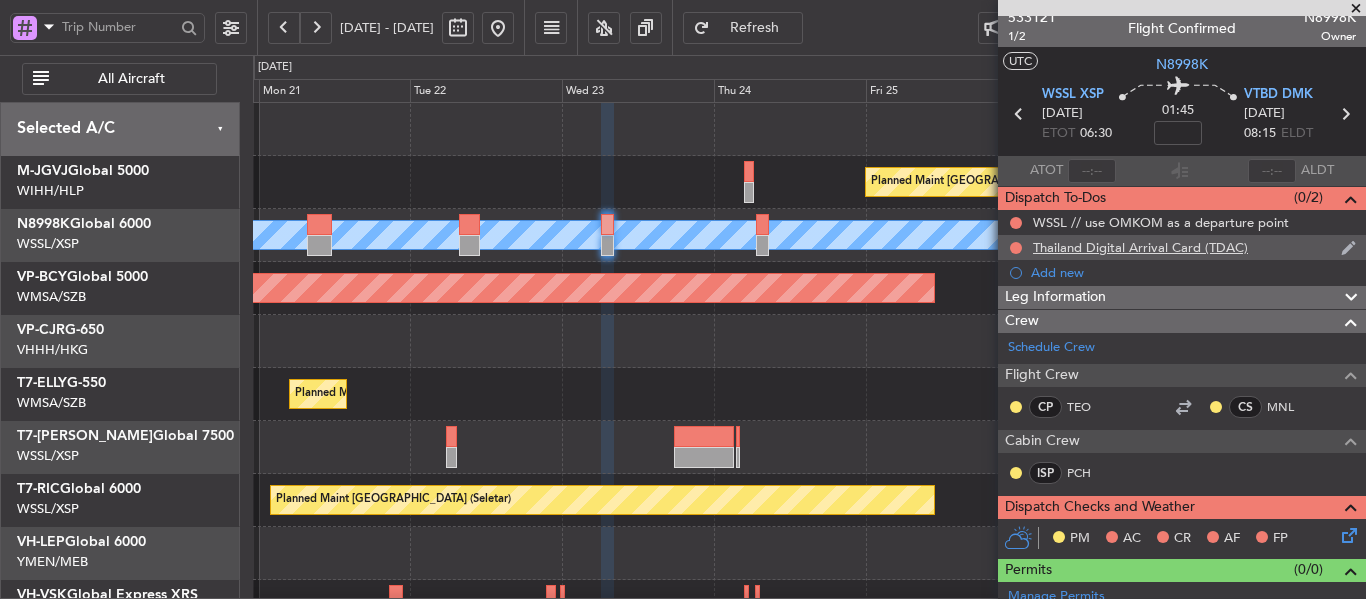 scroll, scrollTop: 0, scrollLeft: 0, axis: both 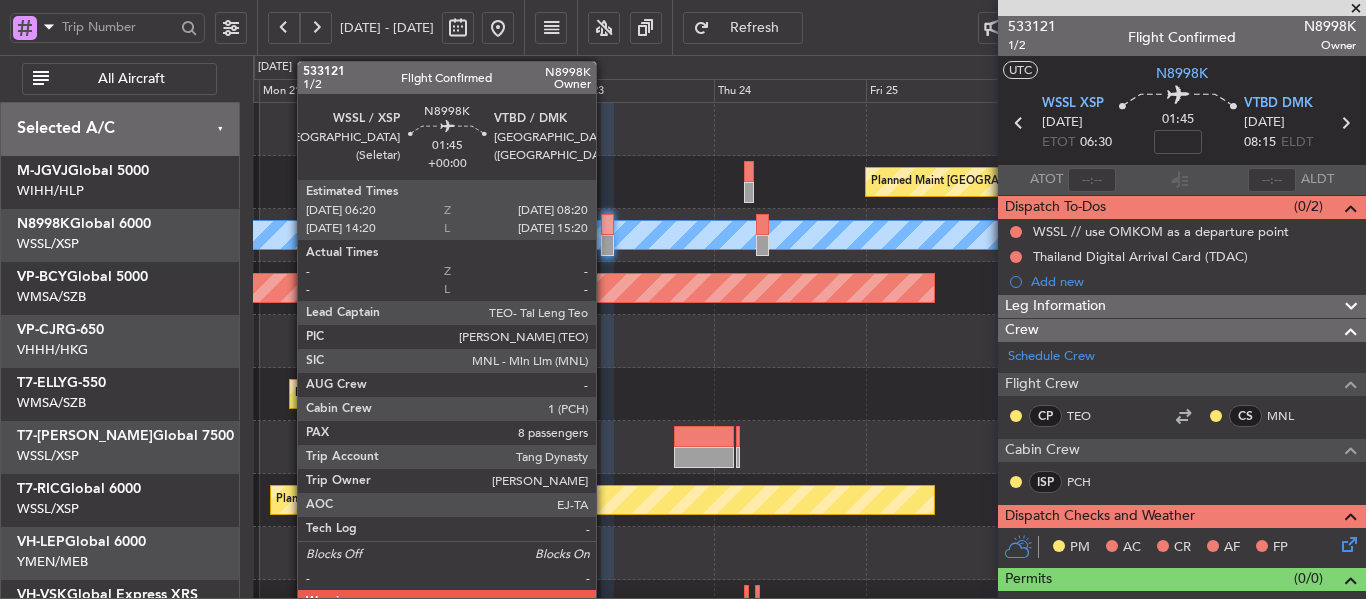 click 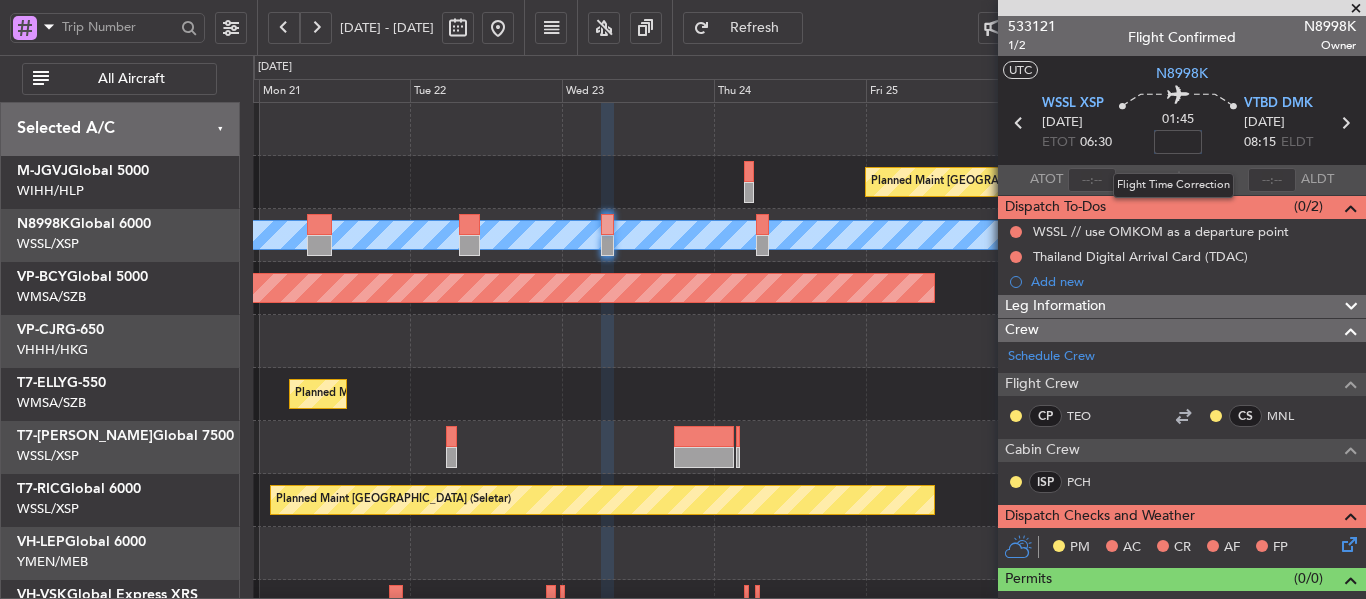 click at bounding box center (1178, 142) 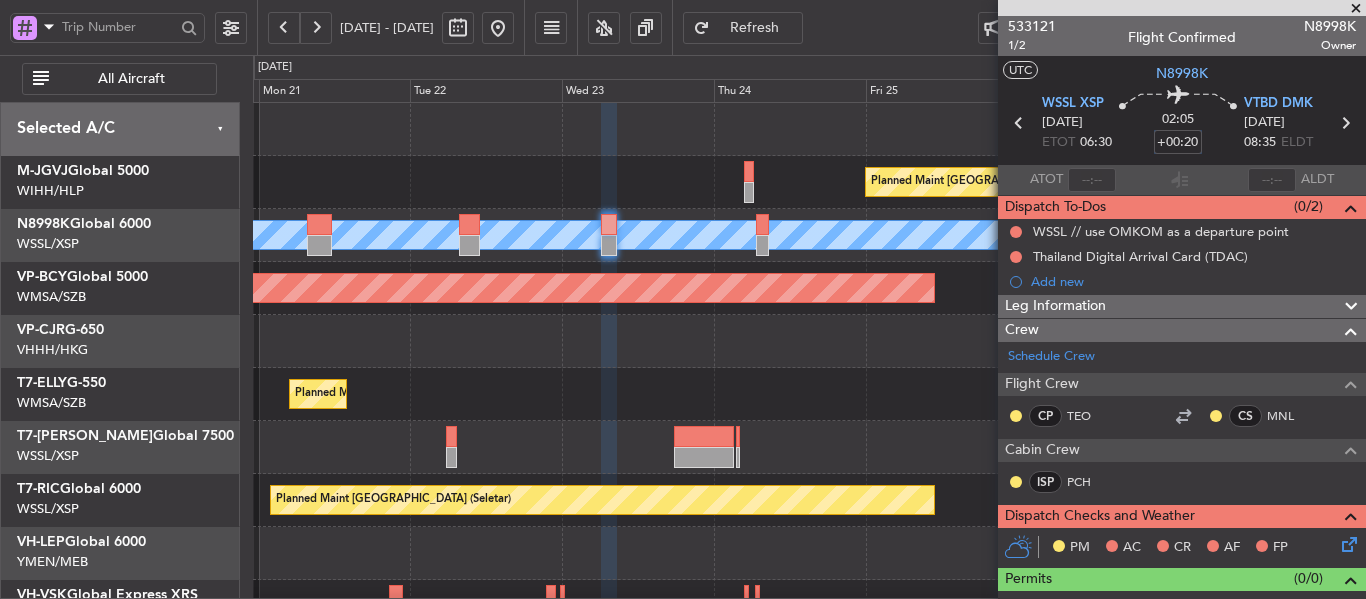 type on "+00:20" 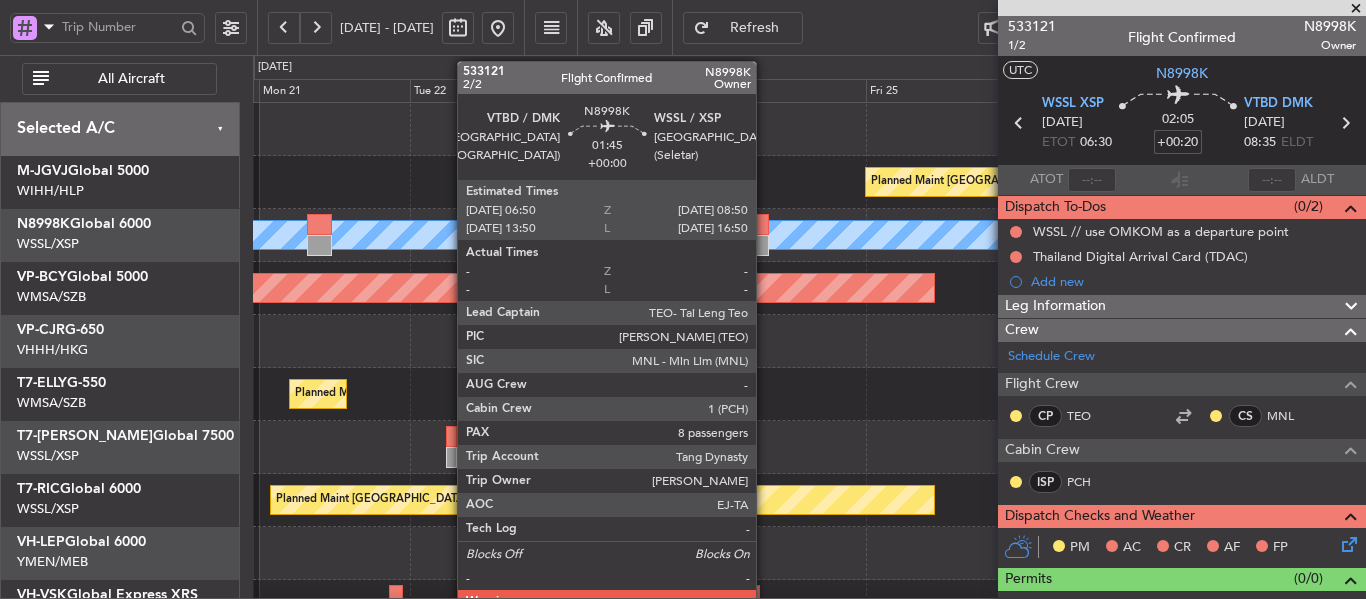 click 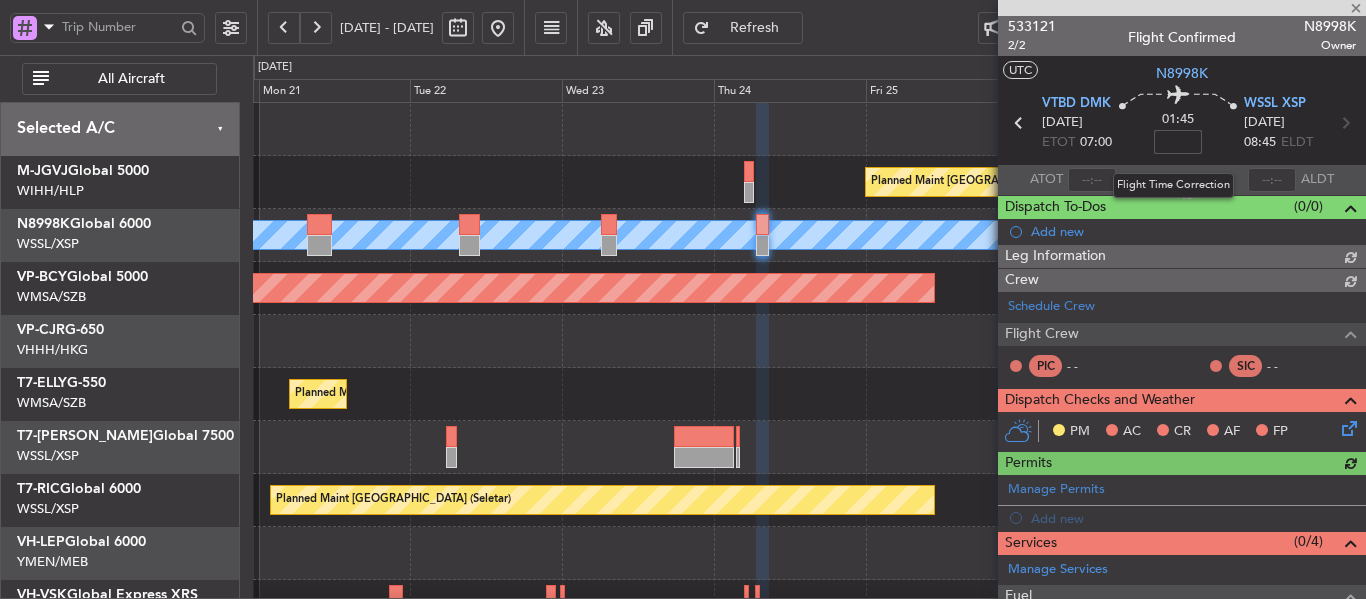 click at bounding box center (1178, 142) 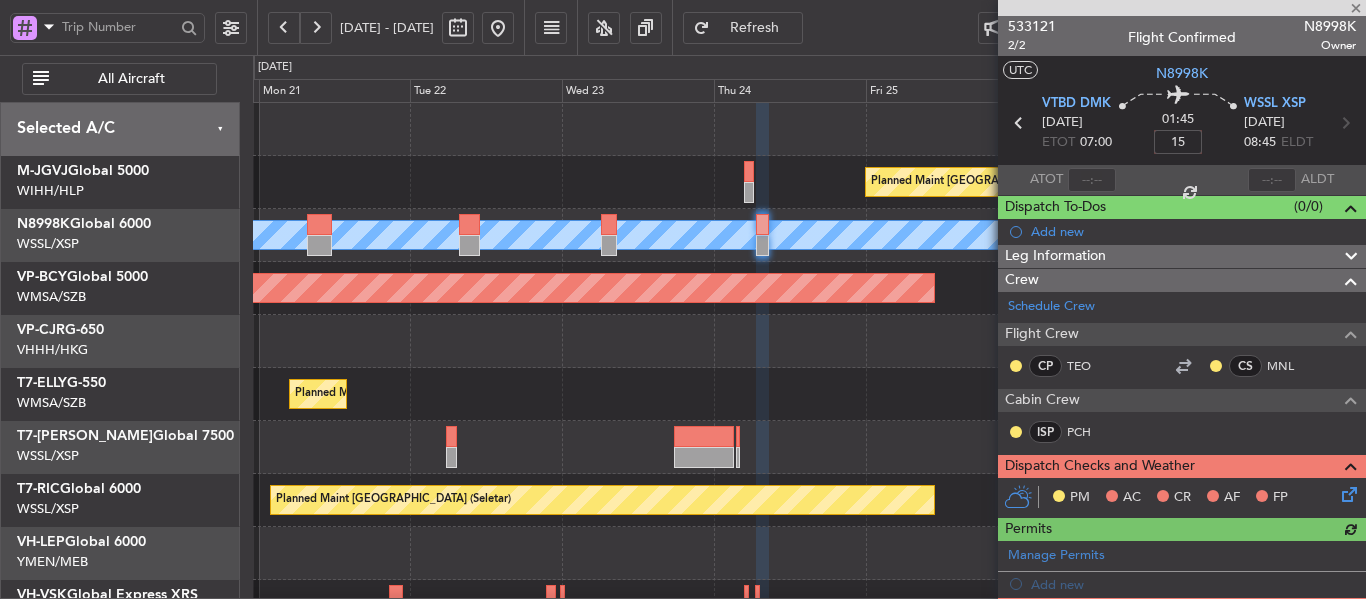 click on "Flight Time Correction" at bounding box center [1173, 185] 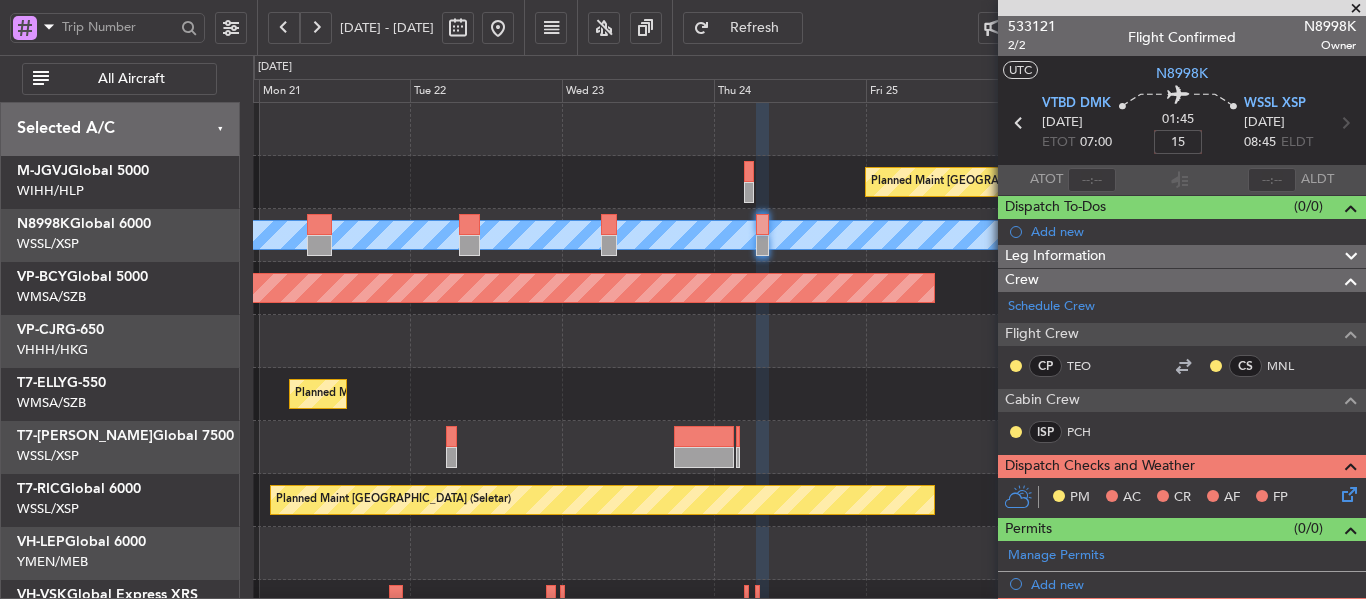 type on "+00:15" 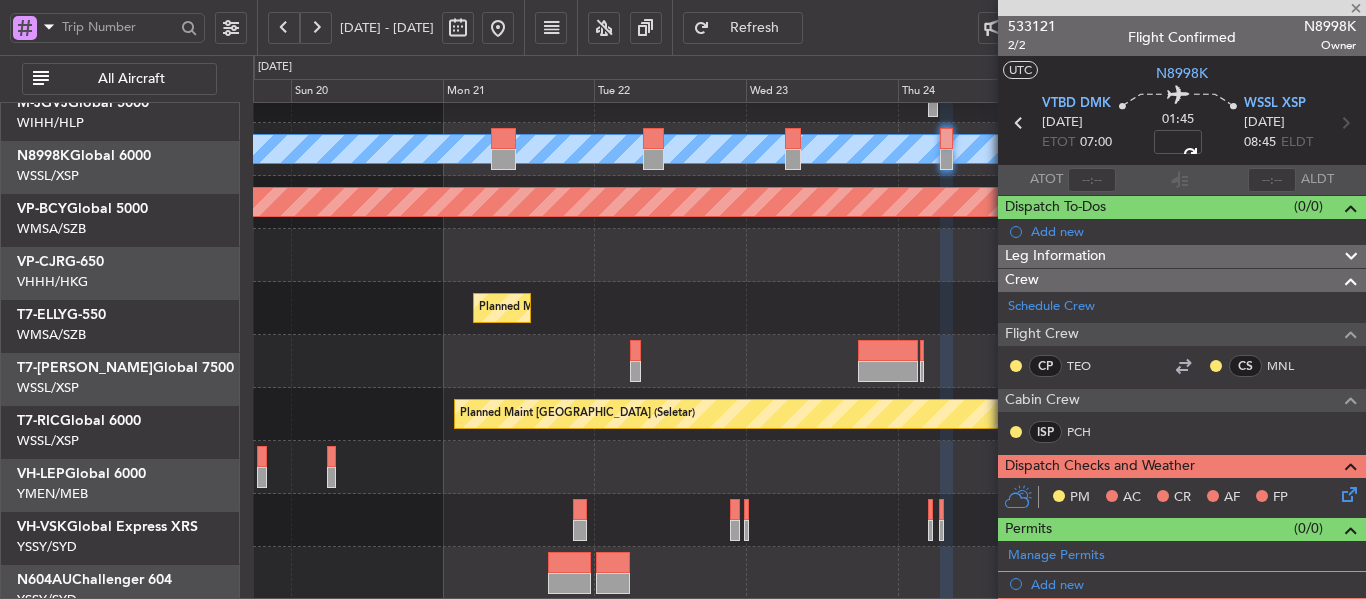 scroll, scrollTop: 86, scrollLeft: 0, axis: vertical 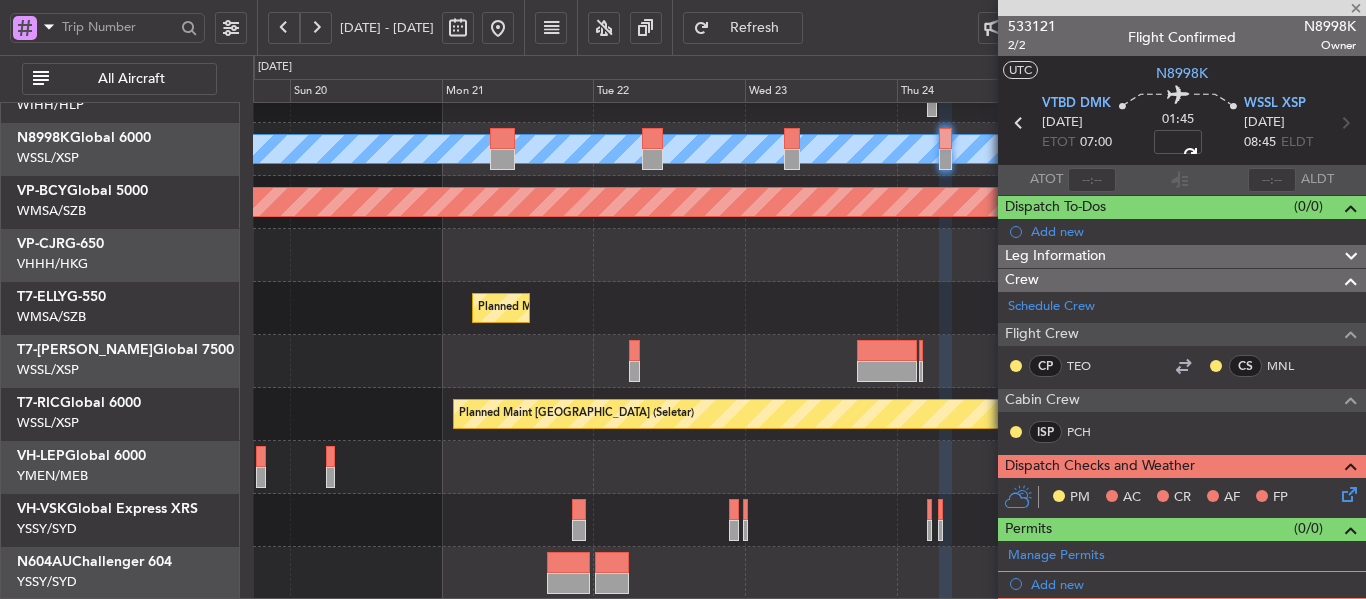 click on "Planned Maint [GEOGRAPHIC_DATA] (Seletar)
[PERSON_NAME]
Planned Maint [GEOGRAPHIC_DATA] (Seletar)
Planned Maint [GEOGRAPHIC_DATA] (Seletar)
Planned Maint Sharjah (Sharjah Intl)
Planned Maint [GEOGRAPHIC_DATA] (Seletar)
Planned Maint [GEOGRAPHIC_DATA] ([GEOGRAPHIC_DATA])" 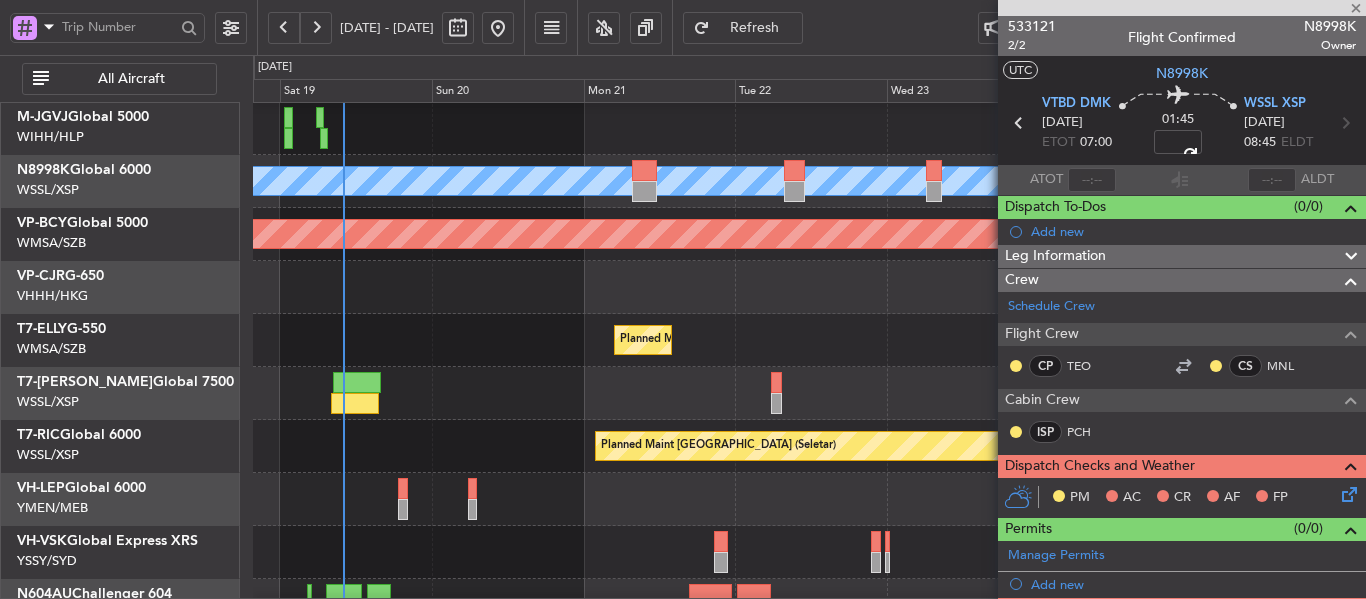 click 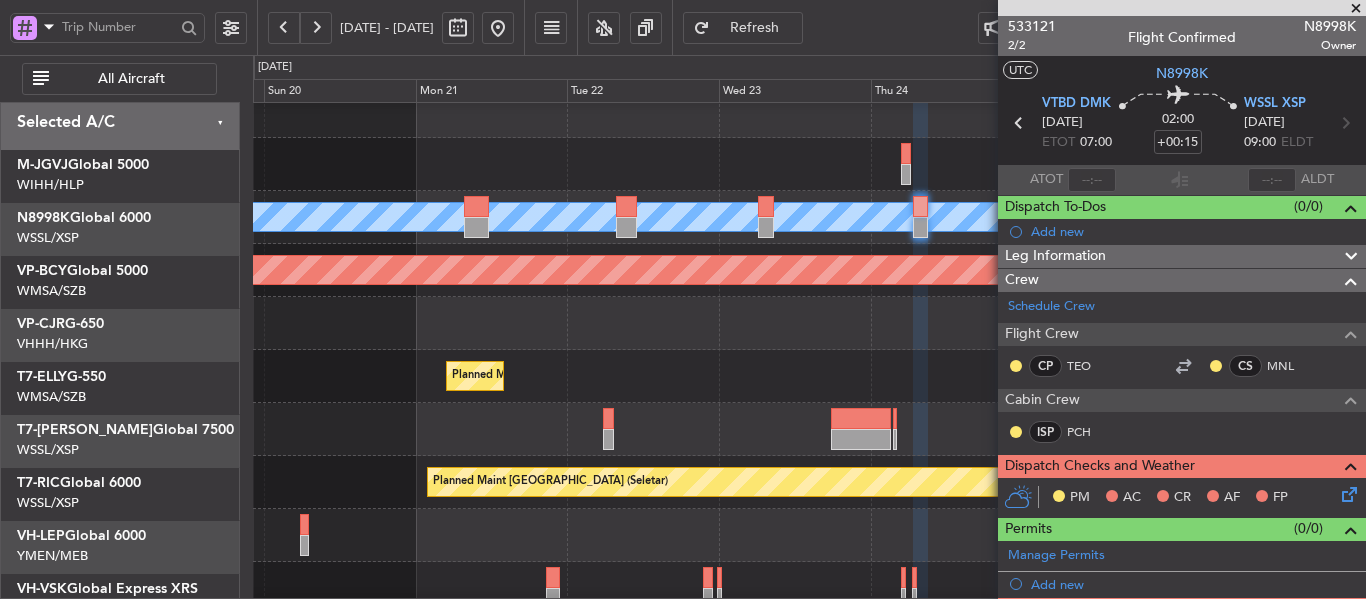 scroll, scrollTop: 5, scrollLeft: 0, axis: vertical 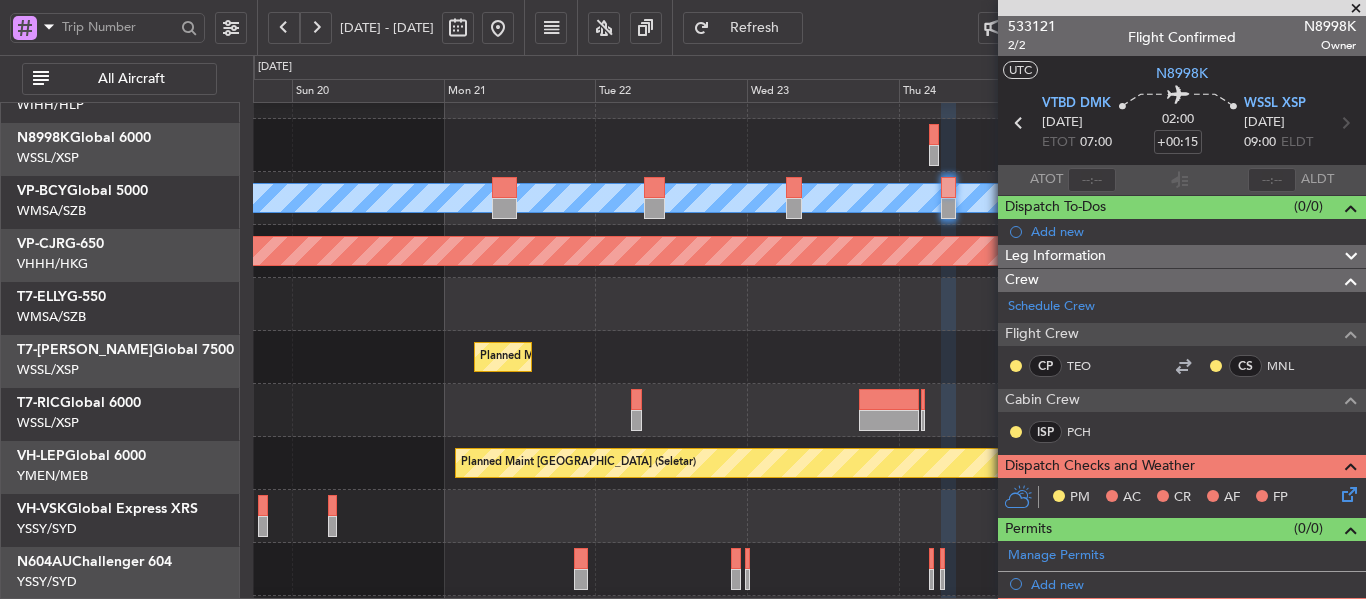 click on "Planned Maint [GEOGRAPHIC_DATA] (Seletar)
[PERSON_NAME]
Planned Maint [GEOGRAPHIC_DATA] (Seletar)
Planned Maint [GEOGRAPHIC_DATA] (Seletar)
Planned Maint Sharjah (Sharjah Intl)
Planned Maint [GEOGRAPHIC_DATA] (Seletar)
Planned Maint [GEOGRAPHIC_DATA] ([GEOGRAPHIC_DATA])" 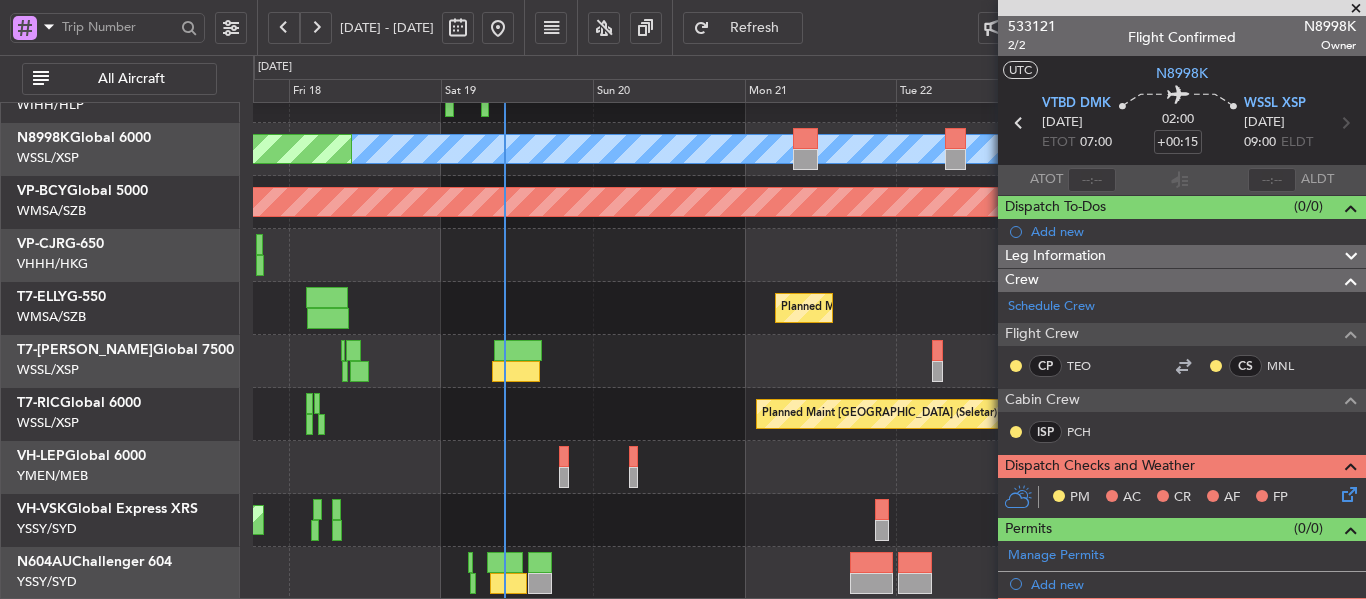 click on "Planned Maint [GEOGRAPHIC_DATA] (Seletar)
[PERSON_NAME]
Planned Maint [GEOGRAPHIC_DATA] (Seletar)
Planned Maint [GEOGRAPHIC_DATA] (Seletar)
[GEOGRAPHIC_DATA][PERSON_NAME] (Mineta [GEOGRAPHIC_DATA][PERSON_NAME])
[PERSON_NAME] San [PERSON_NAME] (Mineta [GEOGRAPHIC_DATA][PERSON_NAME])
Planned Maint Sharjah (Sharjah Intl)
Planned Maint [GEOGRAPHIC_DATA] (Sultan [PERSON_NAME] [PERSON_NAME] - Subang)
[PERSON_NAME] (Sultan [PERSON_NAME] [PERSON_NAME] - Subang)
[PERSON_NAME] (Sultan [PERSON_NAME] [PERSON_NAME] - Subang)
Planned Maint [GEOGRAPHIC_DATA] (Seletar)
Unplanned Maint Sydney ([PERSON_NAME] Intl)" 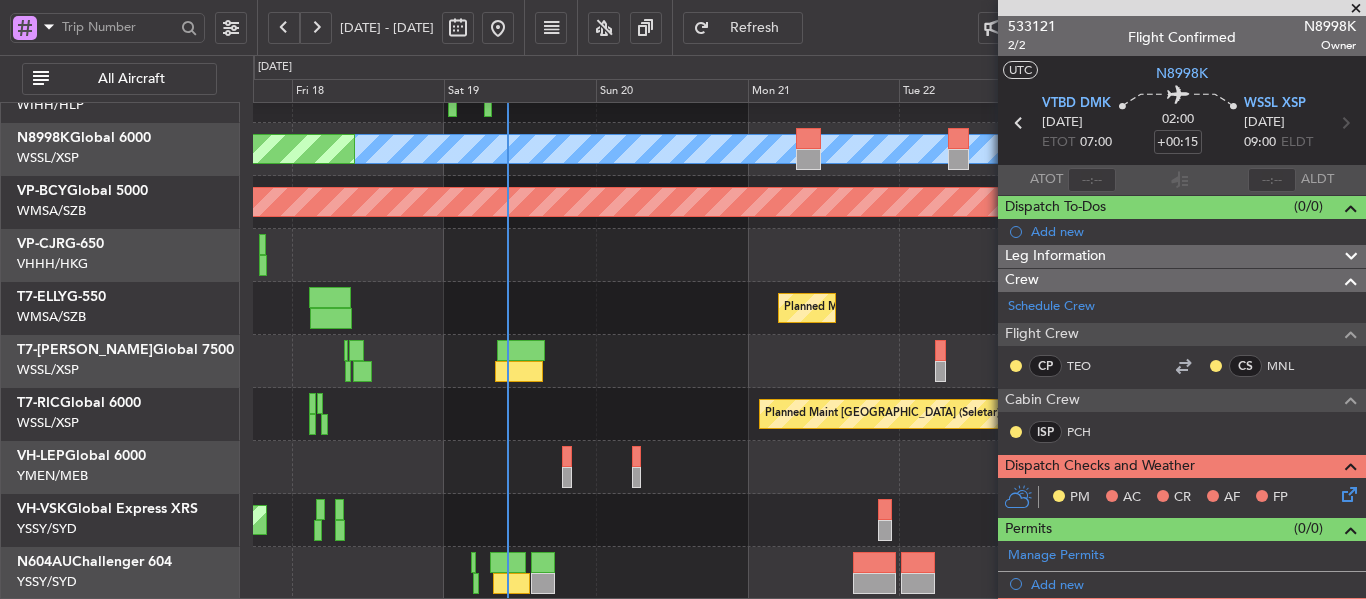 click at bounding box center (1356, 9) 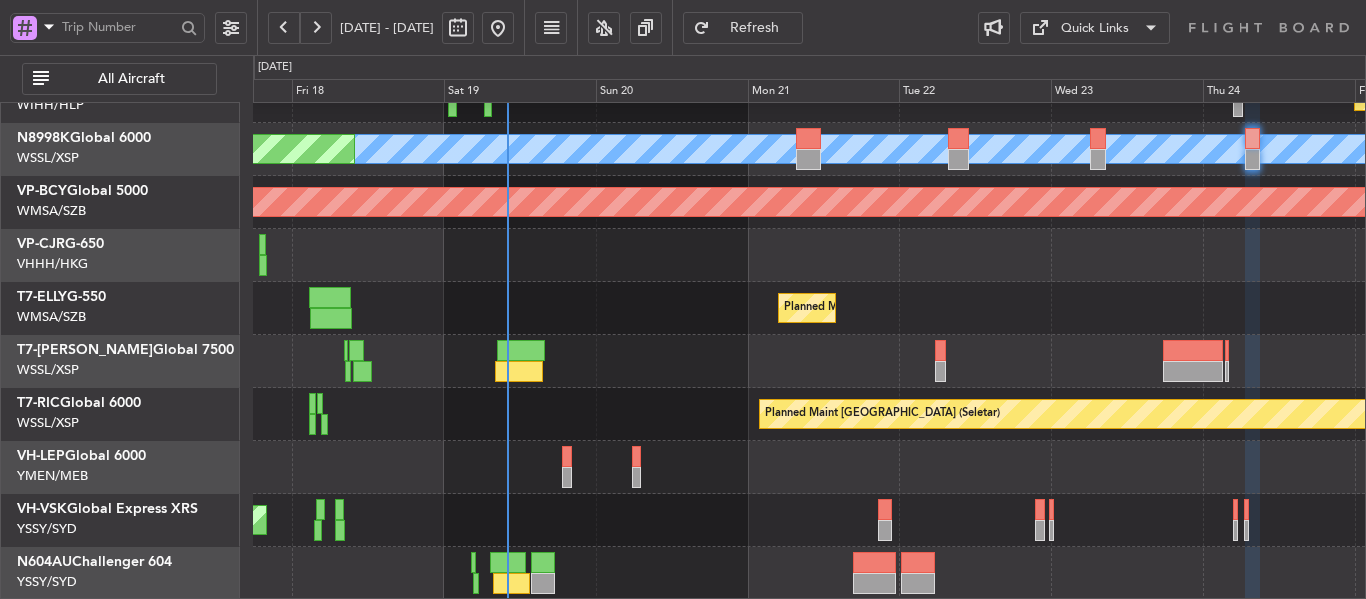 type on "0" 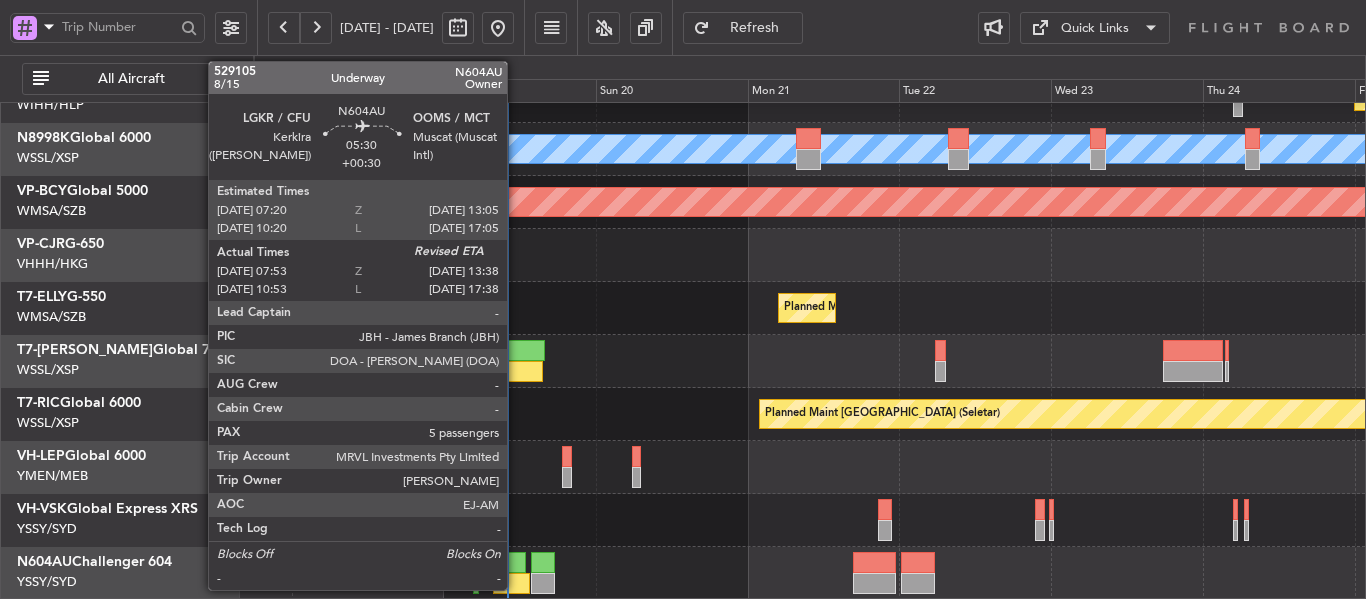 click 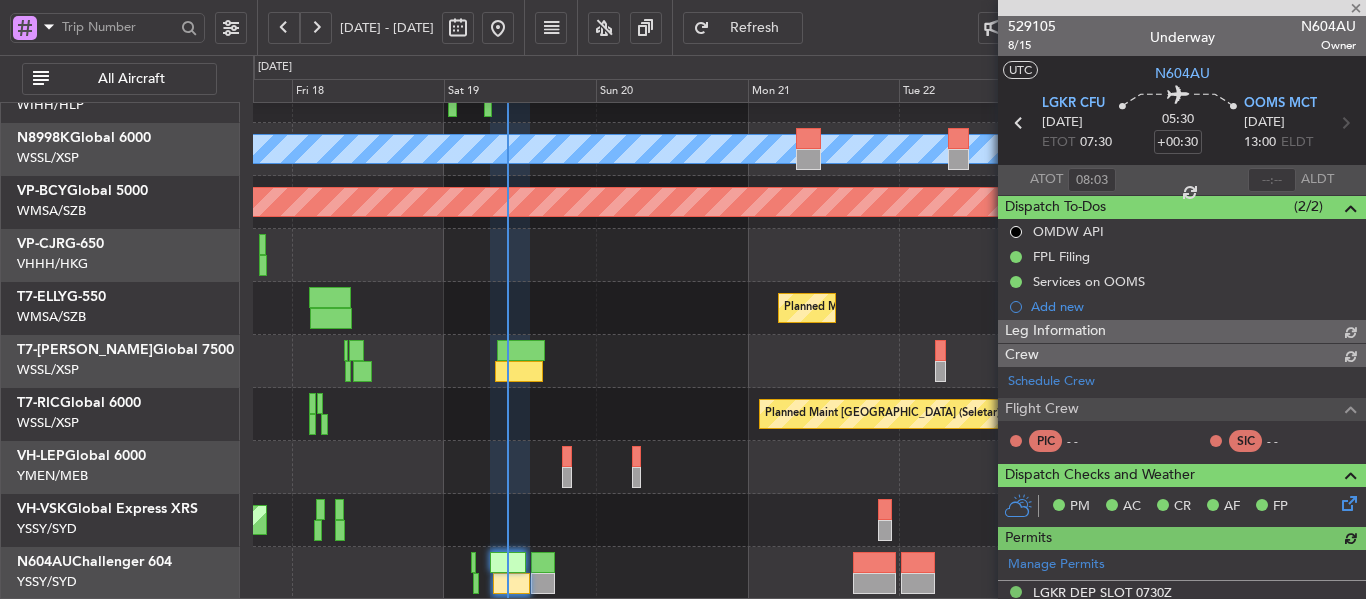 type on "[PERSON_NAME] (EYU)" 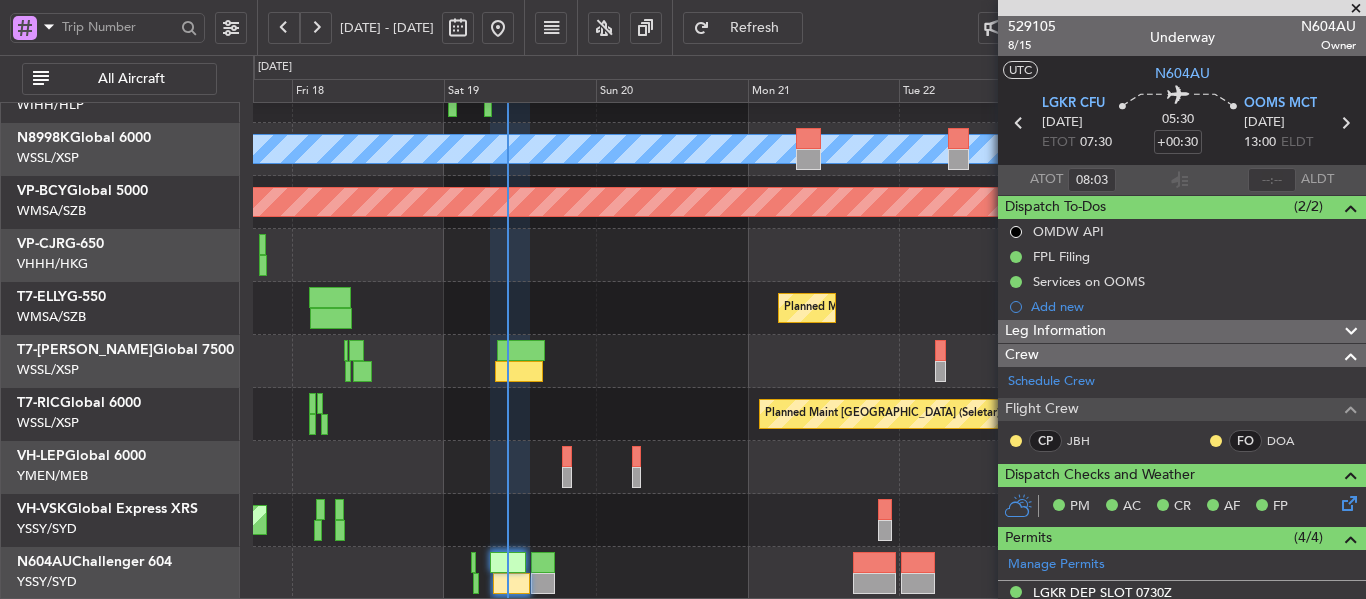 type on "[PERSON_NAME] (EYU)" 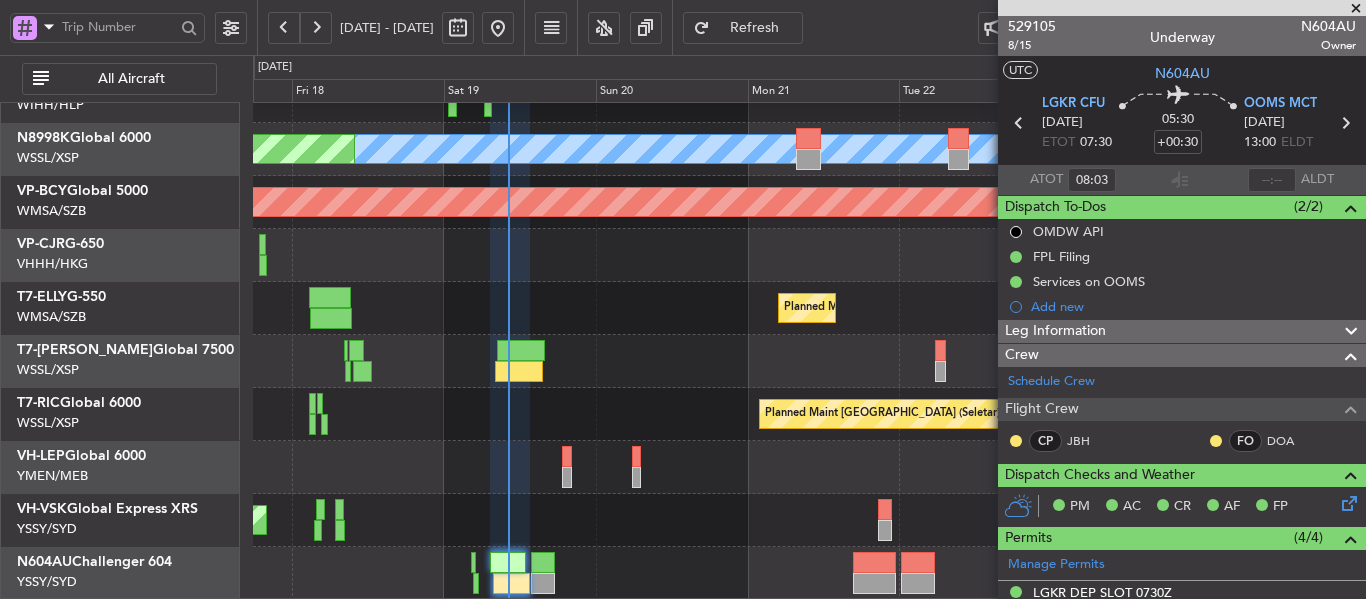 type on "[PERSON_NAME] (EYU)" 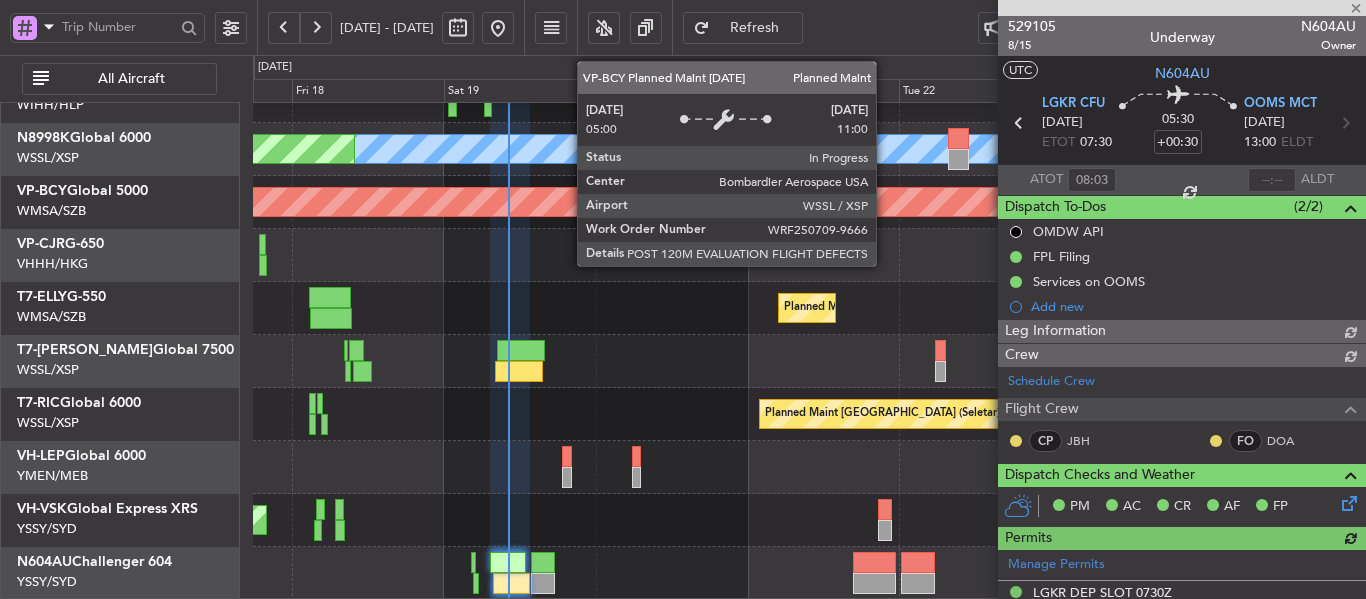 type on "[PERSON_NAME] (EYU)" 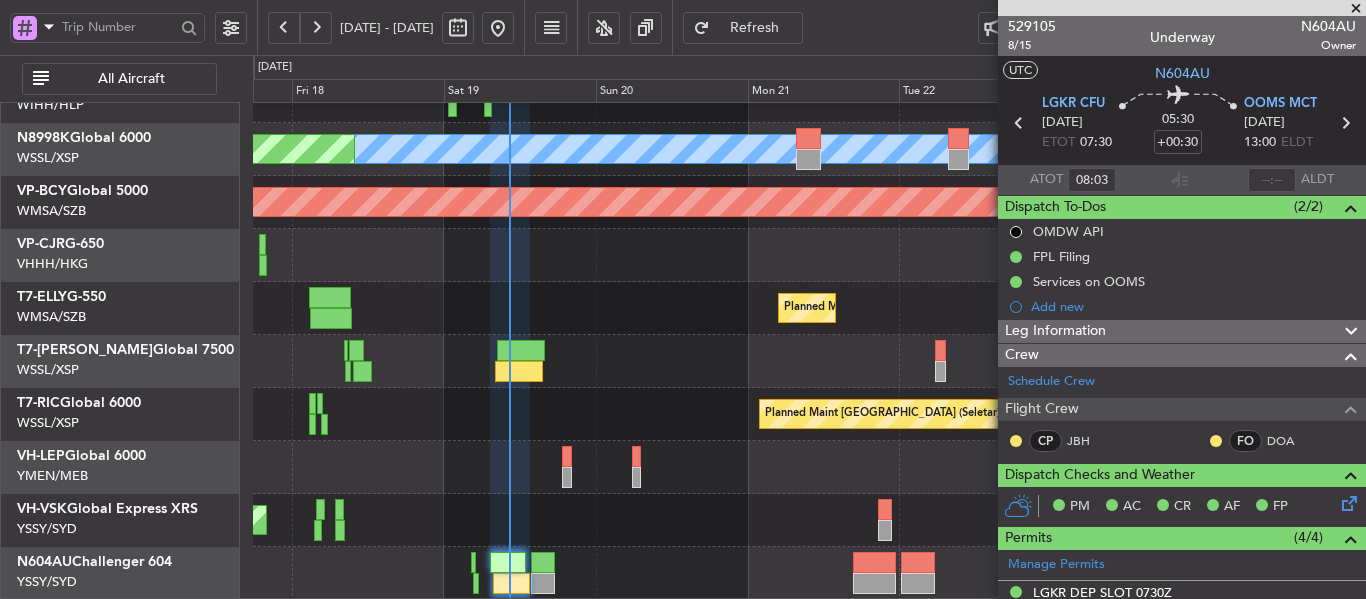 scroll, scrollTop: 19, scrollLeft: 0, axis: vertical 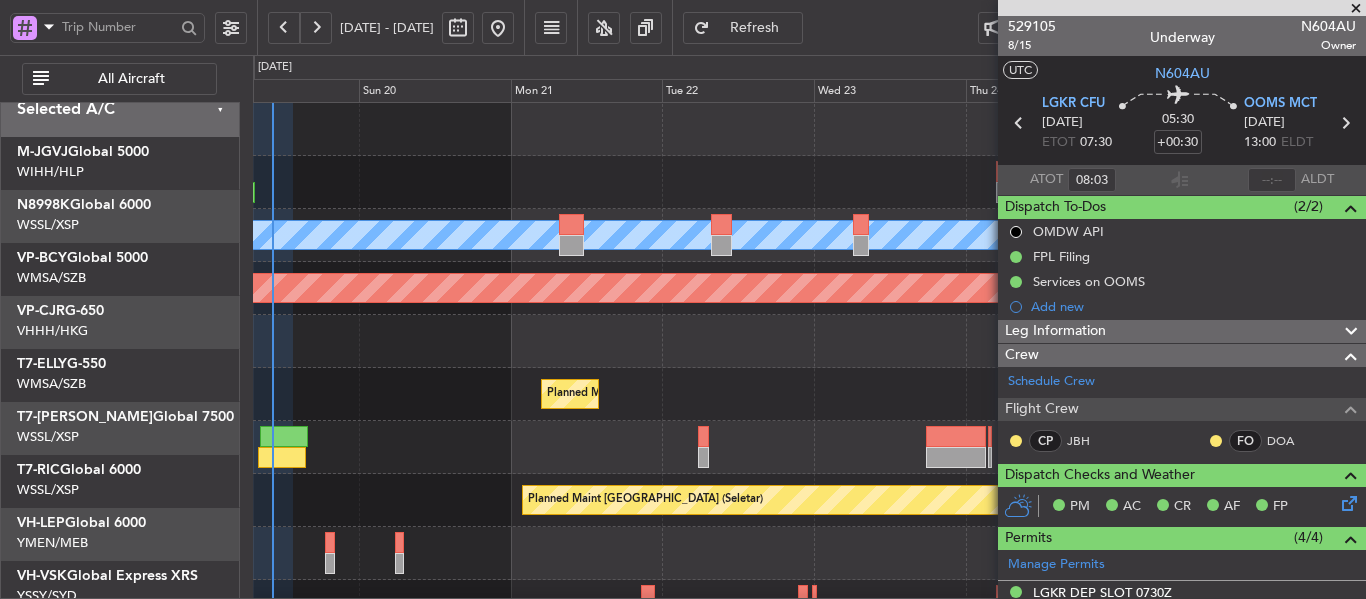 click on "Planned Maint [GEOGRAPHIC_DATA] (Seletar)
[PERSON_NAME]
Planned Maint [GEOGRAPHIC_DATA] (Seletar)
Planned Maint [GEOGRAPHIC_DATA] (Seletar)
Planned Maint Sharjah (Sharjah Intl)
Planned Maint [GEOGRAPHIC_DATA] (Sultan [PERSON_NAME] [PERSON_NAME] - Subang)
[PERSON_NAME] (Sultan [PERSON_NAME] [PERSON_NAME] - Subang)
[PERSON_NAME] (Sultan [PERSON_NAME] [PERSON_NAME] - Subang)
Planned Maint [GEOGRAPHIC_DATA] (Seletar)
Planned Maint [GEOGRAPHIC_DATA] ([GEOGRAPHIC_DATA])
Unplanned Maint Sydney ([PERSON_NAME] Intl)" 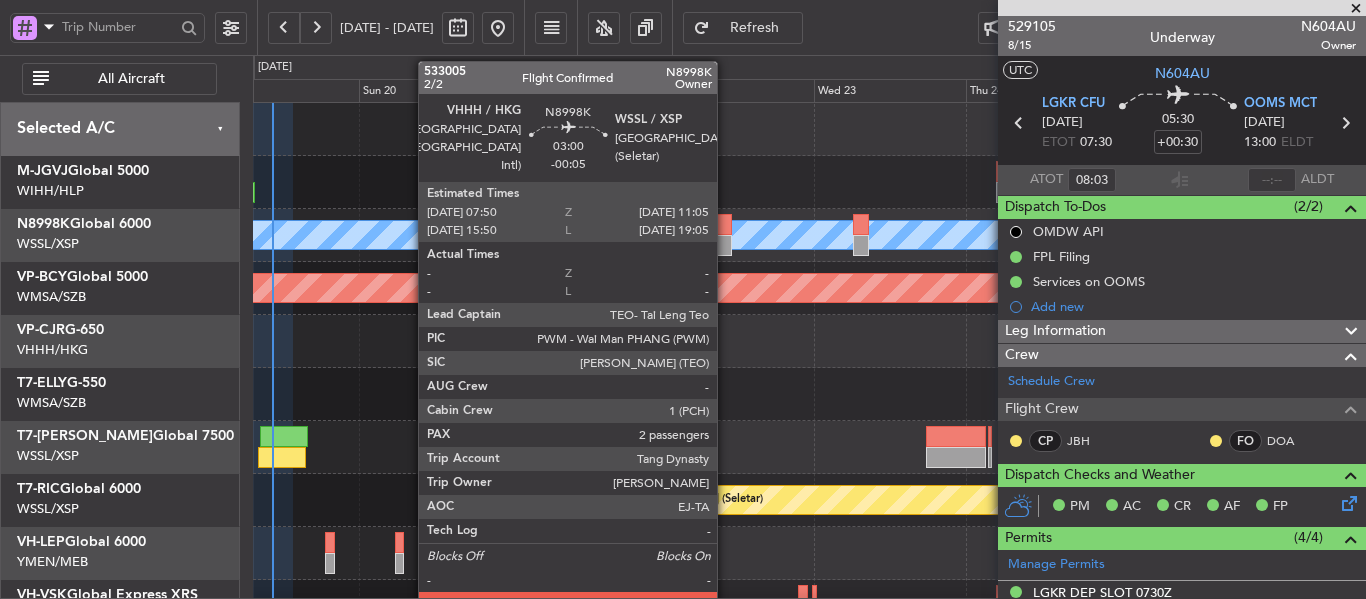 click 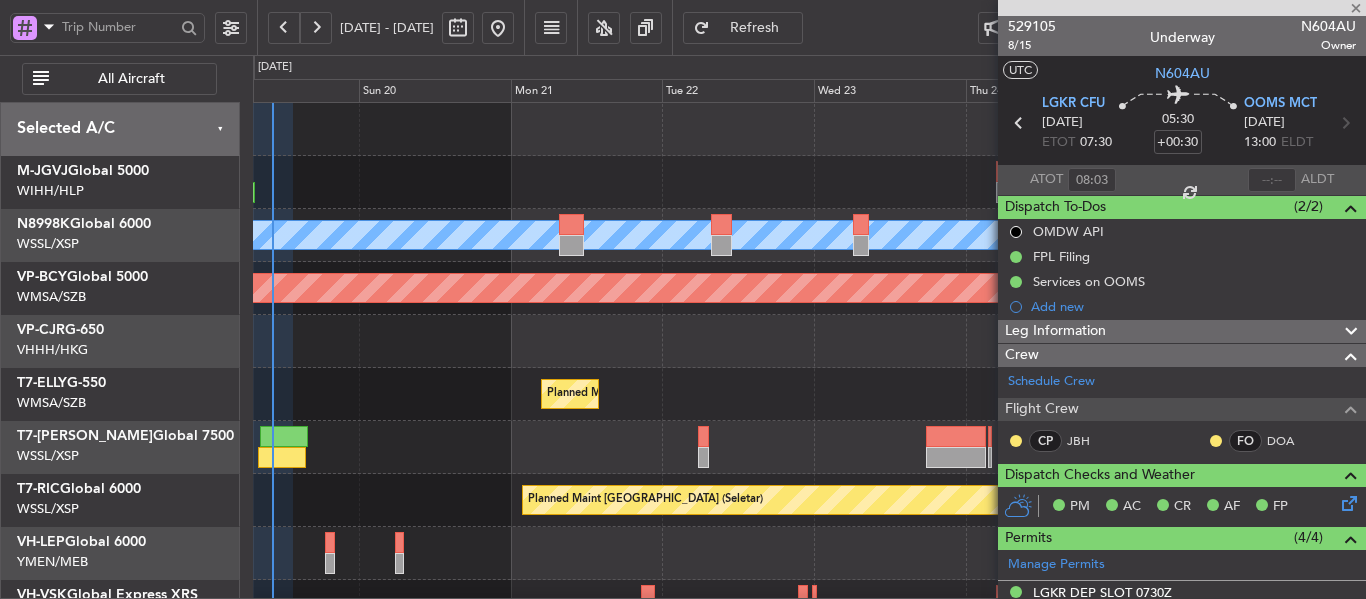 type on "-00:05" 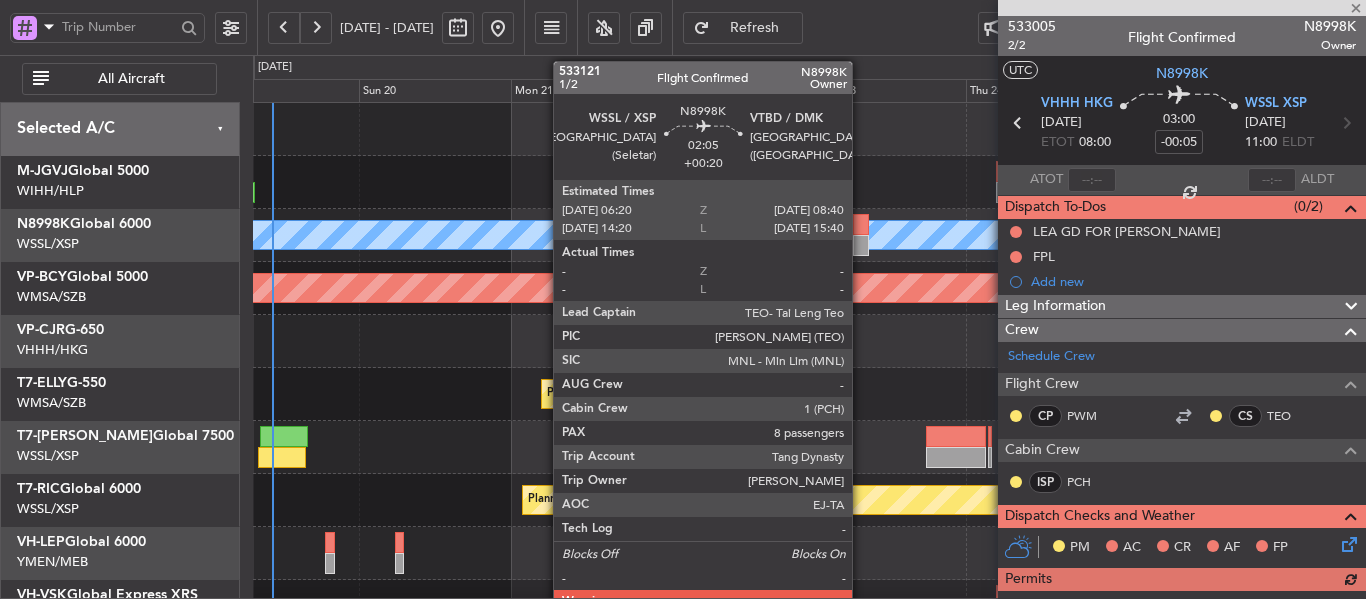 click 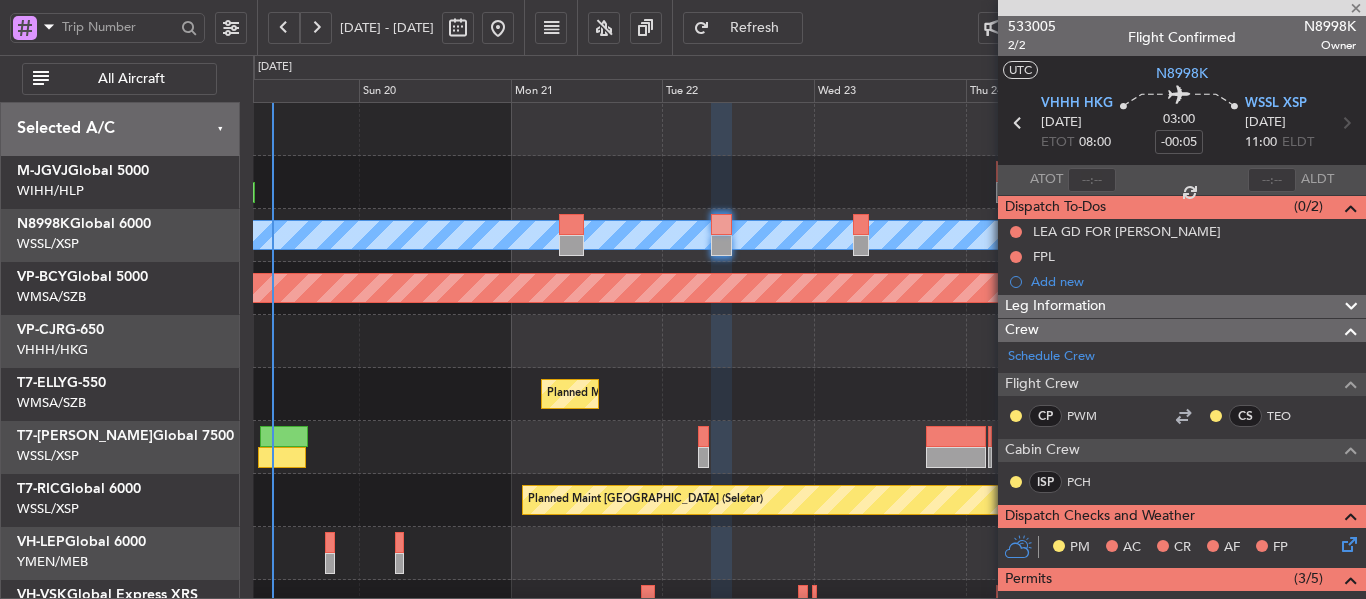 type on "+00:20" 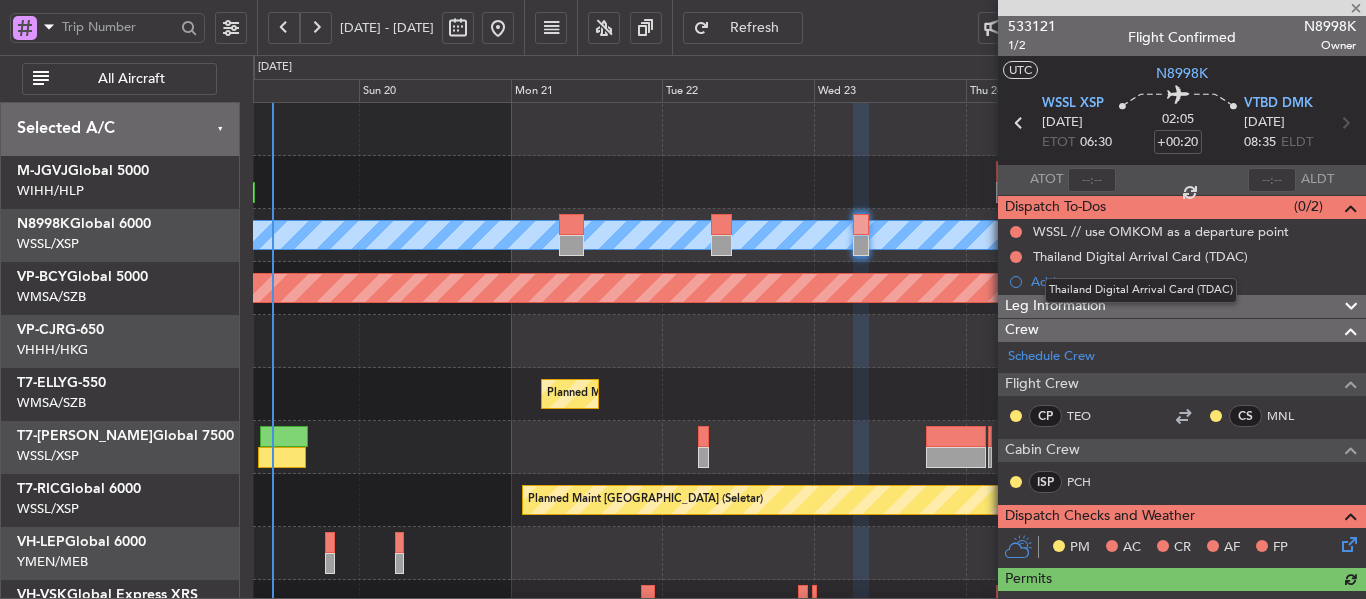 click on "Thailand Digital Arrival Card (TDAC)" at bounding box center (1141, 290) 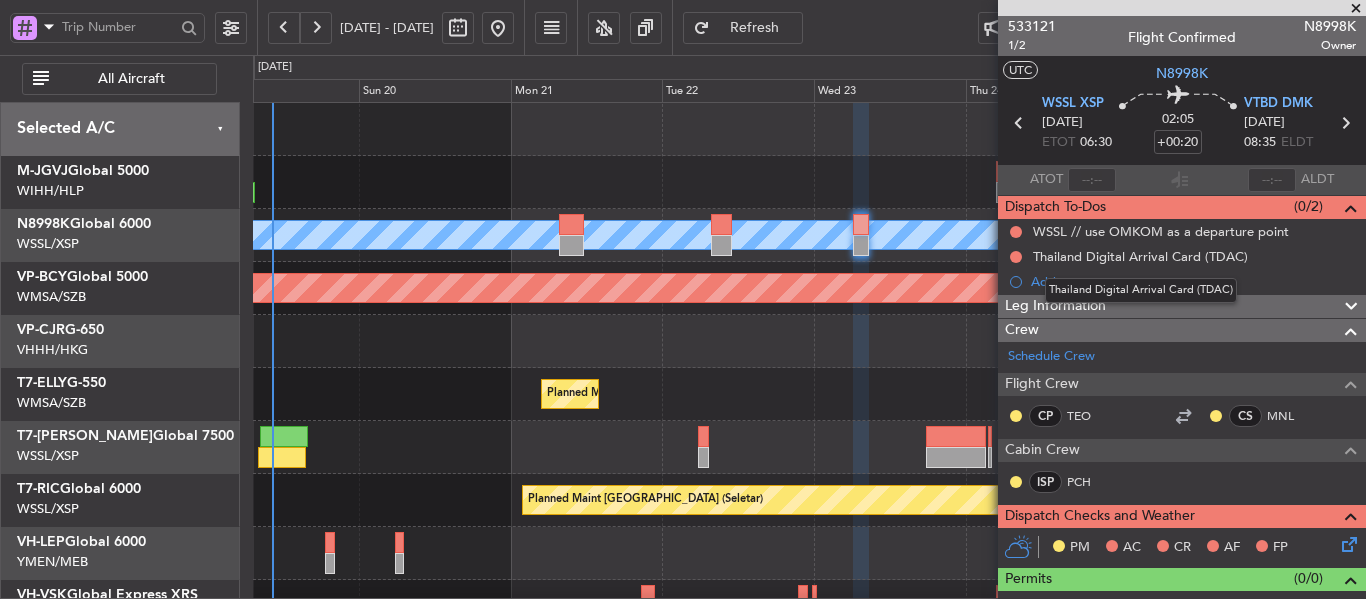 click on "Thailand Digital Arrival Card (TDAC)" at bounding box center [1141, 290] 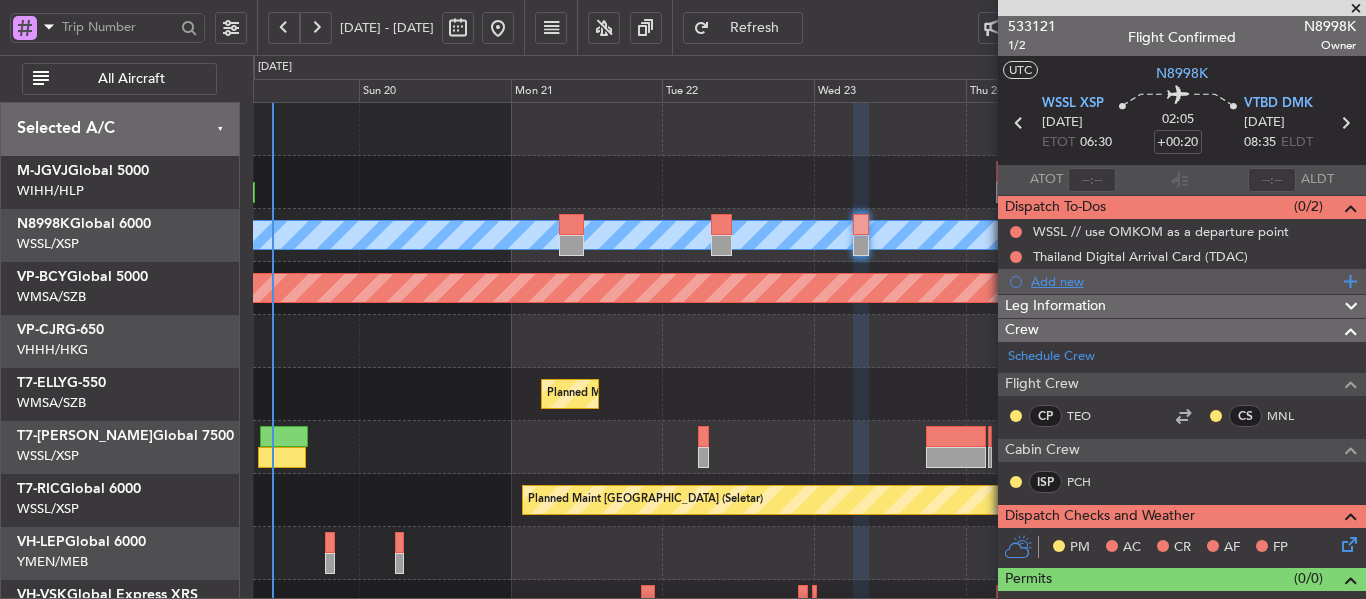 click on "Add new" 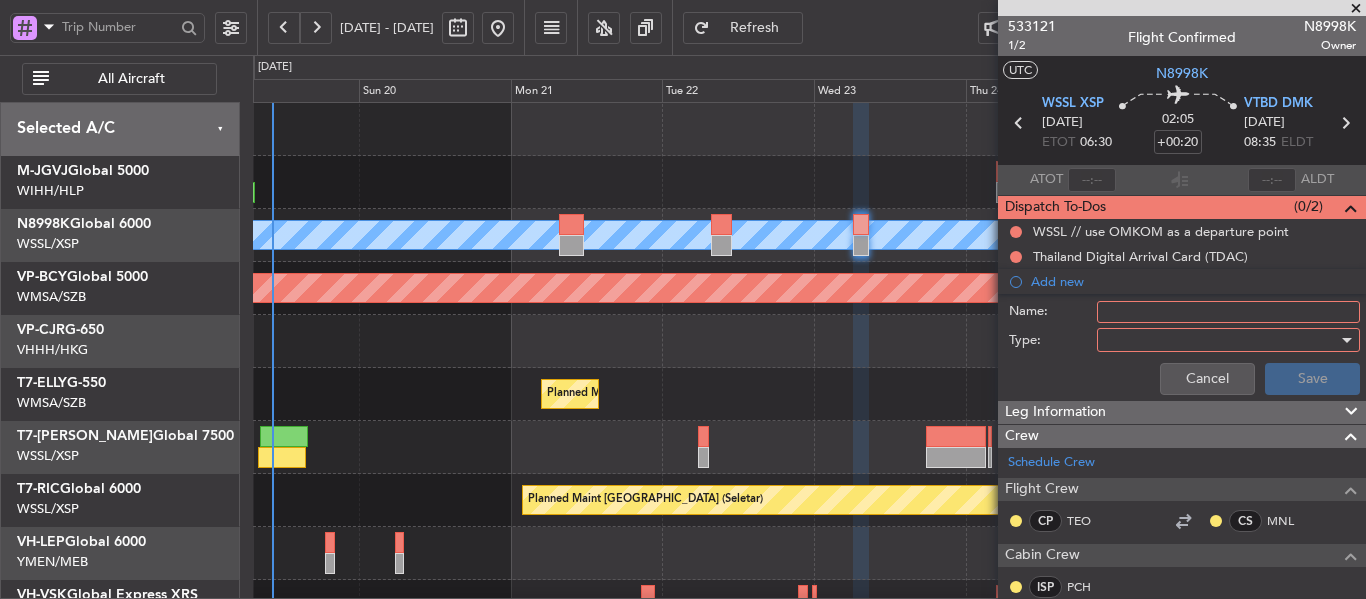 click on "Name:" at bounding box center (1228, 312) 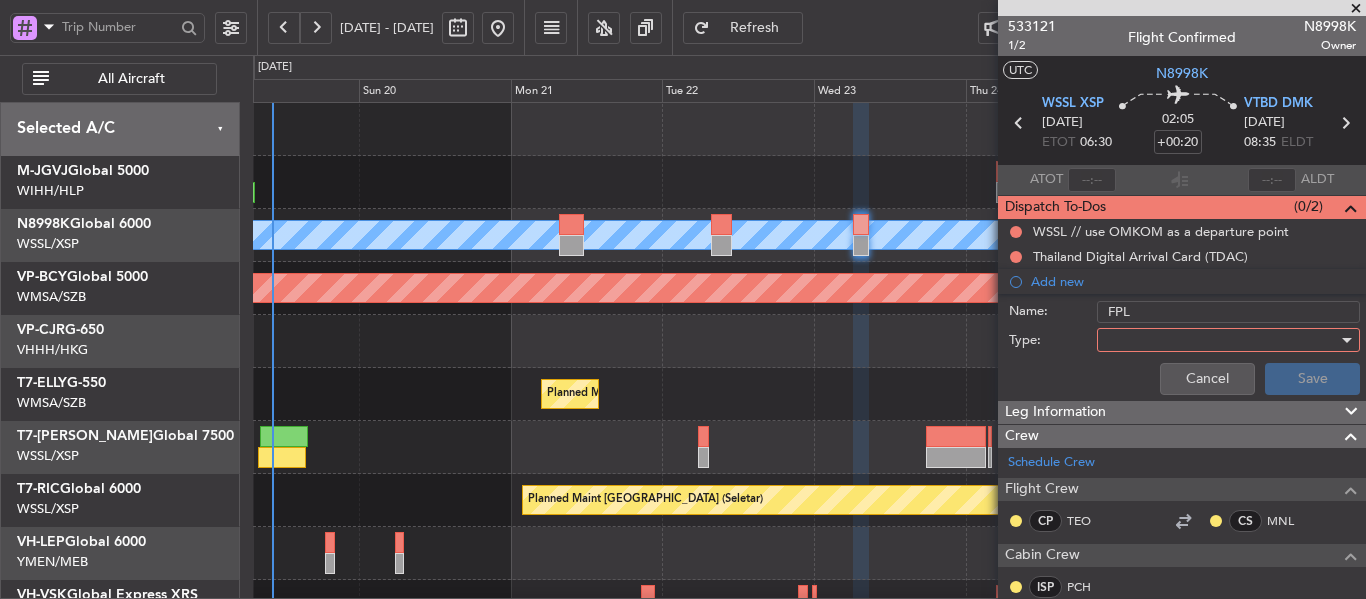 click at bounding box center (1221, 340) 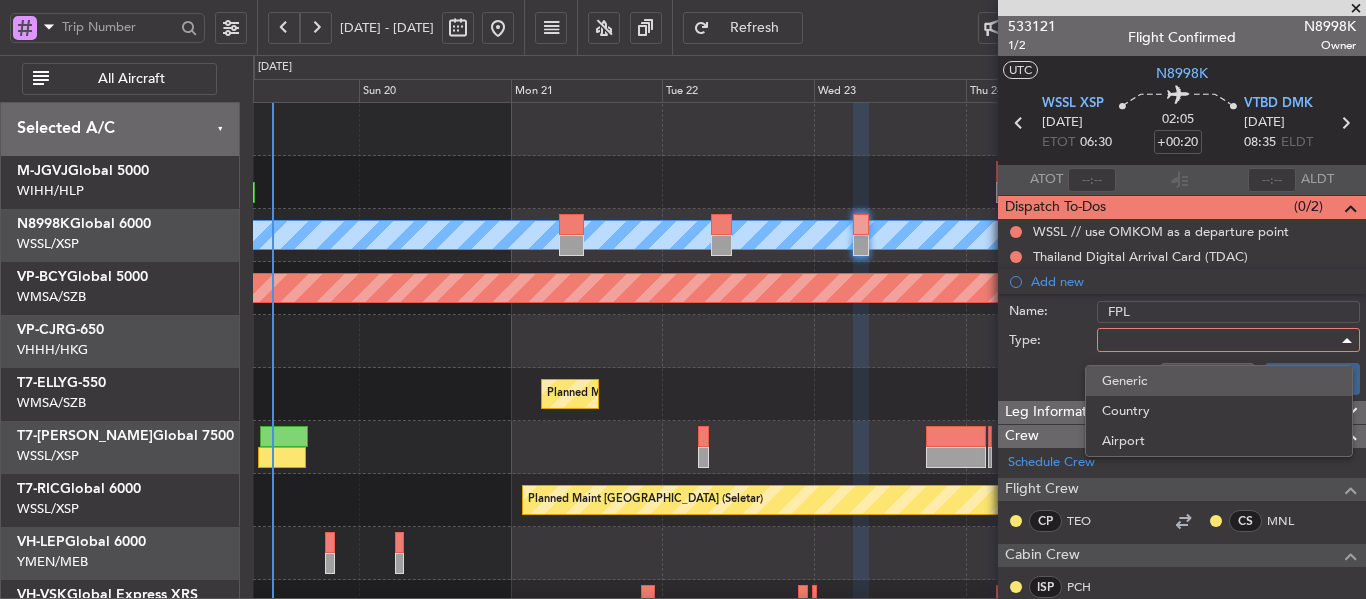 click on "Generic" at bounding box center (1219, 381) 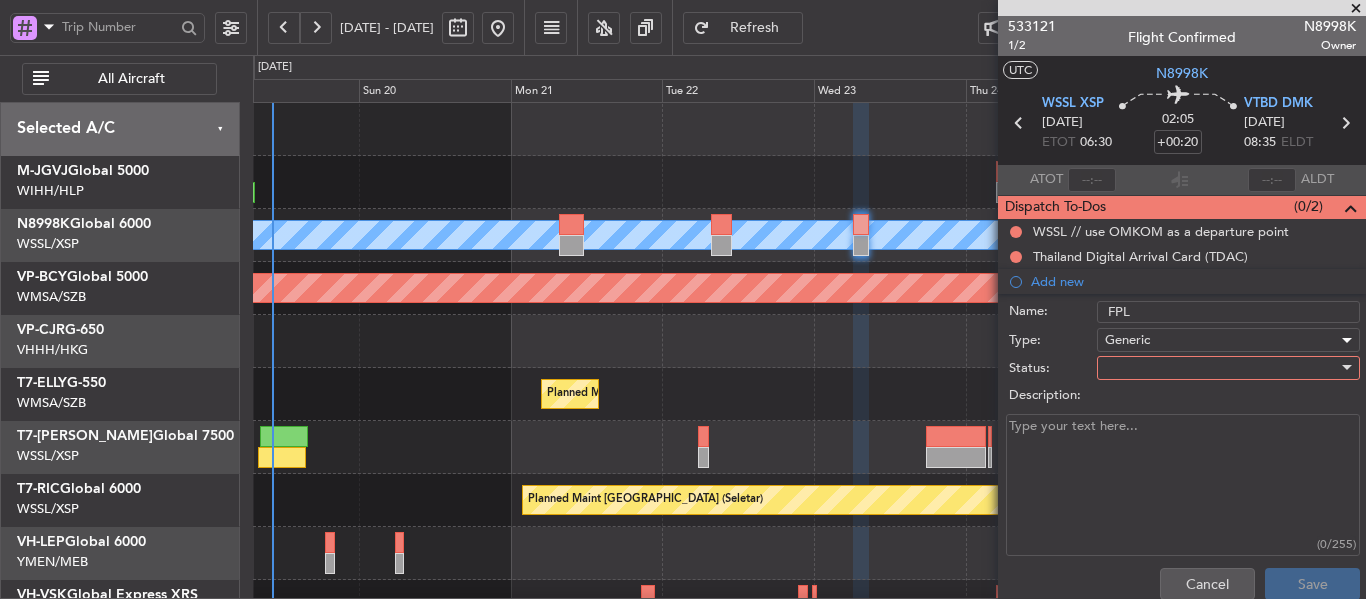 click at bounding box center [1221, 368] 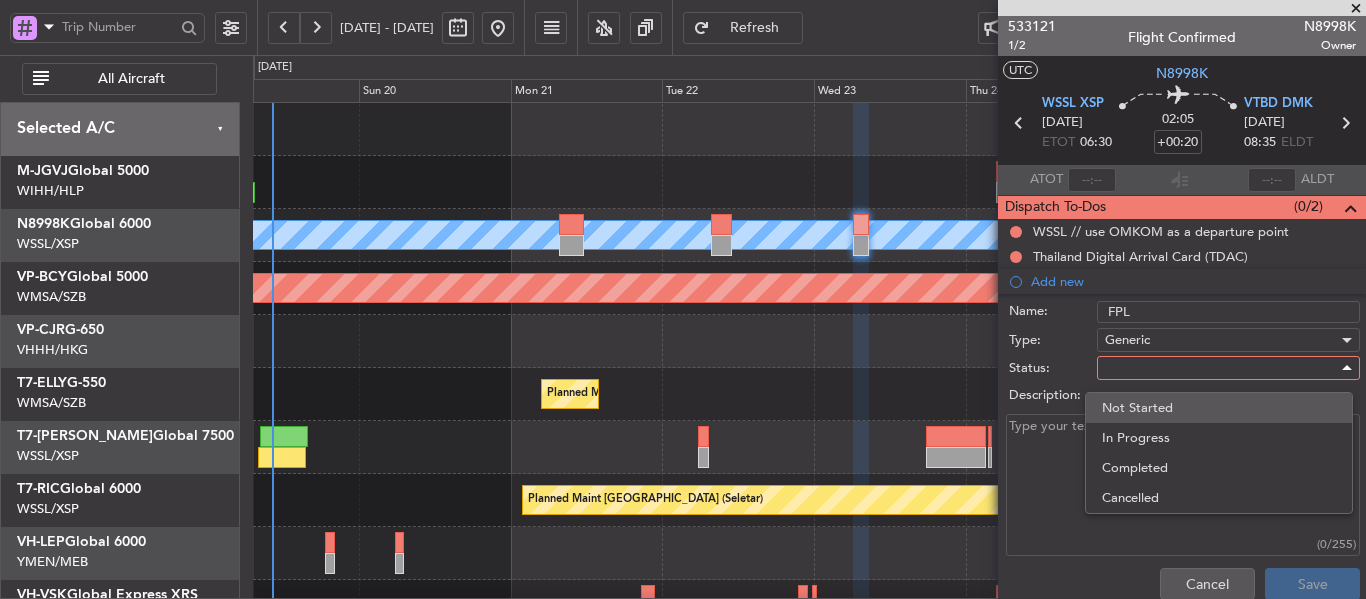 click on "Not Started   In Progress   Completed   Cancelled" at bounding box center [1219, 453] 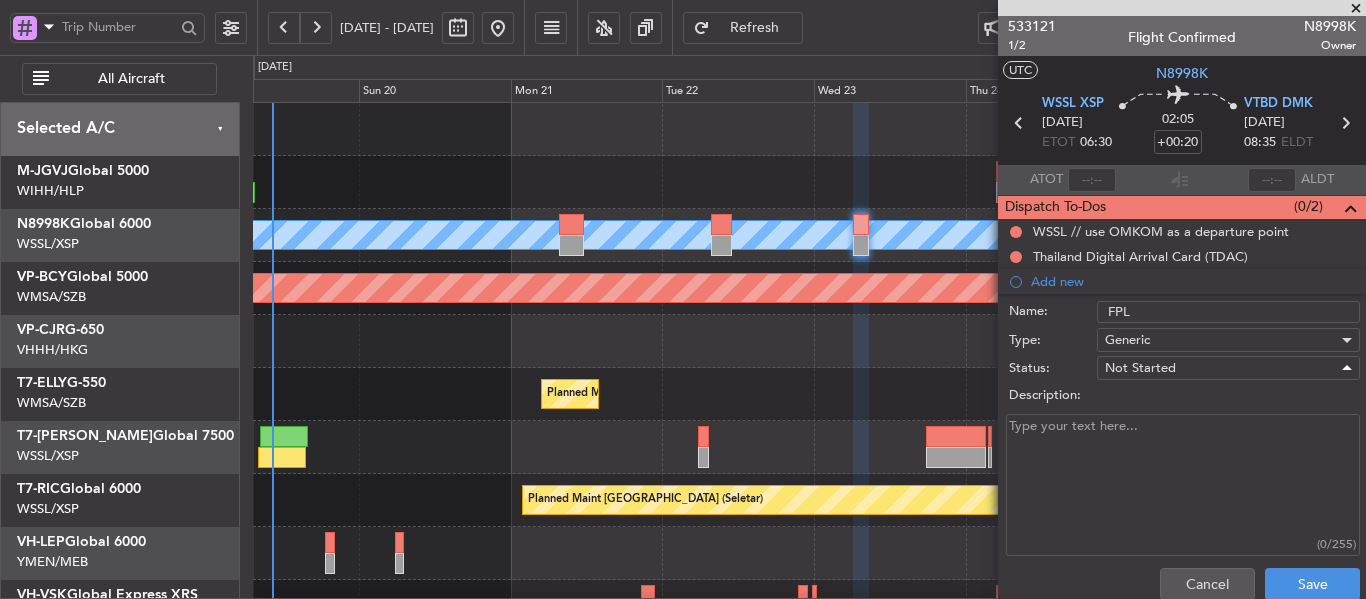 click on "Description:" at bounding box center (1183, 485) 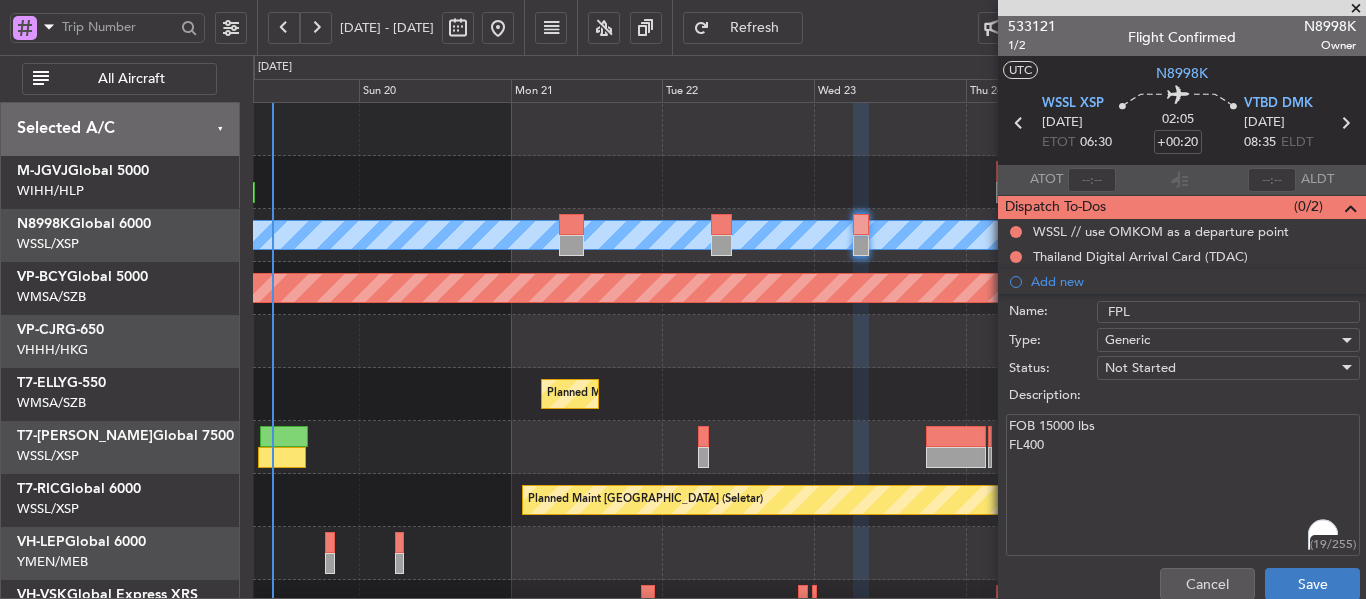 type on "FOB 15000 lbs
FL400" 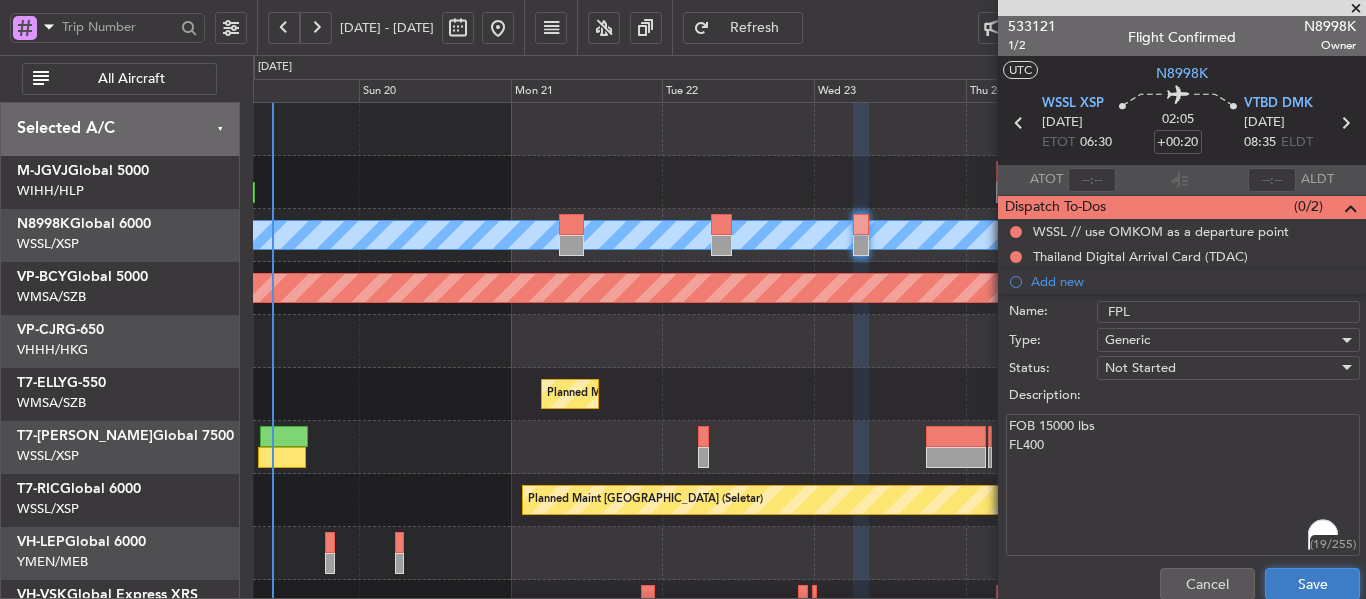 click on "Save" 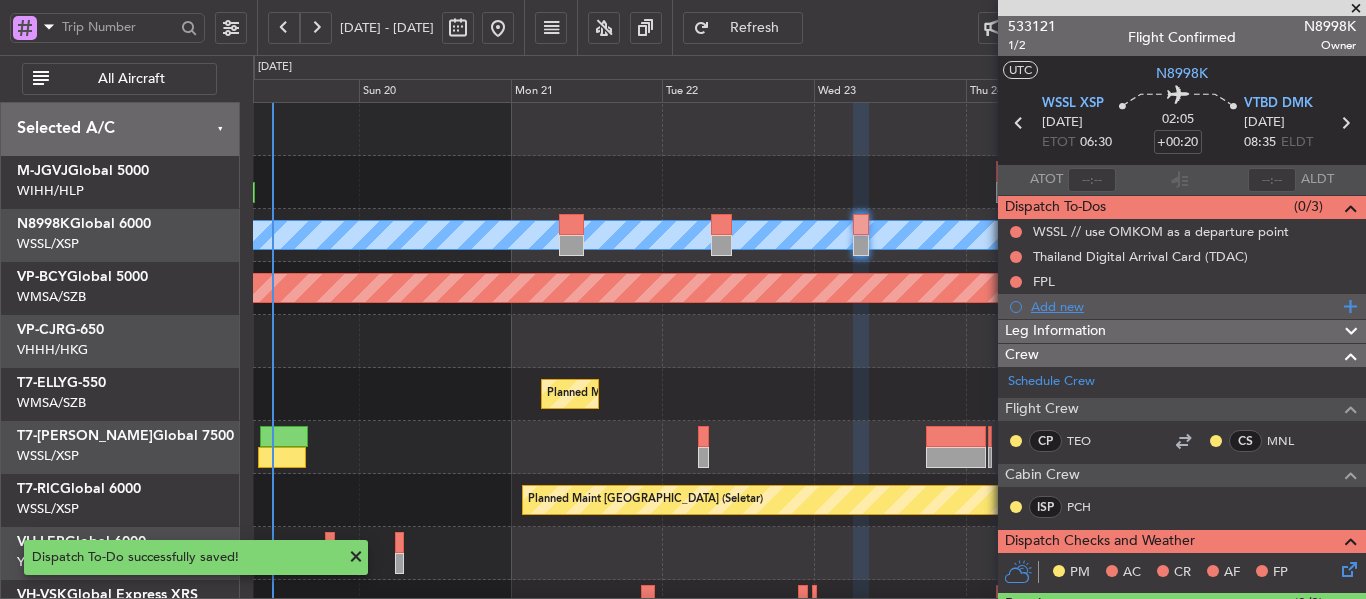click on "Add new" 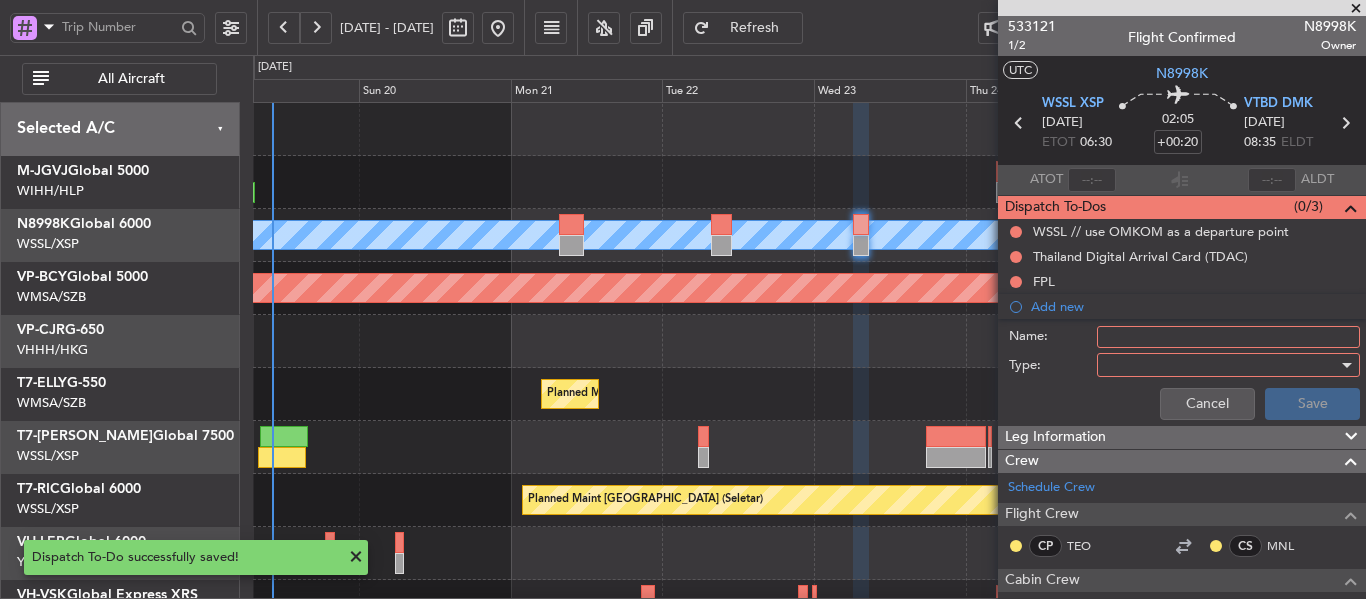 click on "Name:" at bounding box center [1228, 337] 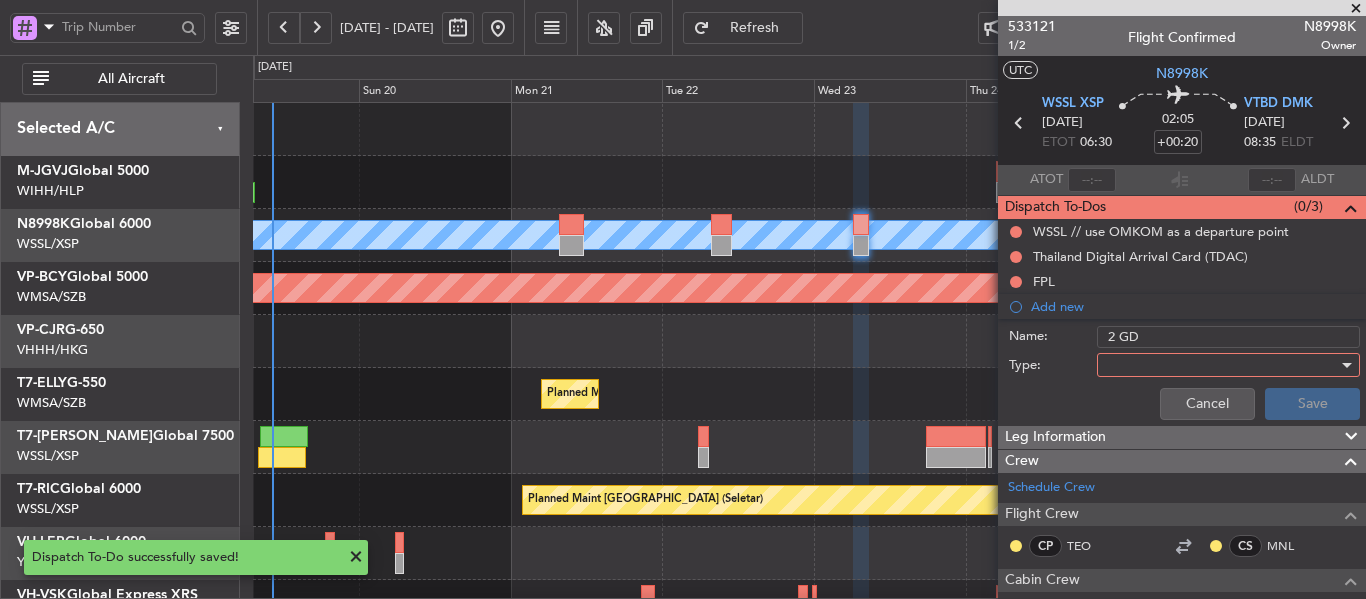 click at bounding box center [1221, 365] 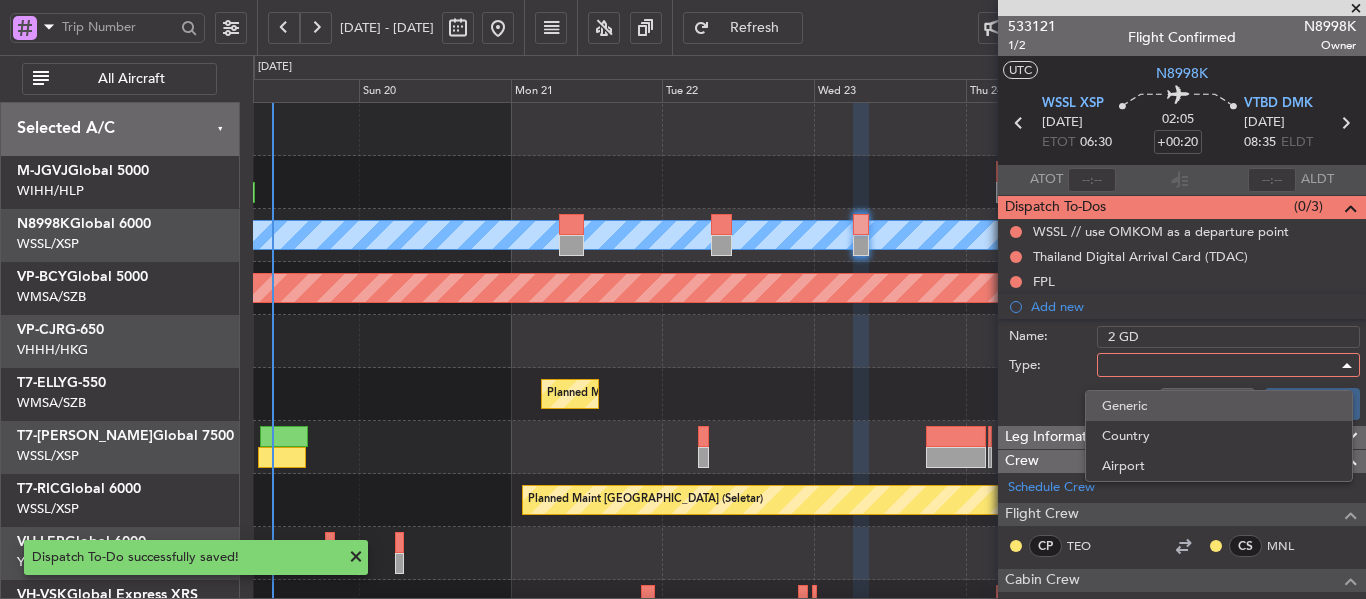 click on "Generic" at bounding box center [1219, 406] 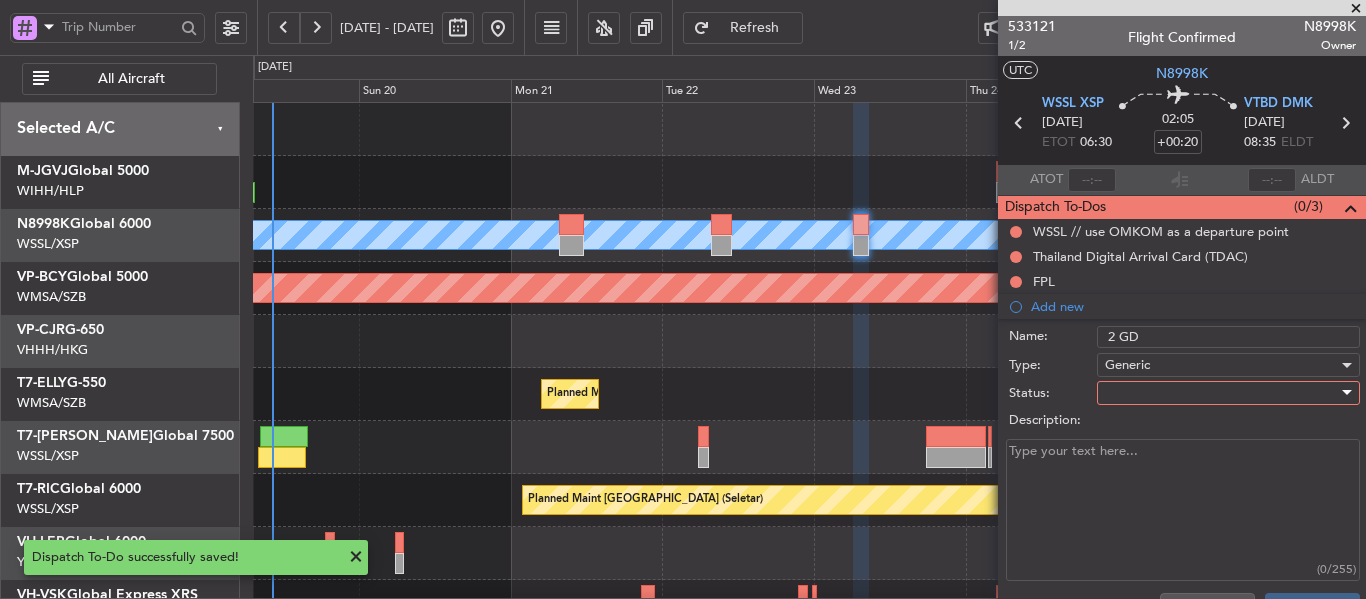 click at bounding box center (1221, 393) 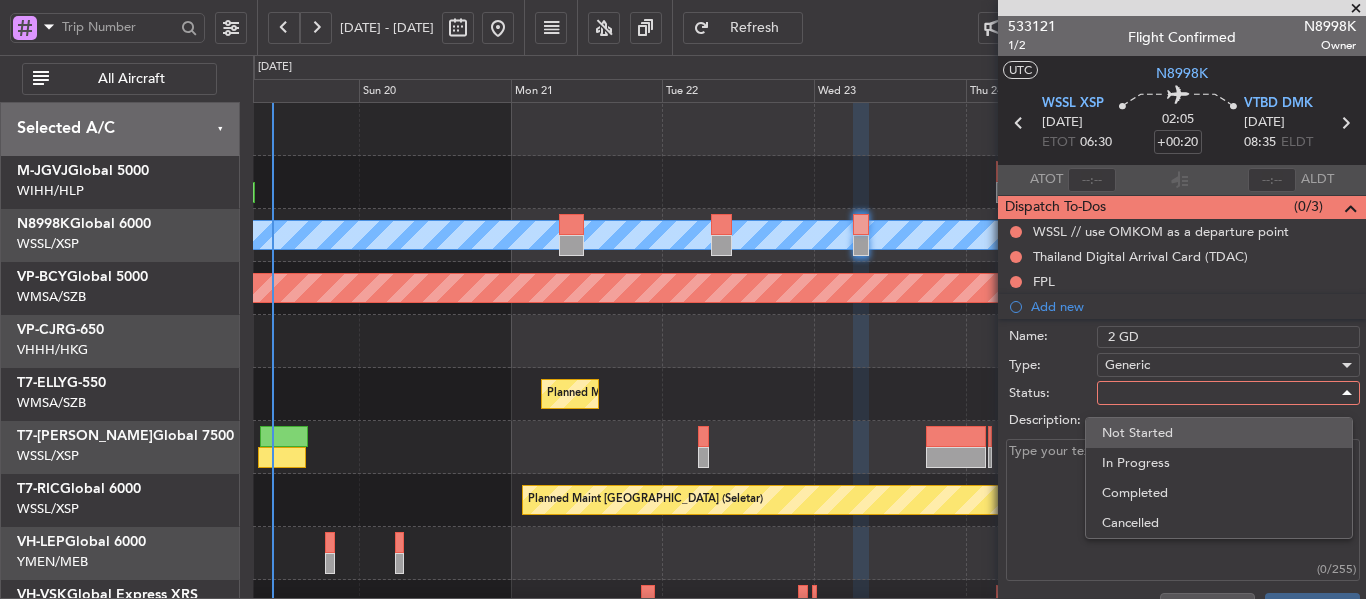 click on "Not Started" at bounding box center (1219, 433) 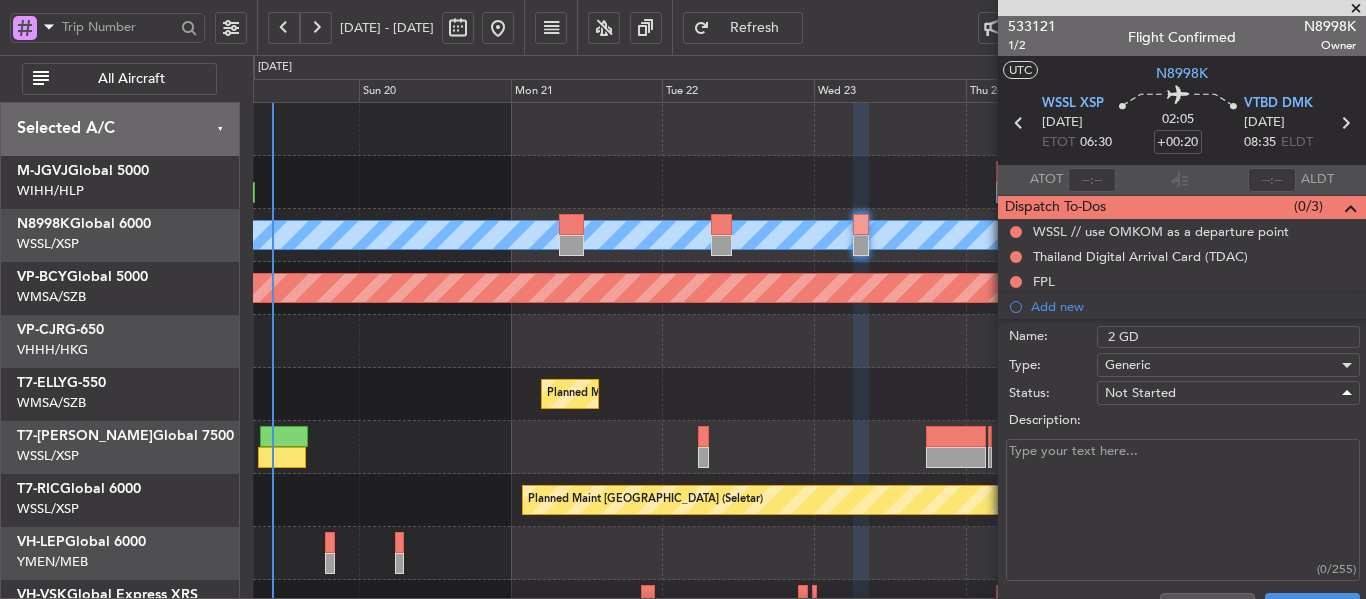 click on "Description:" at bounding box center [1183, 510] 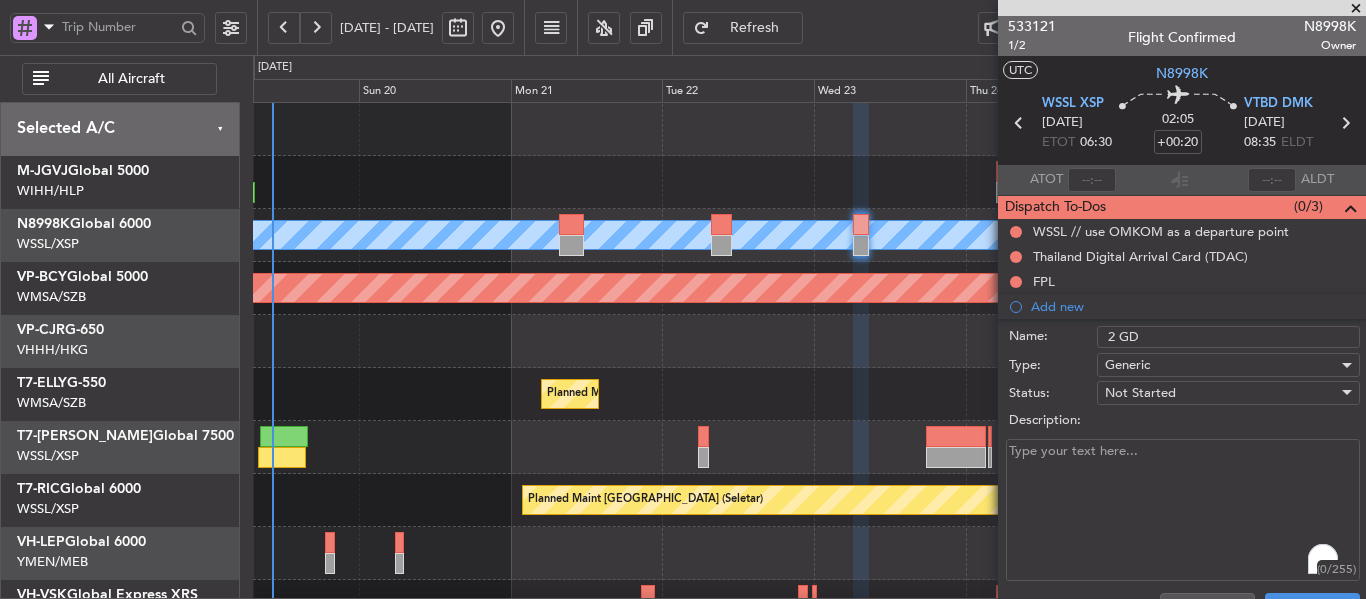 click on "Description:" at bounding box center [1183, 510] 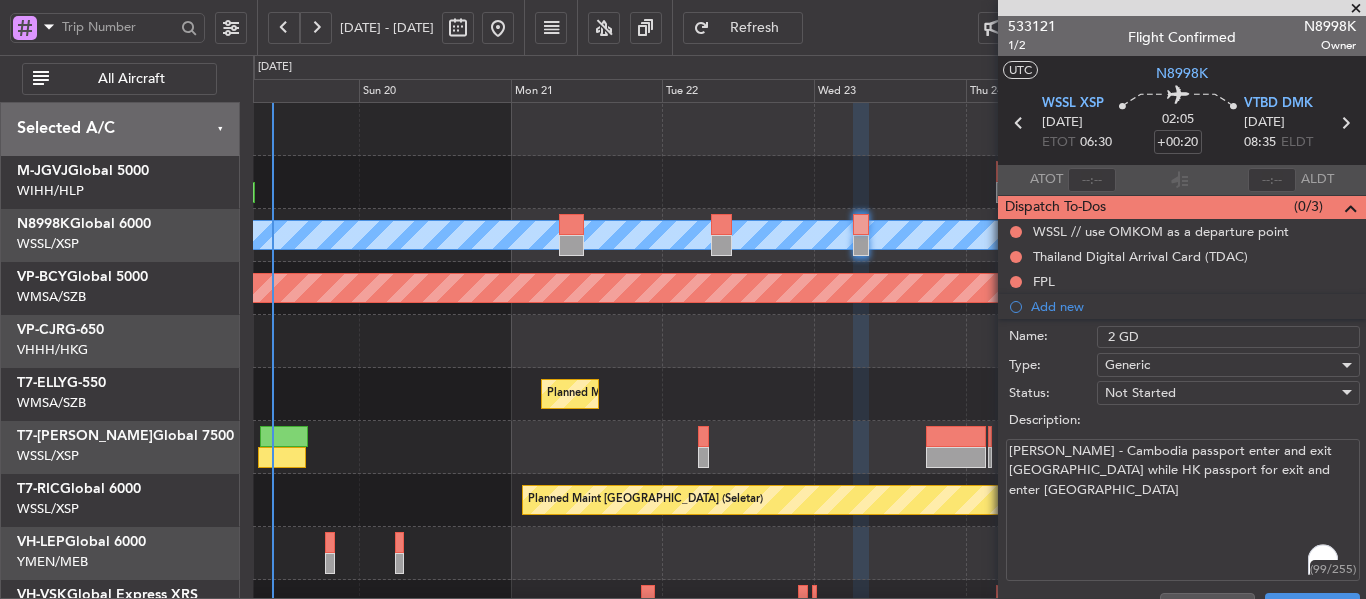 click on "[PERSON_NAME] - Cambodia passport enter and exit [GEOGRAPHIC_DATA] while HK passport for exit and enter [GEOGRAPHIC_DATA]" at bounding box center (1183, 510) 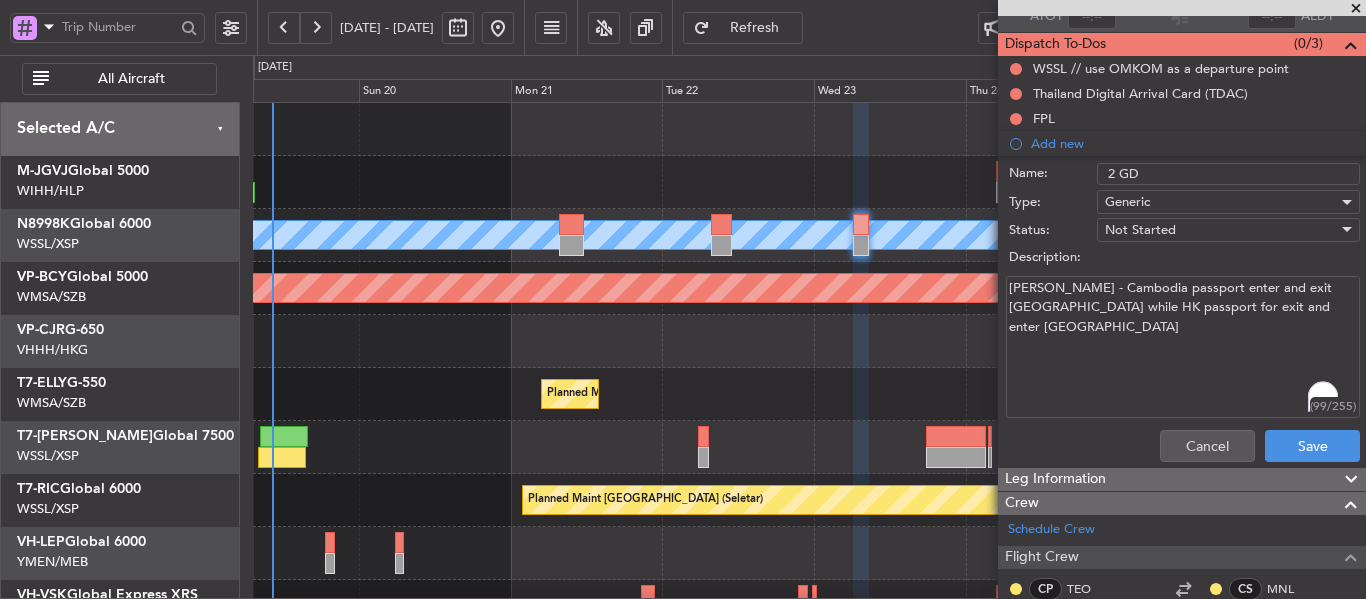 scroll, scrollTop: 300, scrollLeft: 0, axis: vertical 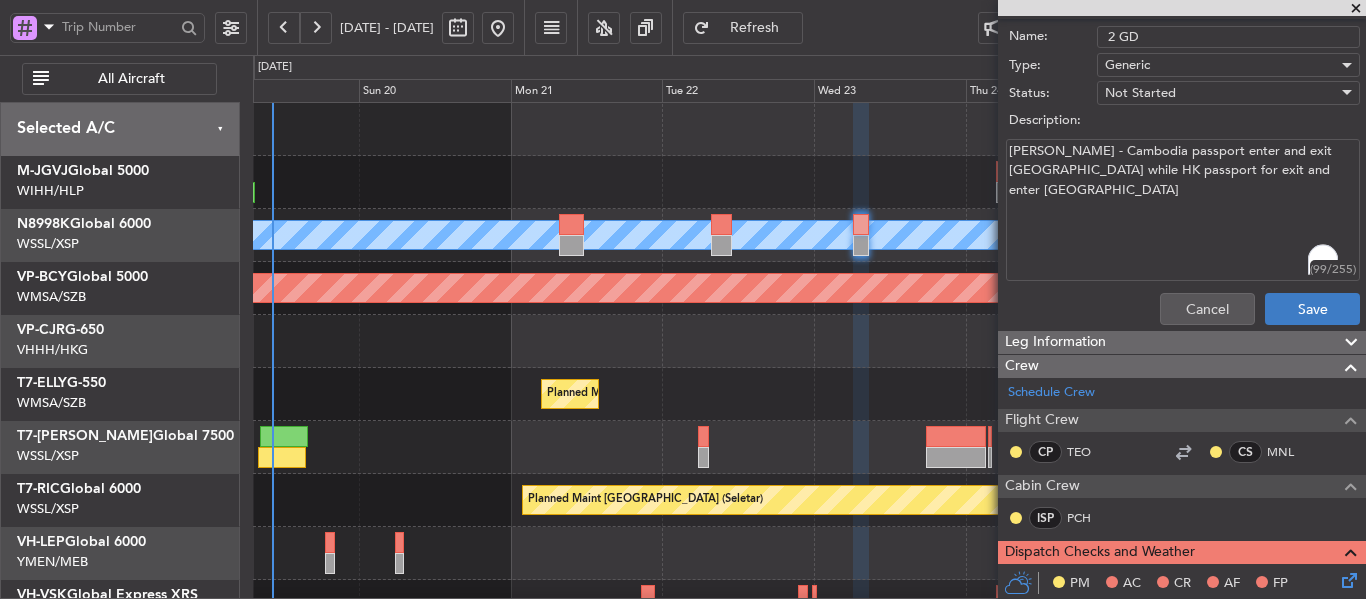 type on "[PERSON_NAME] - Cambodia passport enter and exit [GEOGRAPHIC_DATA] while HK passport for exit and enter [GEOGRAPHIC_DATA]" 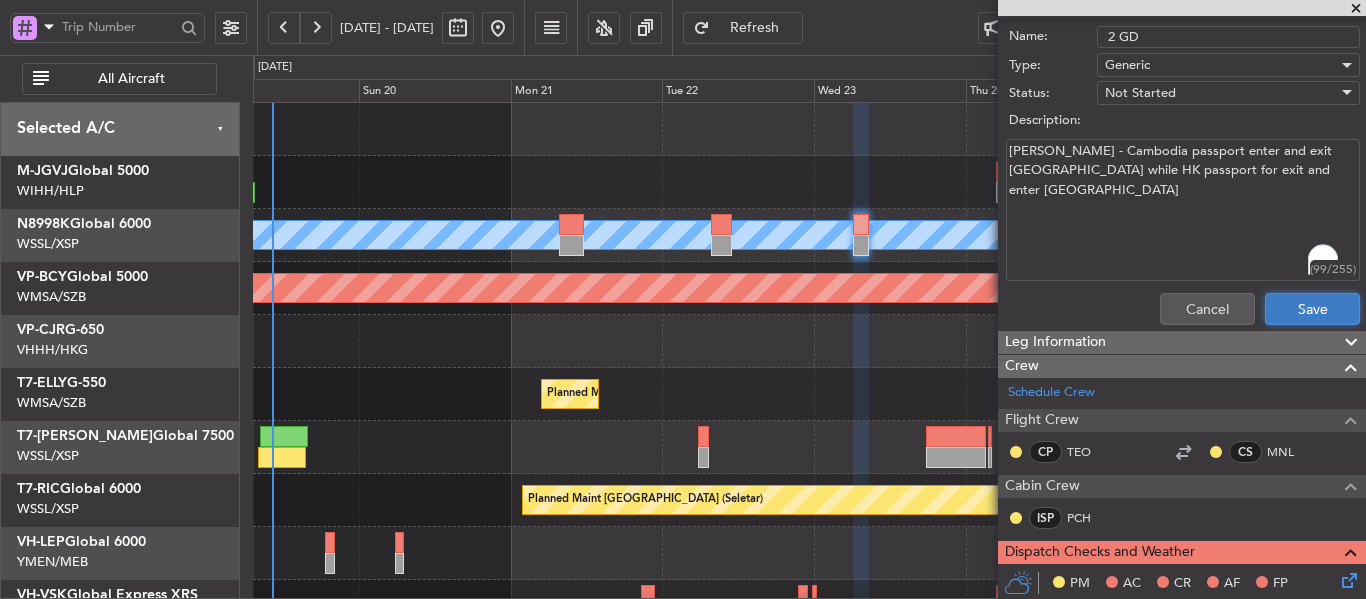 click on "Save" 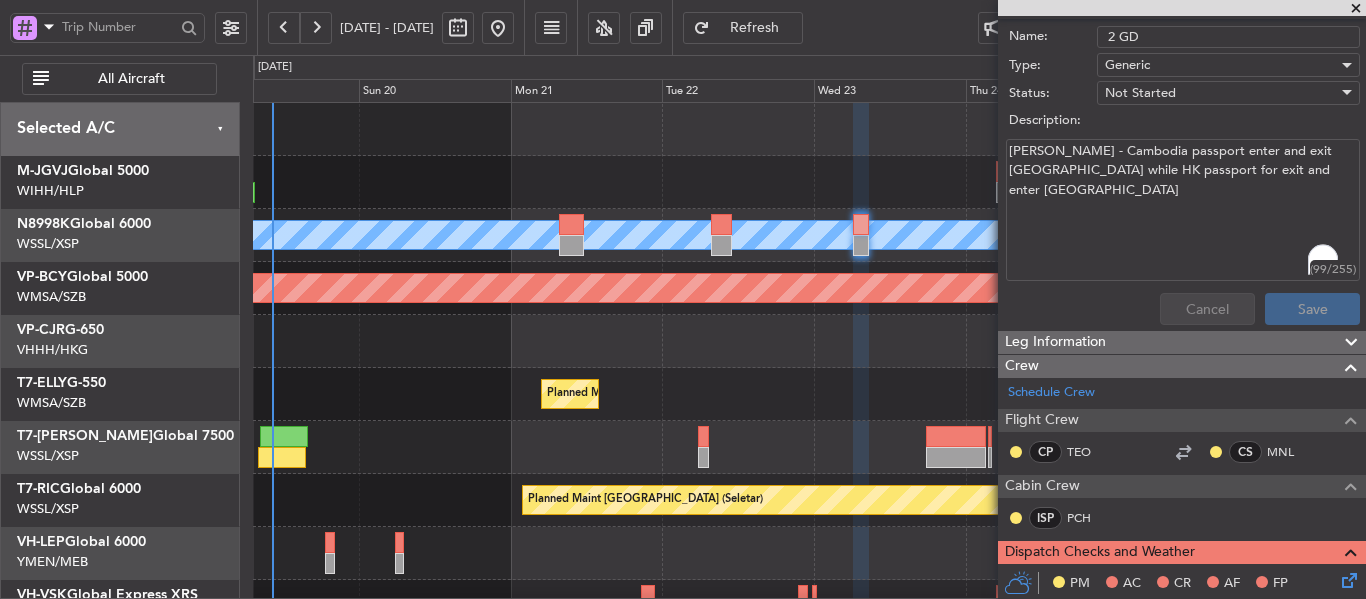 scroll, scrollTop: 200, scrollLeft: 0, axis: vertical 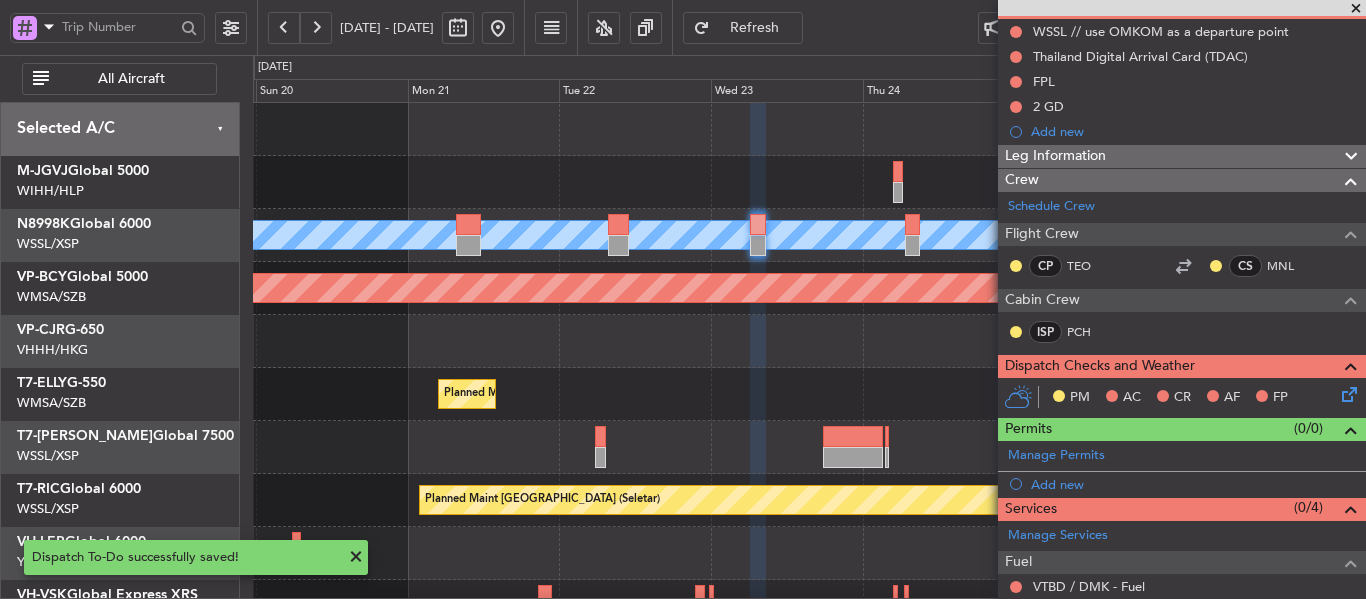 click on "Planned Maint [GEOGRAPHIC_DATA] (Seletar)
[PERSON_NAME]
Planned Maint [GEOGRAPHIC_DATA] (Seletar)
Planned Maint [GEOGRAPHIC_DATA] (Seletar)
Planned Maint Sharjah (Sharjah Intl)
Planned Maint [GEOGRAPHIC_DATA] (Seletar)
Planned Maint [GEOGRAPHIC_DATA] ([GEOGRAPHIC_DATA])" 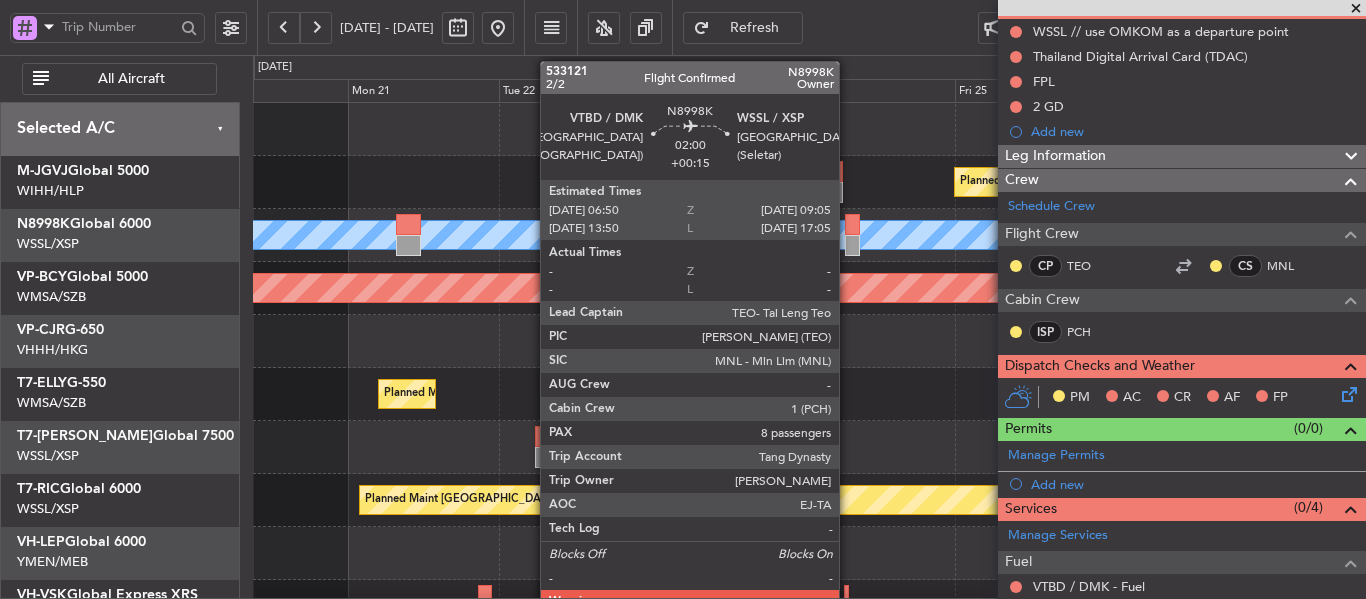 click 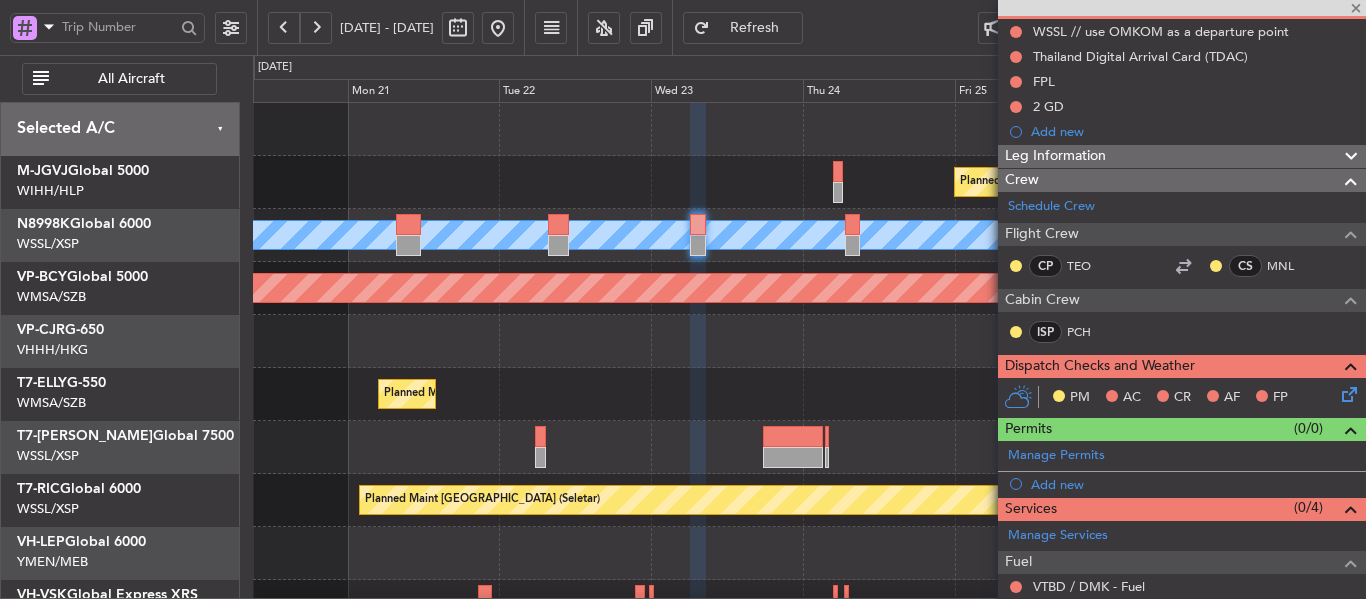 type on "+00:15" 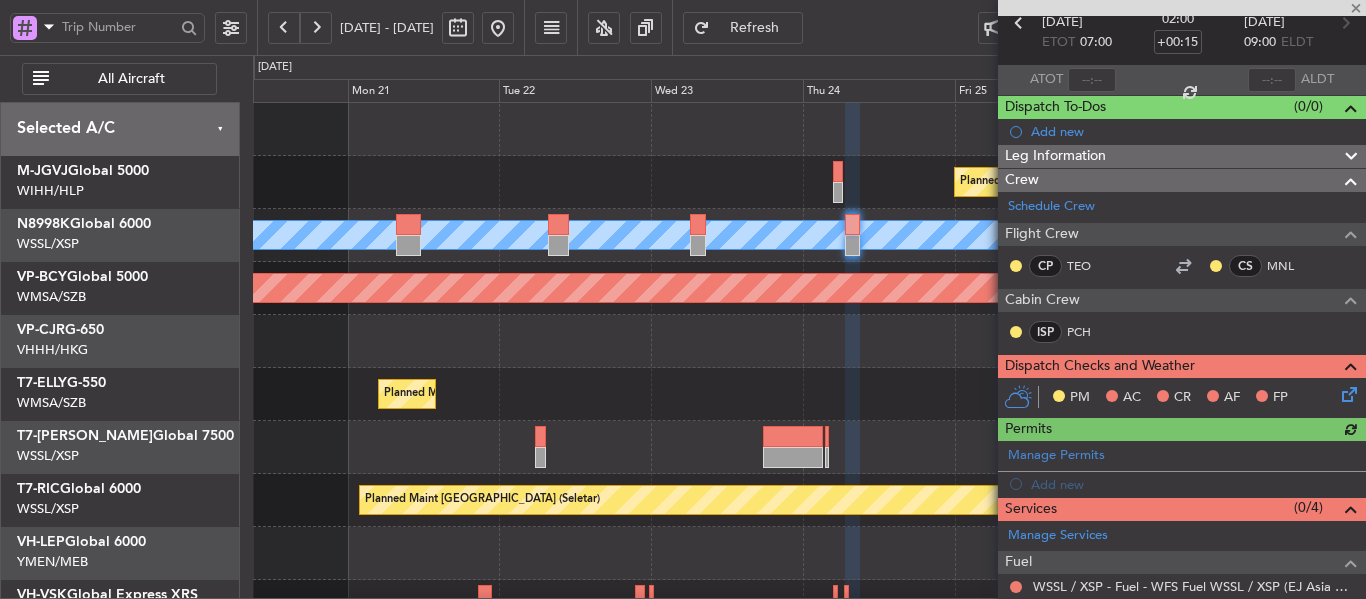 scroll, scrollTop: 0, scrollLeft: 0, axis: both 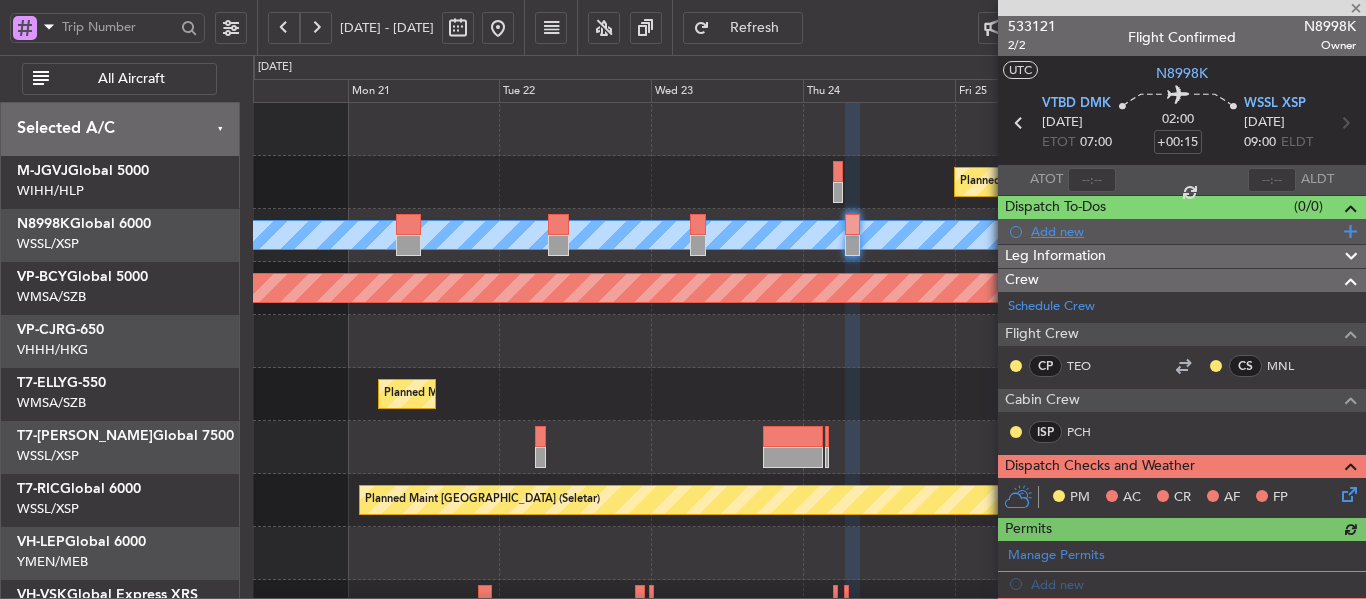 click on "Add new" 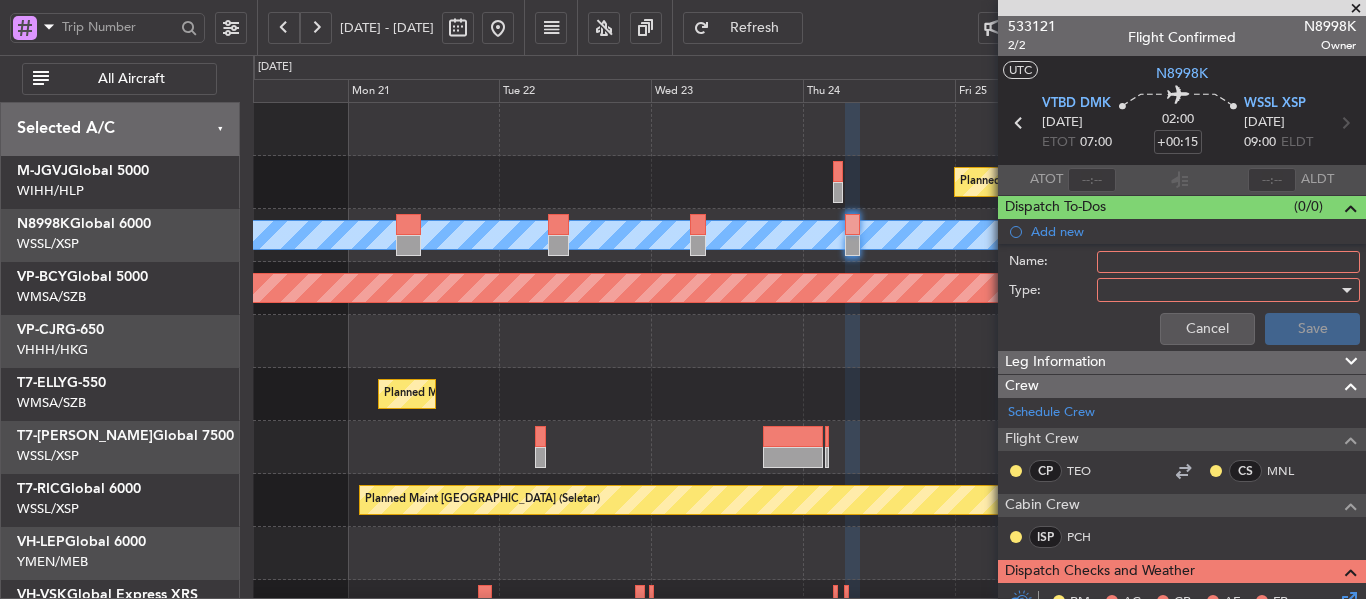 click on "Name:" at bounding box center [1228, 262] 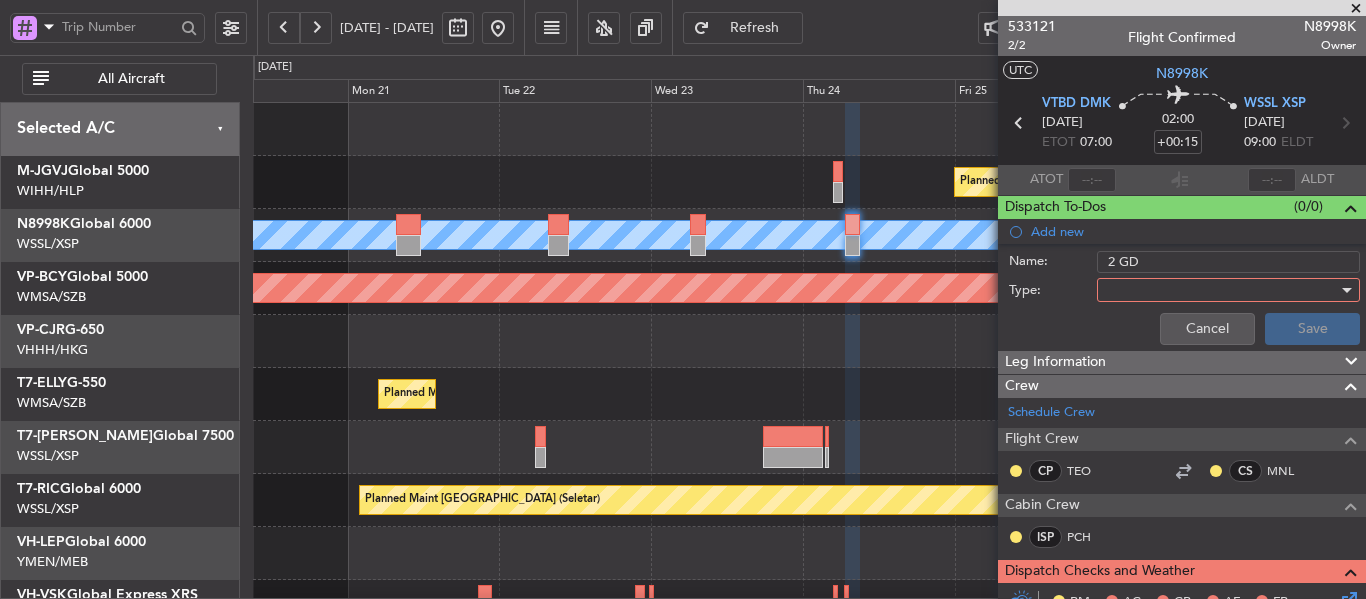 click at bounding box center (1221, 290) 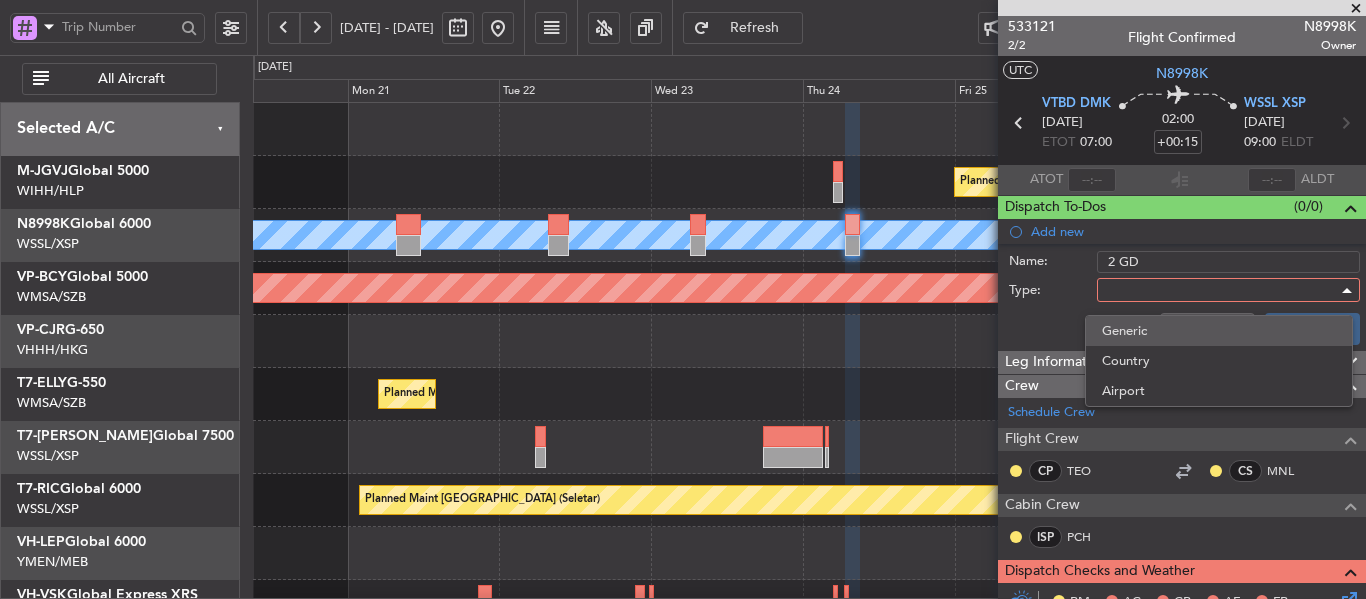 click on "Generic" at bounding box center (1219, 331) 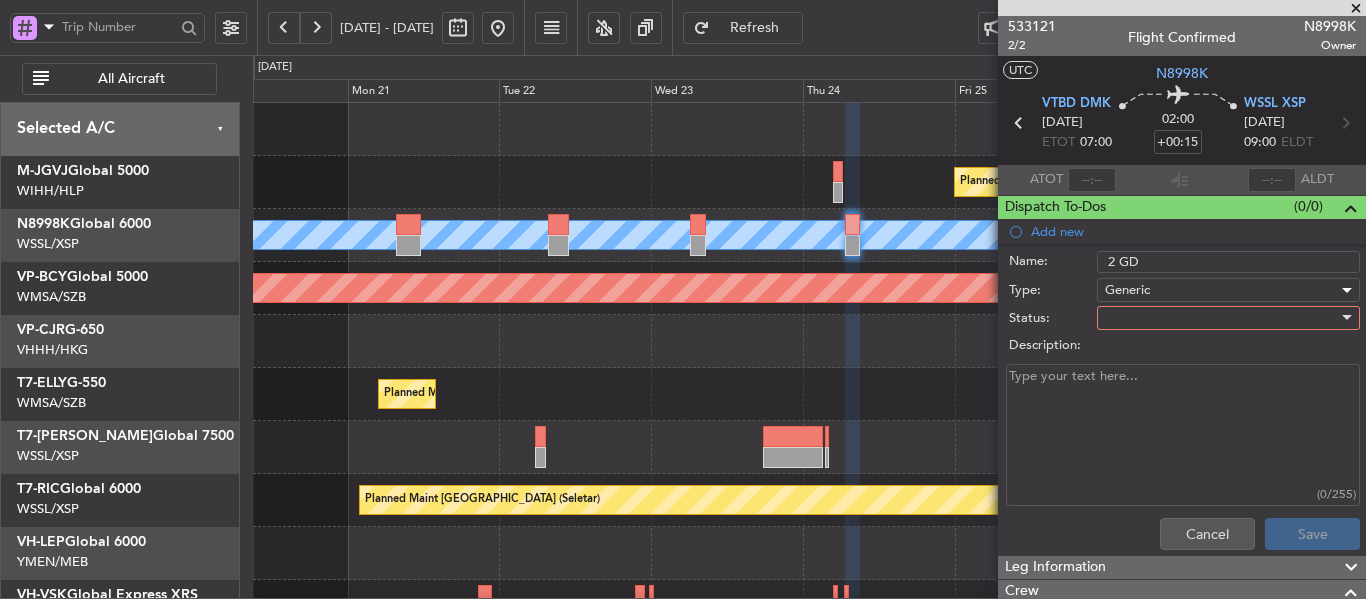 click at bounding box center [1221, 318] 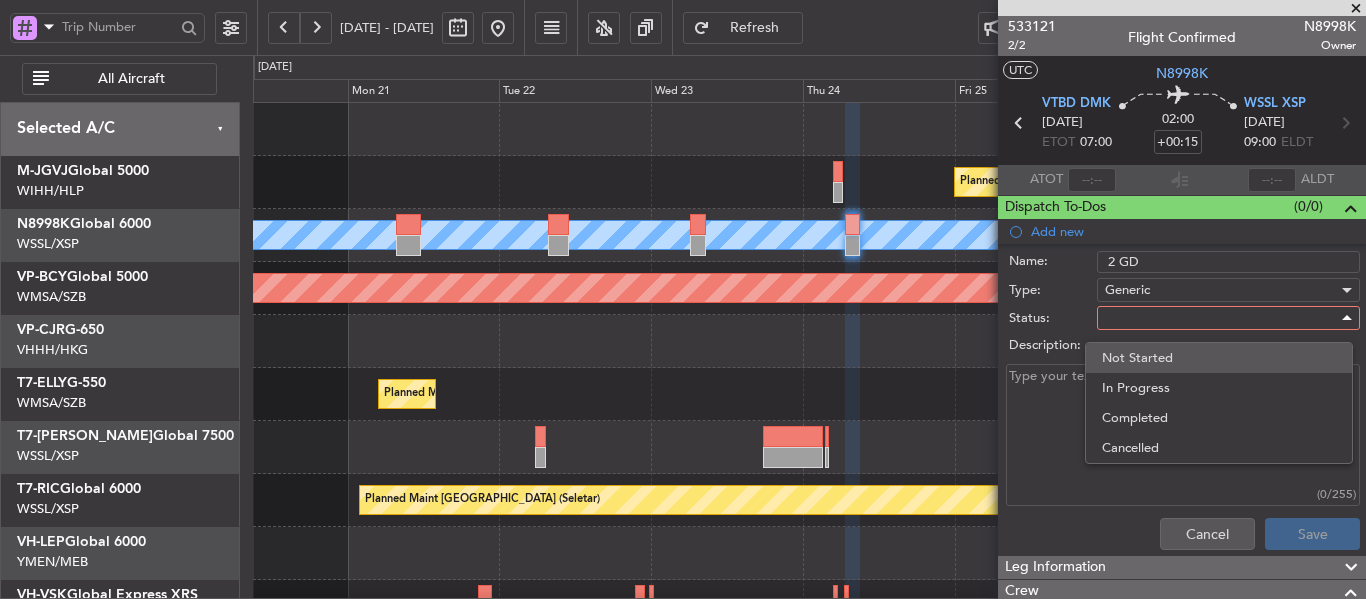 click on "Not Started" at bounding box center (1219, 358) 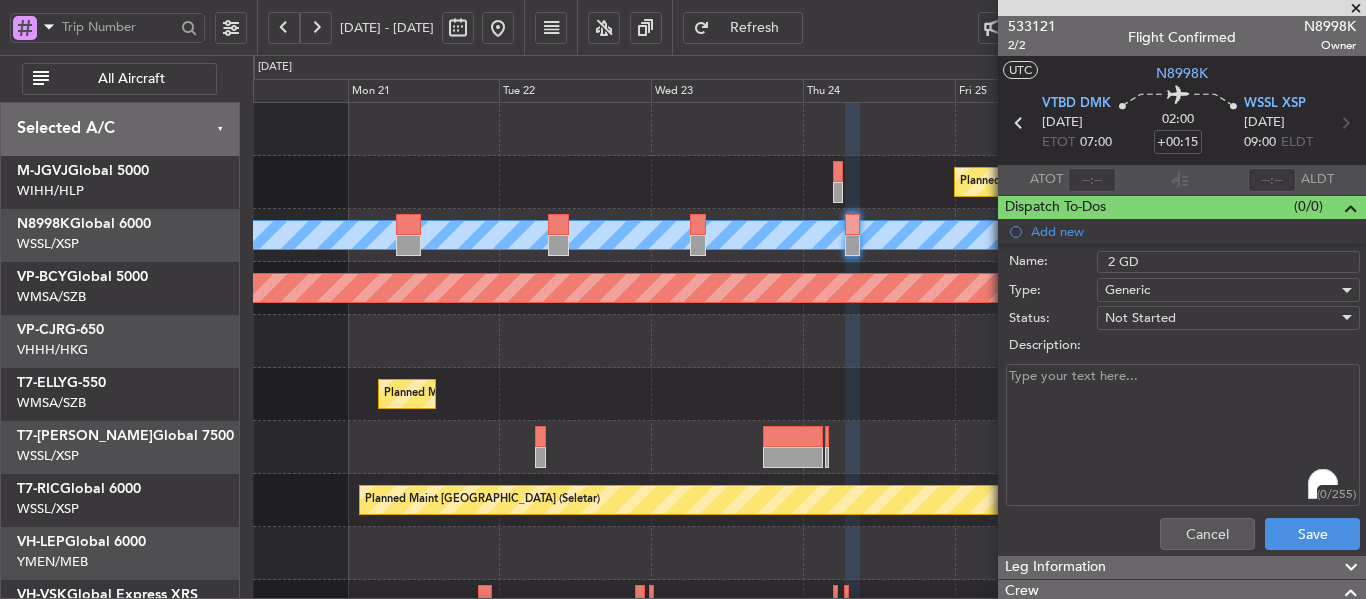 click on "Description:" at bounding box center [1183, 435] 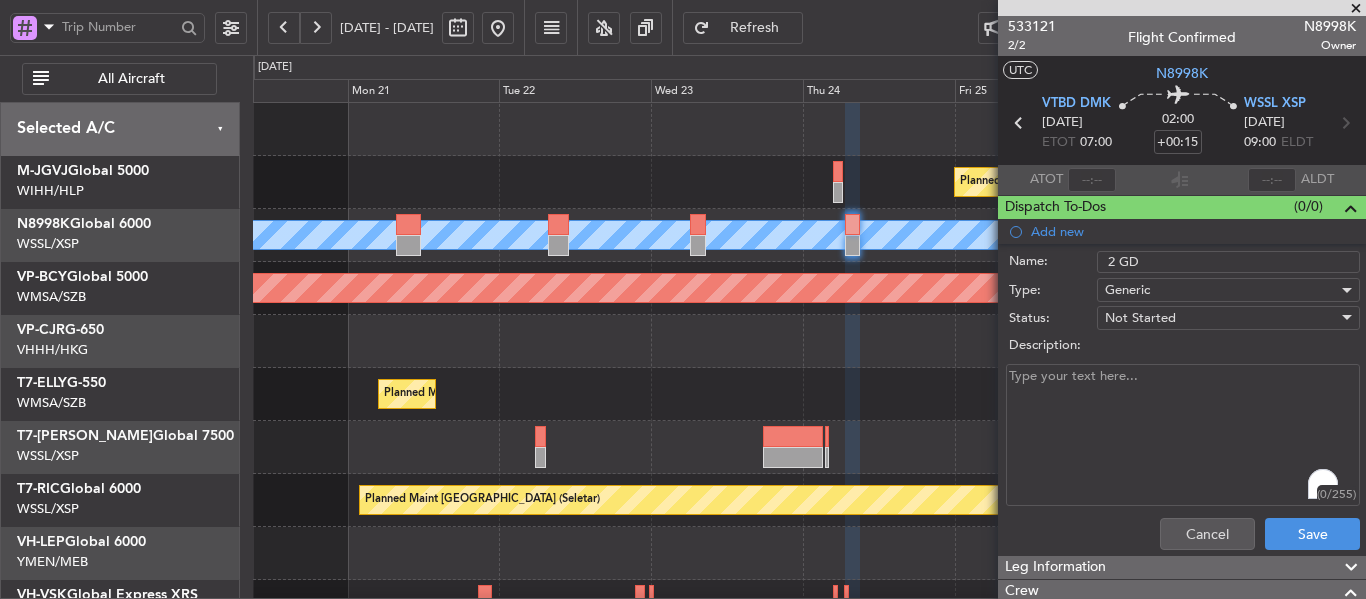 paste on "[PERSON_NAME] - Cambodia passport enter and exit [GEOGRAPHIC_DATA] while HK passport for exit and enter [GEOGRAPHIC_DATA]" 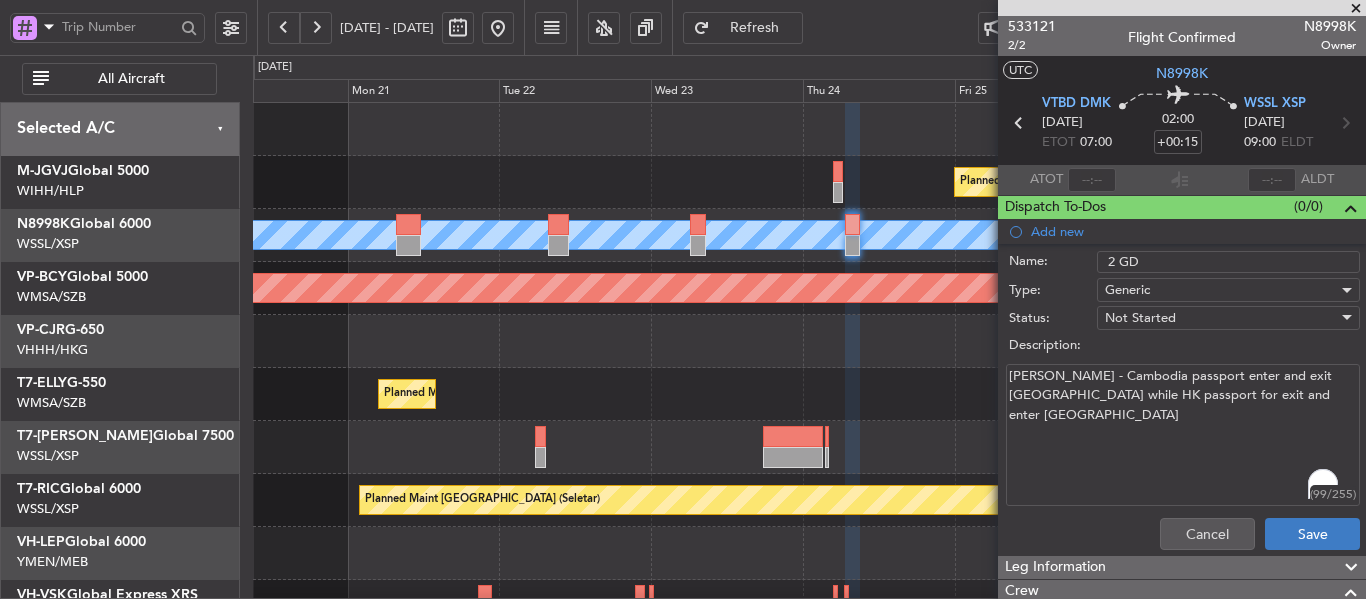 type on "[PERSON_NAME] - Cambodia passport enter and exit [GEOGRAPHIC_DATA] while HK passport for exit and enter [GEOGRAPHIC_DATA]" 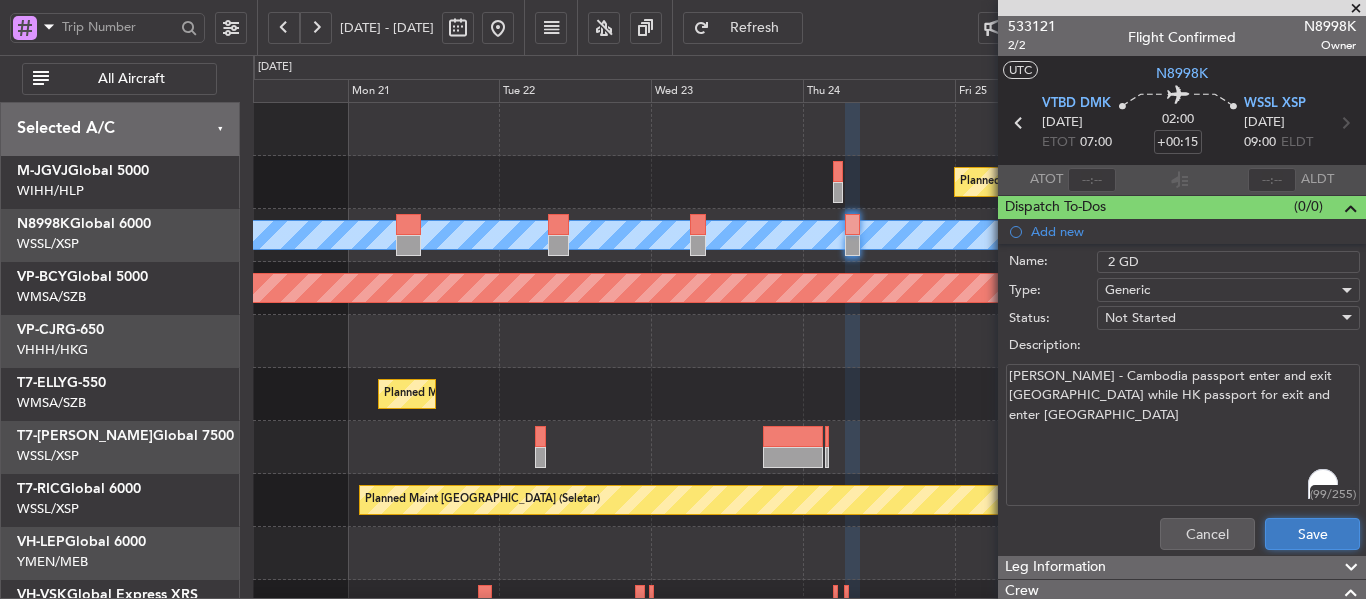 click on "Save" 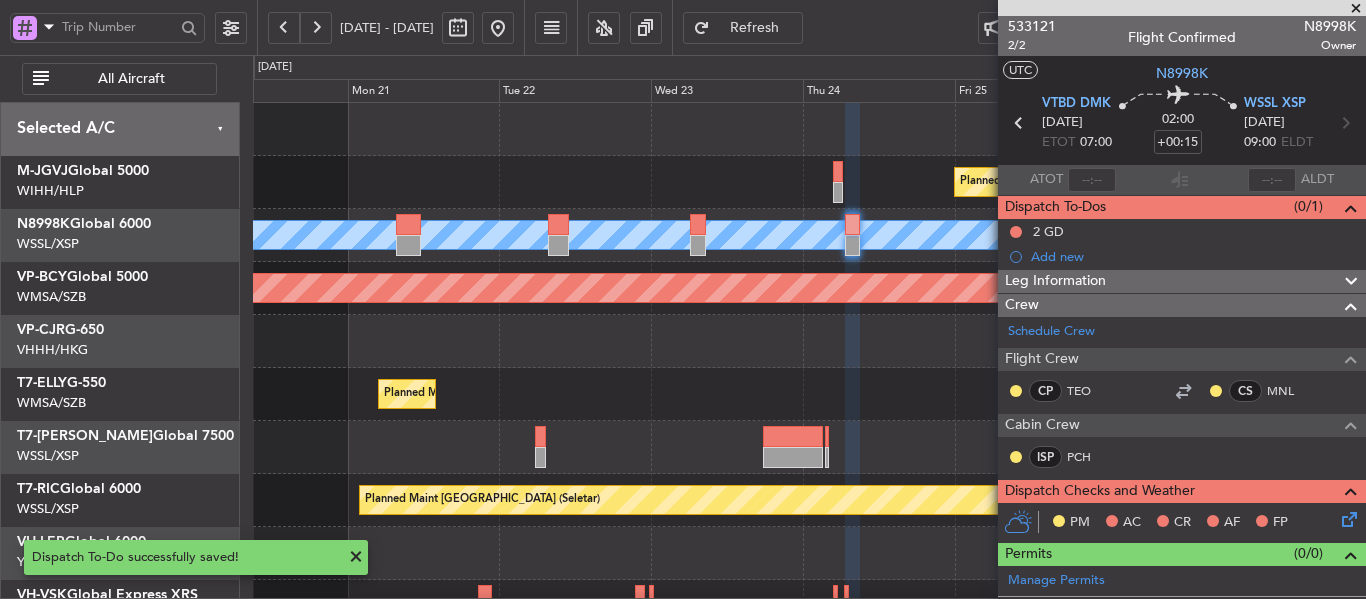 click on "2 GD" at bounding box center [1048, 265] 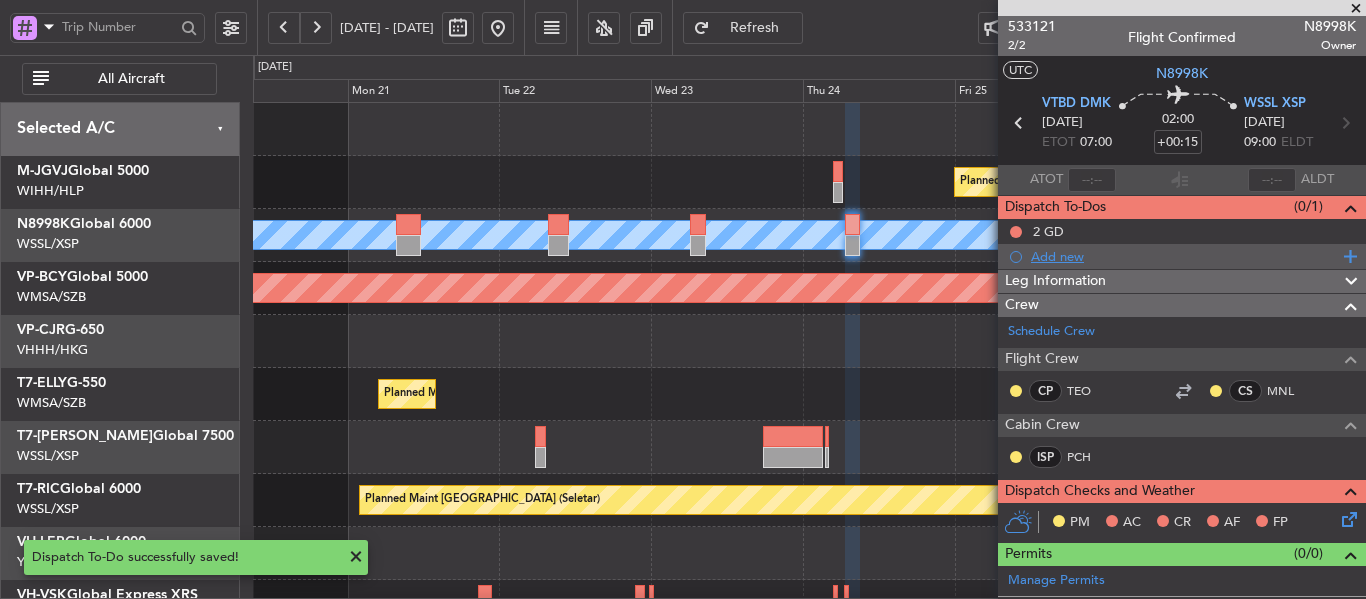 click on "Add new" 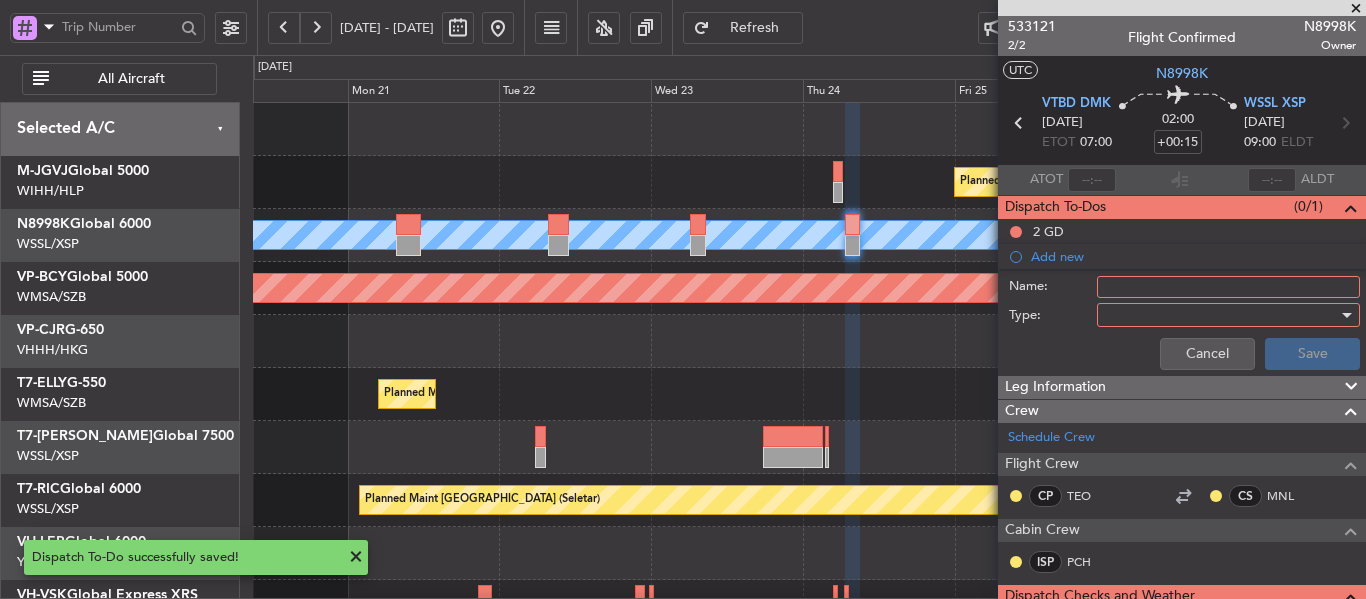click on "Name:" at bounding box center [1228, 287] 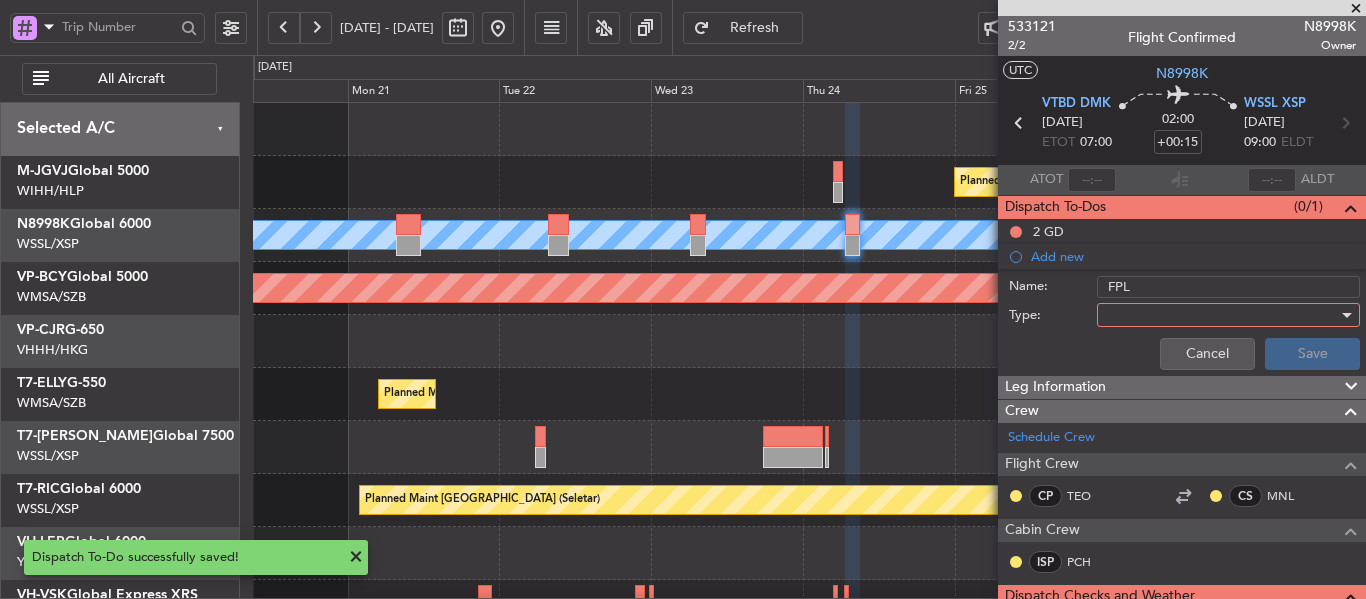 click at bounding box center (1221, 315) 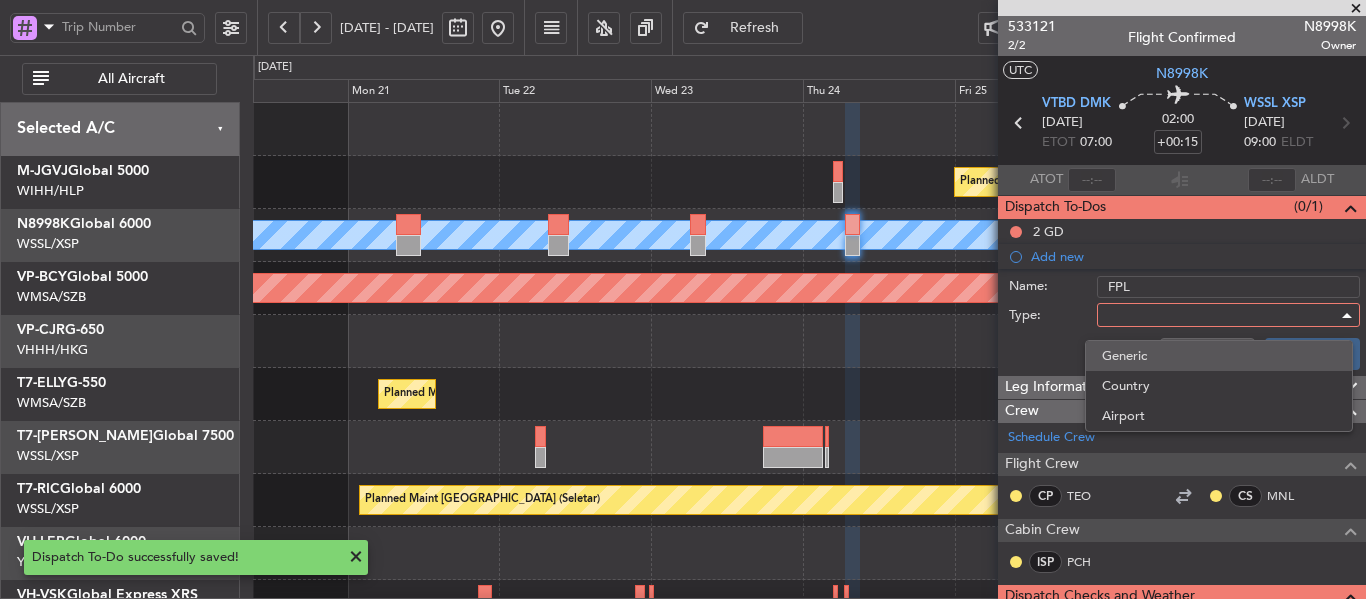 click on "Generic" at bounding box center [1219, 356] 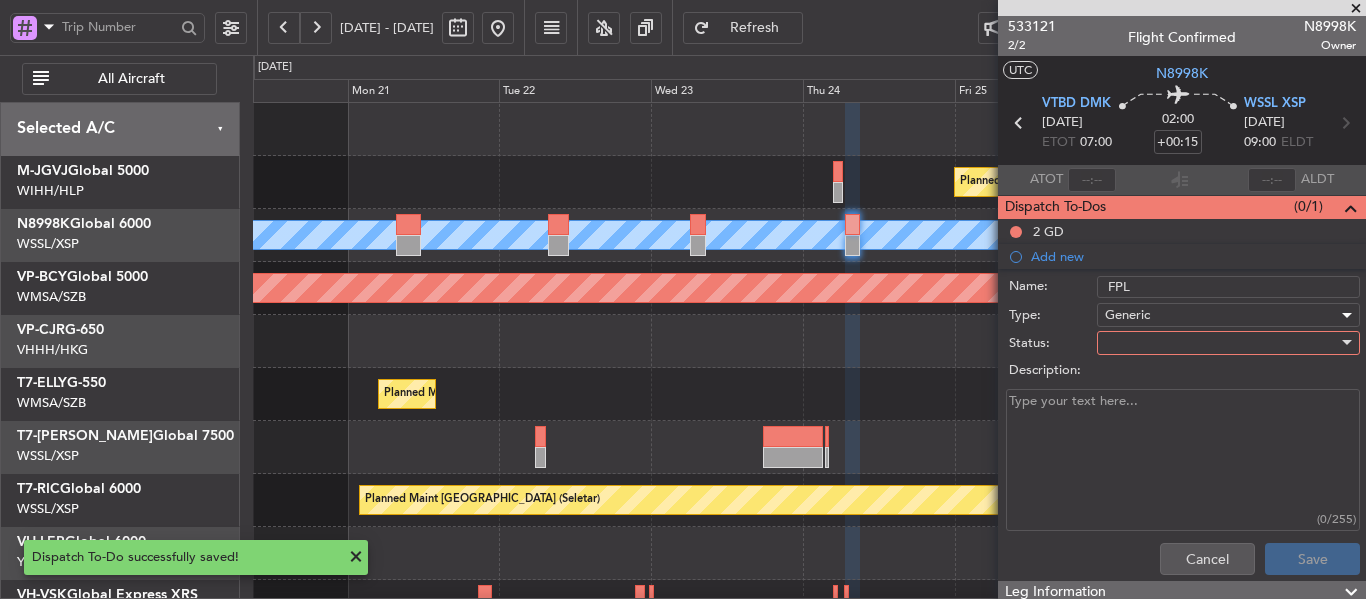click at bounding box center (1221, 343) 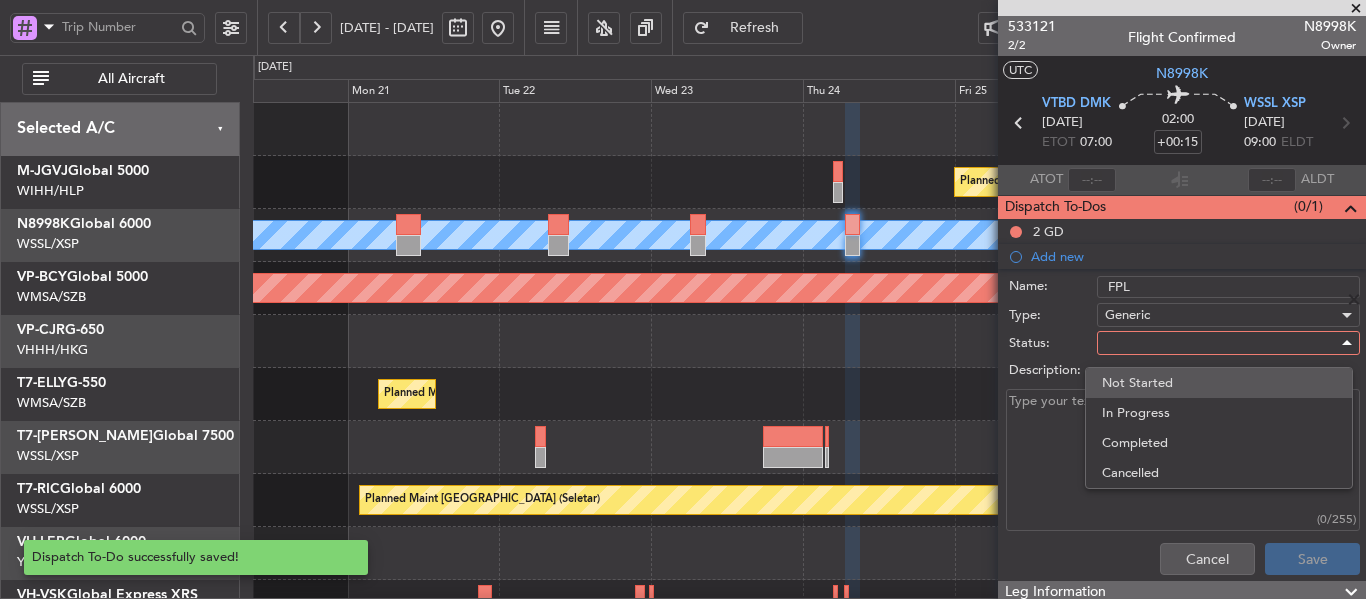 click on "Not Started" at bounding box center (1219, 383) 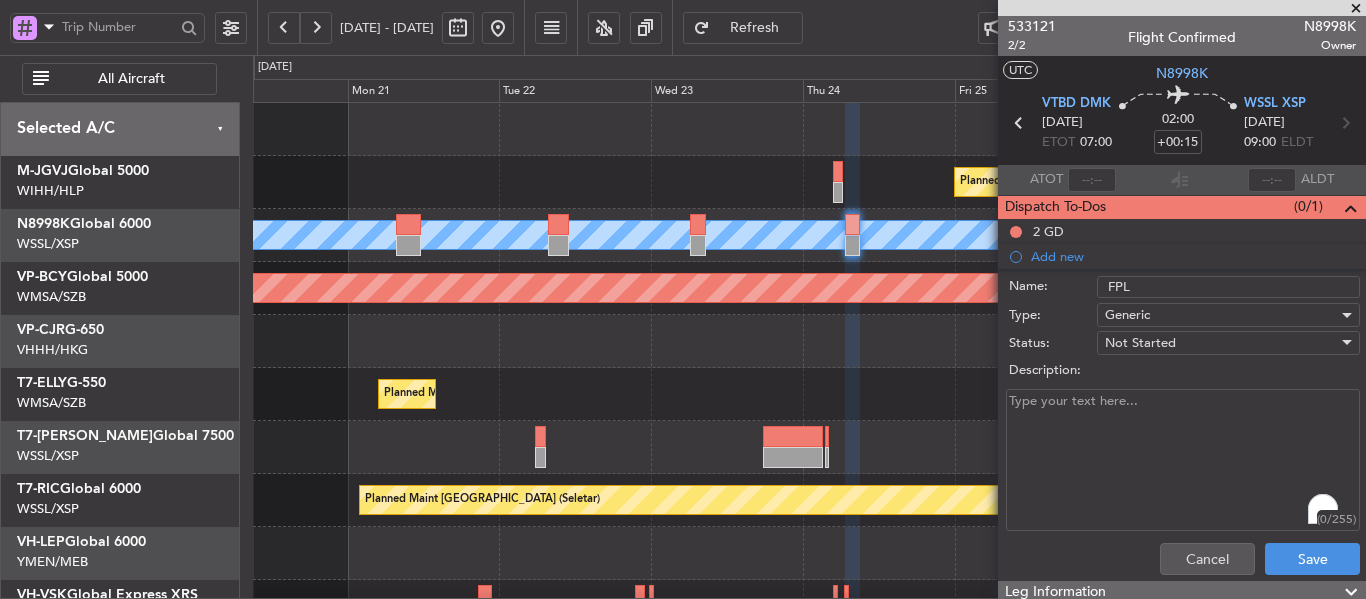 click on "Description:" at bounding box center (1183, 460) 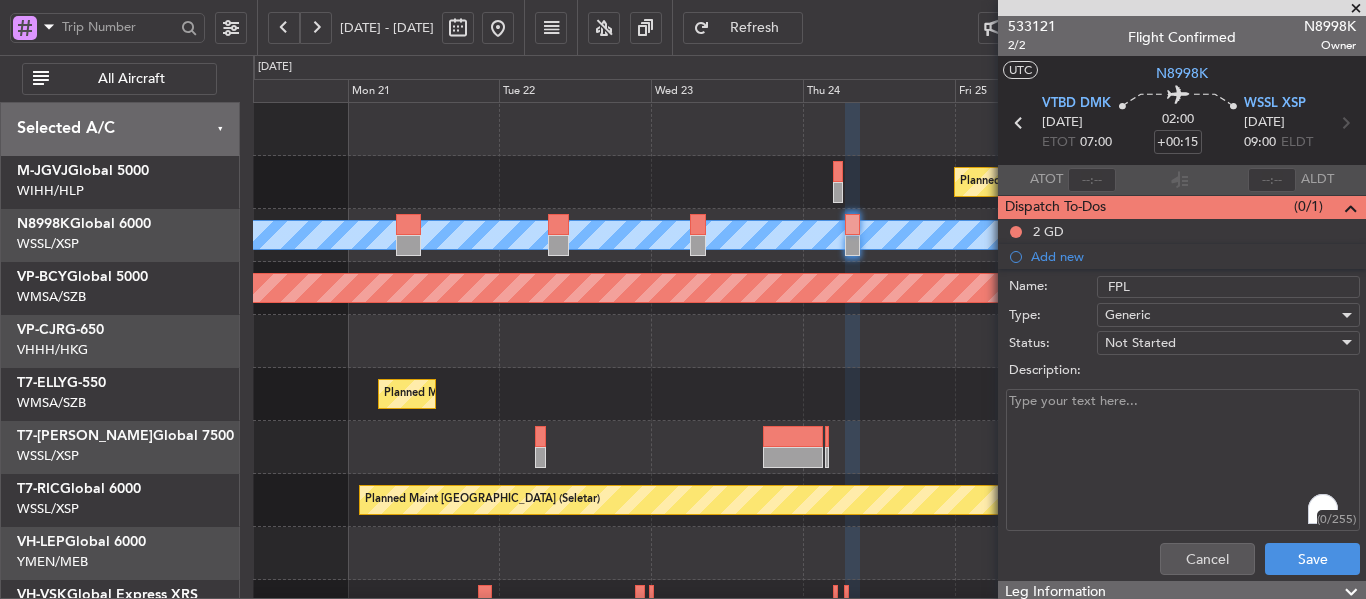 click on "Description:" at bounding box center (1183, 460) 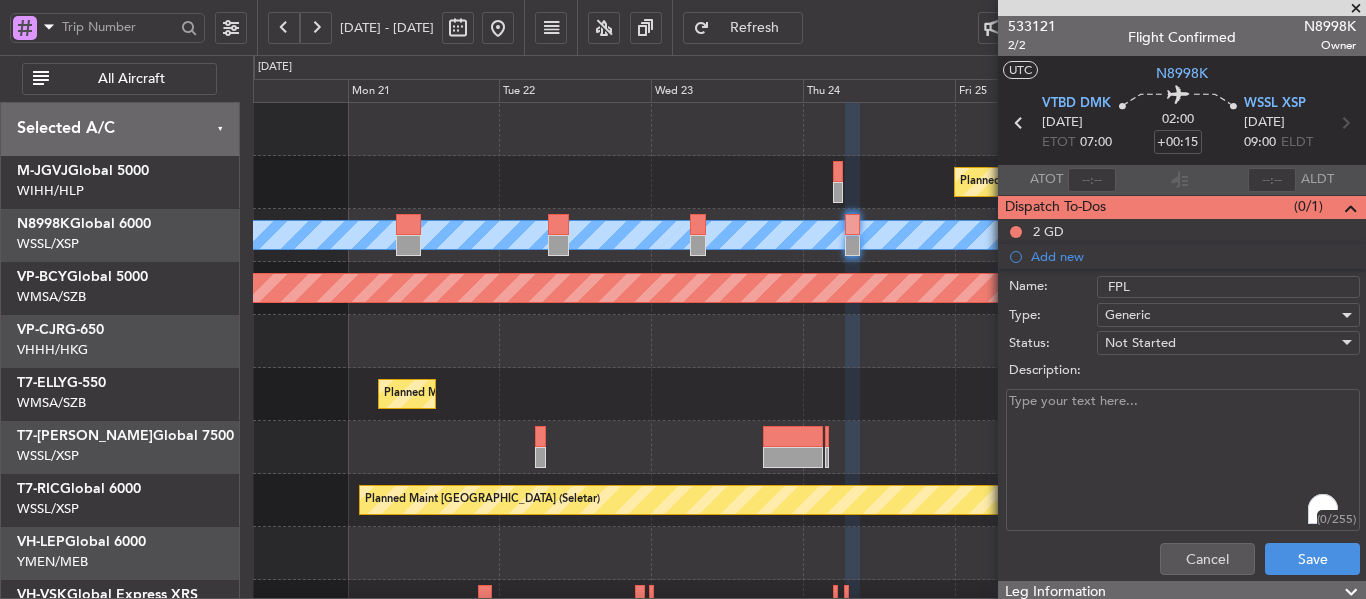 click on "Description:" at bounding box center [1183, 460] 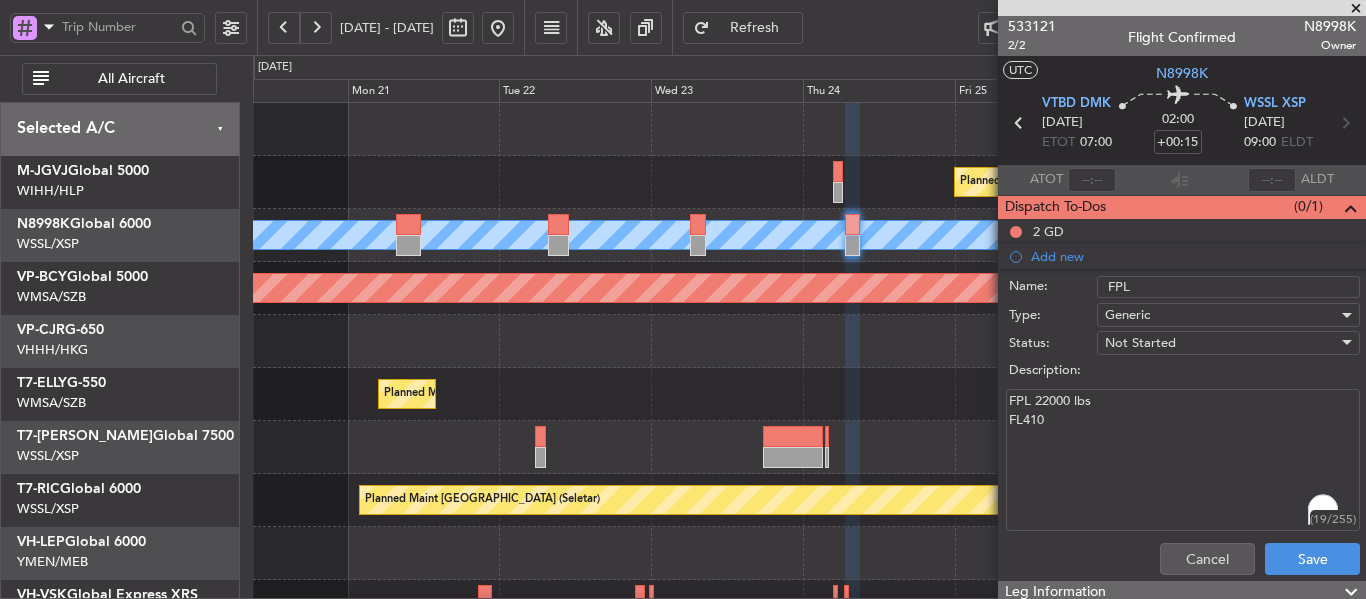 type on "FPL 22000 lbs
FL410" 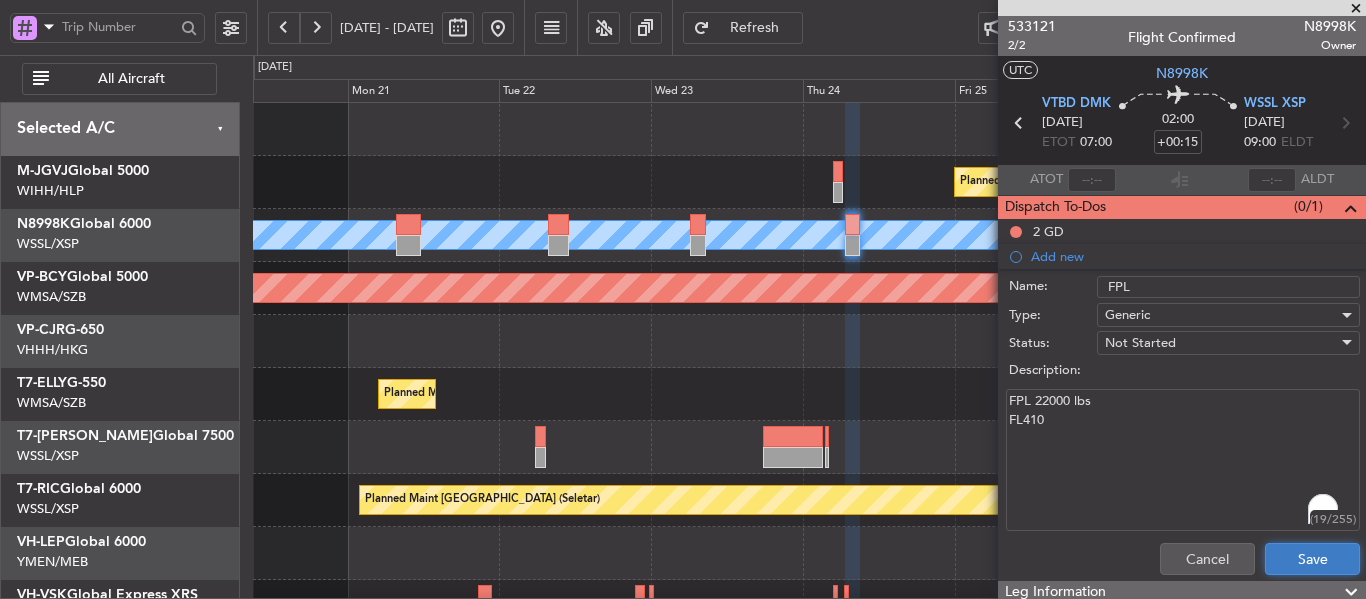 click on "Save" 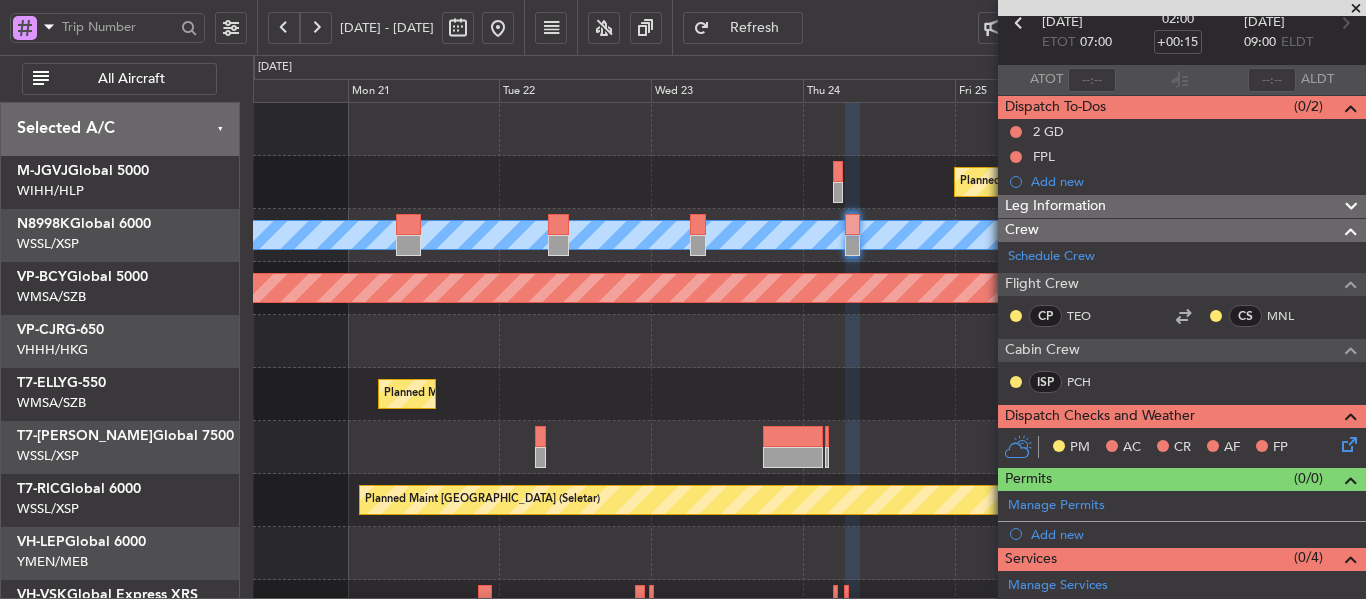 scroll, scrollTop: 200, scrollLeft: 0, axis: vertical 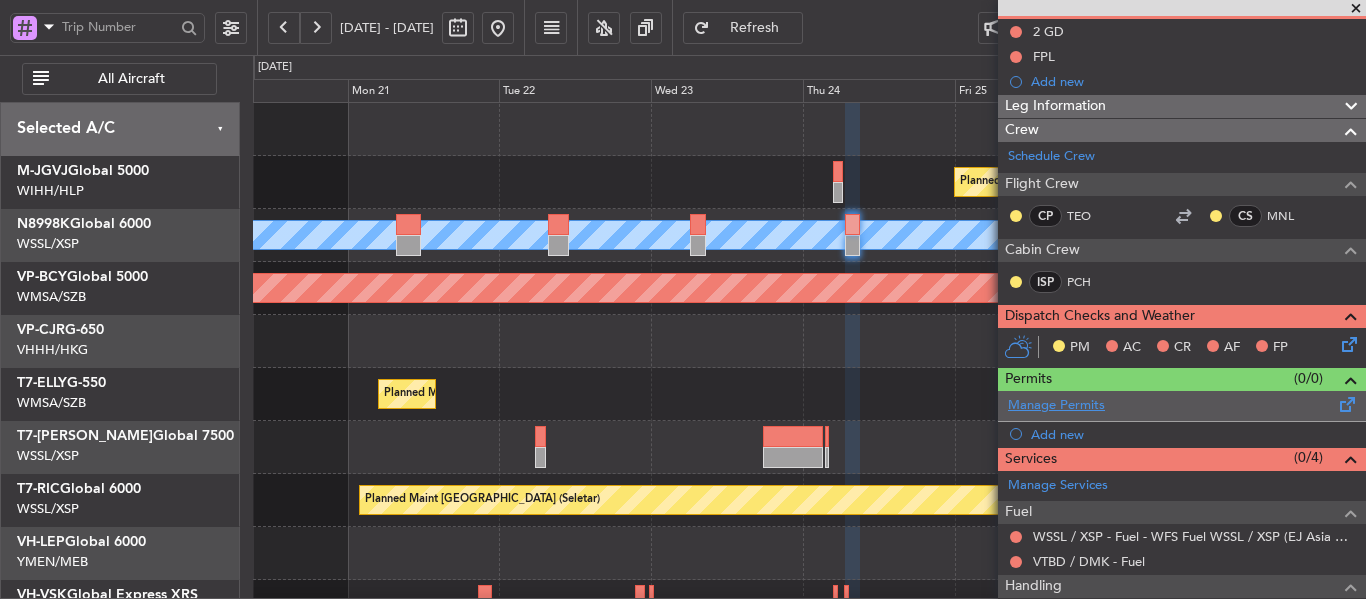 click on "Manage Permits" at bounding box center [1056, 406] 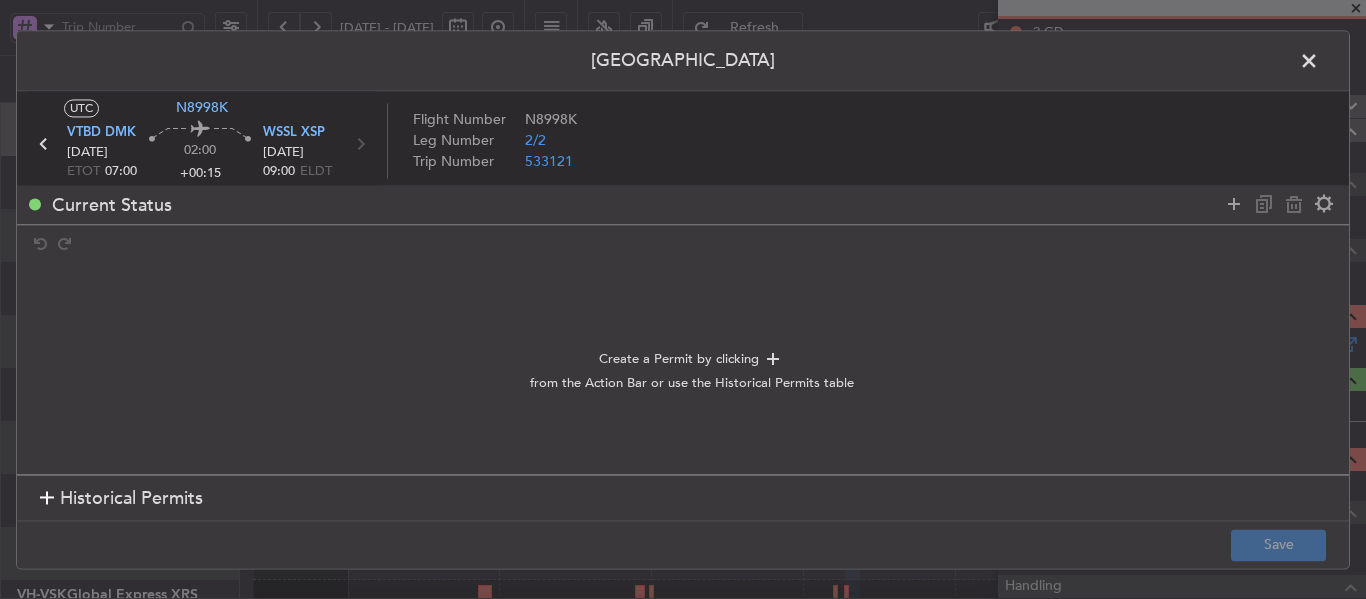click at bounding box center (47, 499) 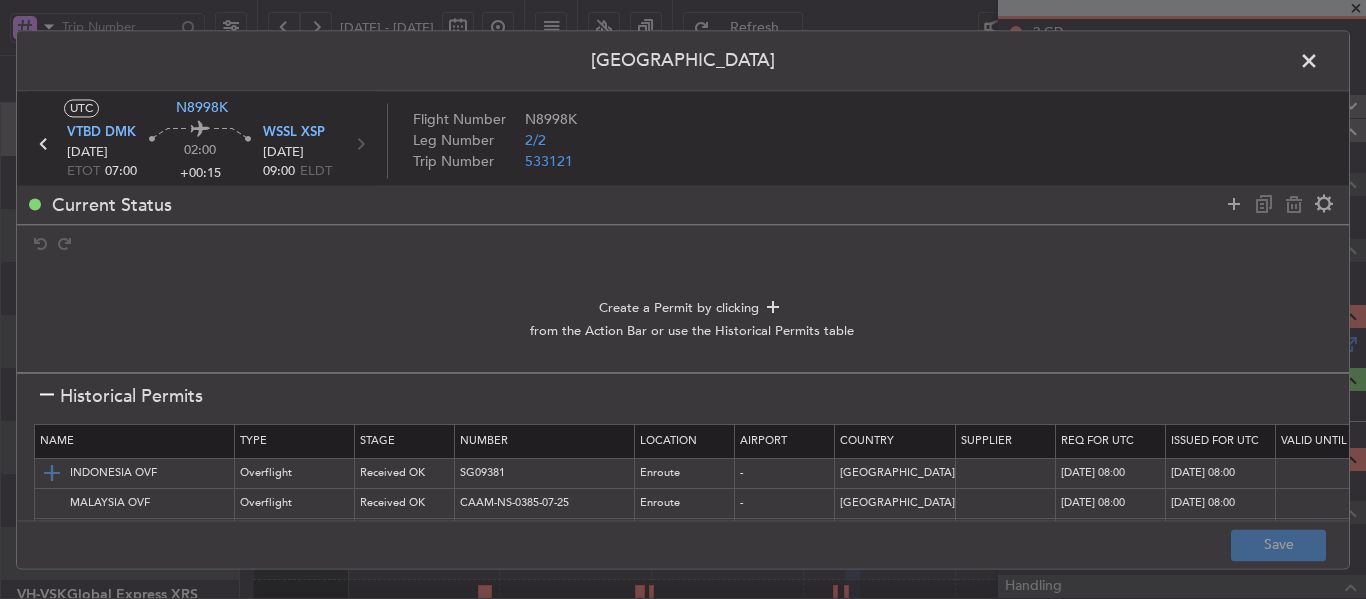click at bounding box center [52, 474] 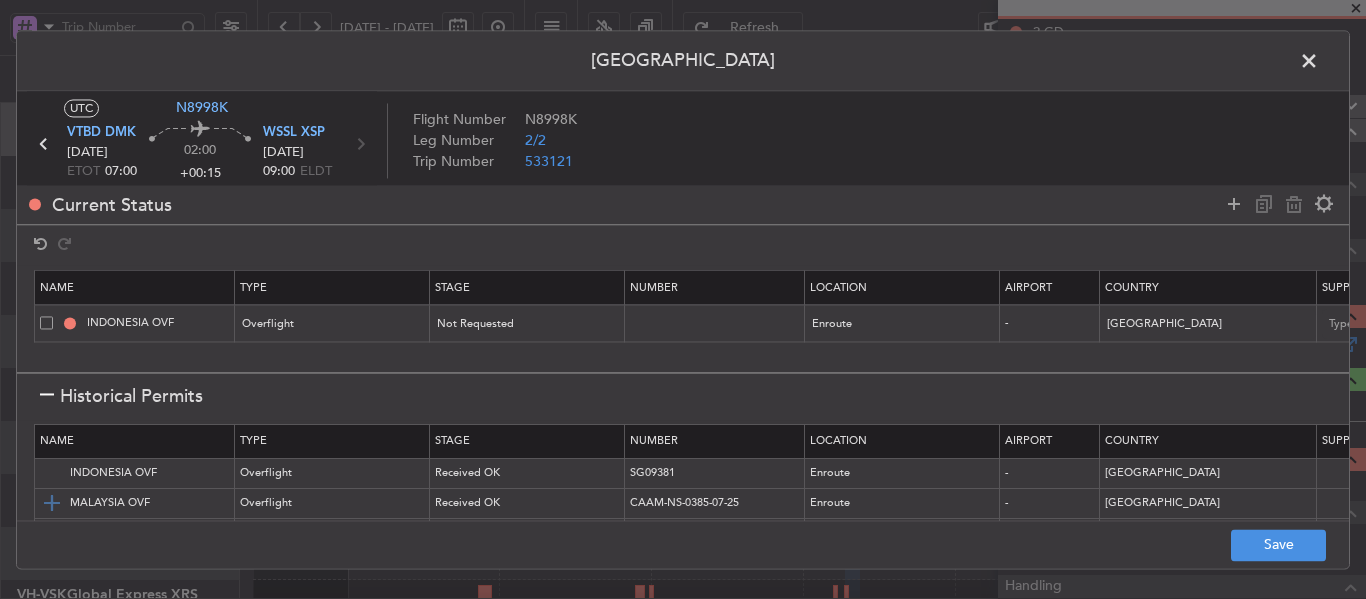 click at bounding box center (52, 504) 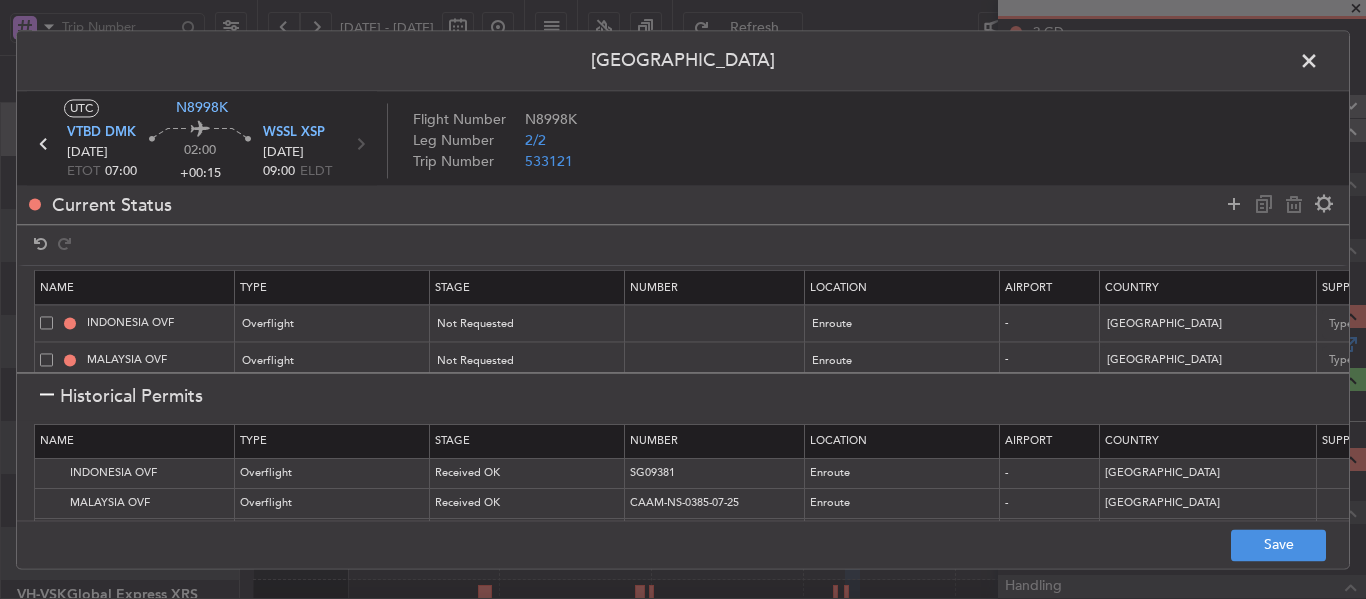 scroll, scrollTop: 26, scrollLeft: 0, axis: vertical 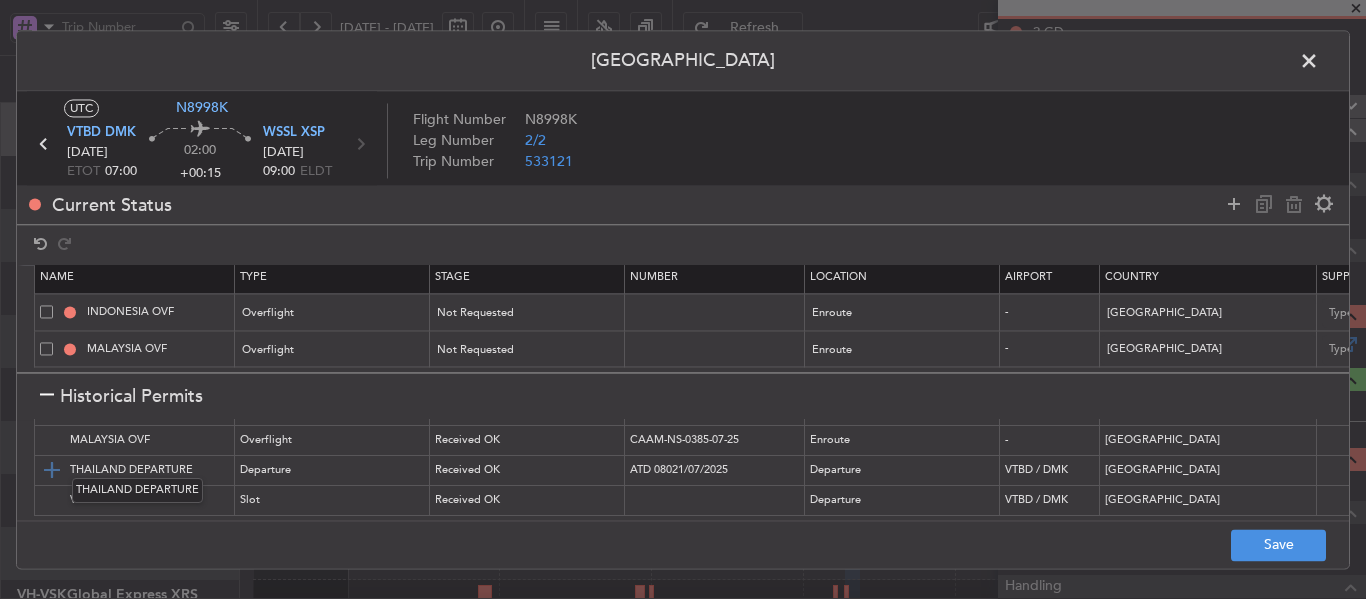 click at bounding box center [52, 471] 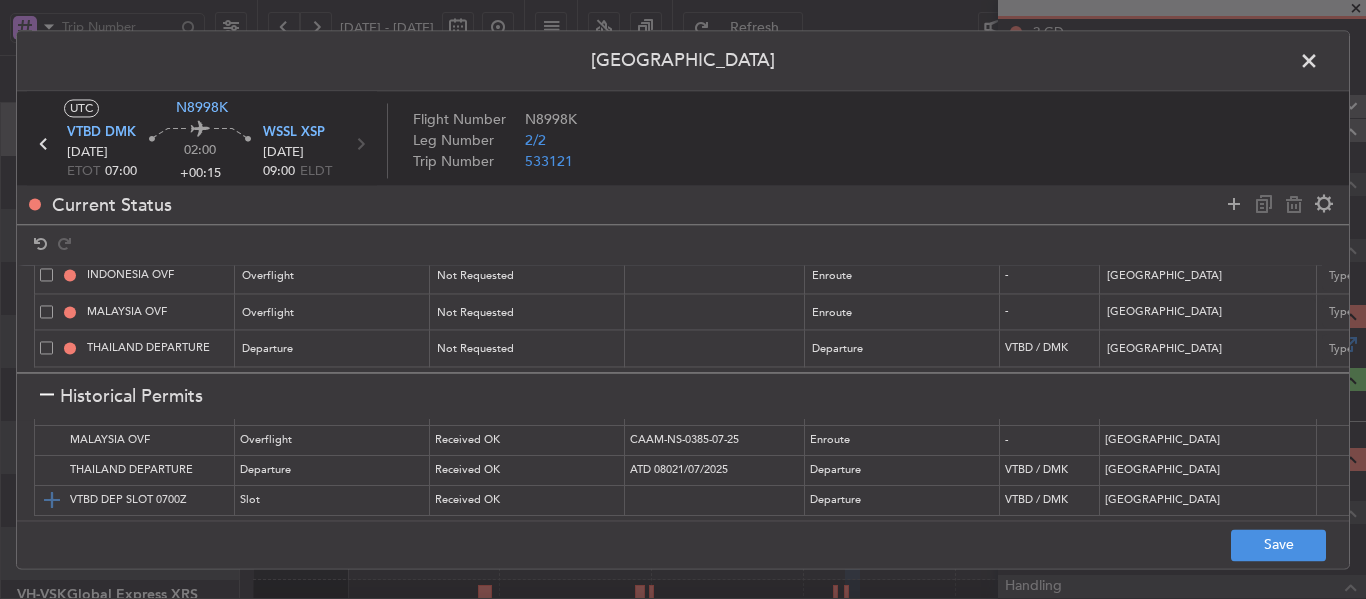 click at bounding box center (52, 501) 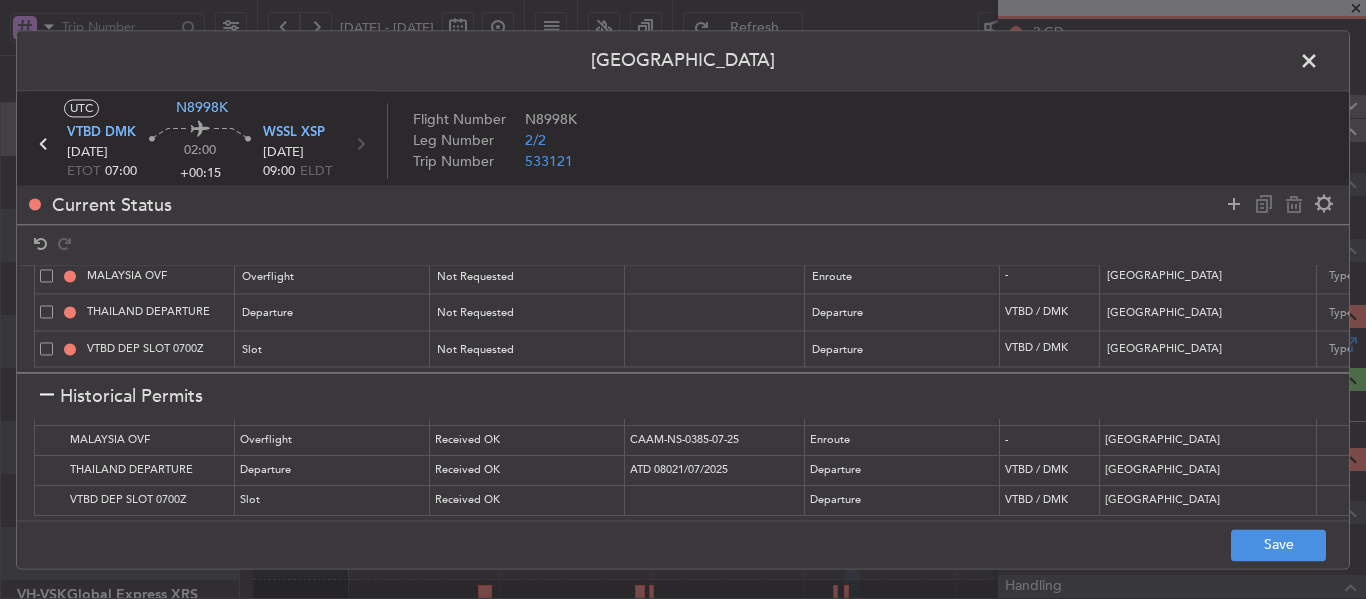 scroll, scrollTop: 0, scrollLeft: 0, axis: both 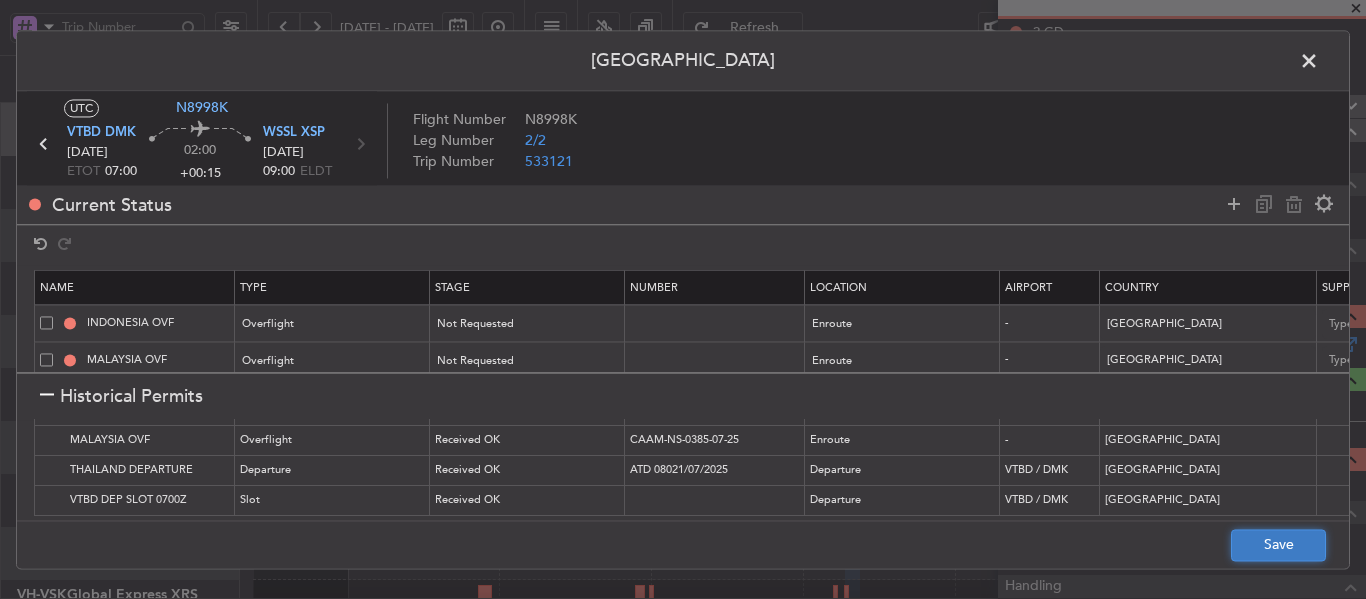 click on "Save" at bounding box center [1278, 545] 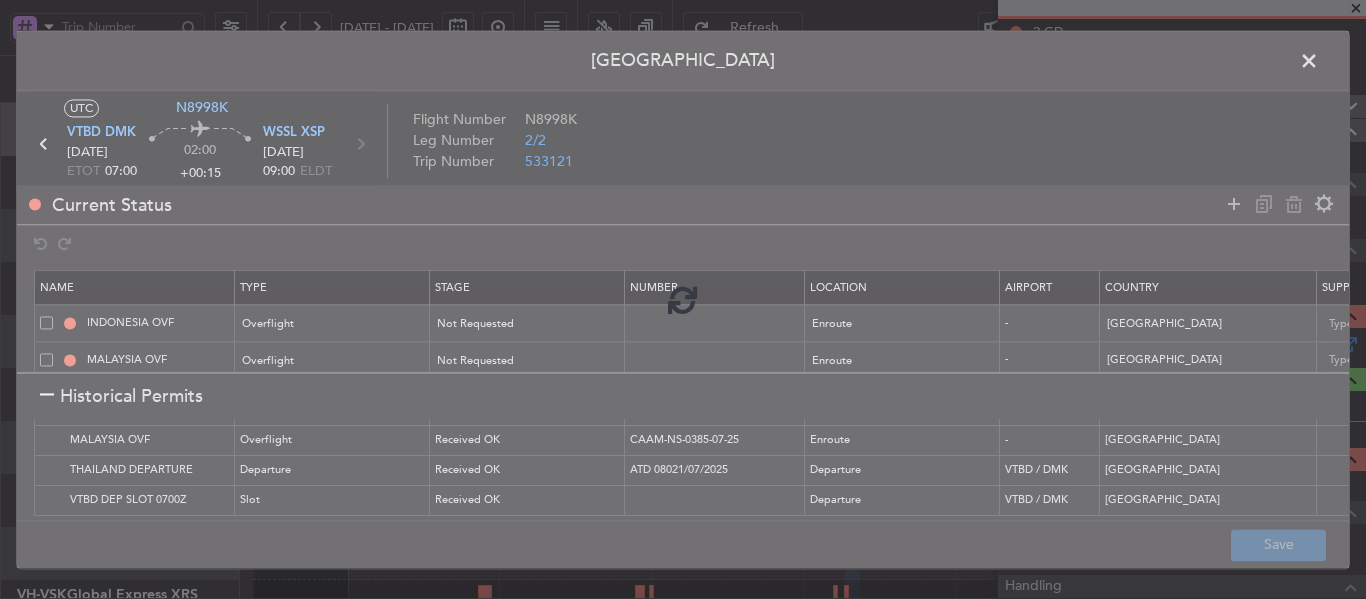 type on "NNN" 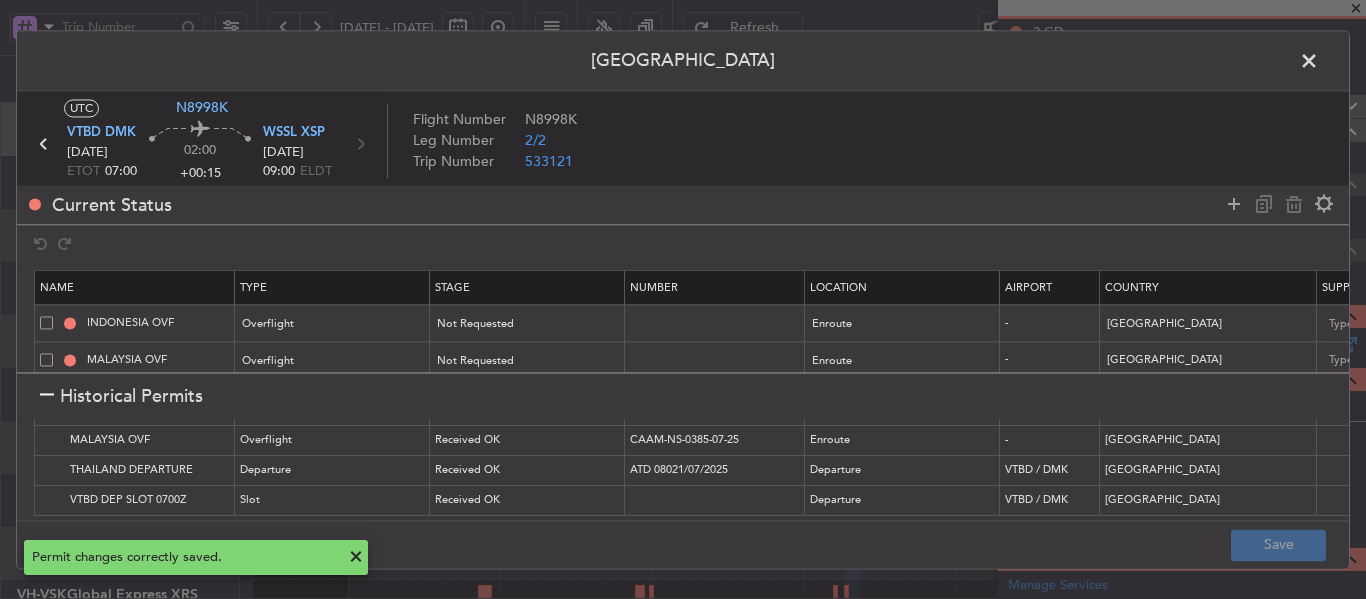 click at bounding box center [44, 144] 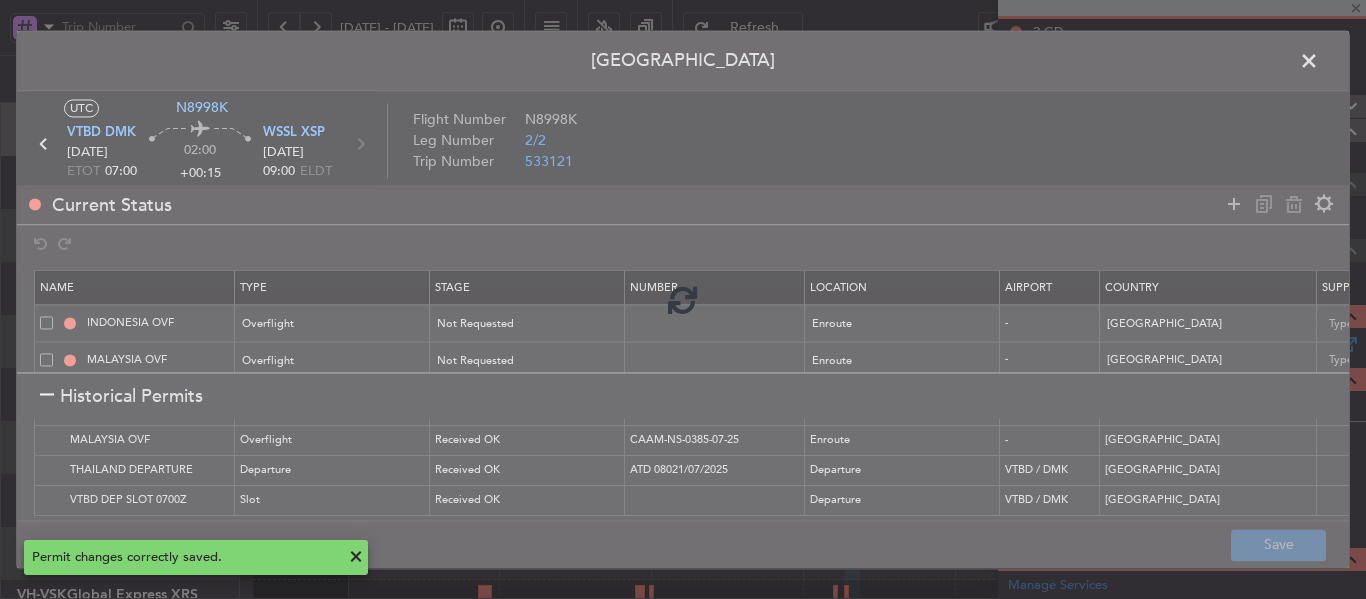 type on "+00:20" 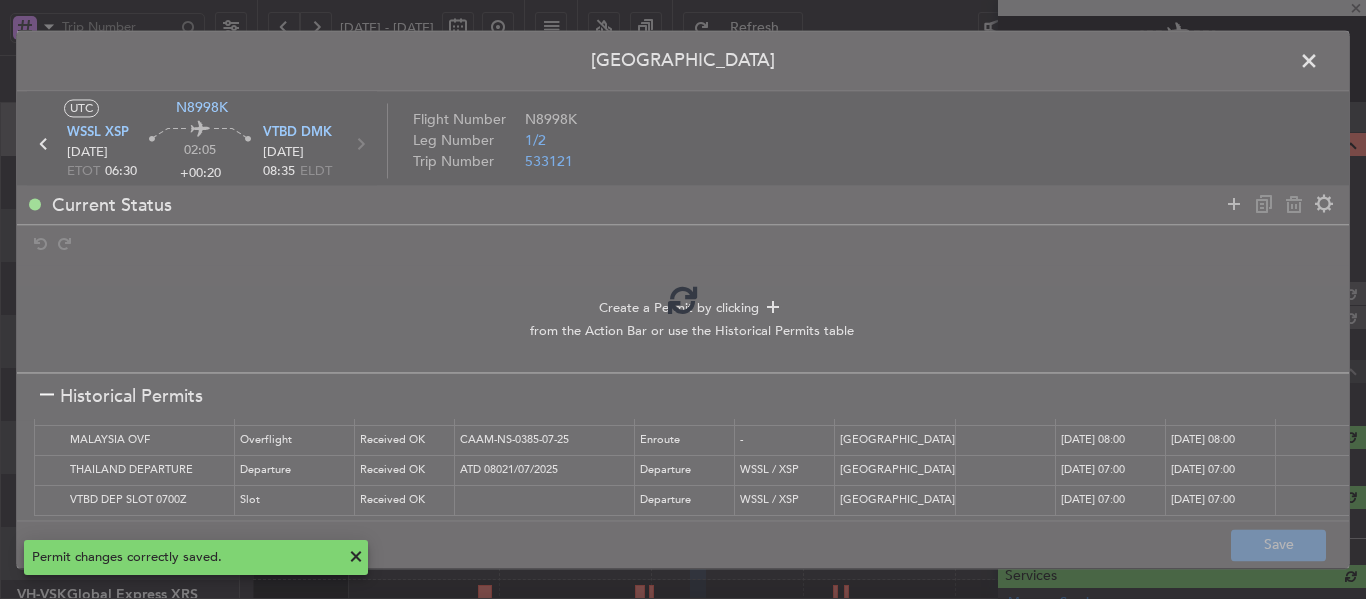 scroll, scrollTop: 200, scrollLeft: 0, axis: vertical 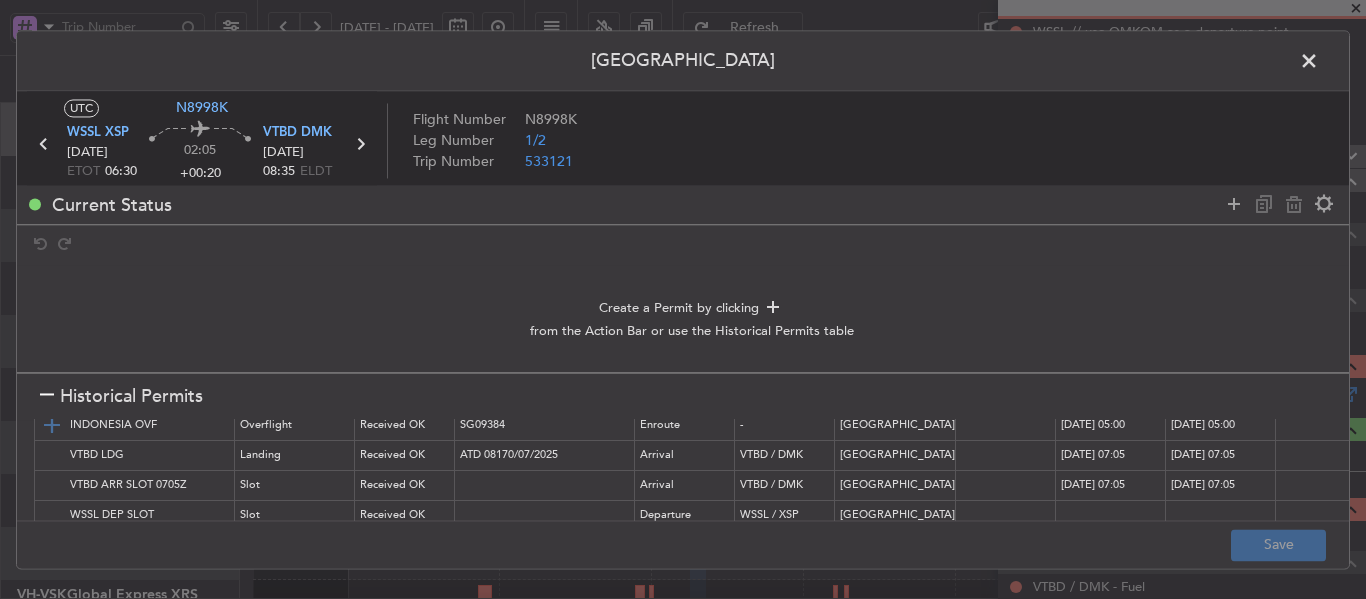 click at bounding box center [52, 426] 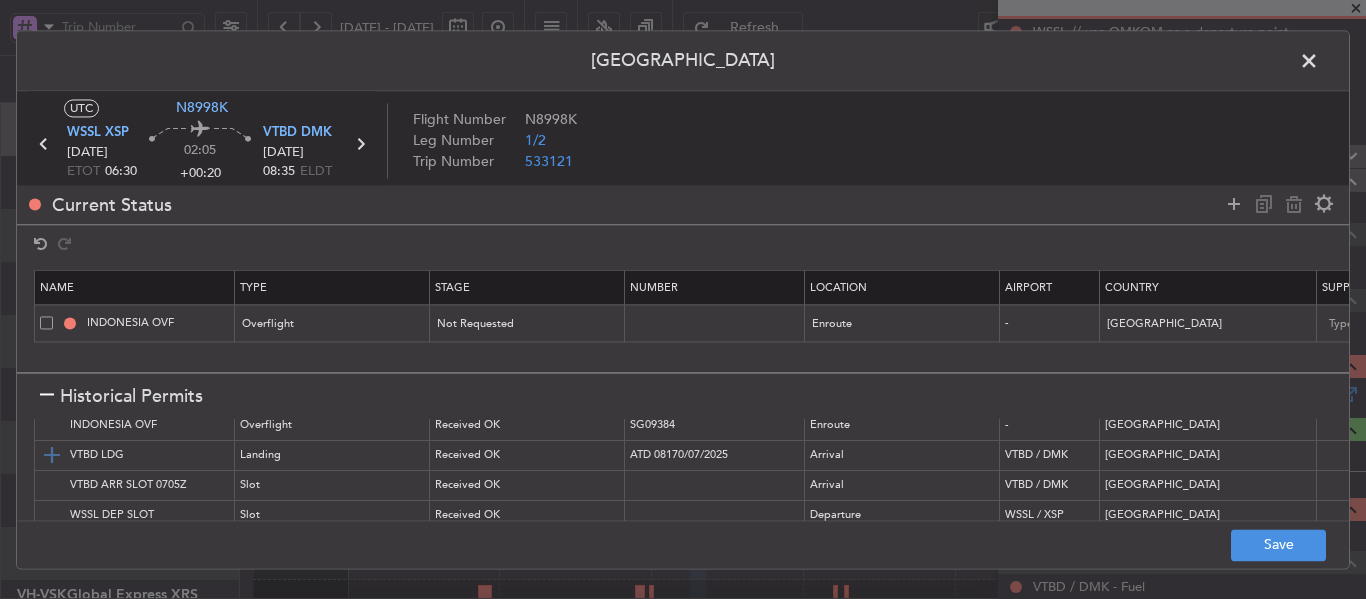 click at bounding box center [52, 456] 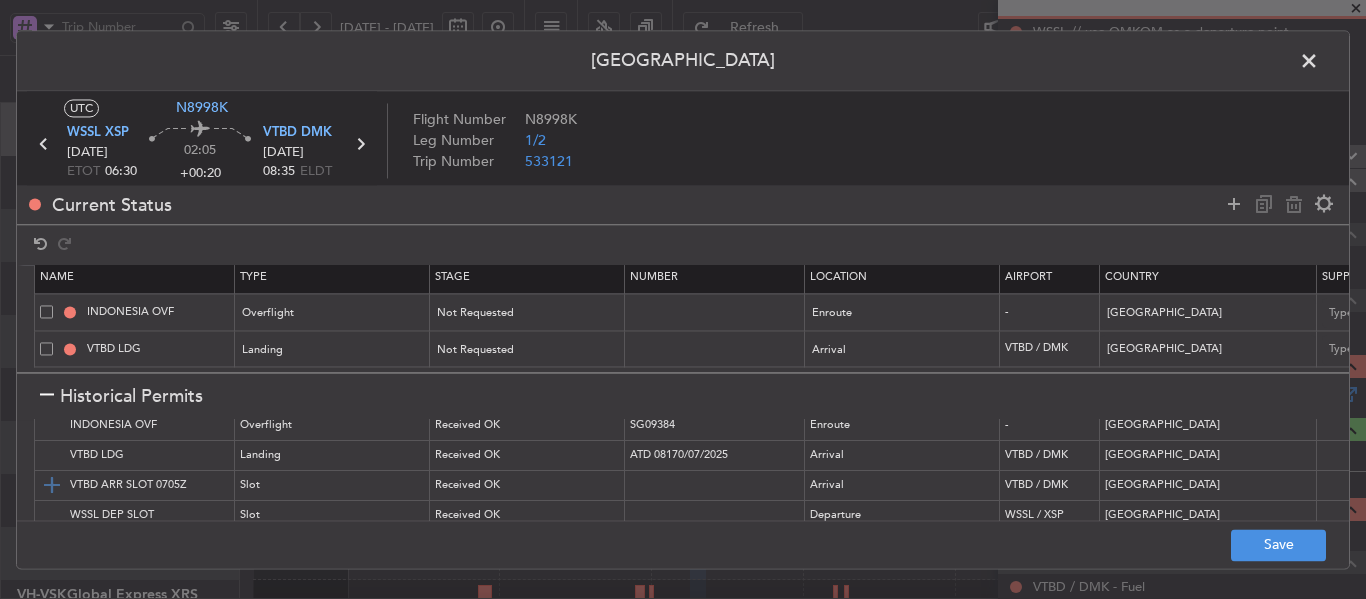 click at bounding box center [52, 486] 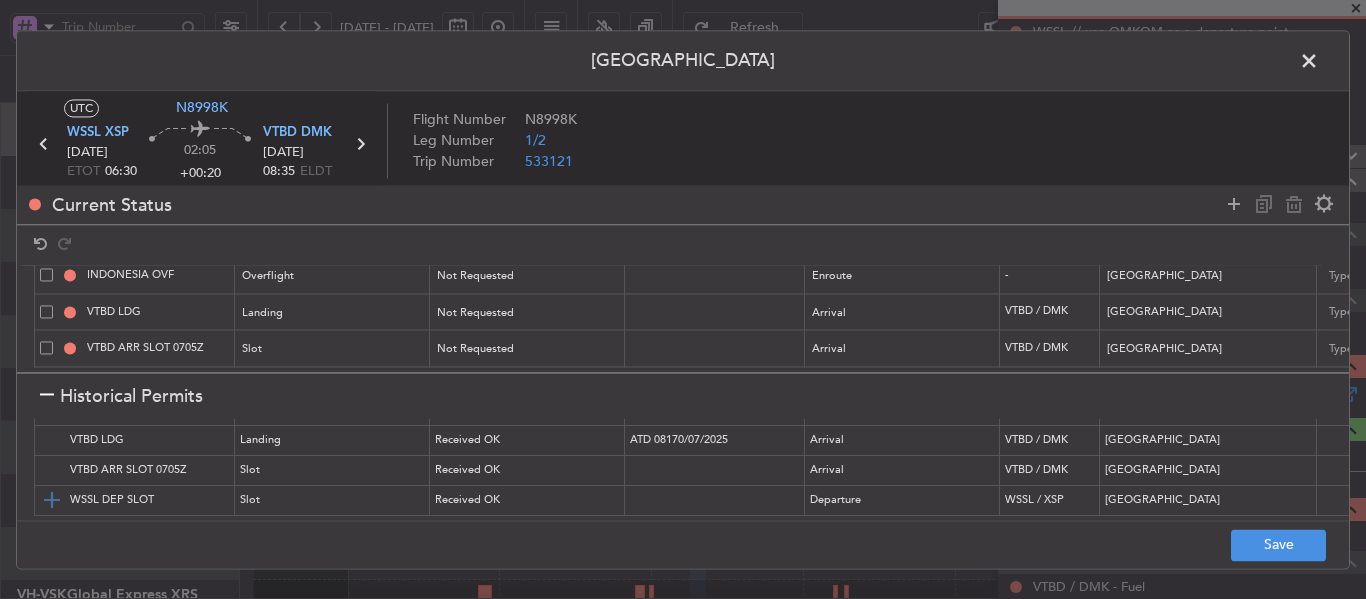 scroll, scrollTop: 0, scrollLeft: 0, axis: both 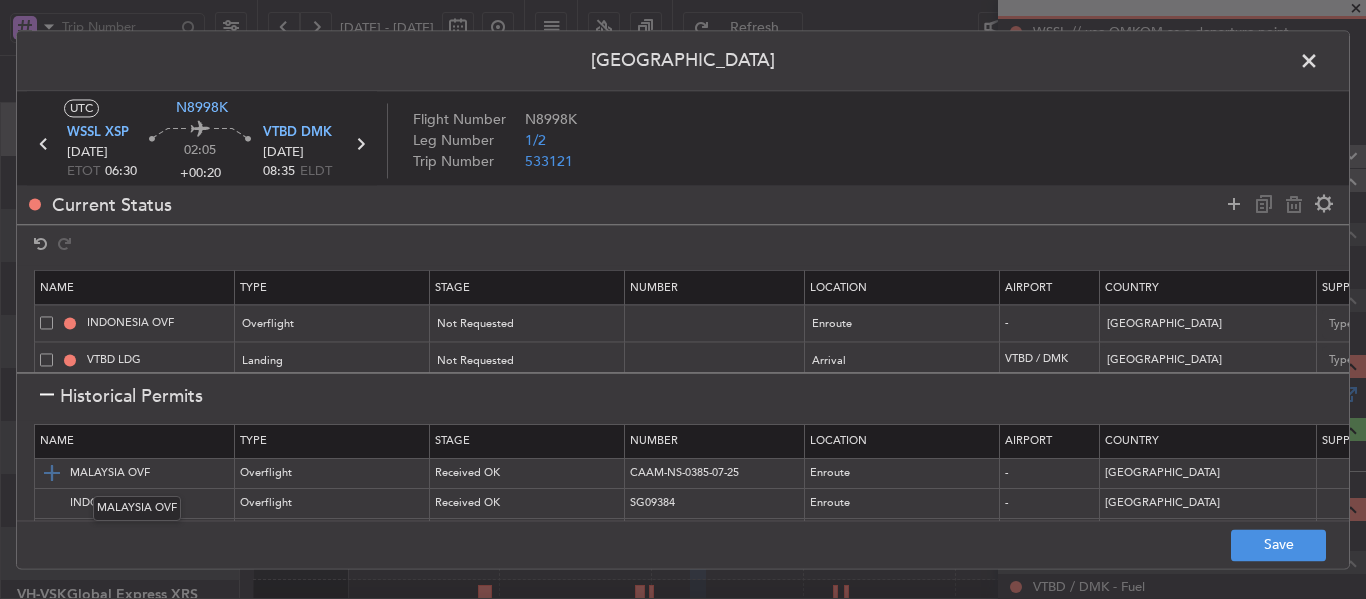 click at bounding box center (52, 474) 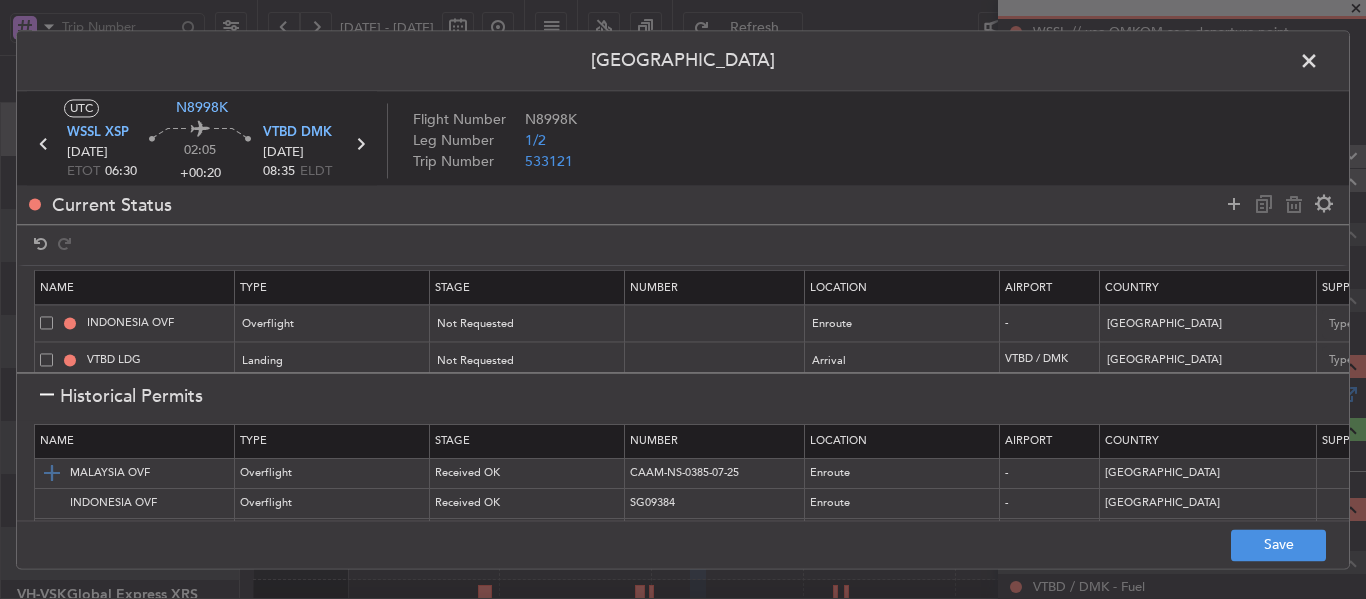 scroll, scrollTop: 99, scrollLeft: 0, axis: vertical 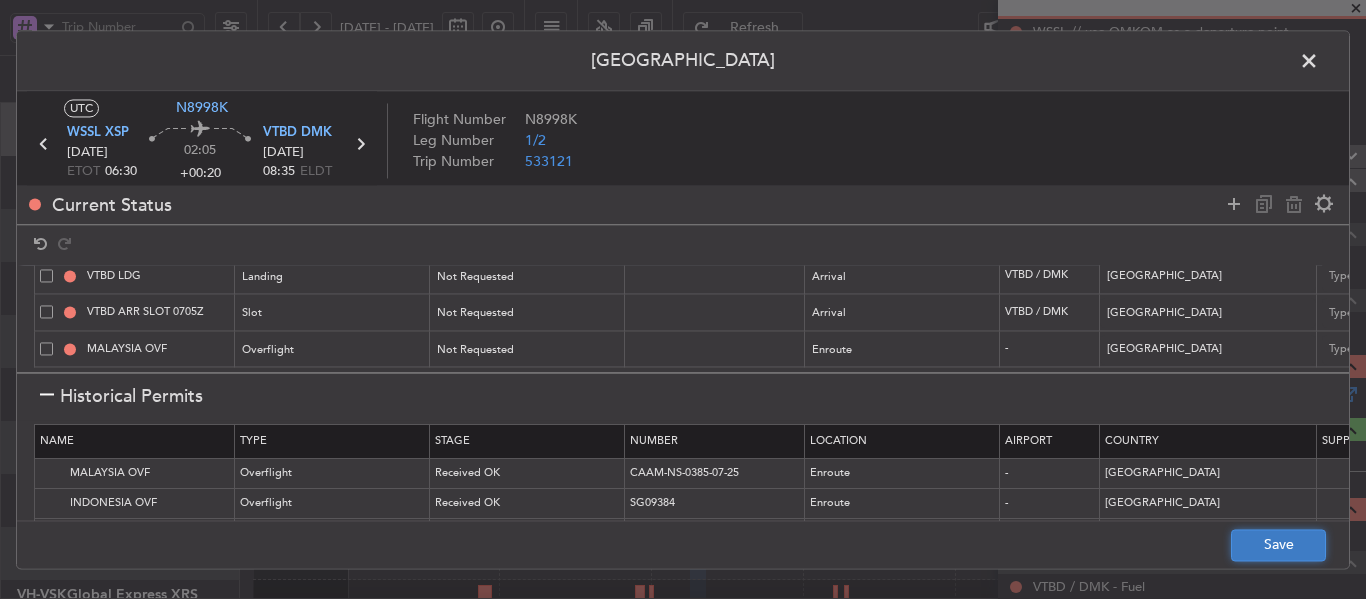click on "Save" at bounding box center [1278, 545] 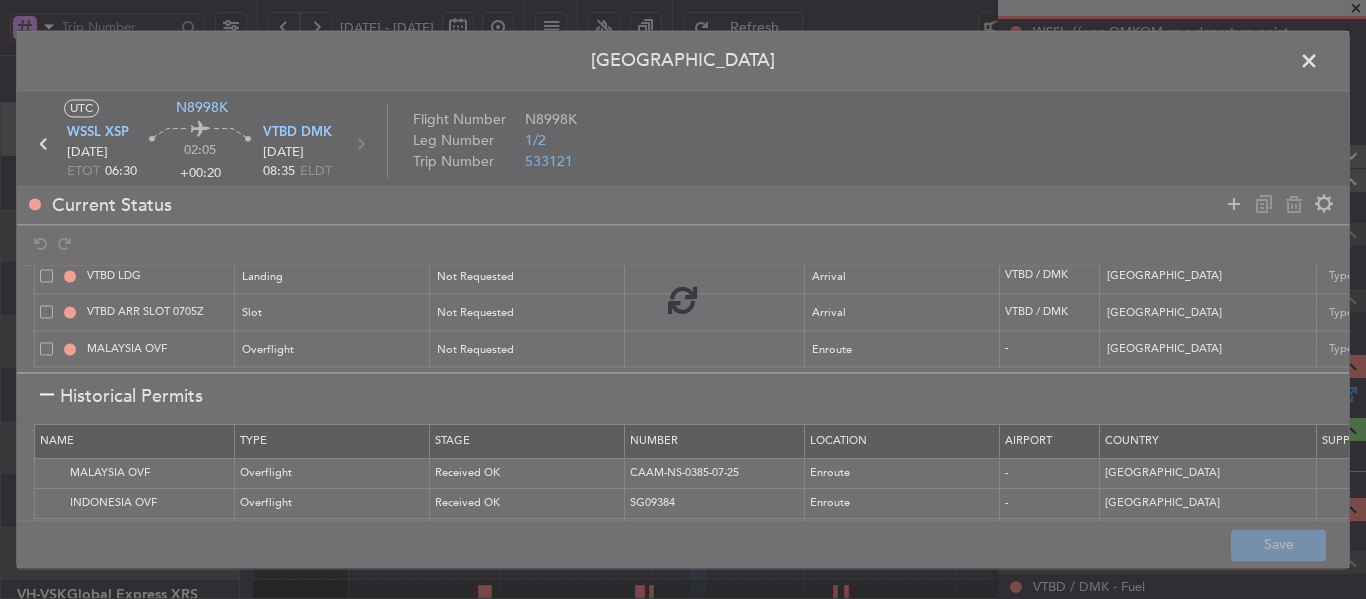 type on "NNN" 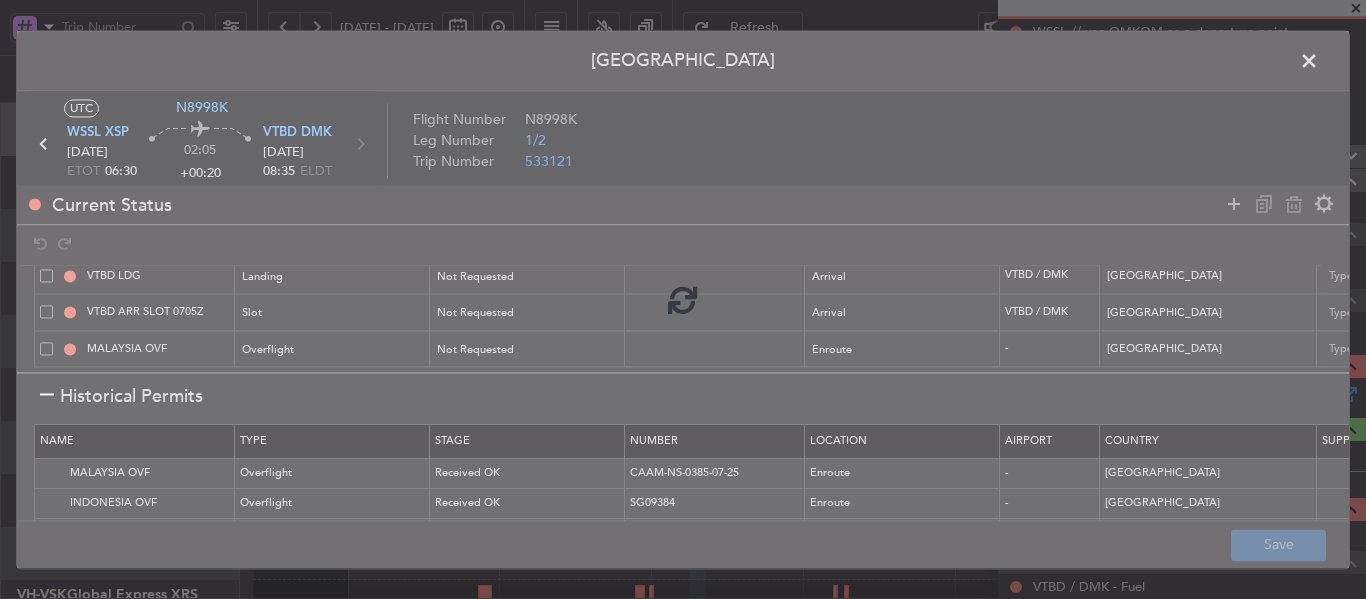 type on "2" 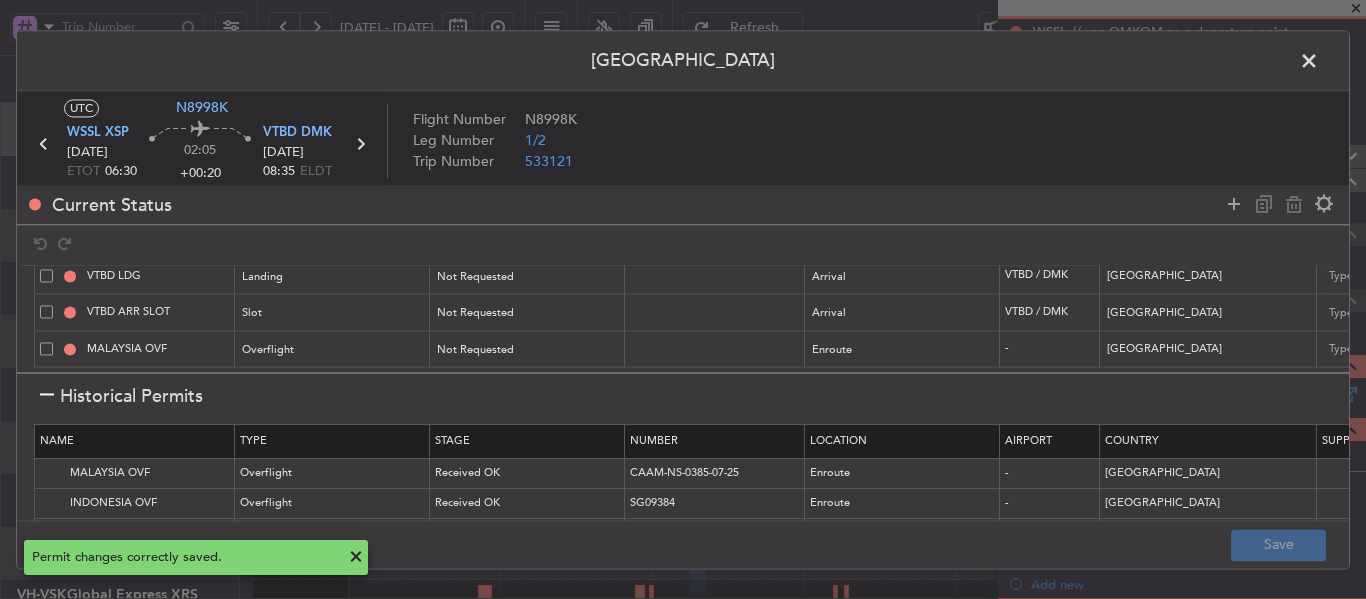 click at bounding box center (1319, 66) 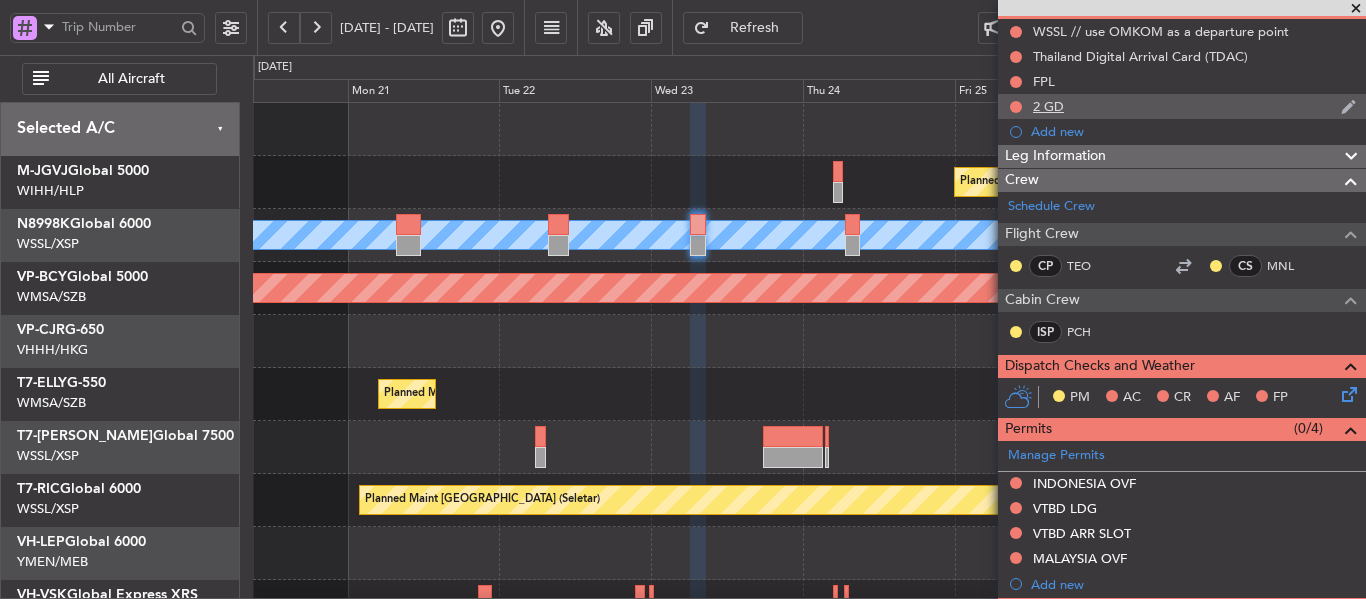 click on "2 GD" 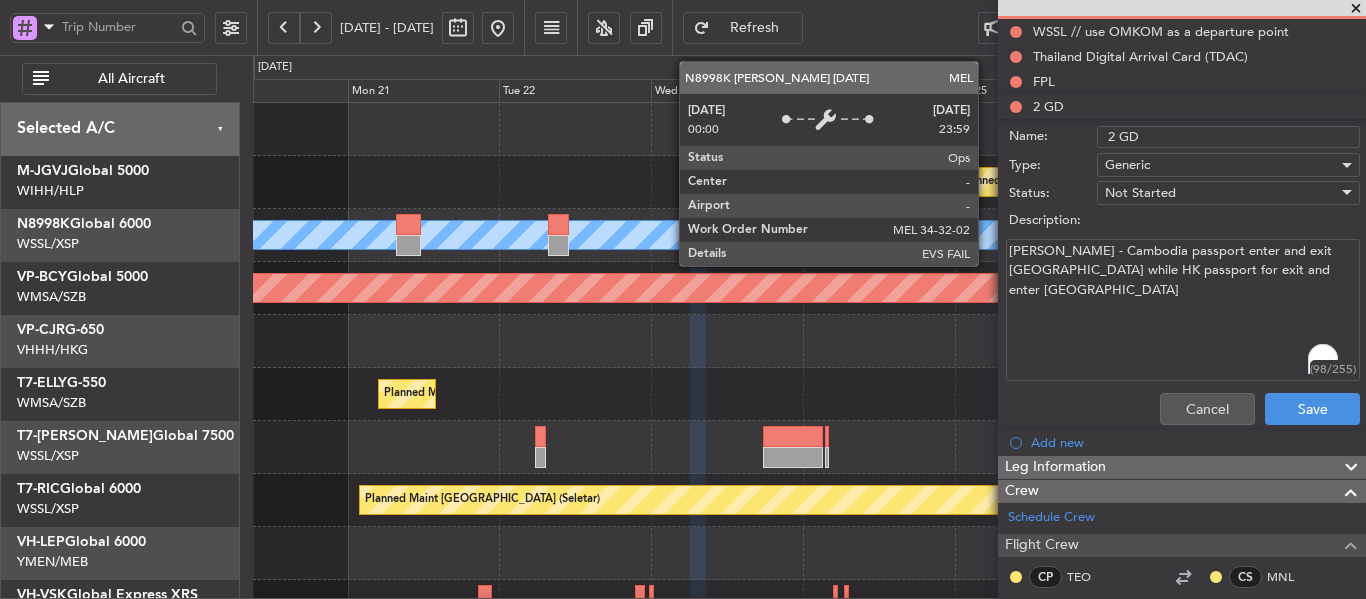 drag, startPoint x: 1308, startPoint y: 270, endPoint x: 987, endPoint y: 243, distance: 322.1335 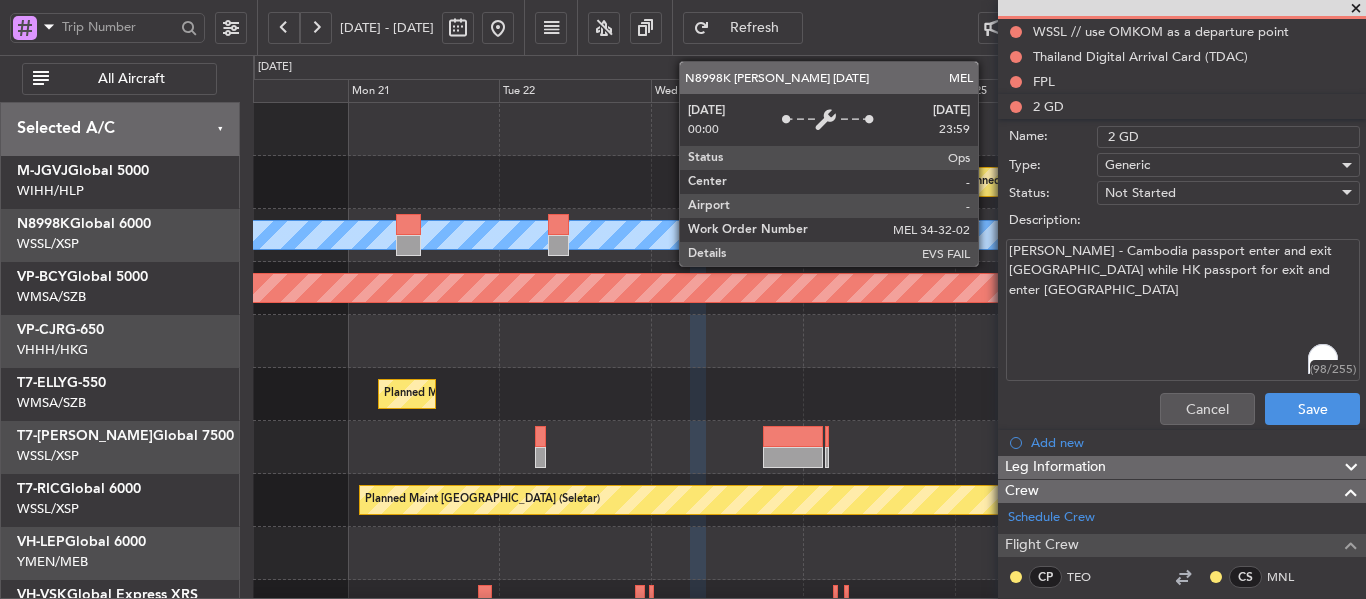 click on "[DATE] - [DATE]  Refresh Quick Links All Aircraft
Planned Maint [GEOGRAPHIC_DATA] (Seletar)
[PERSON_NAME]
Planned Maint [GEOGRAPHIC_DATA] (Seletar)
Planned Maint Sharjah (Sharjah Intl)
Planned Maint [GEOGRAPHIC_DATA] (Seletar)
Planned Maint [GEOGRAPHIC_DATA] ([GEOGRAPHIC_DATA])
Selected A/C
M-JGVJ  Global 5000
WIHH/HLP
Jakarta (Halim Intl)
N8998K  Global 6000
WSSL/XSP
Singapore (Seletar)
VP-BCY  Global 5000
WMSA/[GEOGRAPHIC_DATA] (Sultan [PERSON_NAME] [PERSON_NAME] - Subang)
VP-CJR  G-650
VHHH/HKG
[GEOGRAPHIC_DATA] ([GEOGRAPHIC_DATA])
T7-ELLY  G-550
WMSA/SZB" at bounding box center (683, 312) 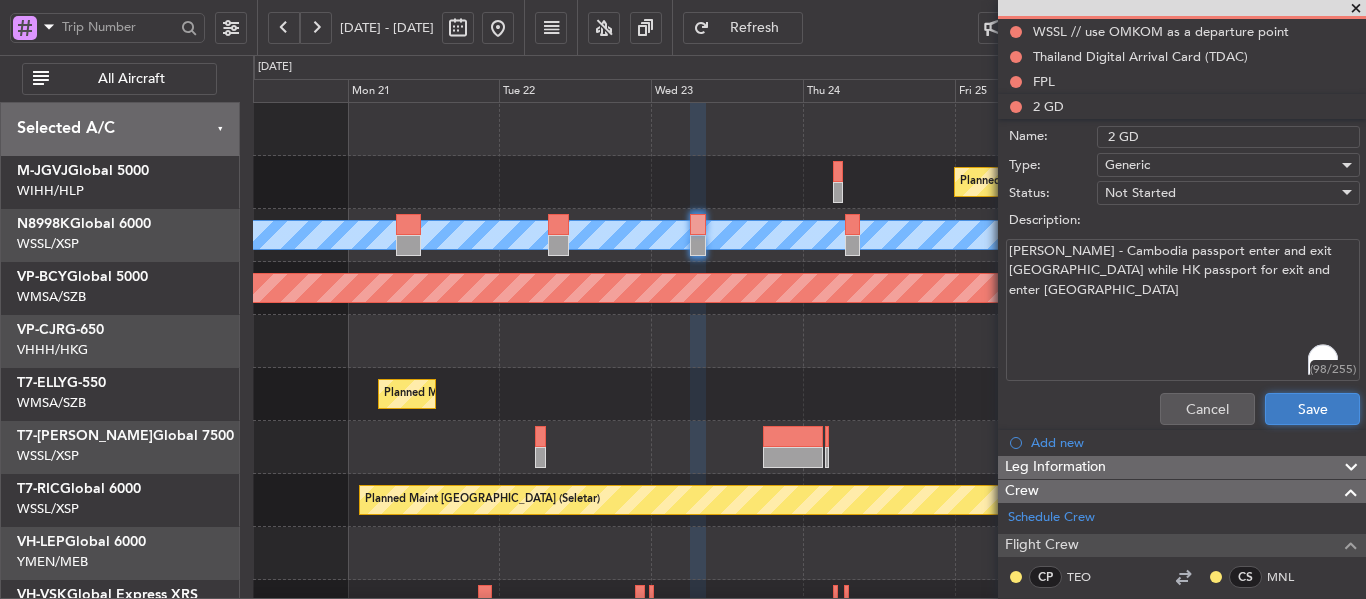 click on "Save" 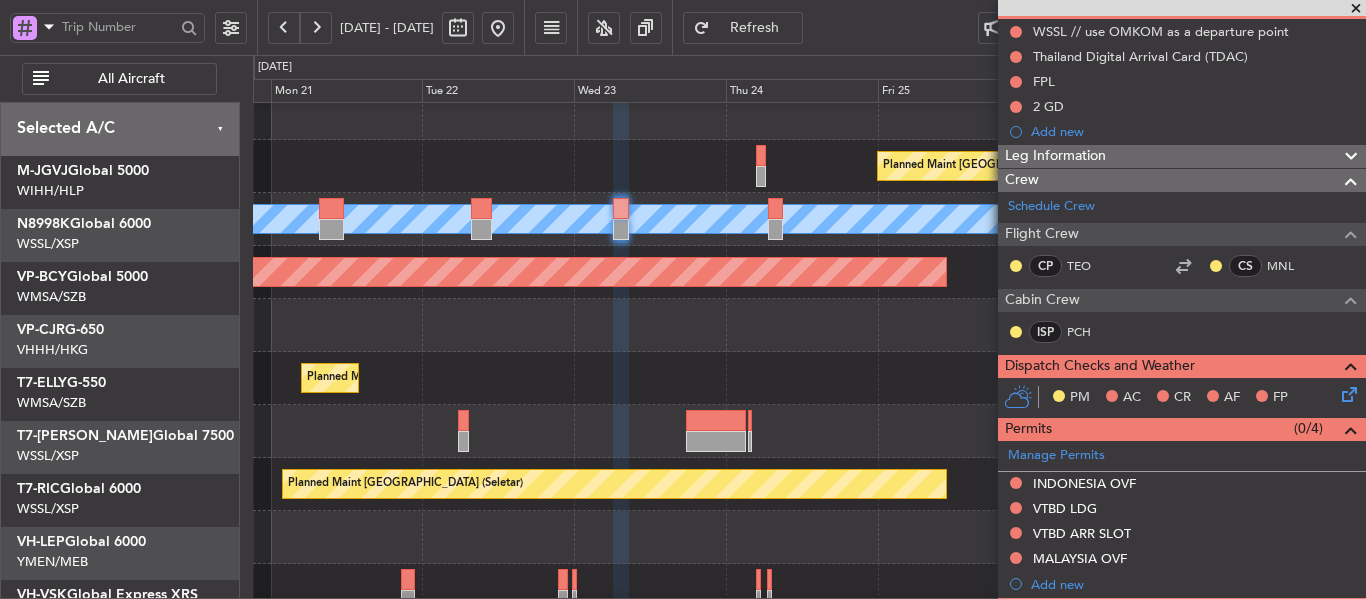 scroll, scrollTop: 22, scrollLeft: 0, axis: vertical 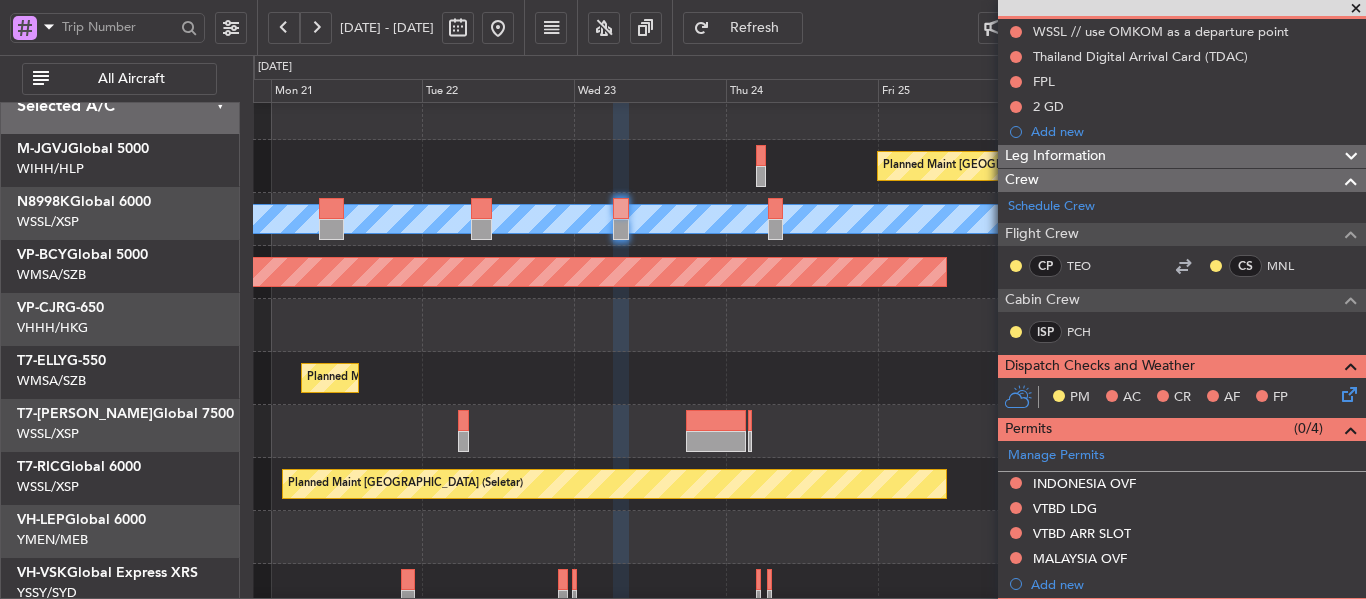 click 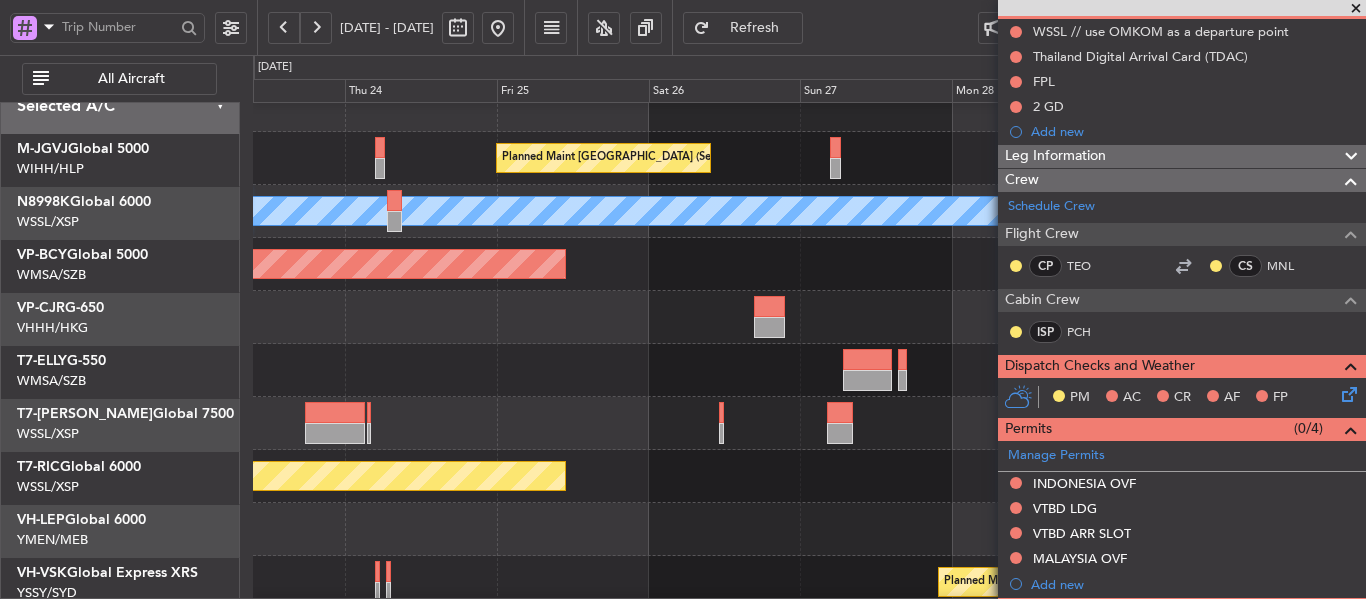 scroll, scrollTop: 27, scrollLeft: 0, axis: vertical 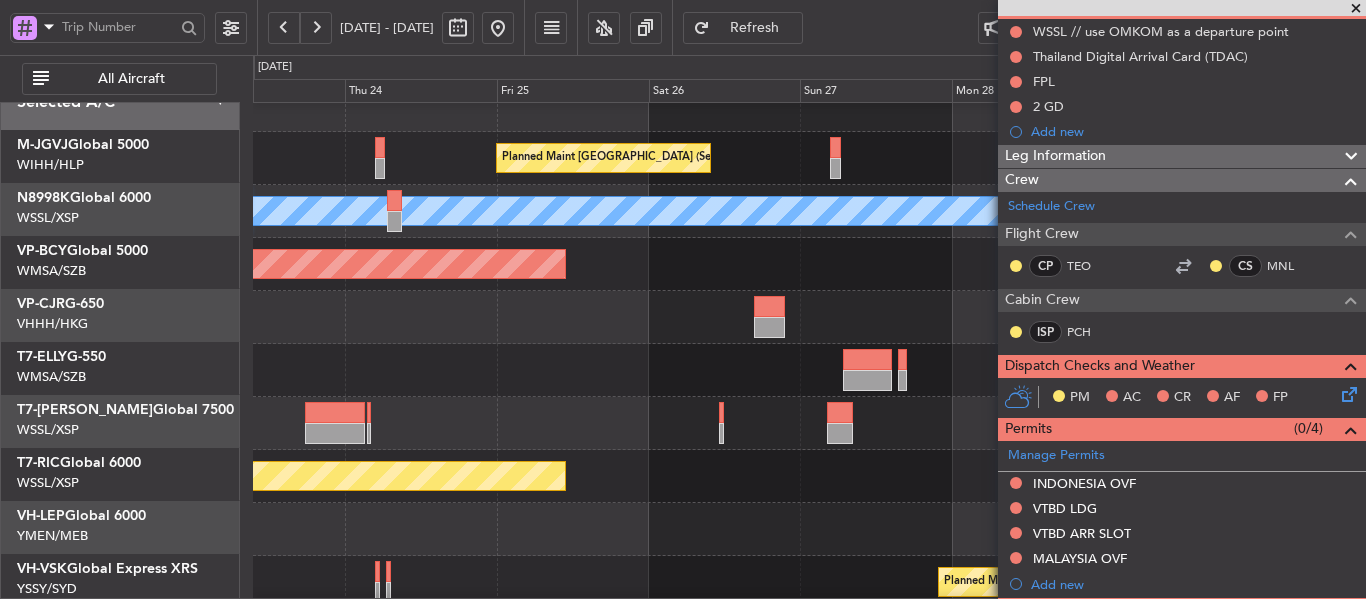 click on "Planned Maint [GEOGRAPHIC_DATA] (Seletar)
[PERSON_NAME]
Planned Maint [GEOGRAPHIC_DATA] (Seletar)
Planned Maint Sharjah (Sharjah Intl)
Planned Maint [GEOGRAPHIC_DATA] (Seletar)
Planned Maint [GEOGRAPHIC_DATA] ([GEOGRAPHIC_DATA])
Selected A/C
M-JGVJ  Global 5000
WIHH/HLP
Jakarta (Halim Intl)
N8998K  Global 6000
WSSL/XSP
Singapore (Seletar)
VP-BCY  Global 5000
WMSA/[GEOGRAPHIC_DATA] (Sultan [PERSON_NAME] [PERSON_NAME] - Subang)
VP-CJR  G-650
VHHH/HKG
[GEOGRAPHIC_DATA] ([GEOGRAPHIC_DATA])
T7-ELLY  G-550
WMSA/[GEOGRAPHIC_DATA] (Sultan [PERSON_NAME] [PERSON_NAME] - Subang)" 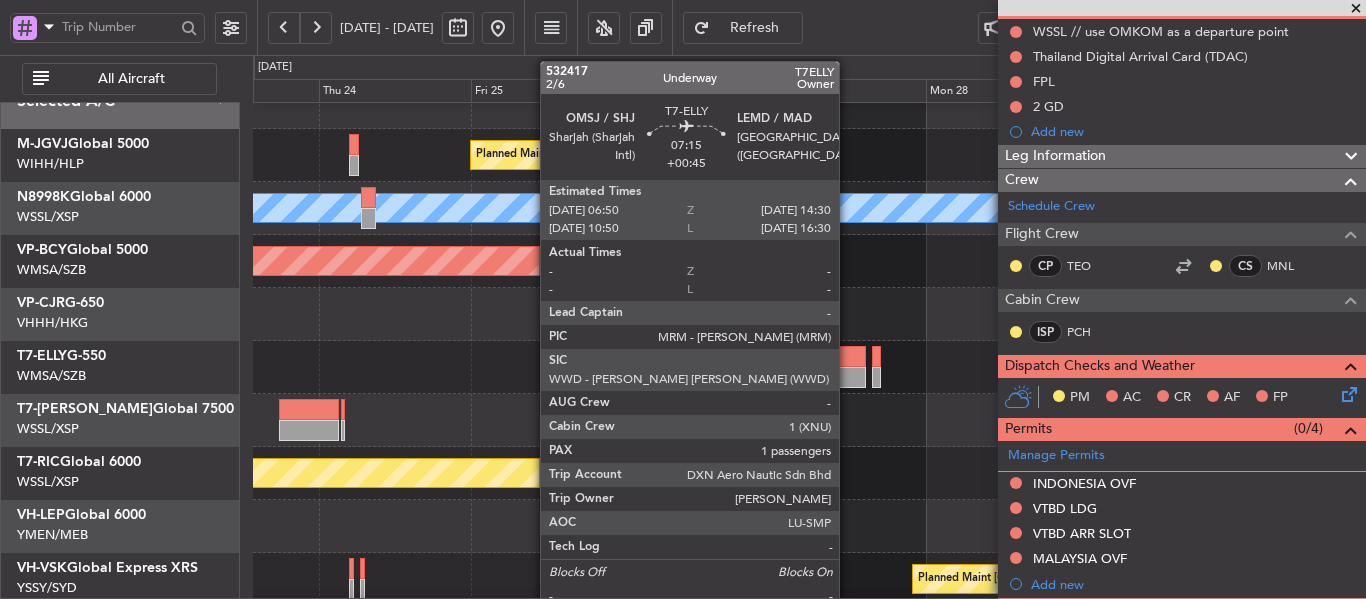 click 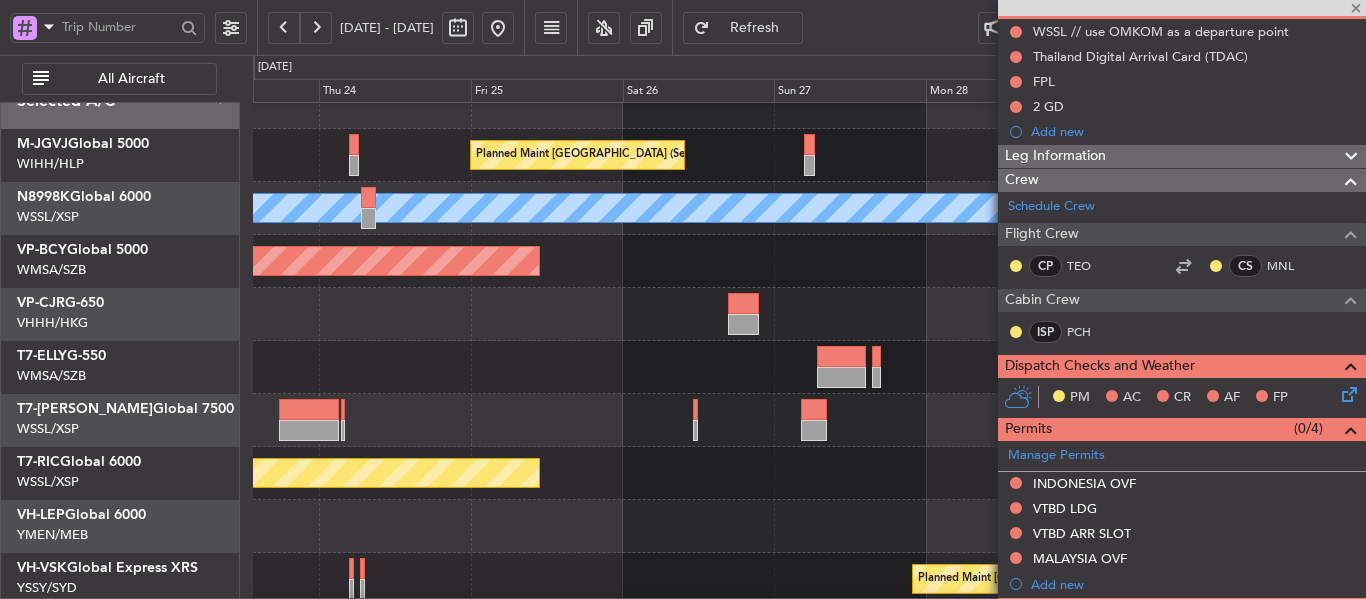 type on "+00:45" 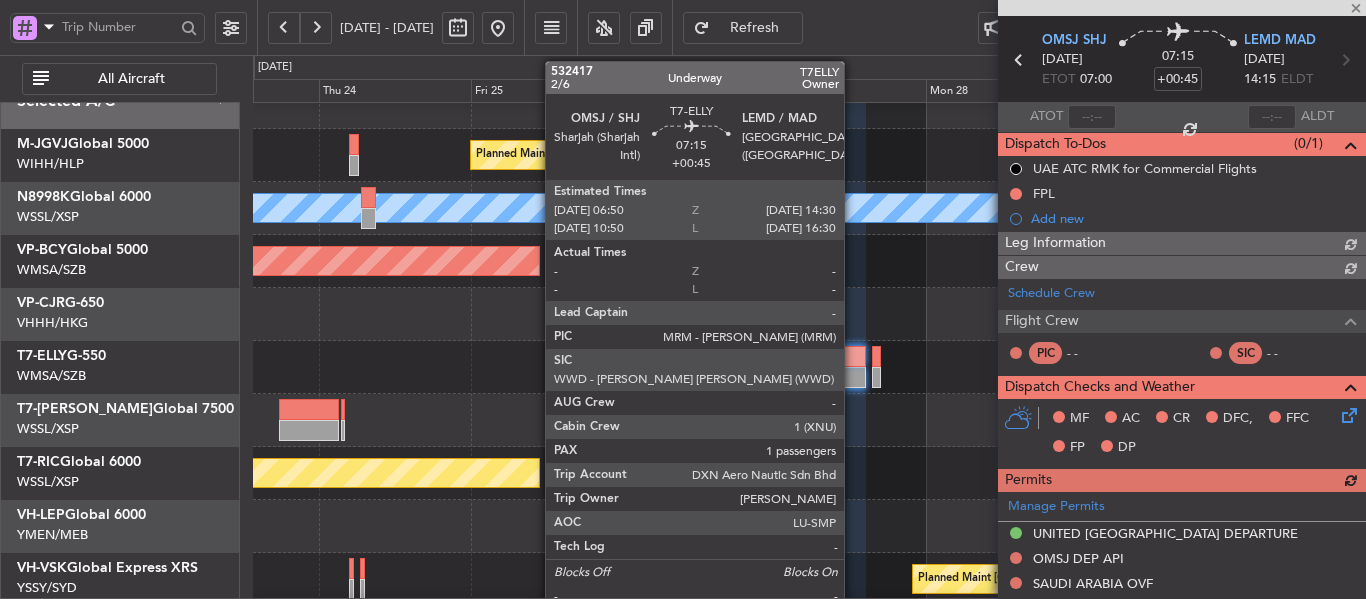 scroll, scrollTop: 200, scrollLeft: 0, axis: vertical 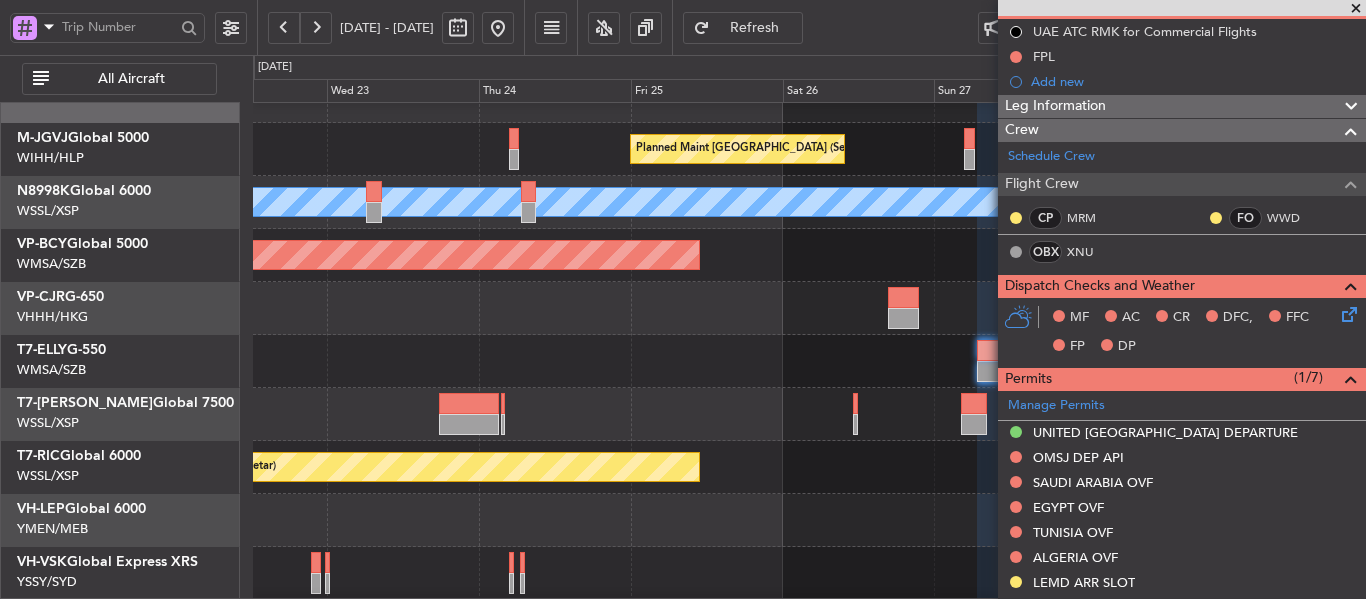 click on "Planned Maint Sharjah (Sharjah Intl)" 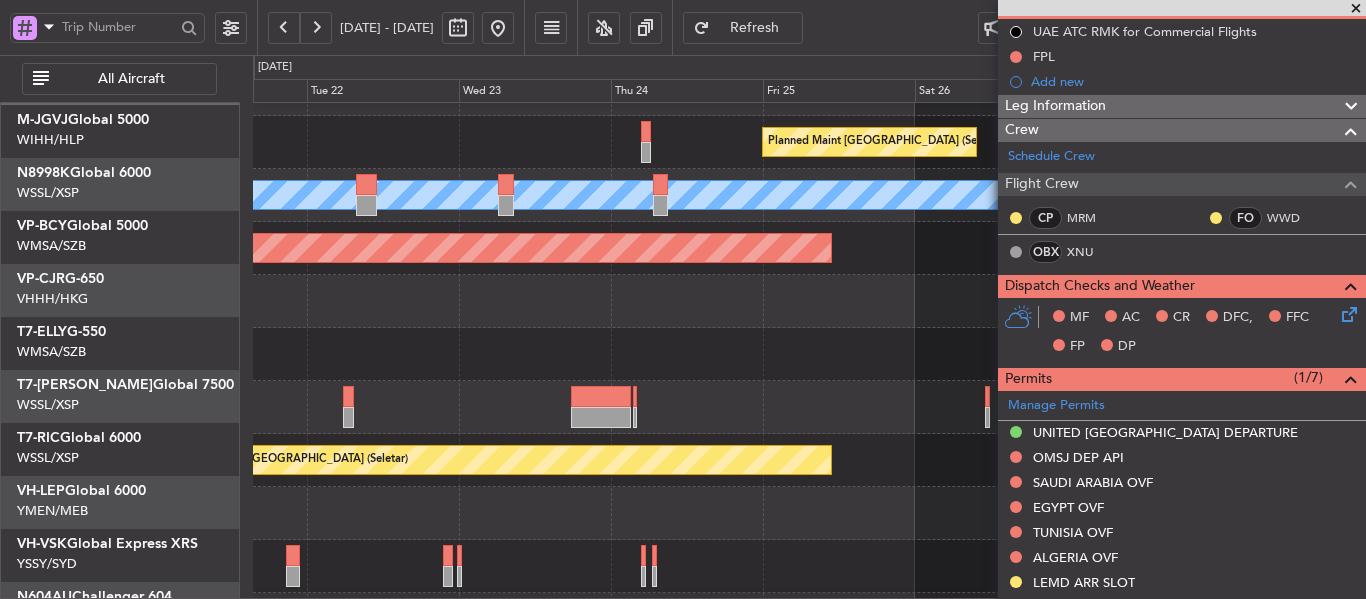 click on "Planned Maint Sharjah (Sharjah Intl)" 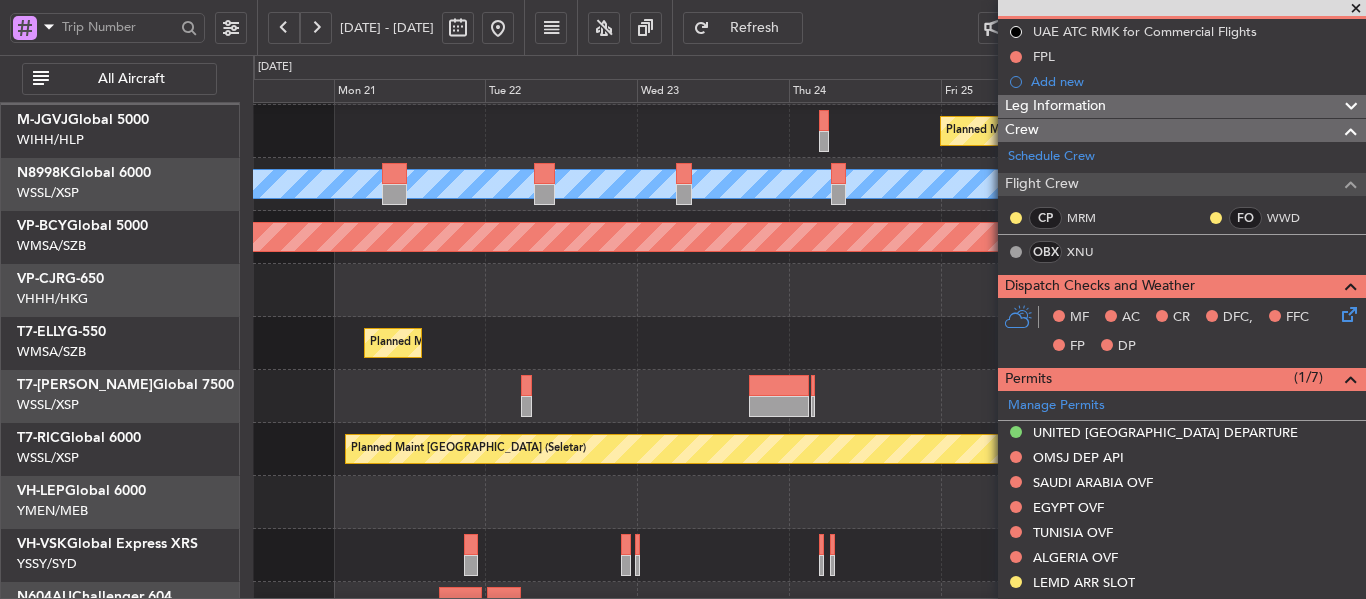 scroll, scrollTop: 86, scrollLeft: 0, axis: vertical 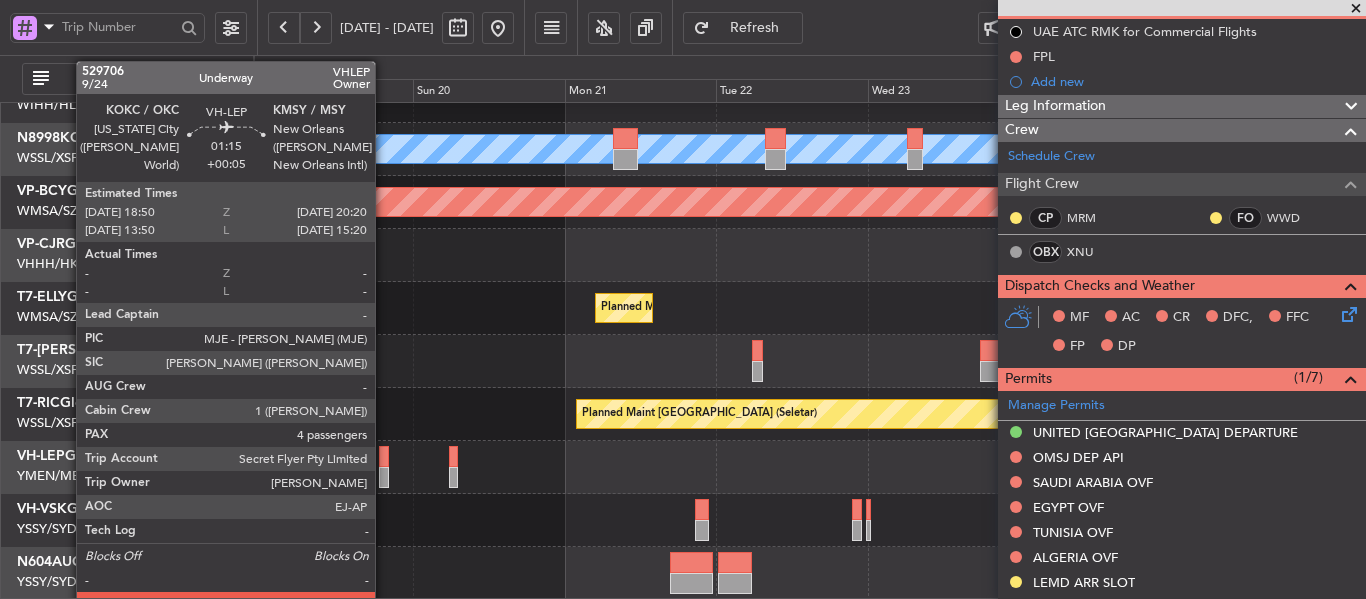 click 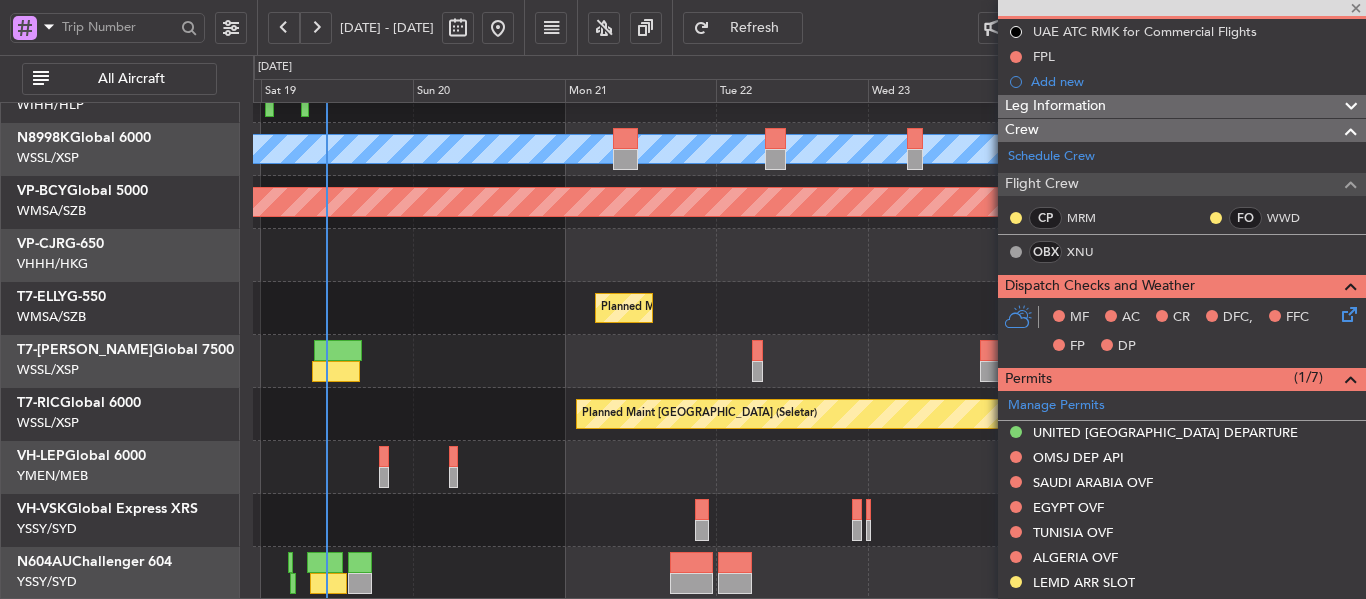 type on "+00:05" 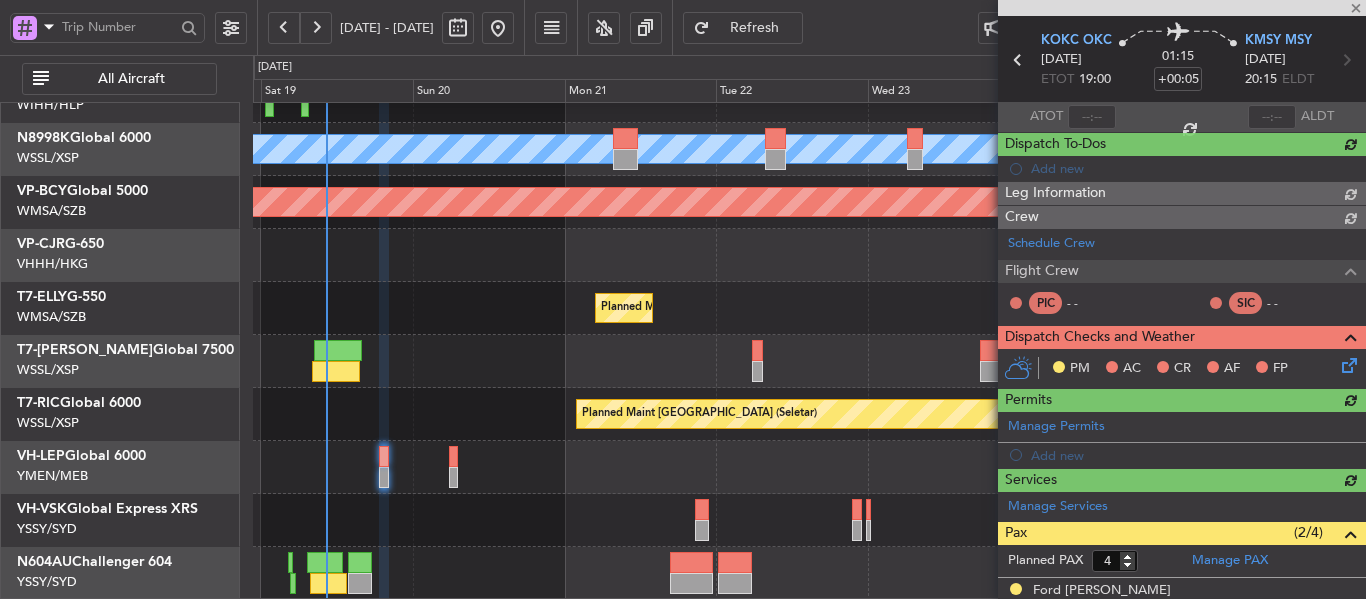 scroll, scrollTop: 0, scrollLeft: 0, axis: both 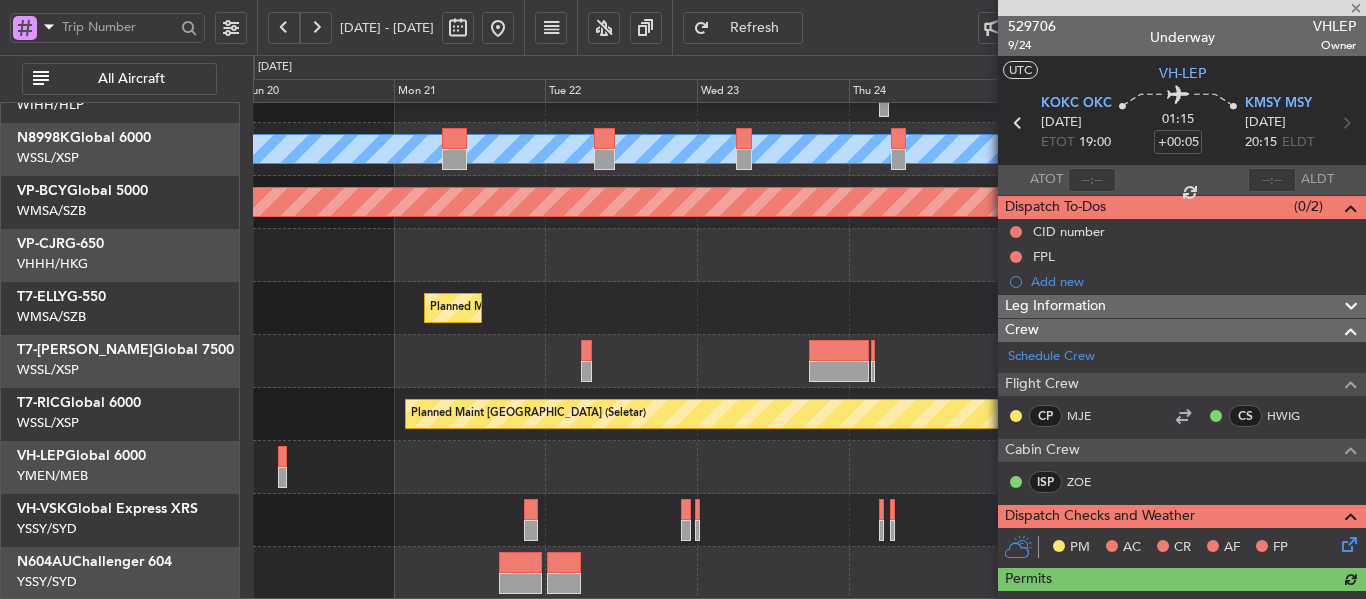 click 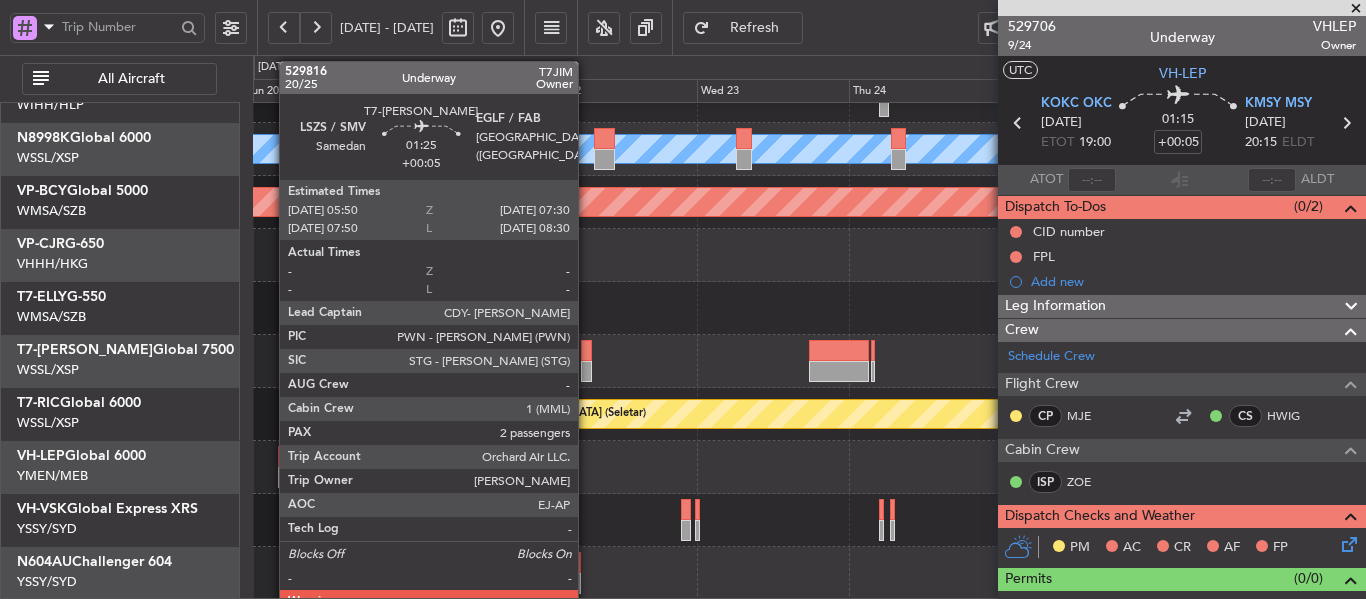 click 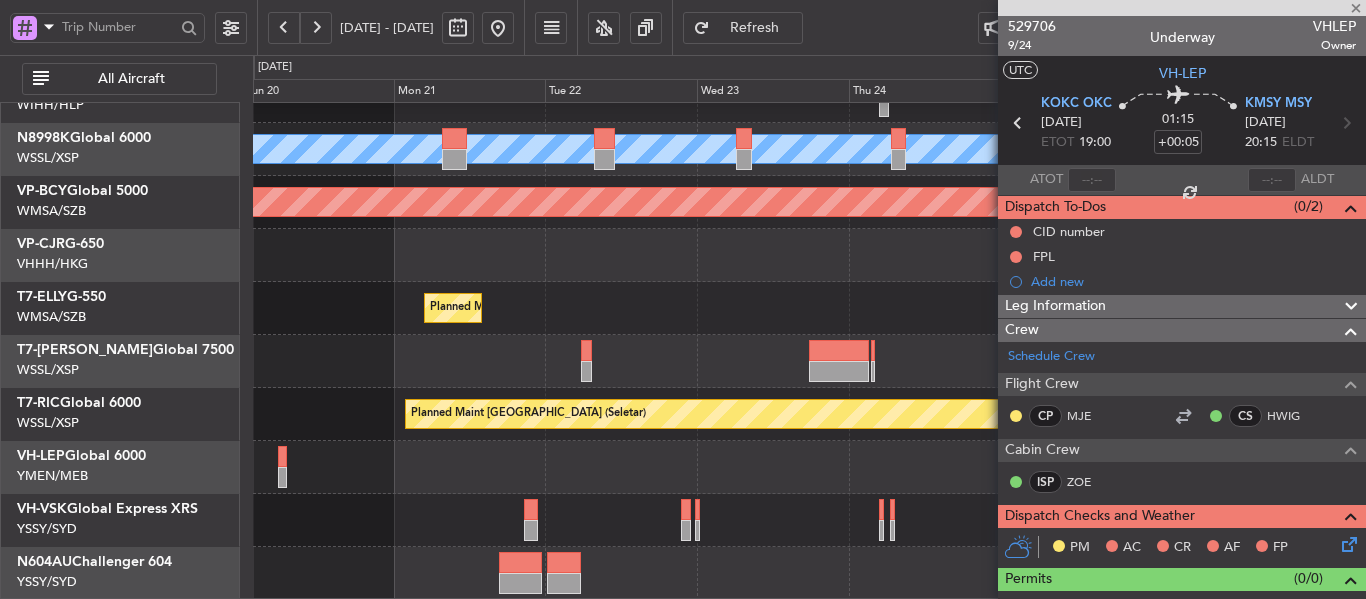 type on "2" 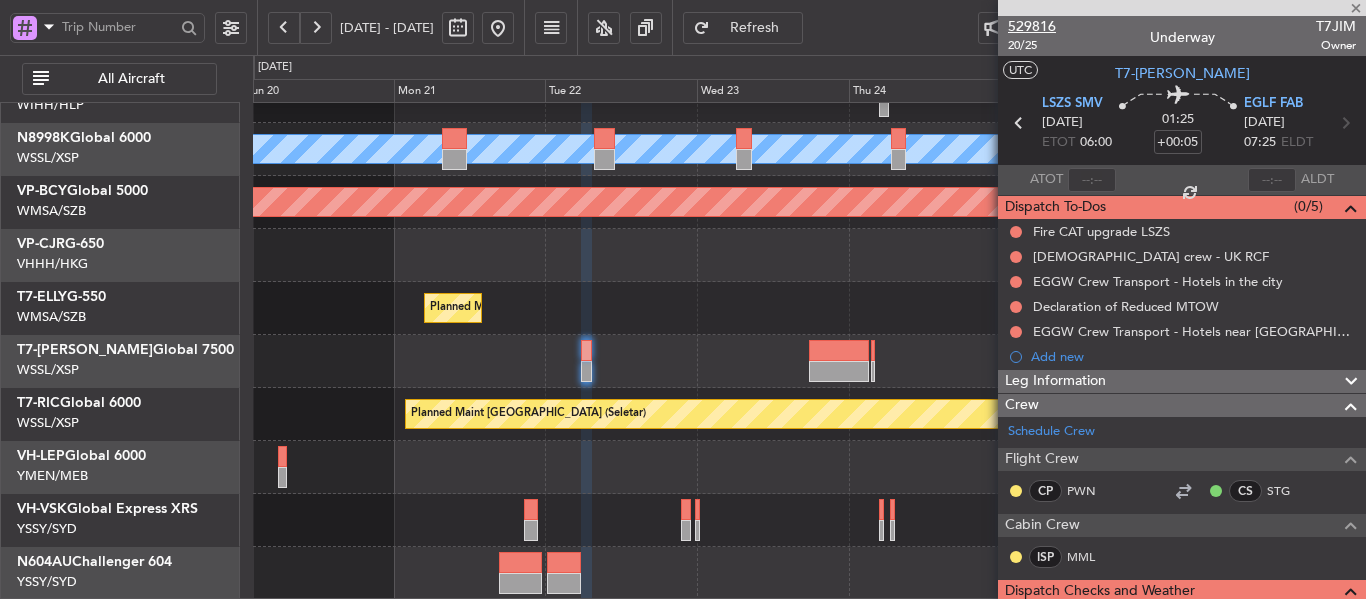 click on "529816" at bounding box center (1032, 26) 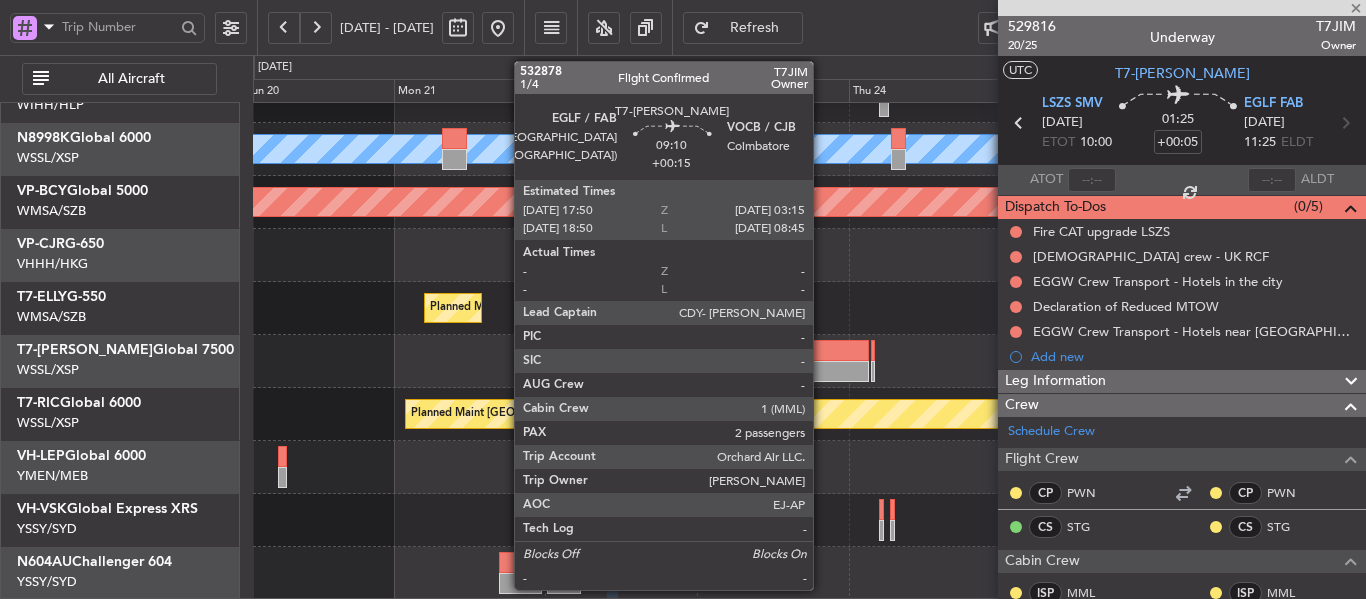 click 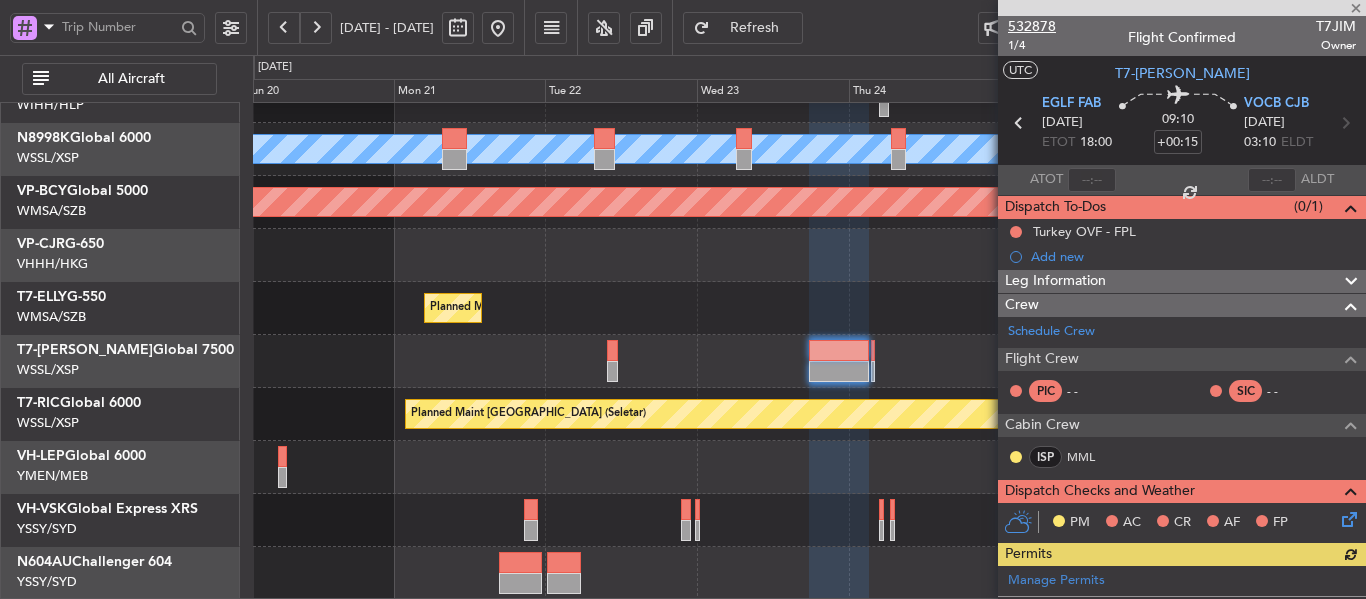 click on "532878" at bounding box center (1032, 26) 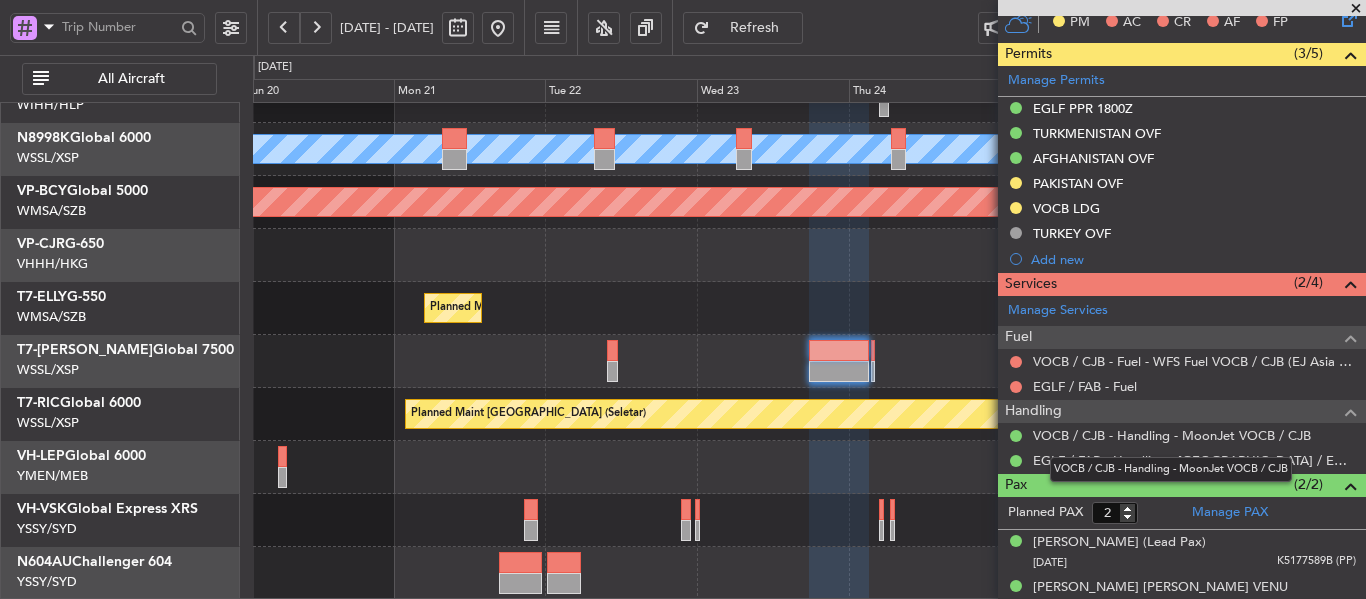 scroll, scrollTop: 520, scrollLeft: 0, axis: vertical 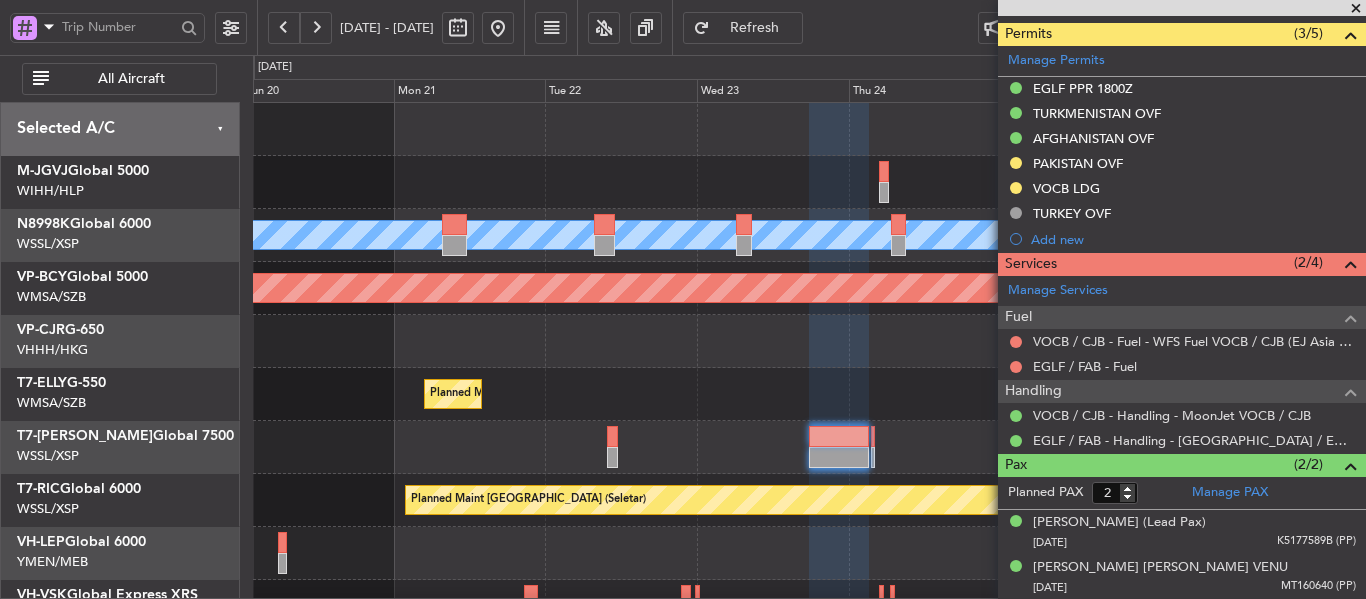 click on "Refresh" 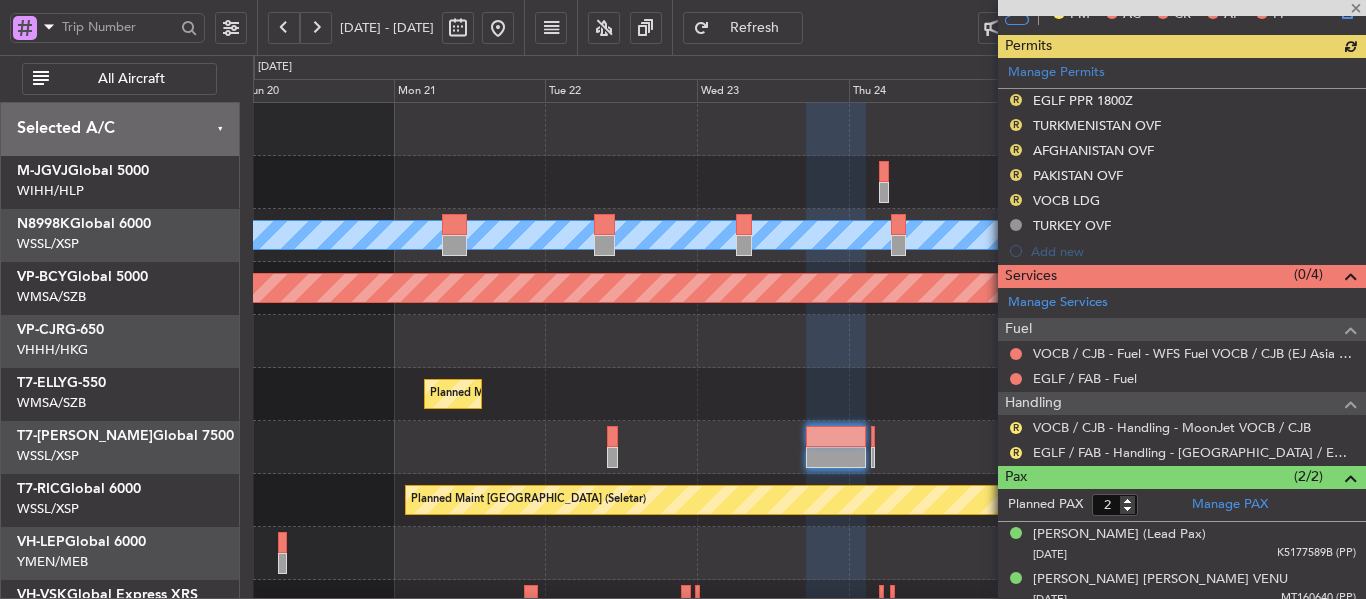 scroll, scrollTop: 520, scrollLeft: 0, axis: vertical 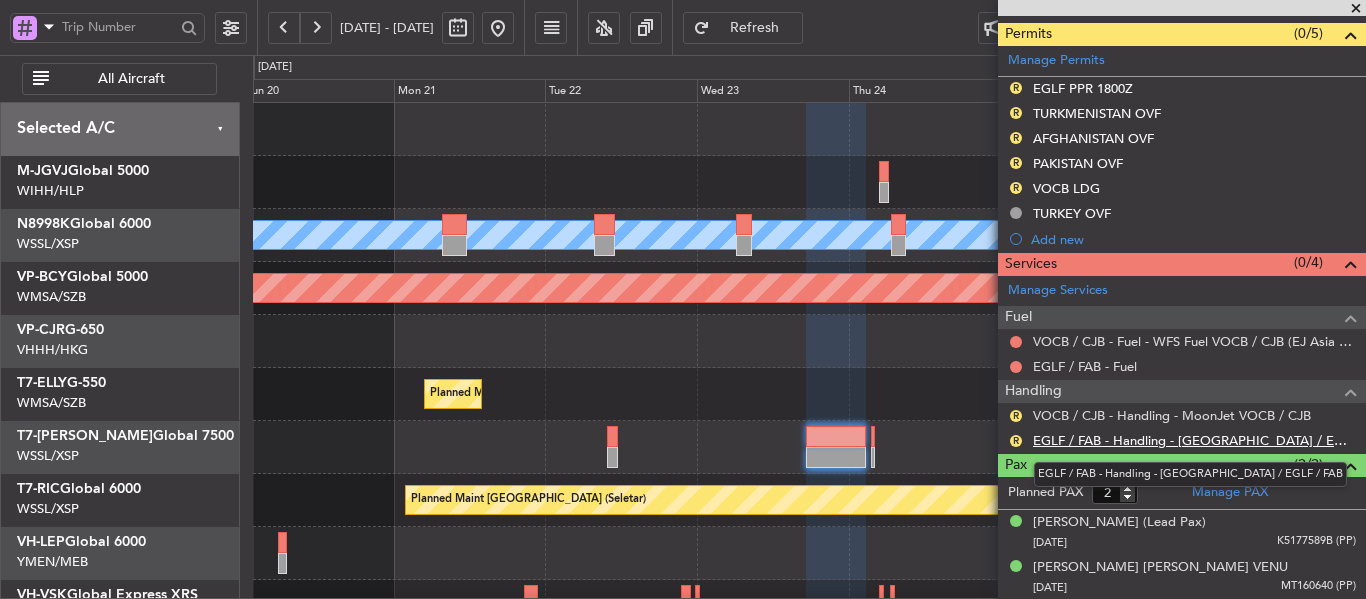 click on "EGLF / FAB - Handling - [GEOGRAPHIC_DATA] / EGLF / FAB" at bounding box center (1194, 440) 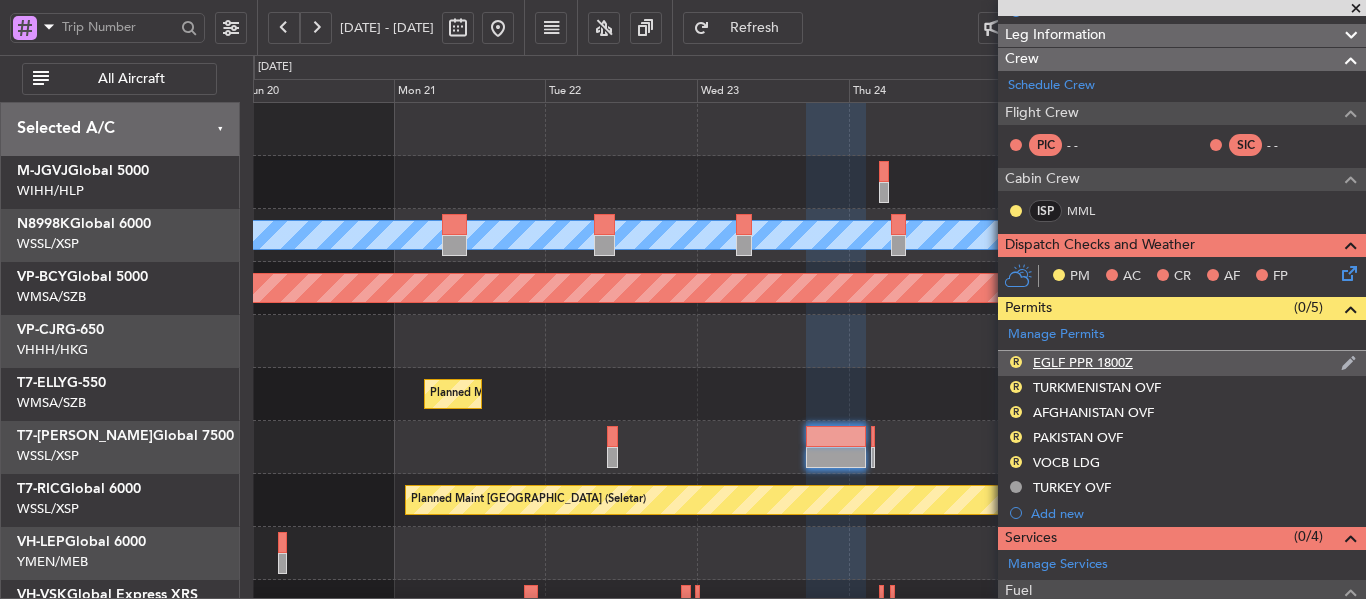 scroll, scrollTop: 220, scrollLeft: 0, axis: vertical 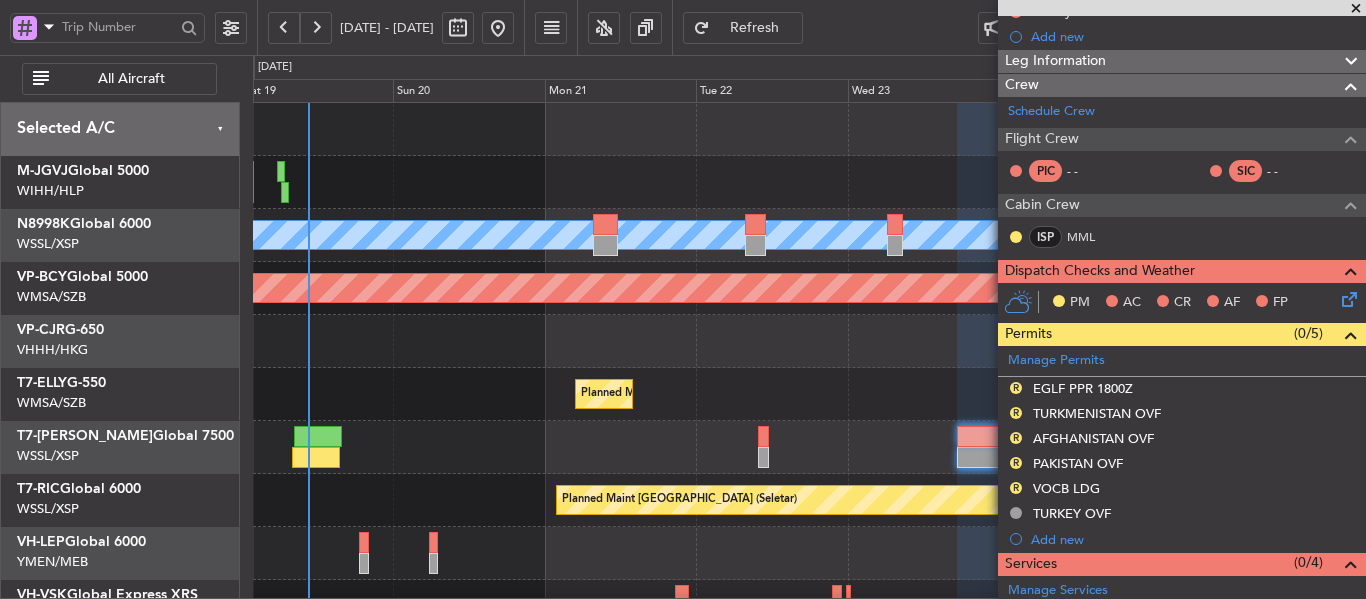 click on "Planned Maint Sharjah (Sharjah Intl)
Planned Maint [GEOGRAPHIC_DATA] (Sultan [PERSON_NAME] [PERSON_NAME] - Subang)
[PERSON_NAME] (Sultan [PERSON_NAME] [PERSON_NAME] - Subang)
[PERSON_NAME] (Sultan [PERSON_NAME] [PERSON_NAME] - Subang)" 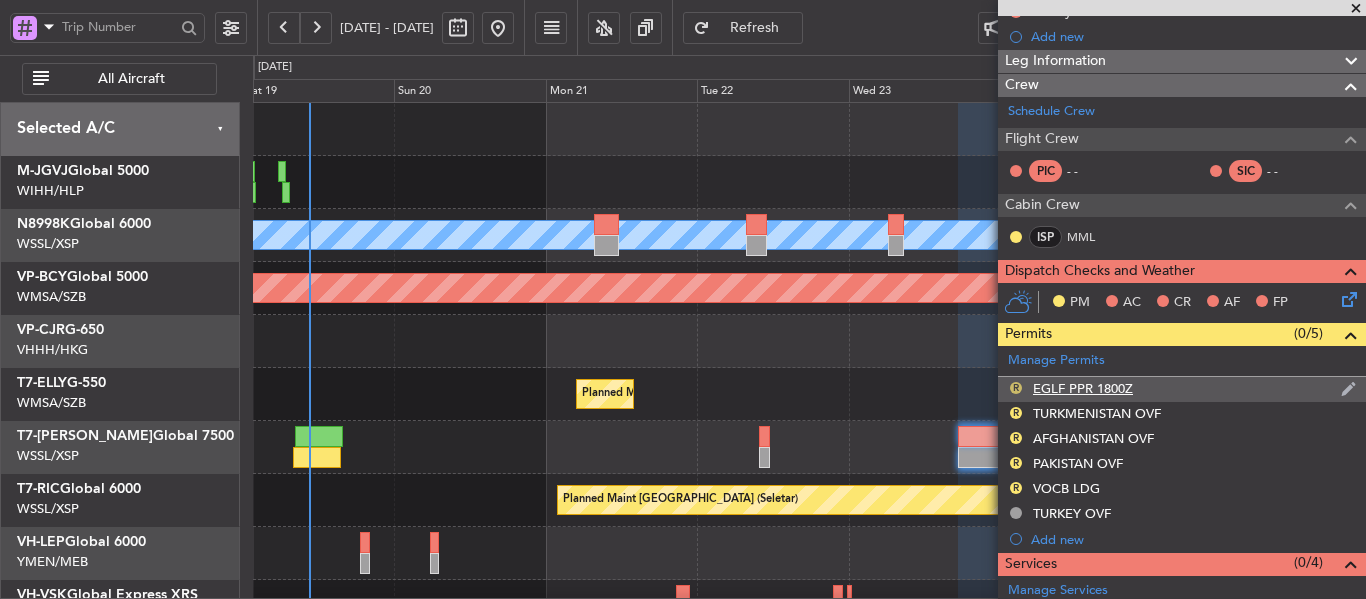 click on "R" at bounding box center [1016, 388] 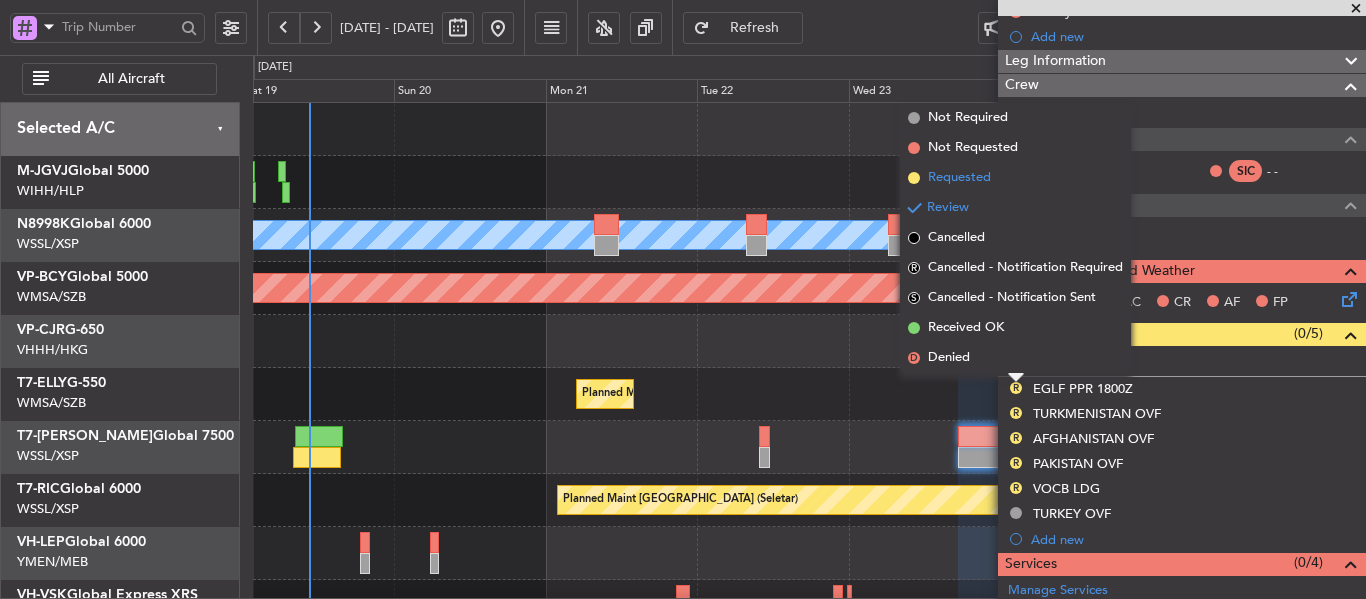 click at bounding box center (914, 178) 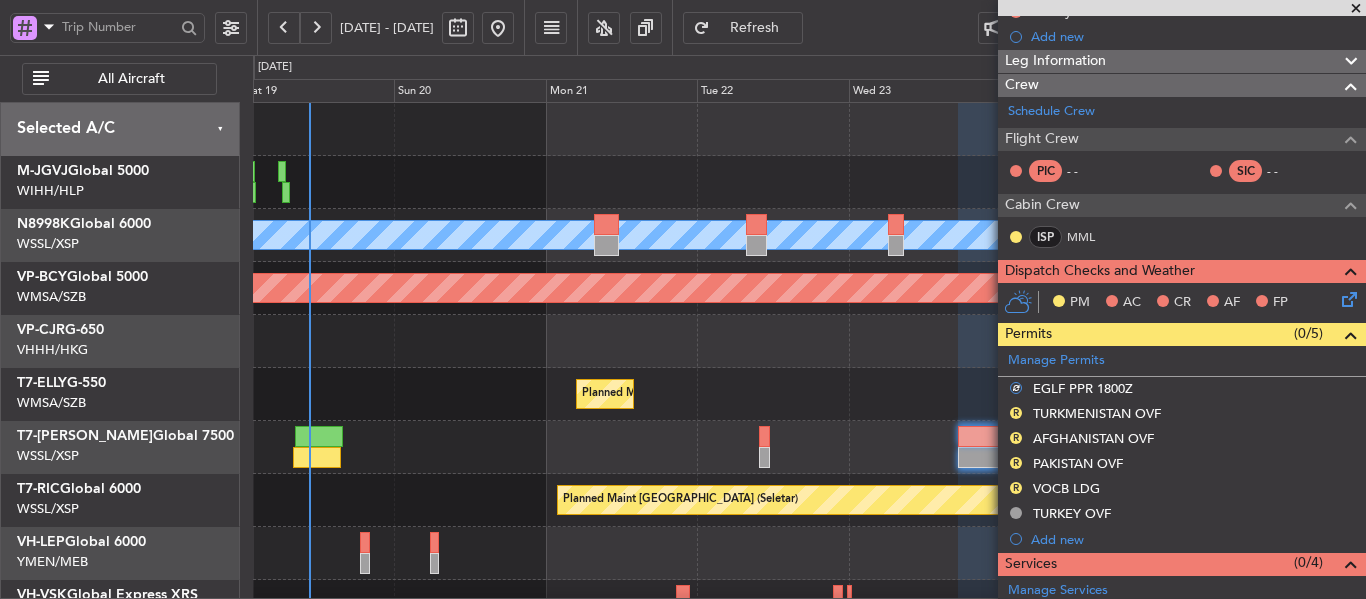 click on "Review" at bounding box center (1016, 444) 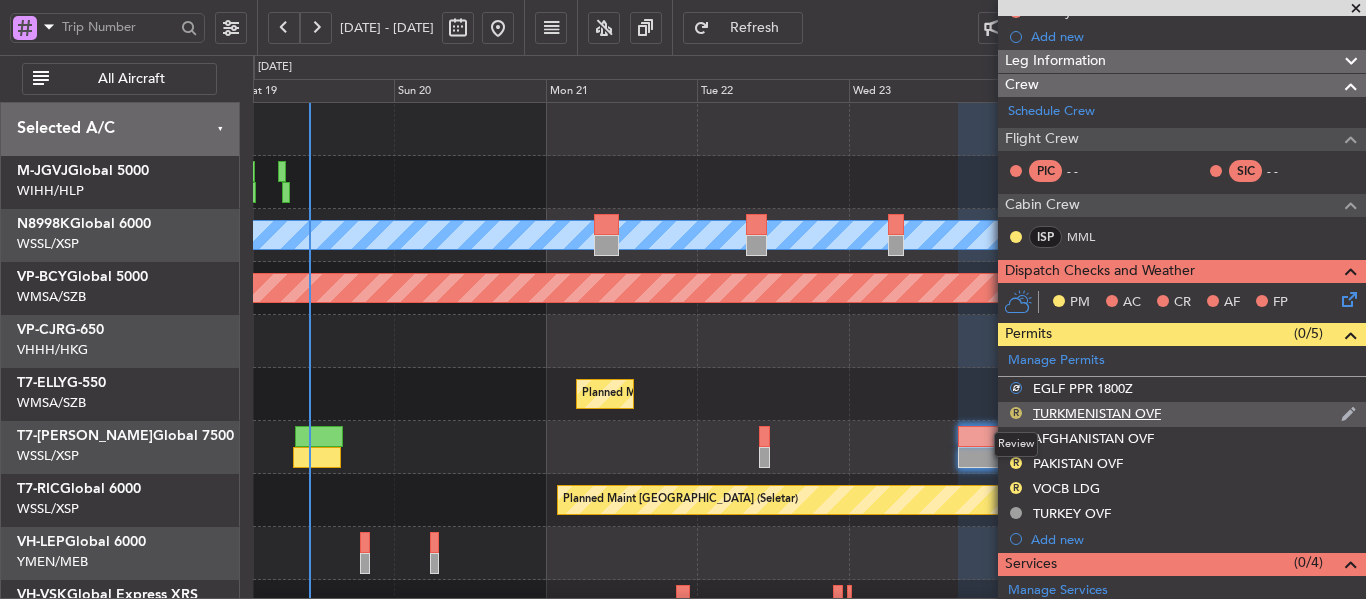 click on "R" at bounding box center (1016, 413) 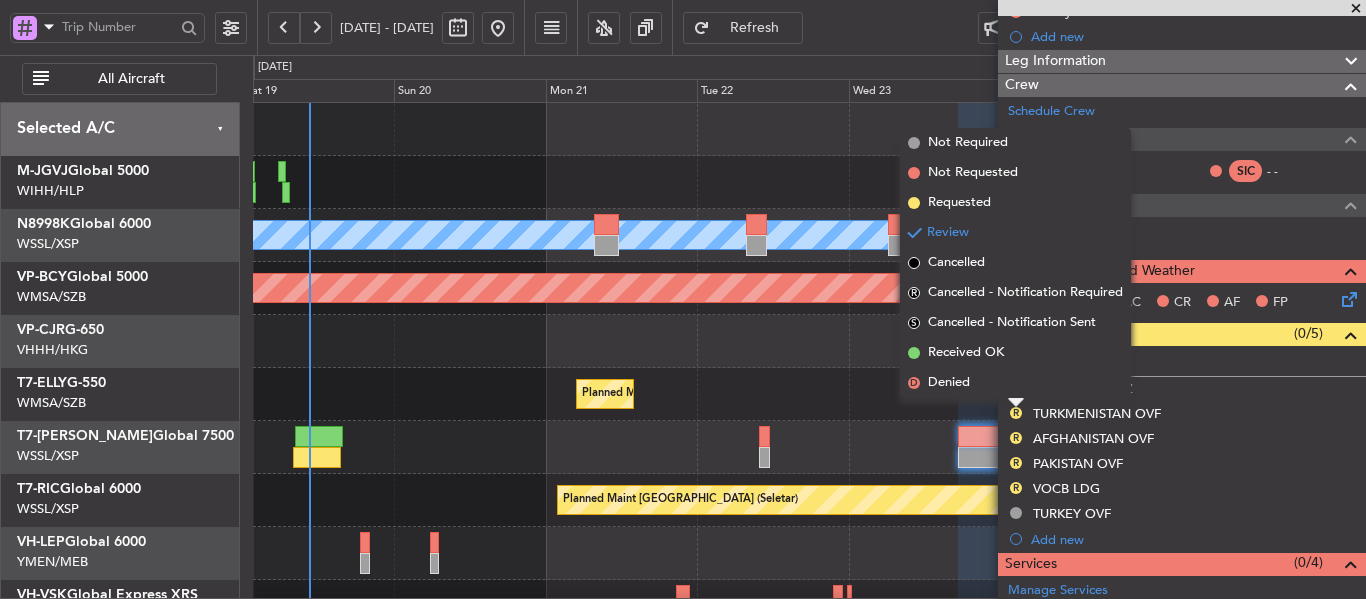 drag, startPoint x: 919, startPoint y: 202, endPoint x: 928, endPoint y: 237, distance: 36.138622 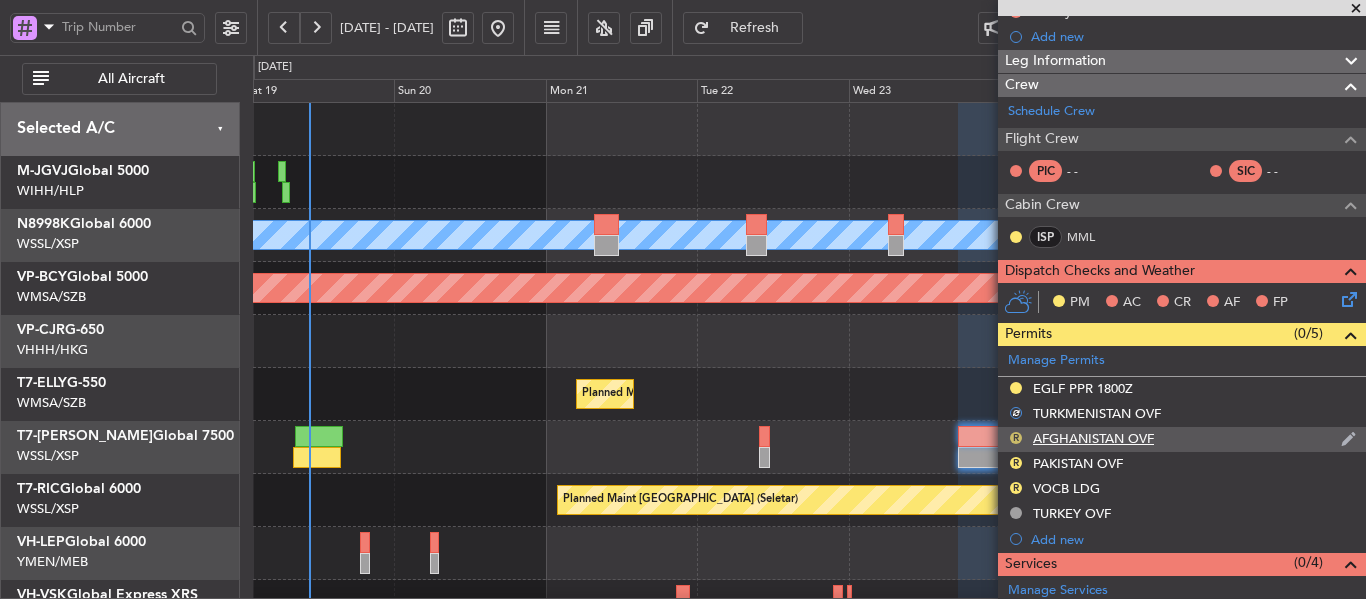 click on "R" at bounding box center [1016, 438] 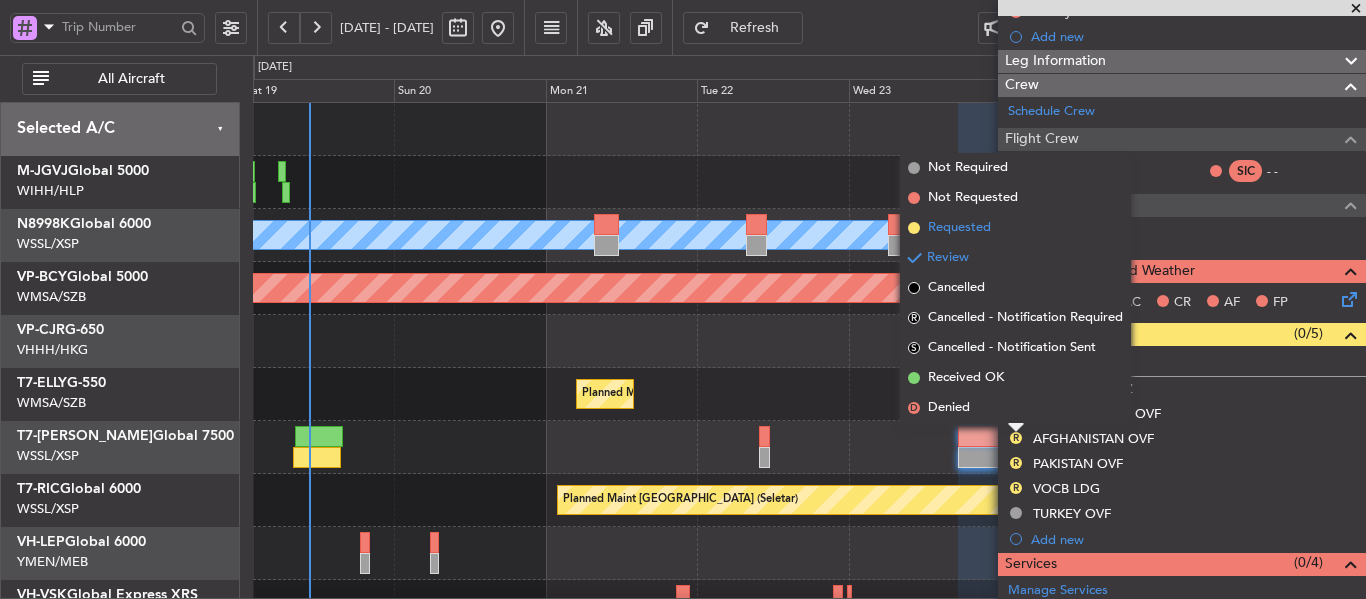 click at bounding box center (914, 228) 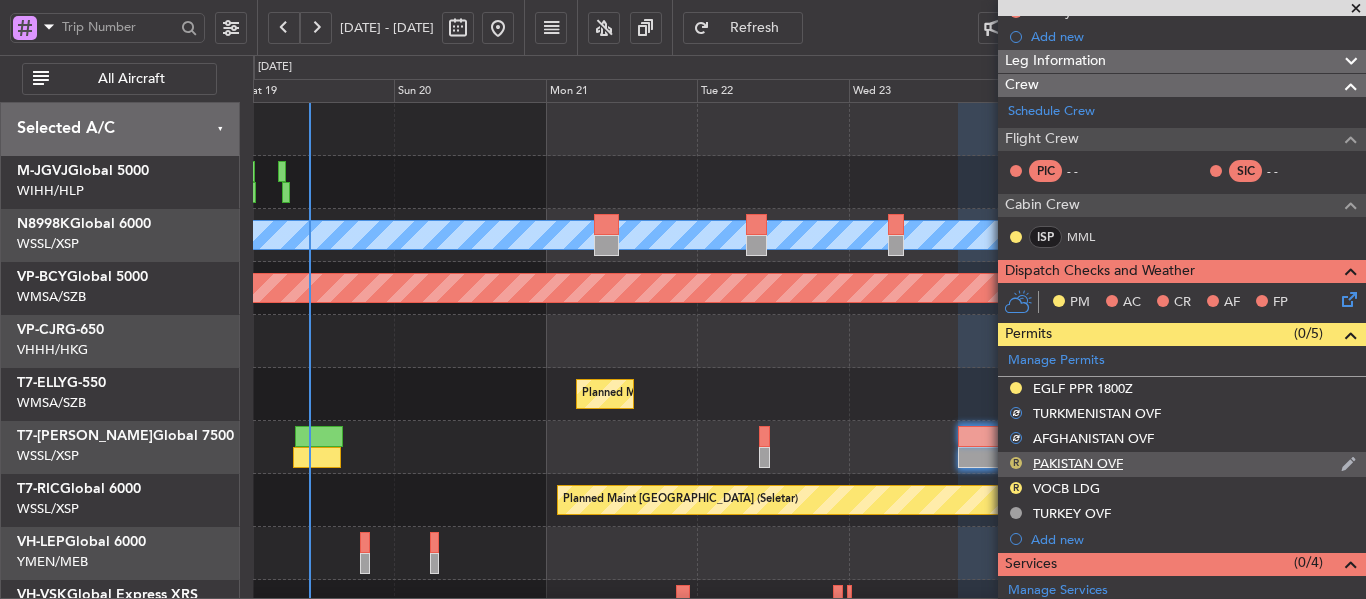 click on "R" at bounding box center [1016, 463] 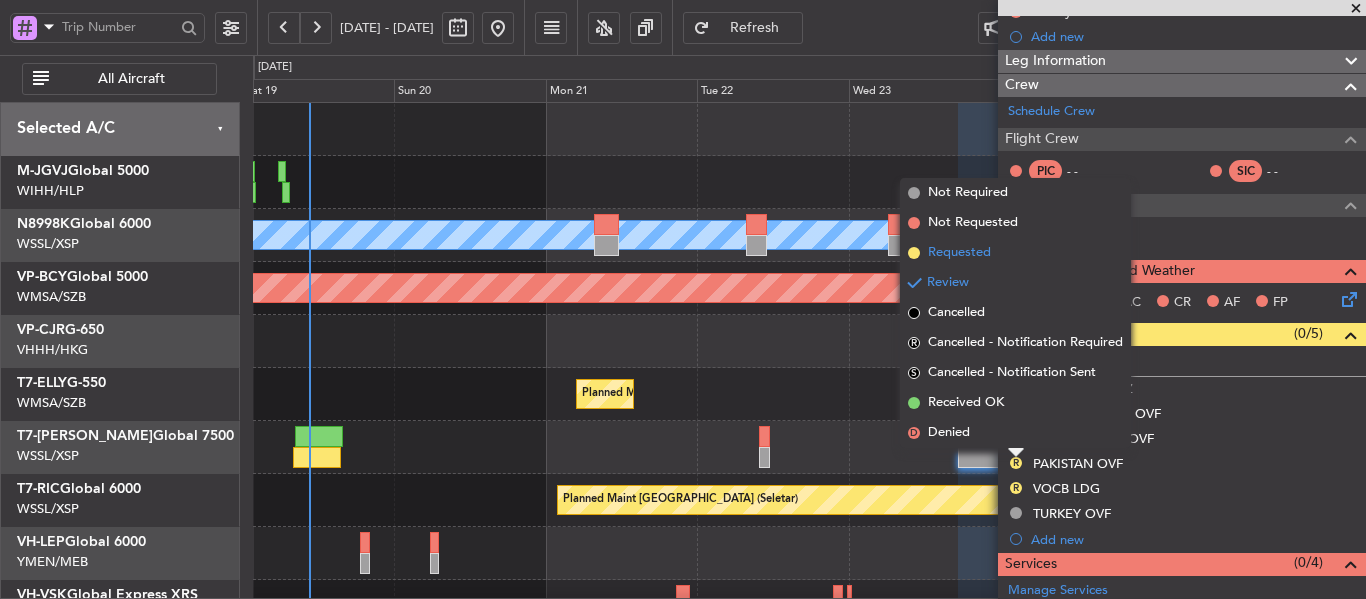 click at bounding box center (914, 253) 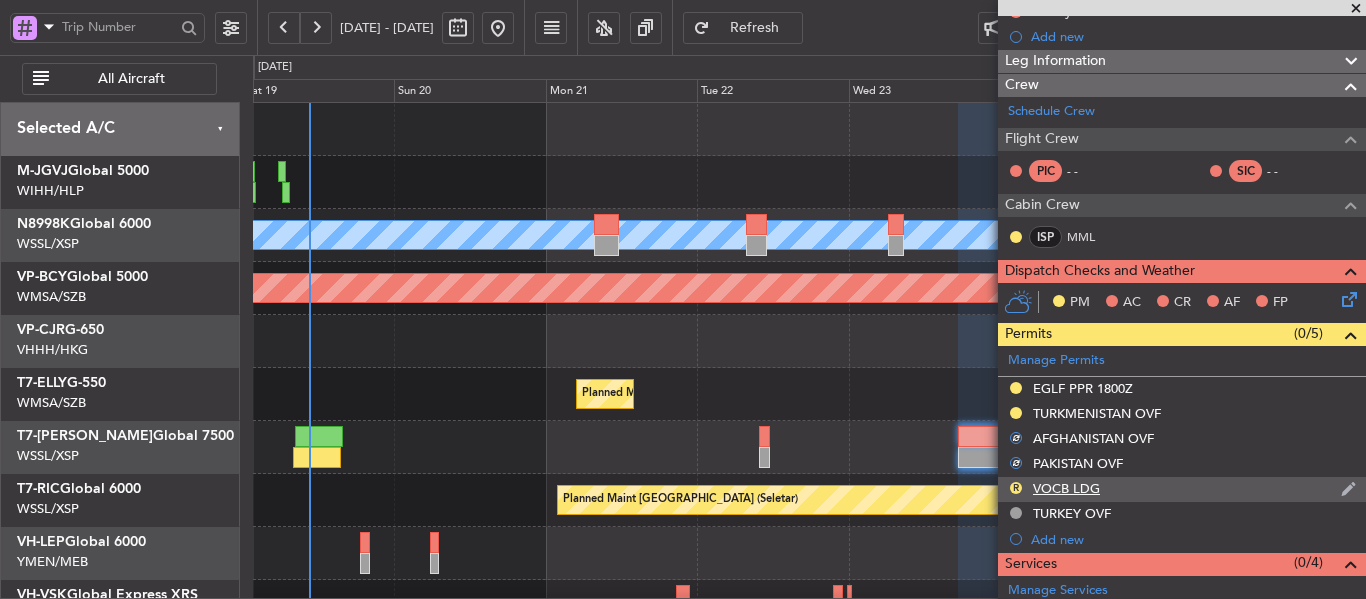 click on "R" at bounding box center (1016, 489) 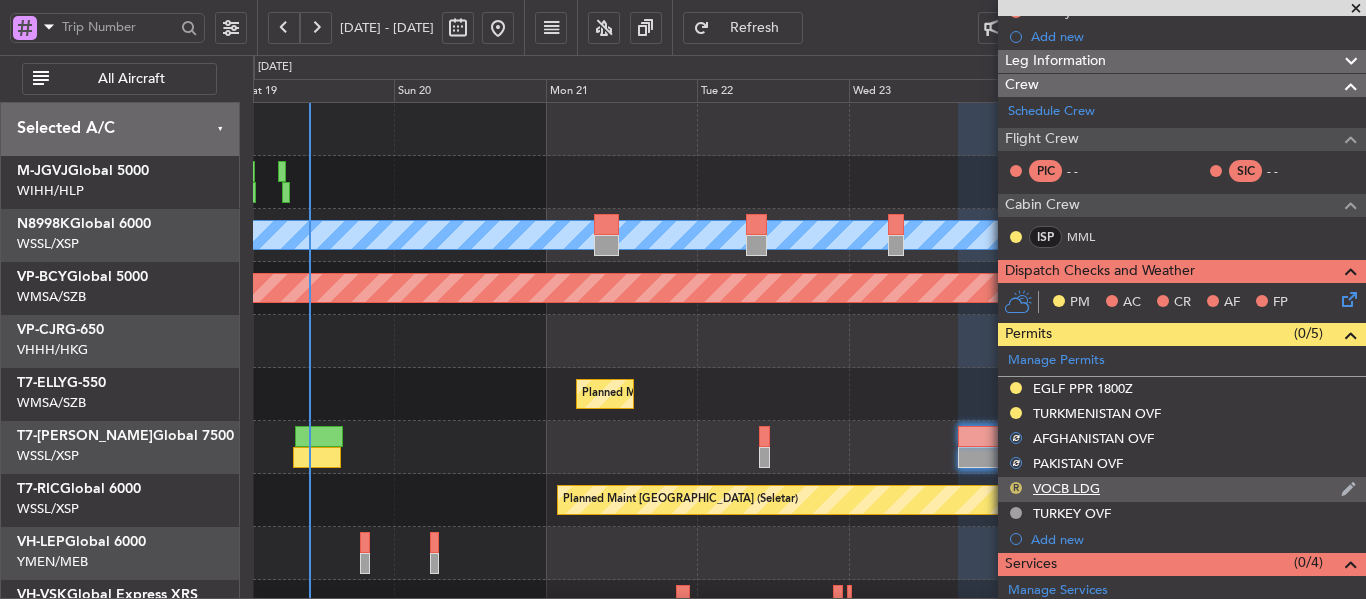 click on "R" at bounding box center [1016, 488] 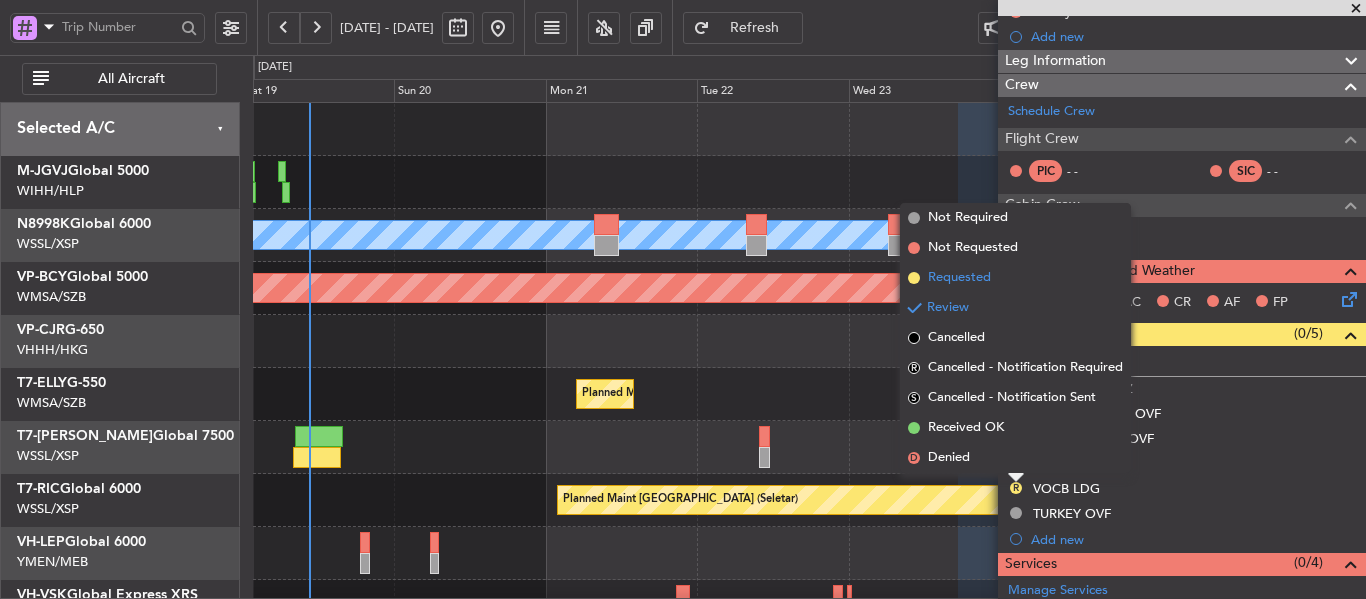 click at bounding box center (914, 278) 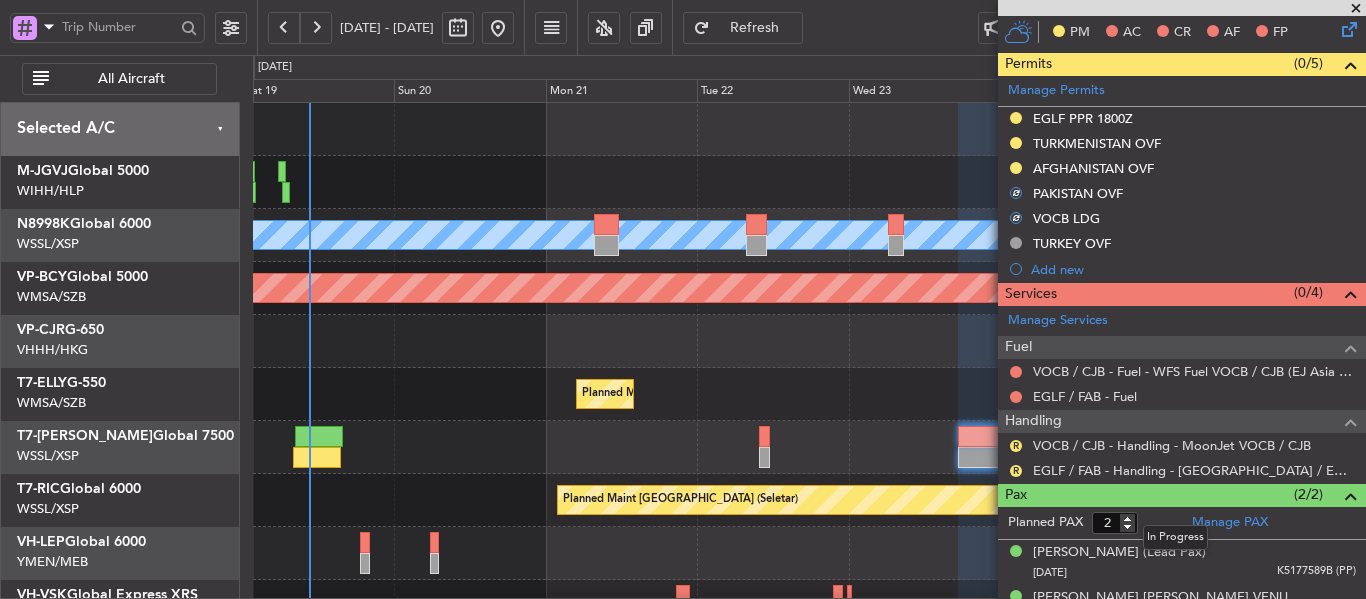 scroll, scrollTop: 520, scrollLeft: 0, axis: vertical 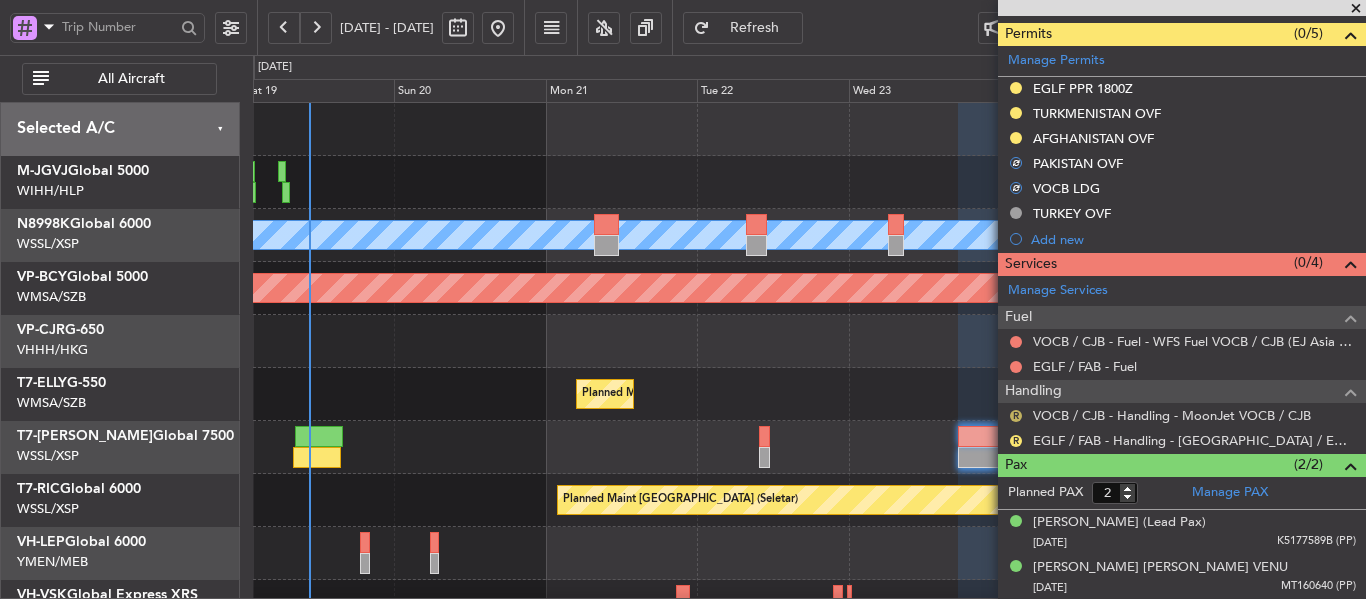 click on "R" at bounding box center [1016, 416] 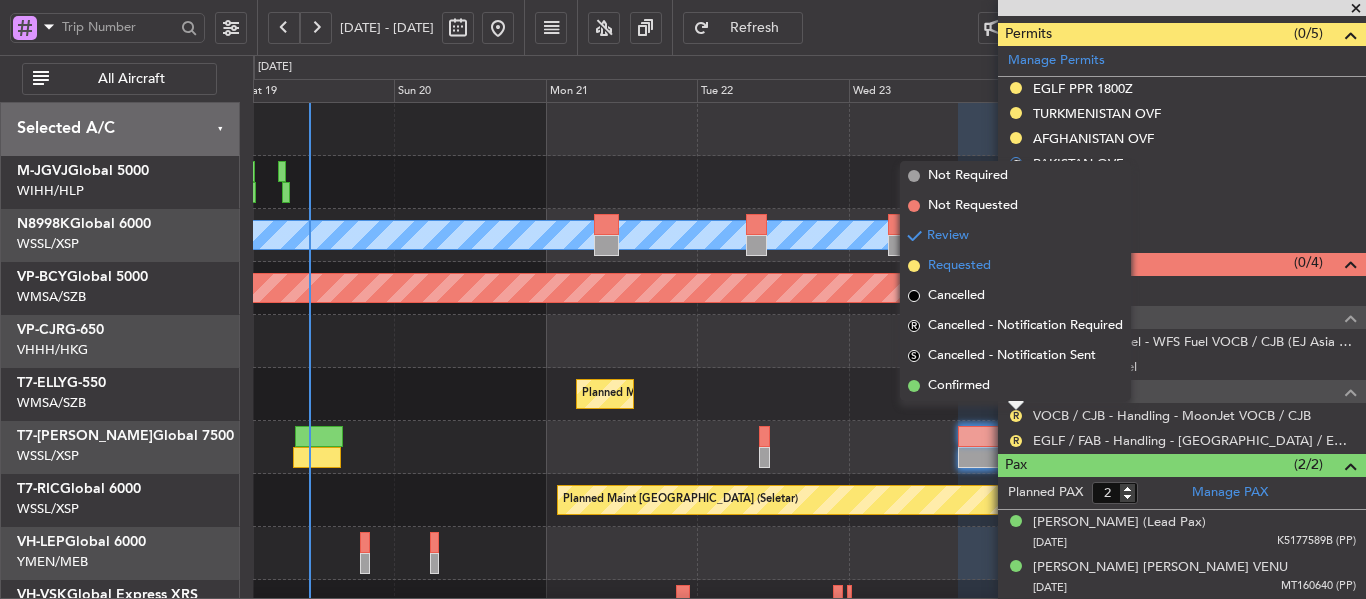 click at bounding box center (914, 266) 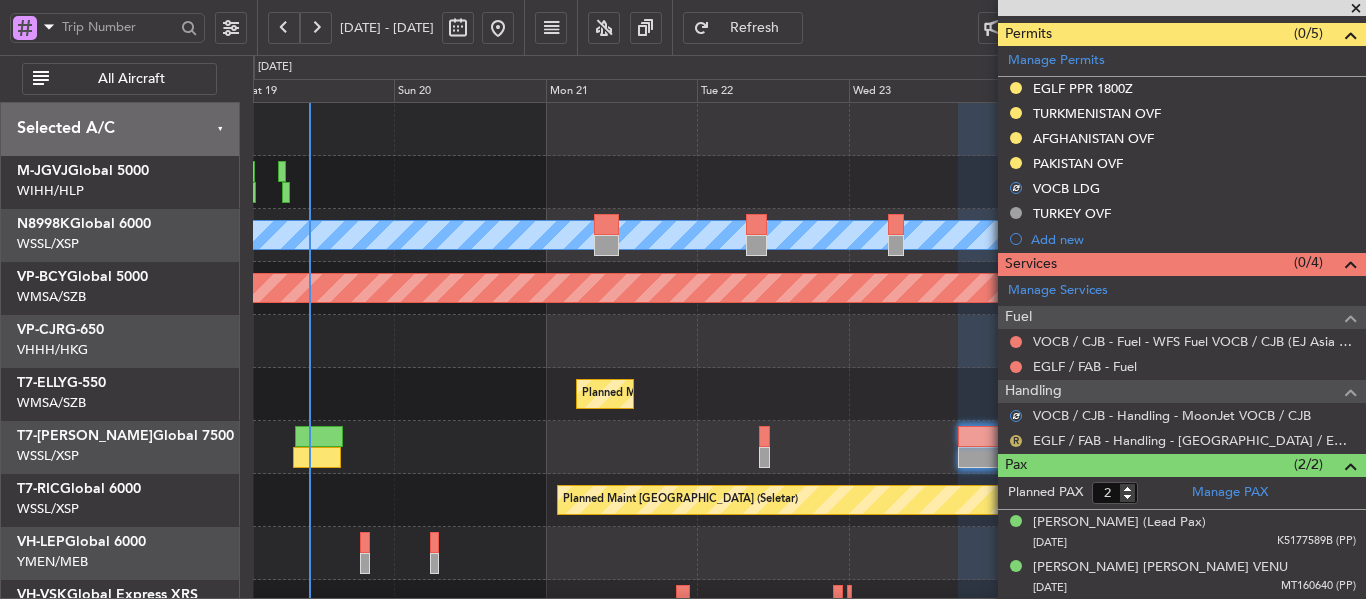 click on "R" at bounding box center [1016, 441] 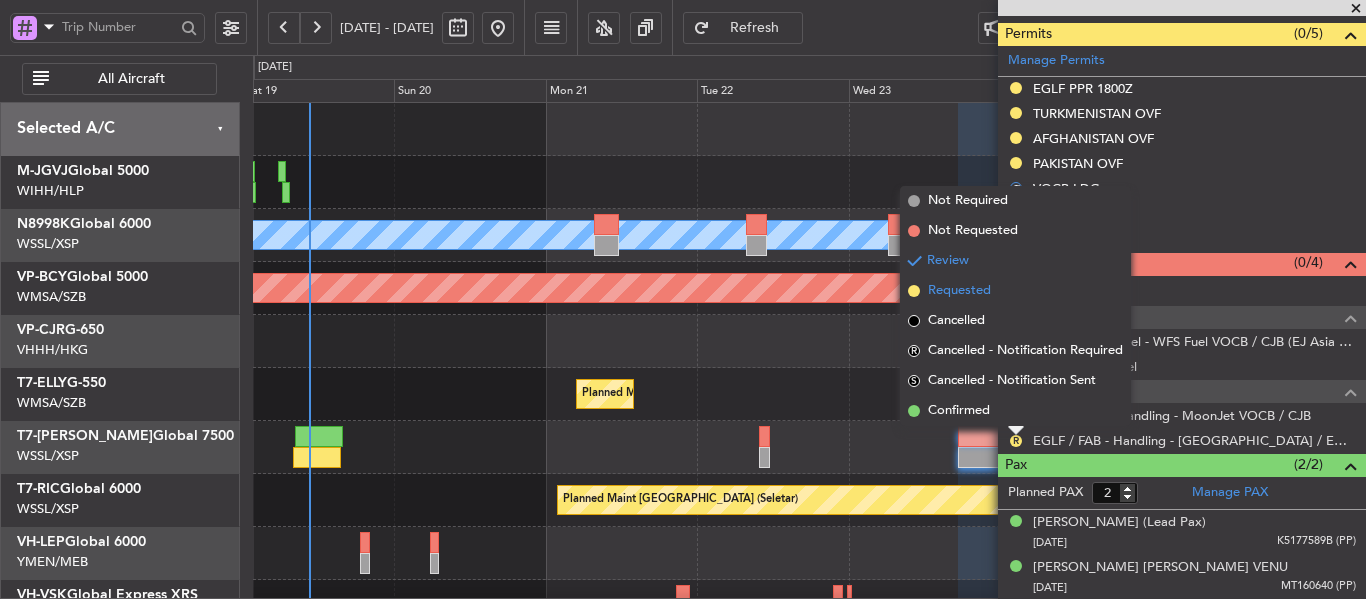click at bounding box center [914, 291] 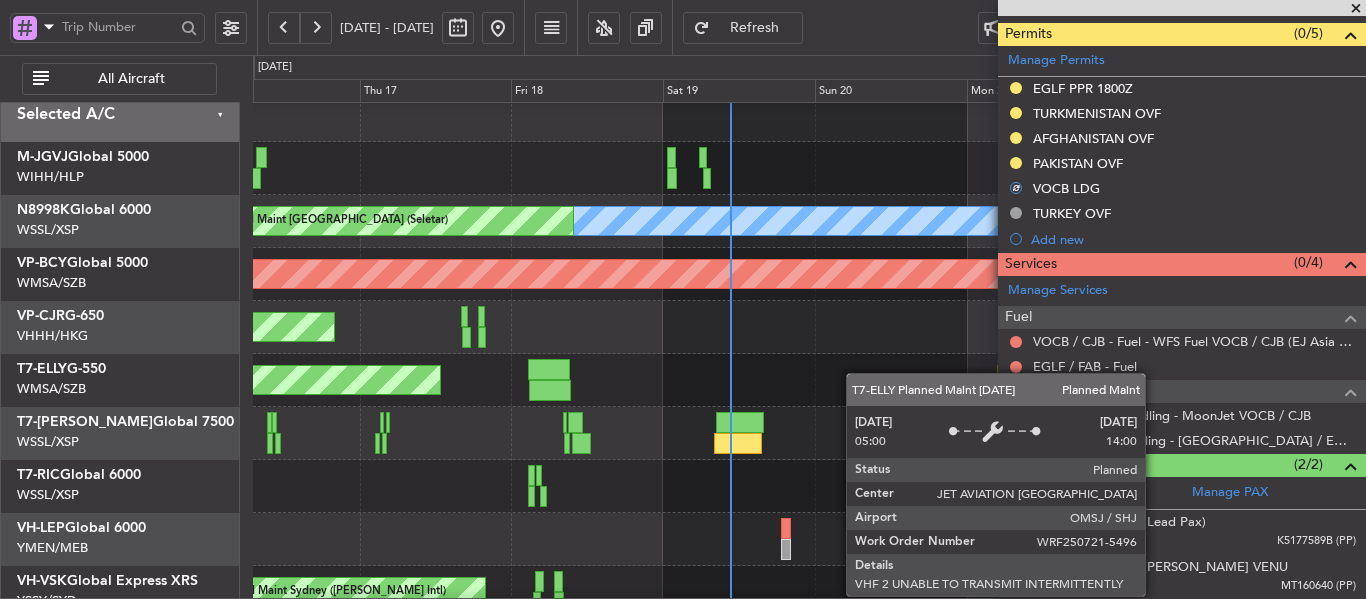 click on "Planned Maint Sharjah (Sharjah Intl)
Planned Maint [GEOGRAPHIC_DATA] (Sultan [PERSON_NAME] [PERSON_NAME] - Subang)
[PERSON_NAME] (Sultan [PERSON_NAME] [PERSON_NAME] - Subang)
[PERSON_NAME] (Sultan [PERSON_NAME] [PERSON_NAME] - Subang)" 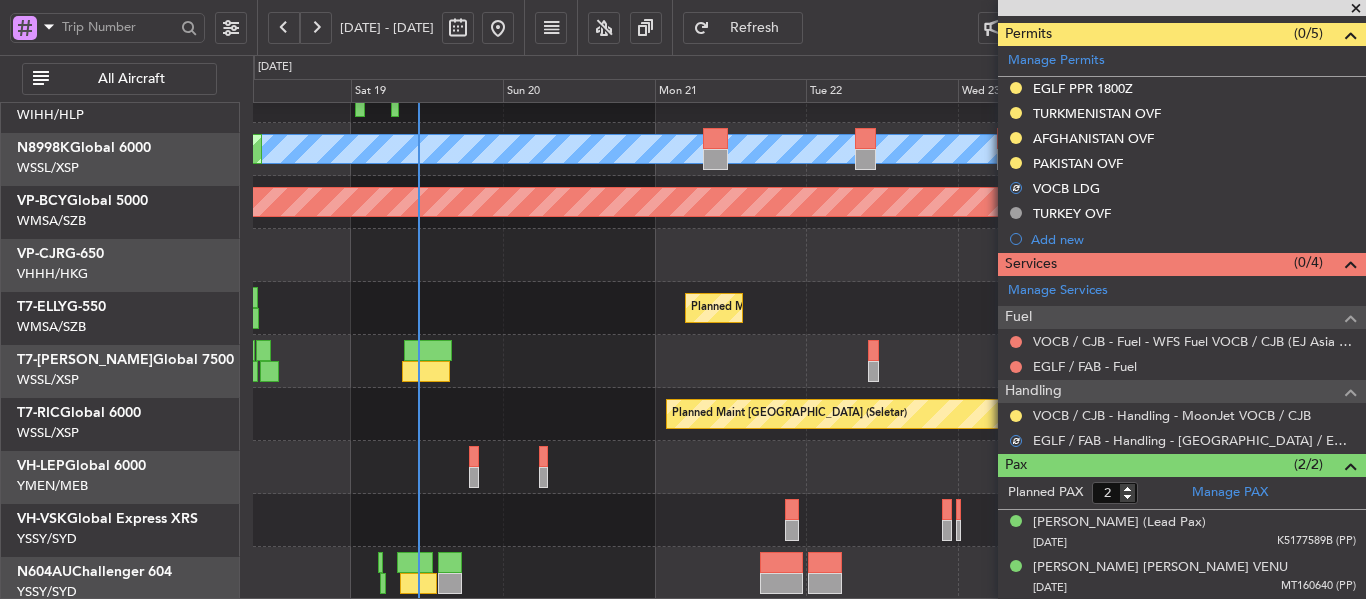 scroll, scrollTop: 86, scrollLeft: 0, axis: vertical 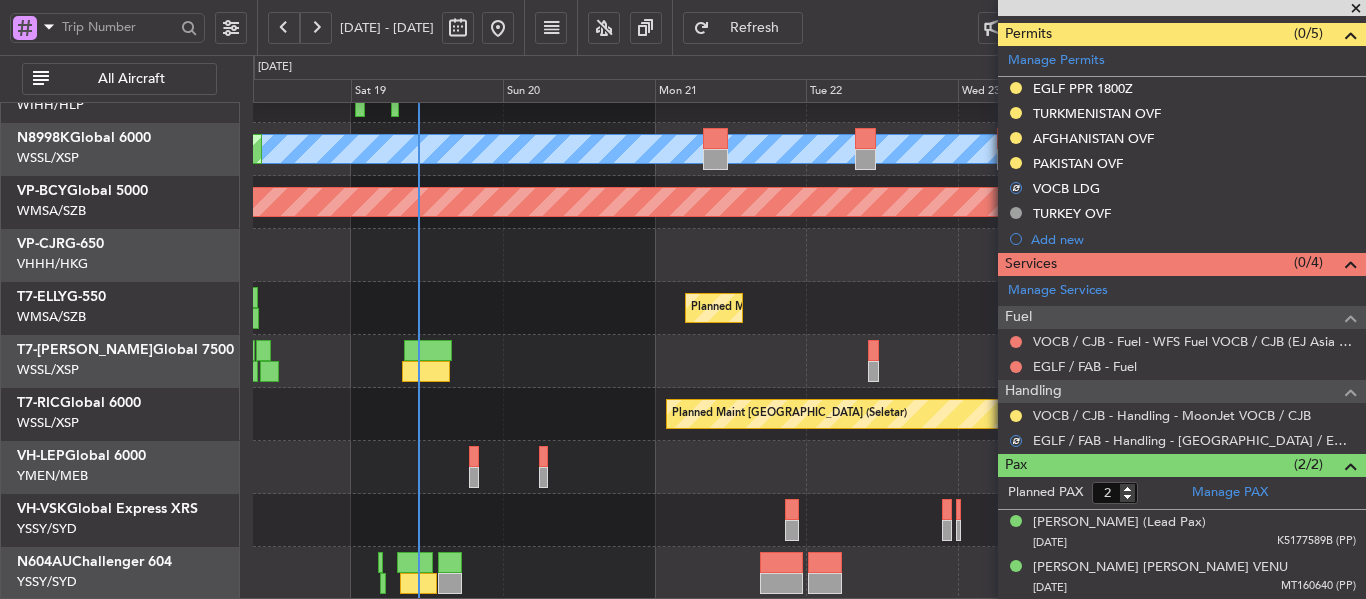 click on "Planned Maint [GEOGRAPHIC_DATA] (Seletar)
[PERSON_NAME]
Planned Maint [GEOGRAPHIC_DATA] (Seletar)
Planned Maint [GEOGRAPHIC_DATA] (Seletar)
[GEOGRAPHIC_DATA][PERSON_NAME] (Mineta [GEOGRAPHIC_DATA][PERSON_NAME])
[PERSON_NAME] San [PERSON_NAME] (Mineta [GEOGRAPHIC_DATA][PERSON_NAME])
Planned Maint Sharjah (Sharjah Intl)
Planned Maint [GEOGRAPHIC_DATA] (Sultan [PERSON_NAME] [PERSON_NAME] - Subang)
[PERSON_NAME] (Sultan [PERSON_NAME] [PERSON_NAME] - Subang)
[PERSON_NAME] (Sultan [PERSON_NAME] [PERSON_NAME] - Subang)
Planned Maint [GEOGRAPHIC_DATA] (Seletar)
Unplanned Maint Sydney ([PERSON_NAME] Intl)" 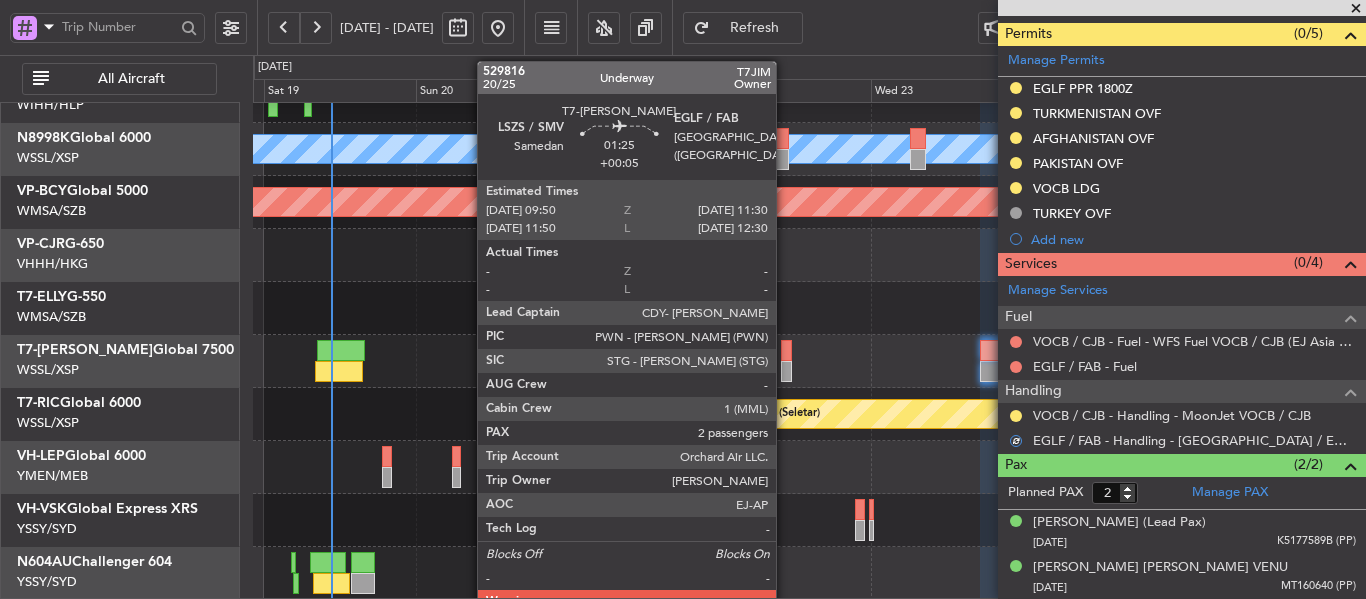 click 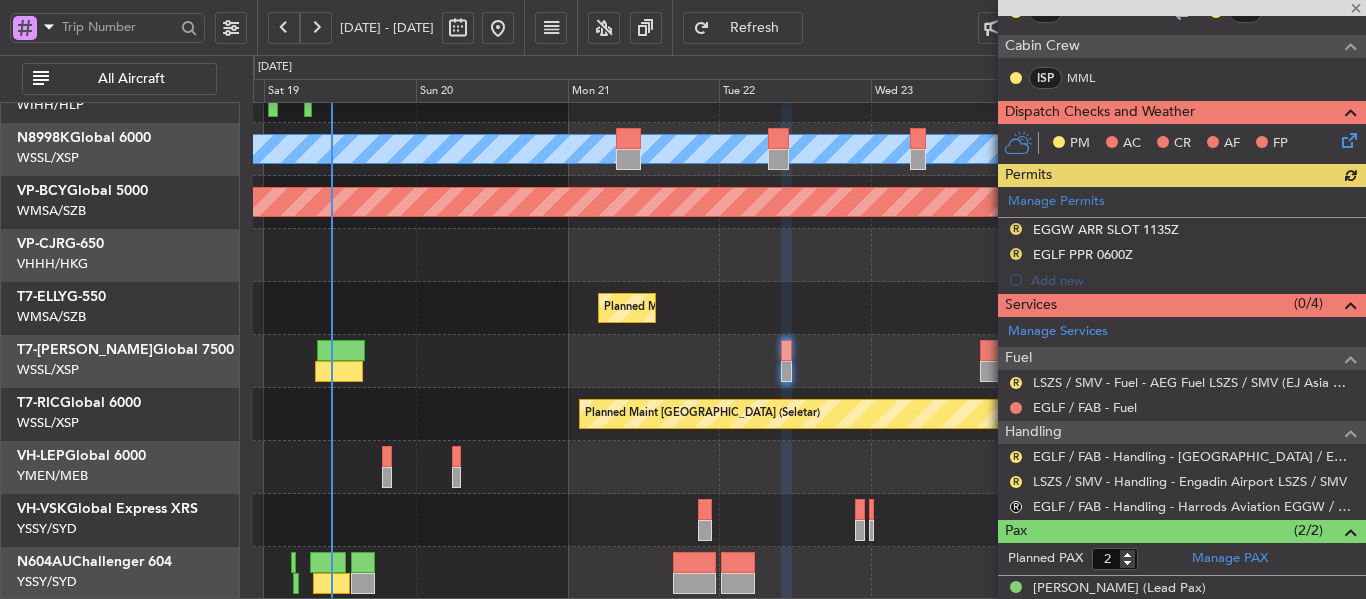 scroll, scrollTop: 545, scrollLeft: 0, axis: vertical 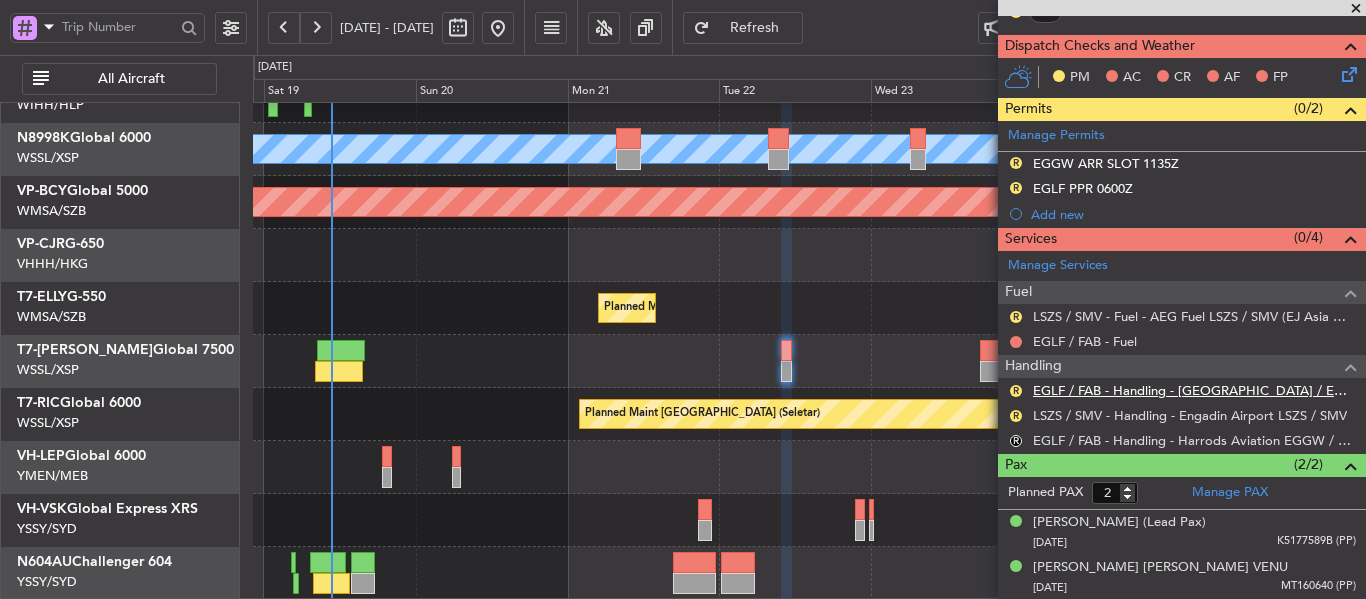 click on "EGLF / FAB - Handling - [GEOGRAPHIC_DATA] / EGLF / FAB" at bounding box center [1194, 390] 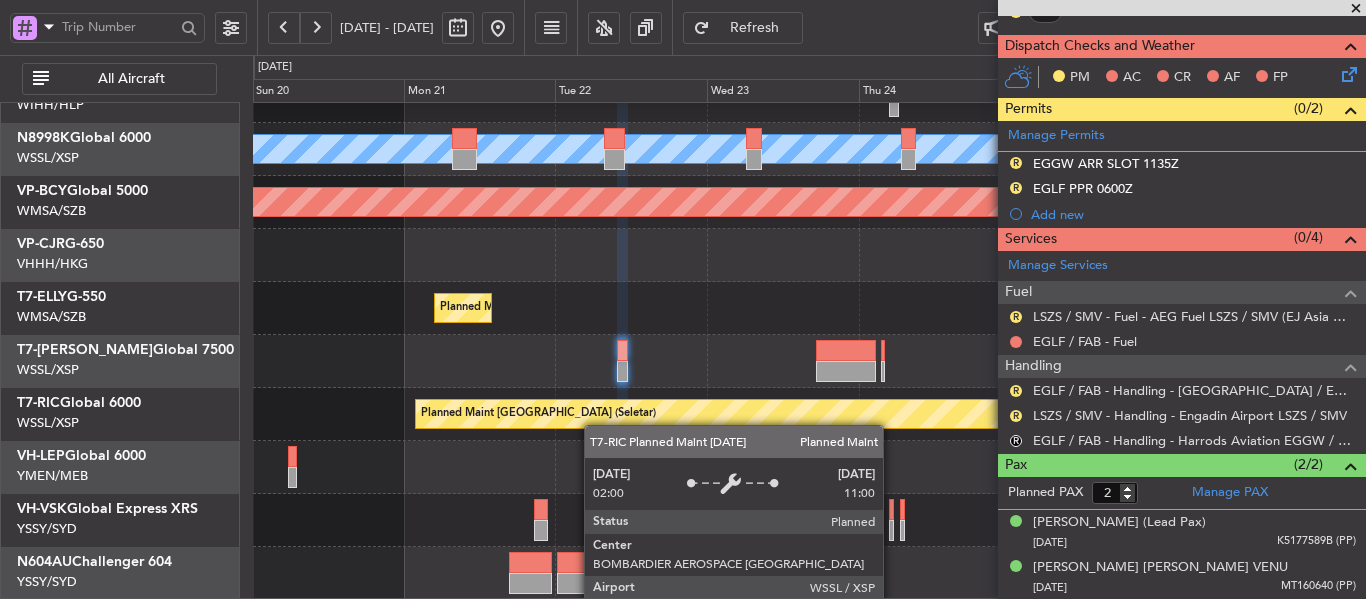 click on "Planned Maint [GEOGRAPHIC_DATA] (Seletar)
[PERSON_NAME]
Planned Maint [GEOGRAPHIC_DATA] (Seletar)
Planned Maint [GEOGRAPHIC_DATA] (Seletar)
Planned Maint Sharjah (Sharjah Intl)
Planned Maint [GEOGRAPHIC_DATA] (Seletar)
Planned Maint [GEOGRAPHIC_DATA] ([GEOGRAPHIC_DATA])" 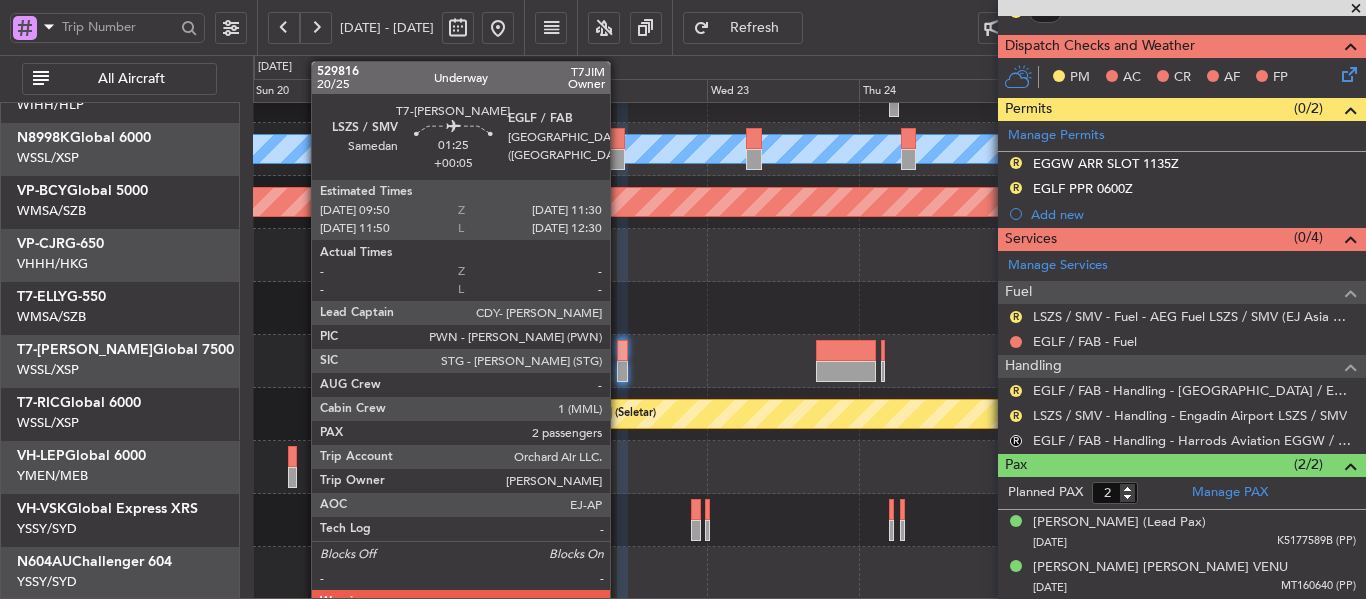 click 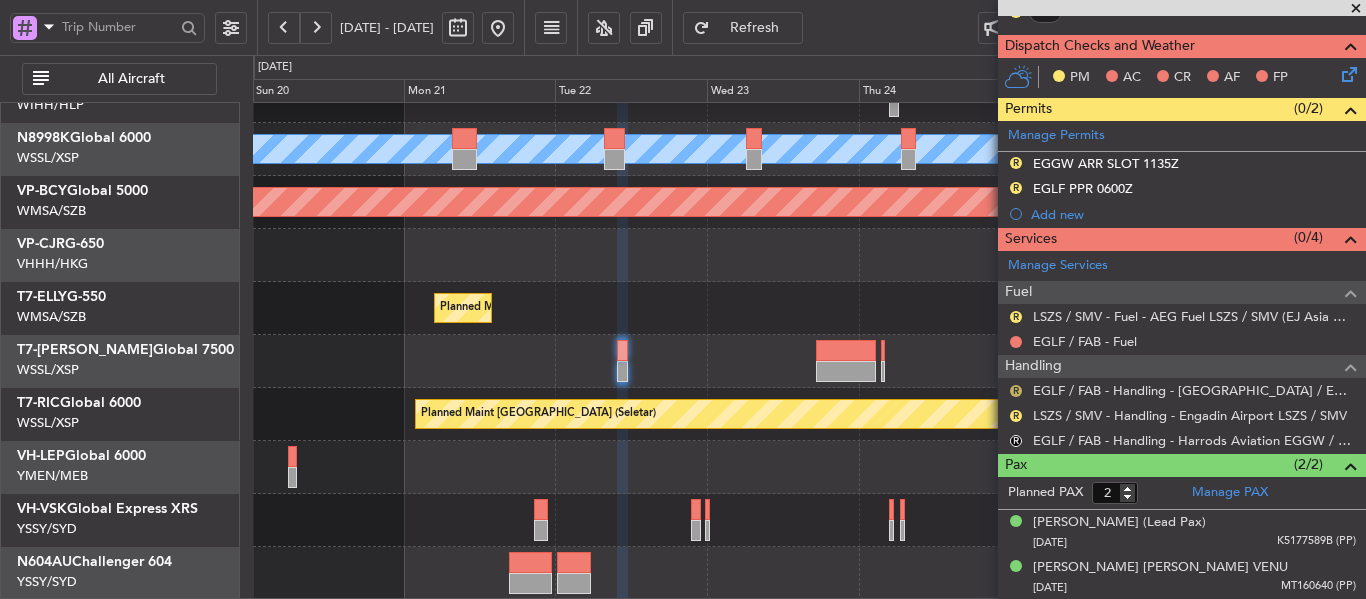 click on "R" at bounding box center [1016, 391] 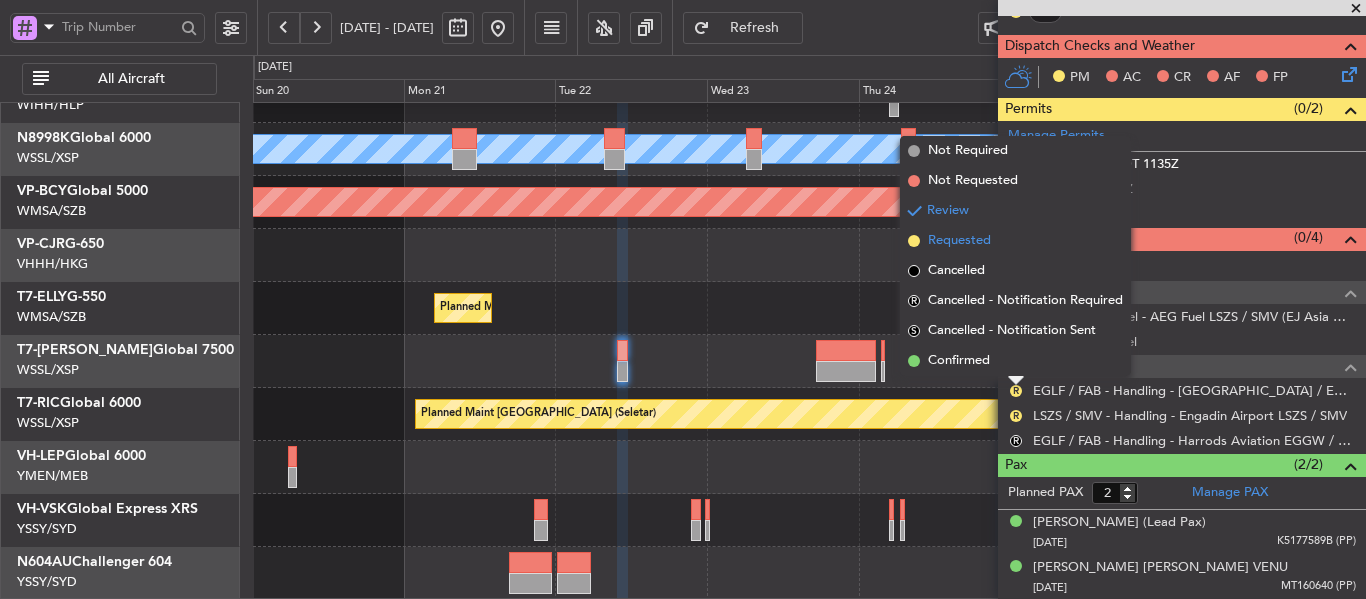 click at bounding box center (914, 241) 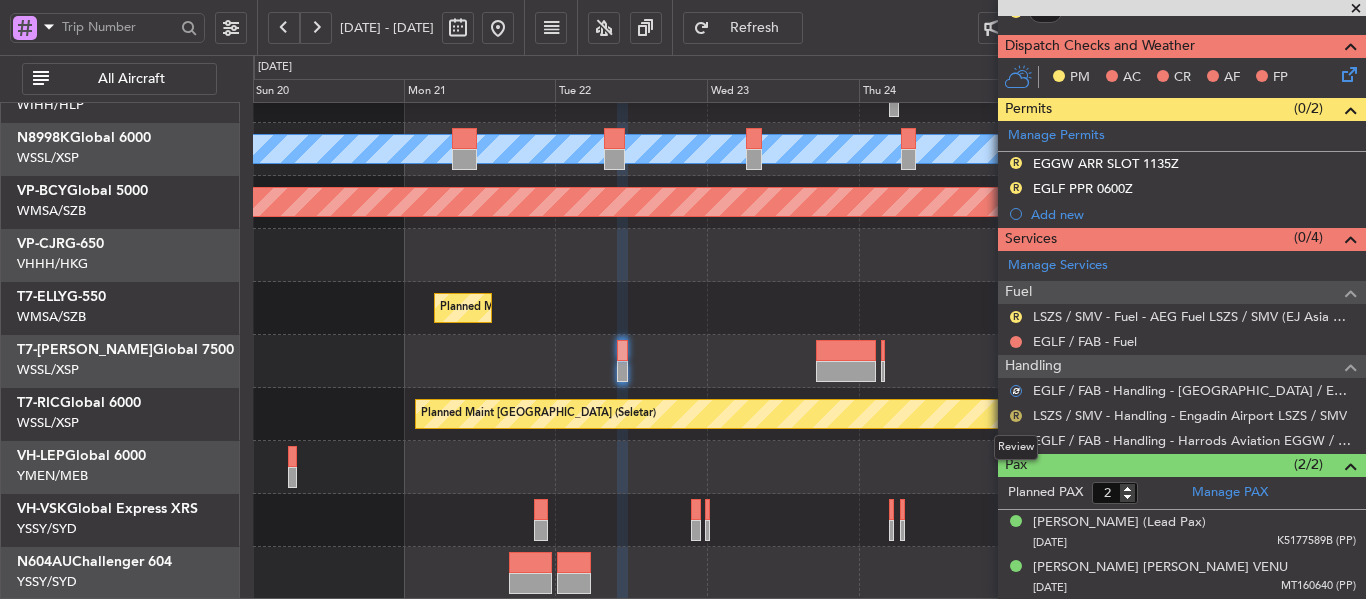click on "R" at bounding box center (1016, 416) 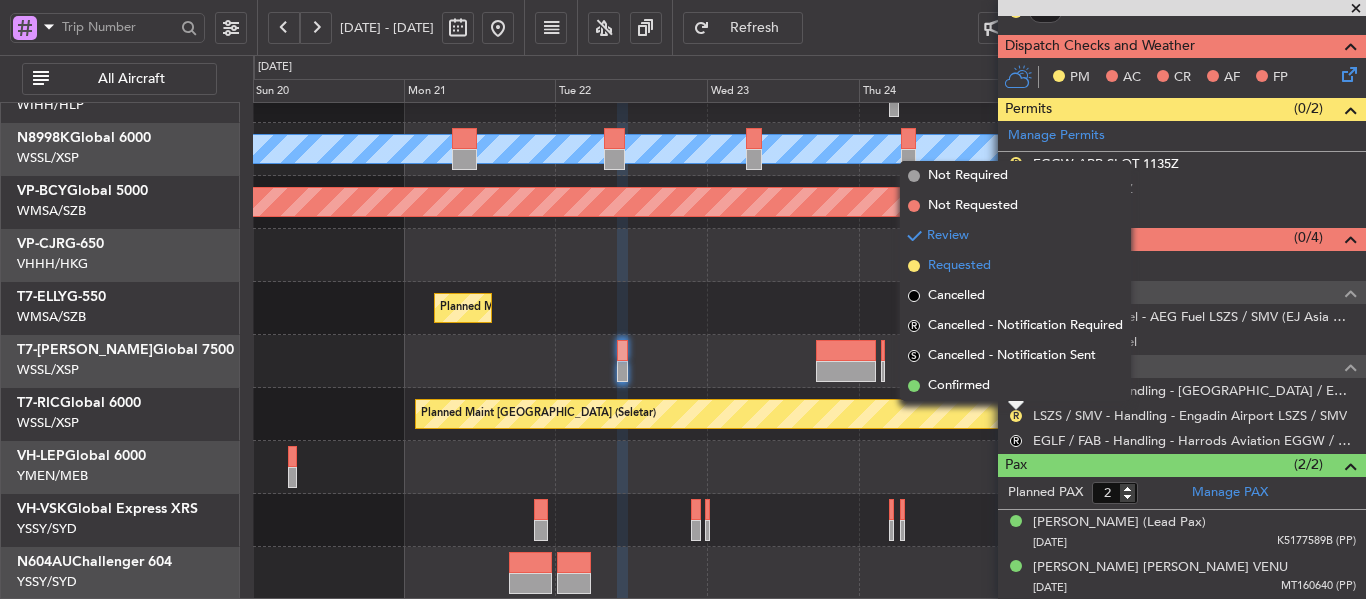 click at bounding box center [914, 266] 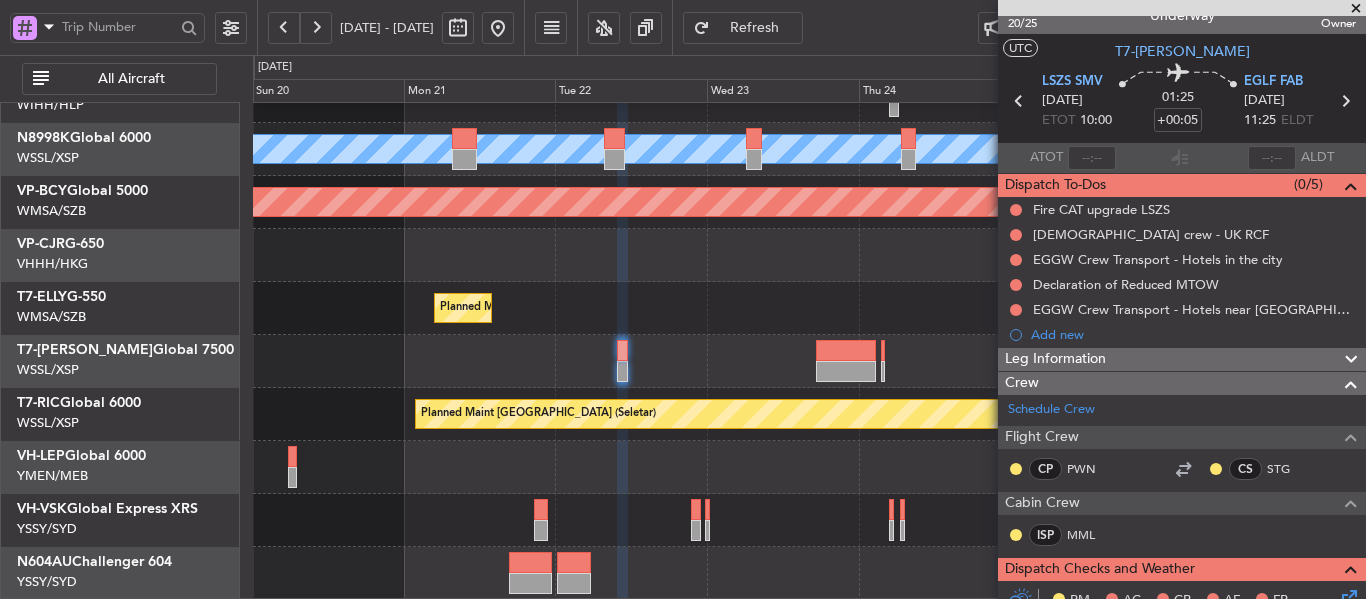 scroll, scrollTop: 0, scrollLeft: 0, axis: both 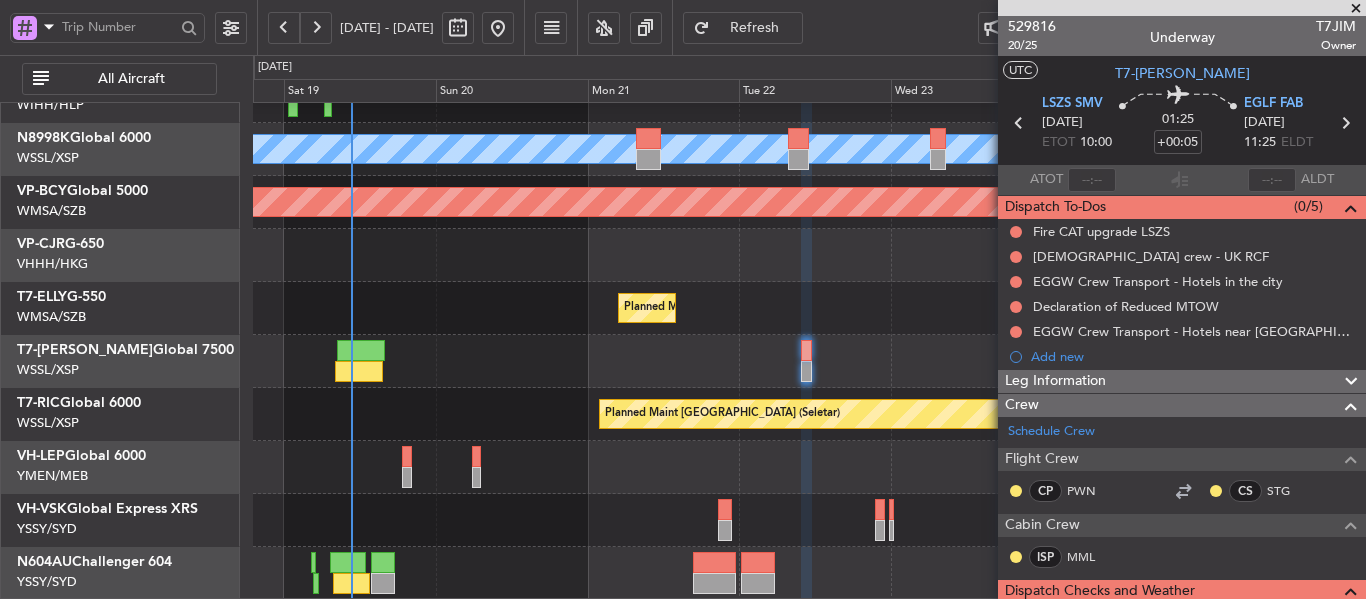 click 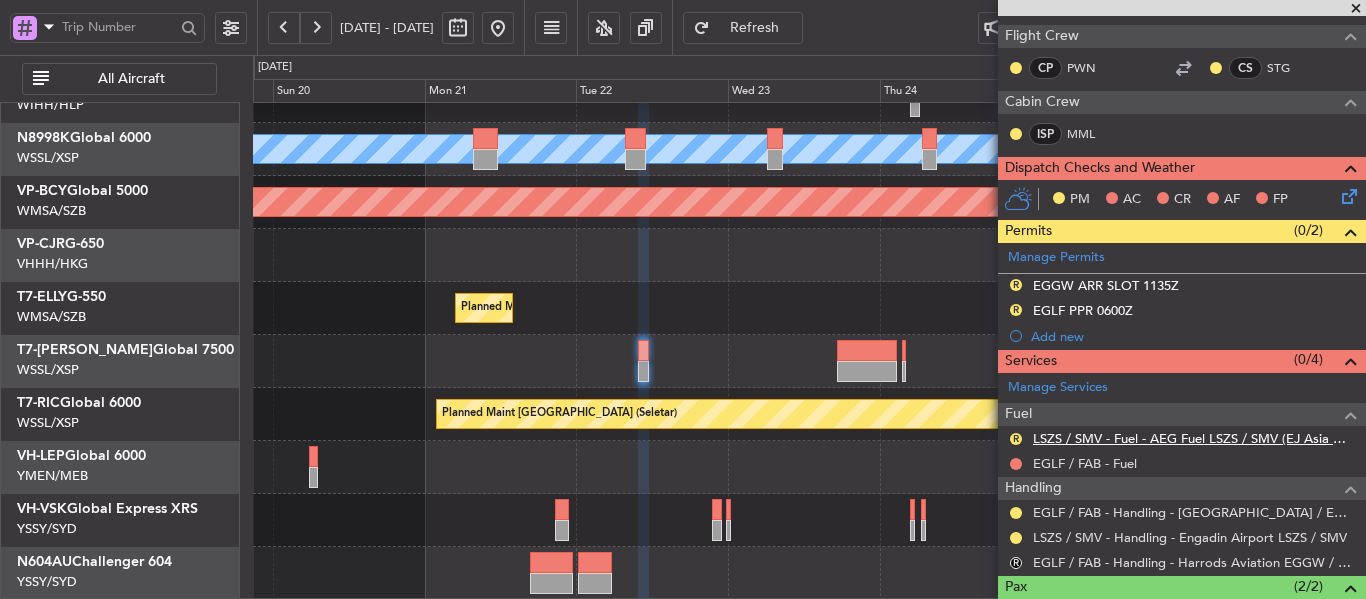 scroll, scrollTop: 500, scrollLeft: 0, axis: vertical 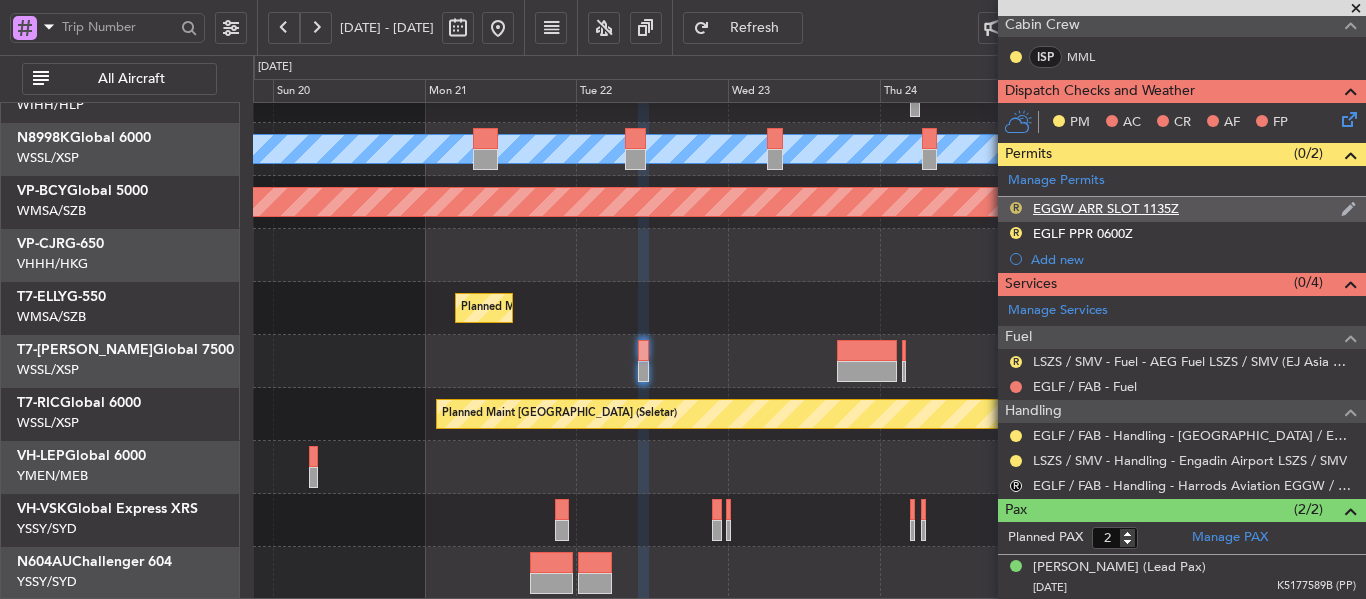 click on "R" at bounding box center [1016, 208] 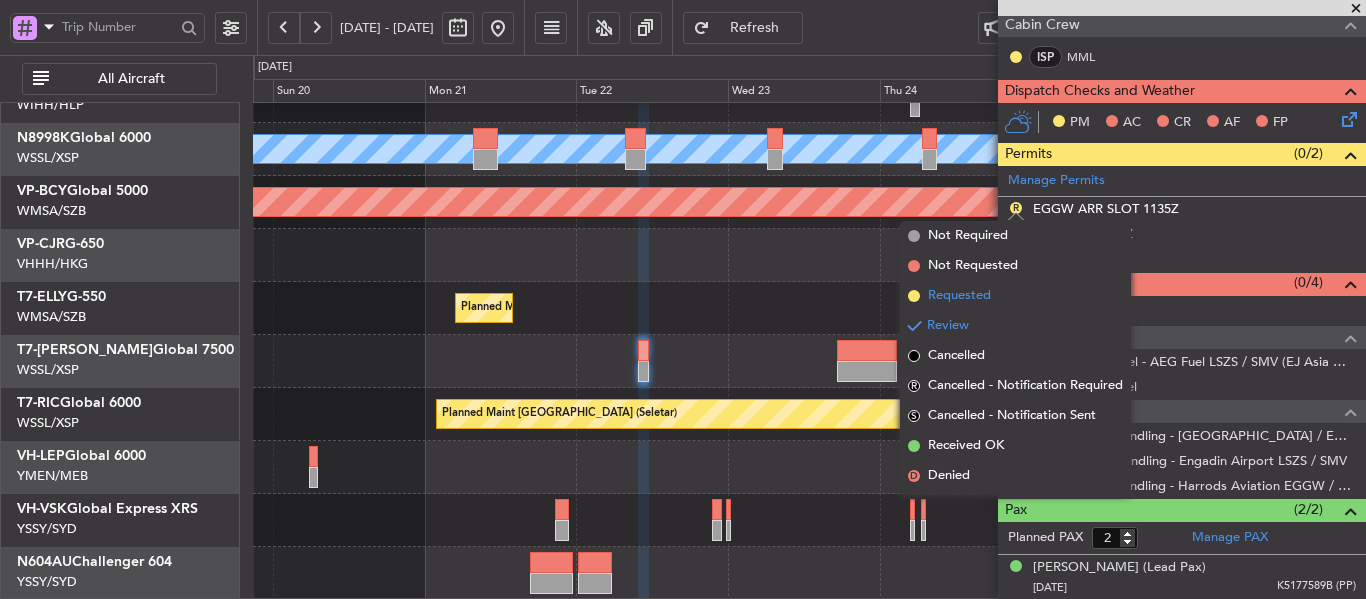 click at bounding box center (914, 296) 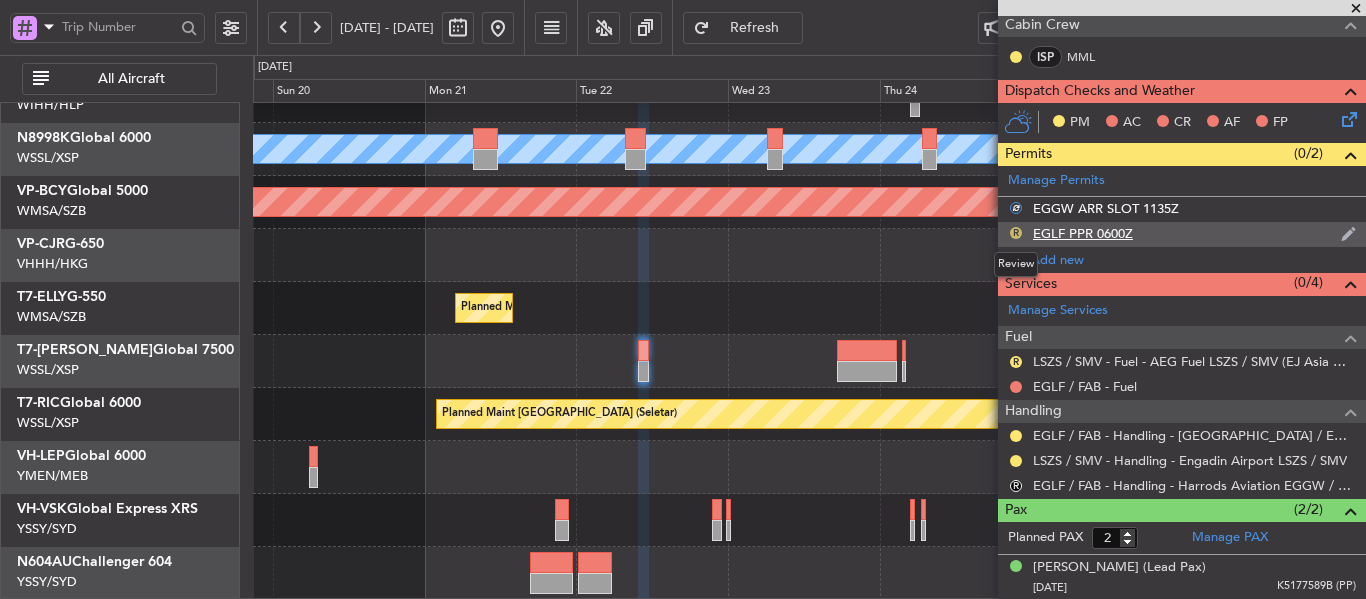 click on "R" at bounding box center [1016, 233] 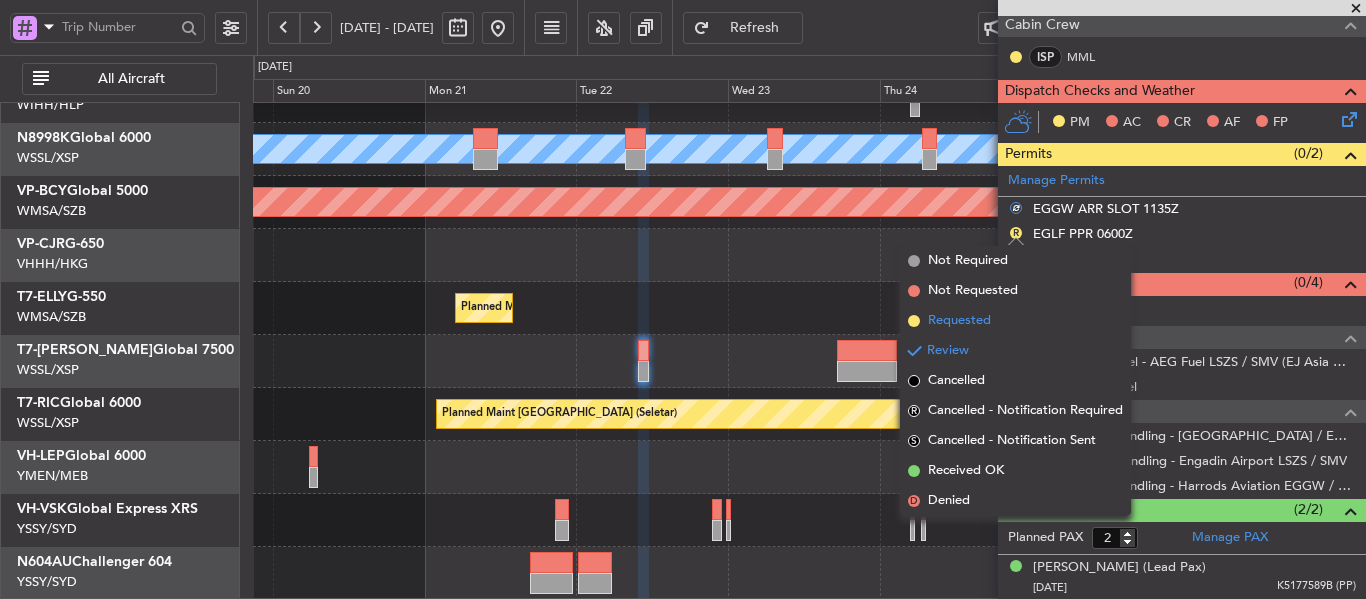 click at bounding box center [914, 321] 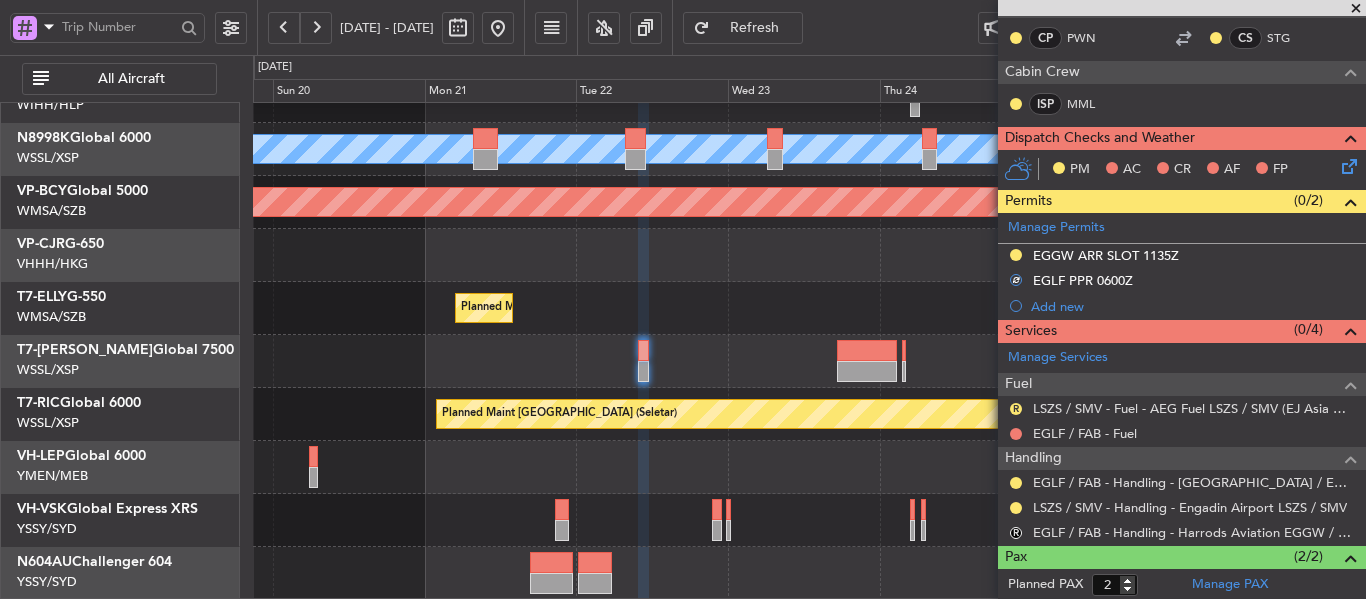 scroll, scrollTop: 545, scrollLeft: 0, axis: vertical 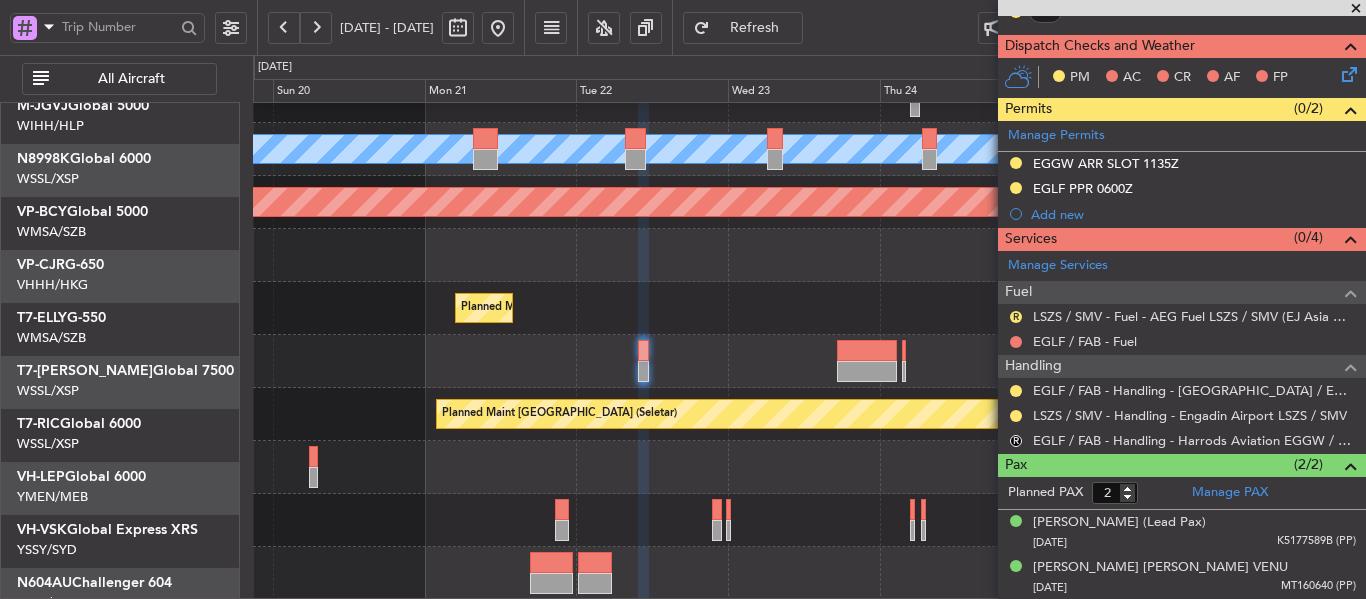 click on "Planned Maint Sharjah (Sharjah Intl)" 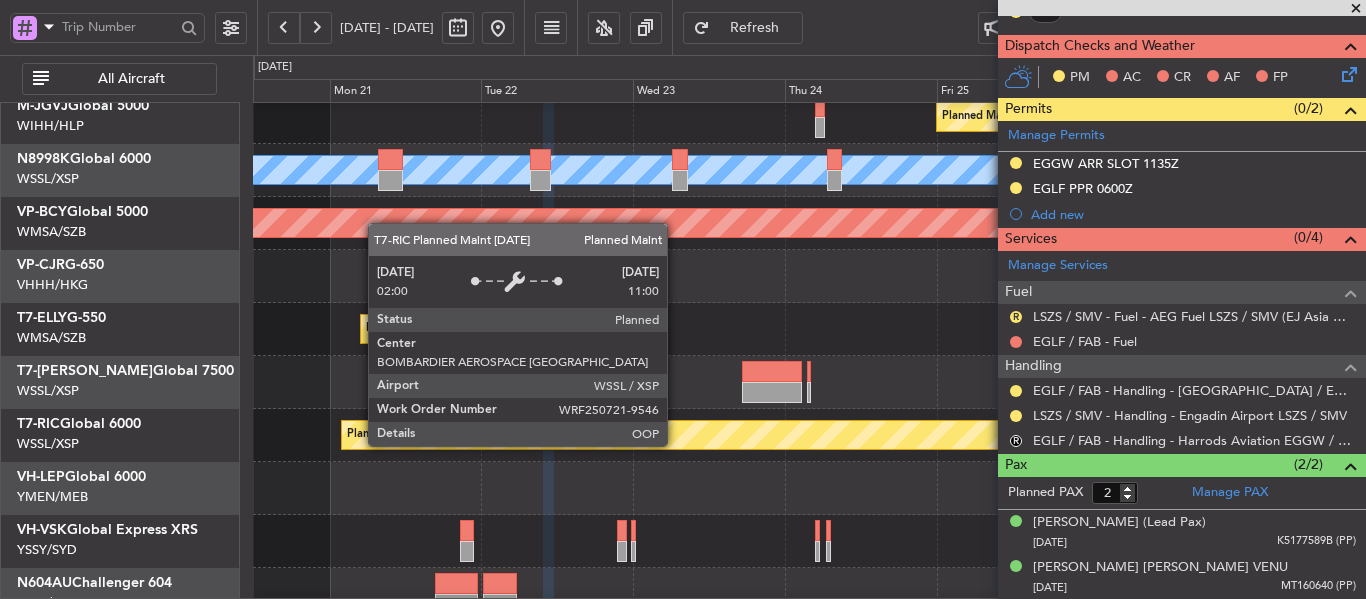 scroll, scrollTop: 86, scrollLeft: 0, axis: vertical 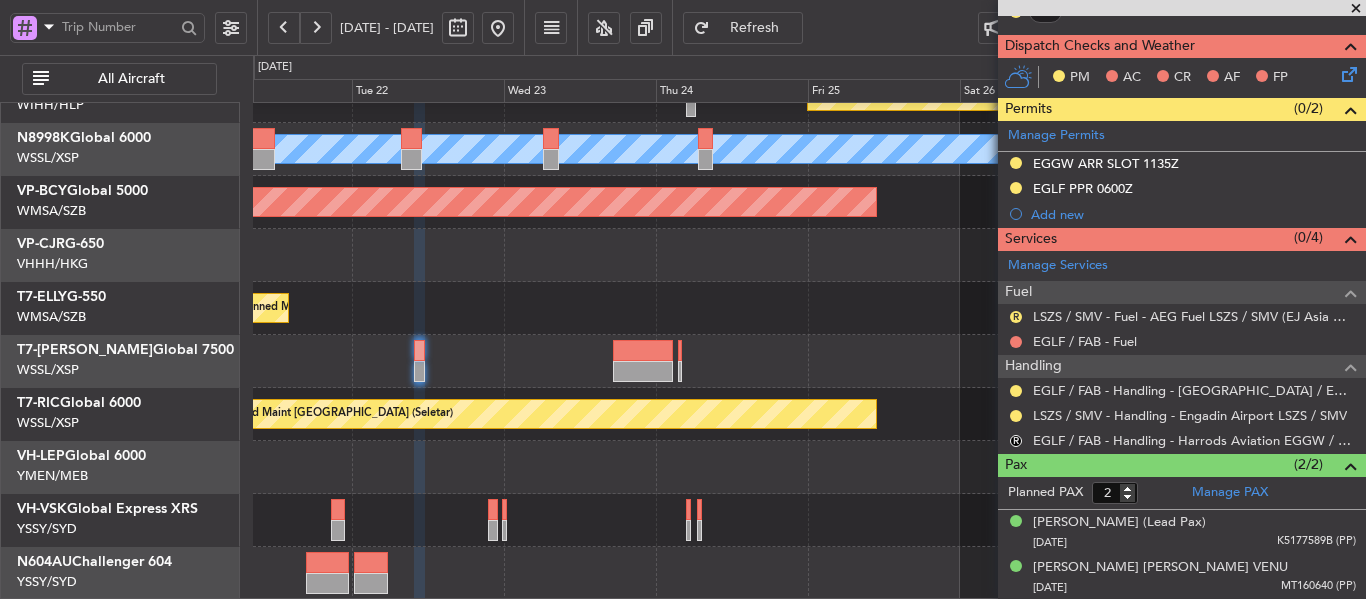 click on "Planned Maint [GEOGRAPHIC_DATA] (Seletar)
[PERSON_NAME]
Planned Maint [GEOGRAPHIC_DATA] (Seletar)
Planned Maint Sharjah (Sharjah Intl)
Planned Maint [GEOGRAPHIC_DATA] (Seletar)
Planned Maint [GEOGRAPHIC_DATA] ([GEOGRAPHIC_DATA])" 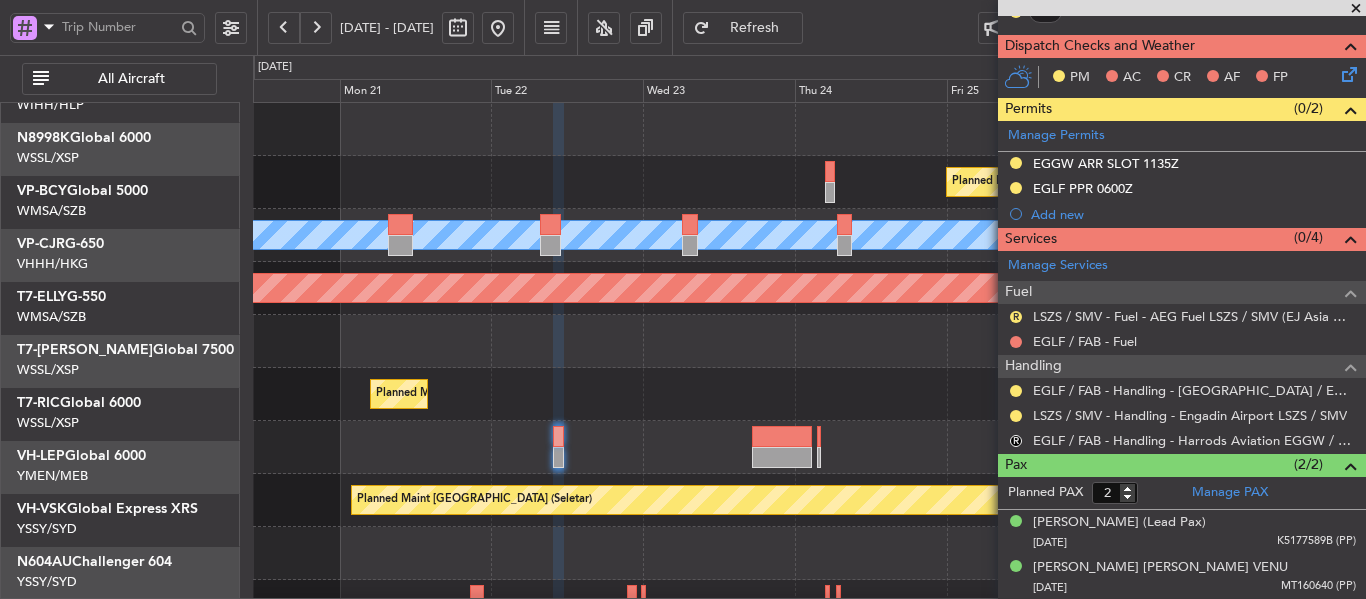 scroll, scrollTop: 0, scrollLeft: 0, axis: both 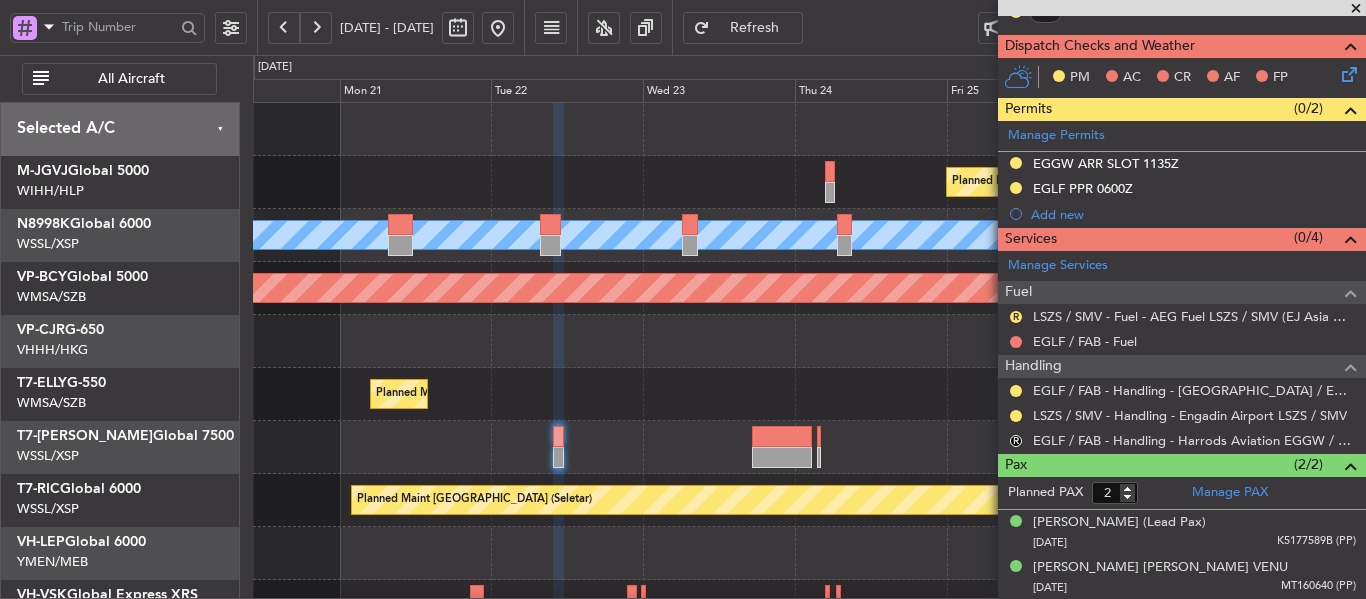 click on "Planned Maint [GEOGRAPHIC_DATA] (Seletar)
[PERSON_NAME]
Planned Maint [GEOGRAPHIC_DATA] (Seletar)
Planned Maint Sharjah (Sharjah Intl)
Planned Maint [GEOGRAPHIC_DATA] (Seletar)
Planned Maint [GEOGRAPHIC_DATA] ([GEOGRAPHIC_DATA])" 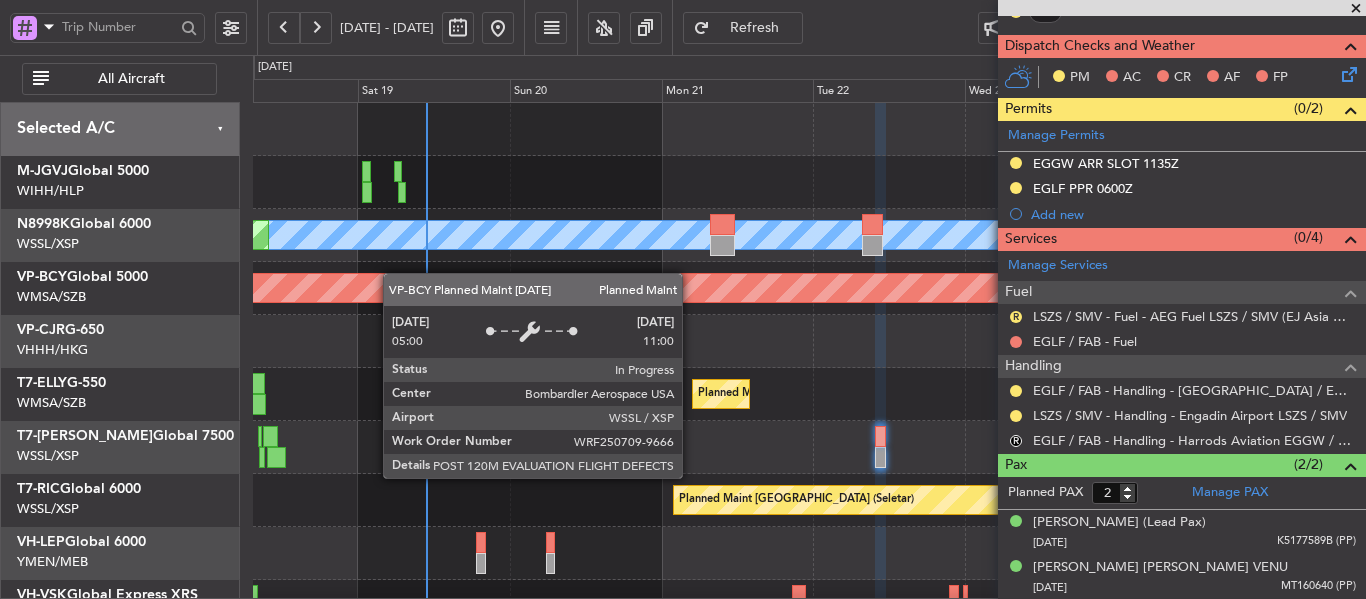 click on "Planned Maint [GEOGRAPHIC_DATA] (Seletar)" 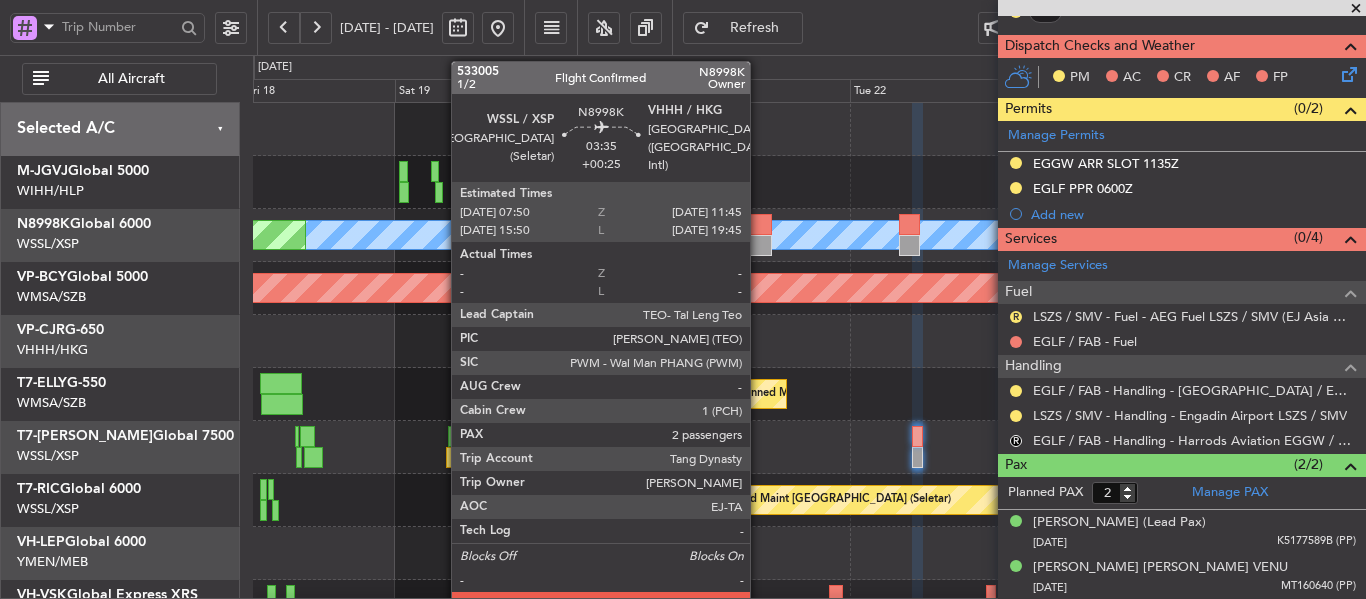 click 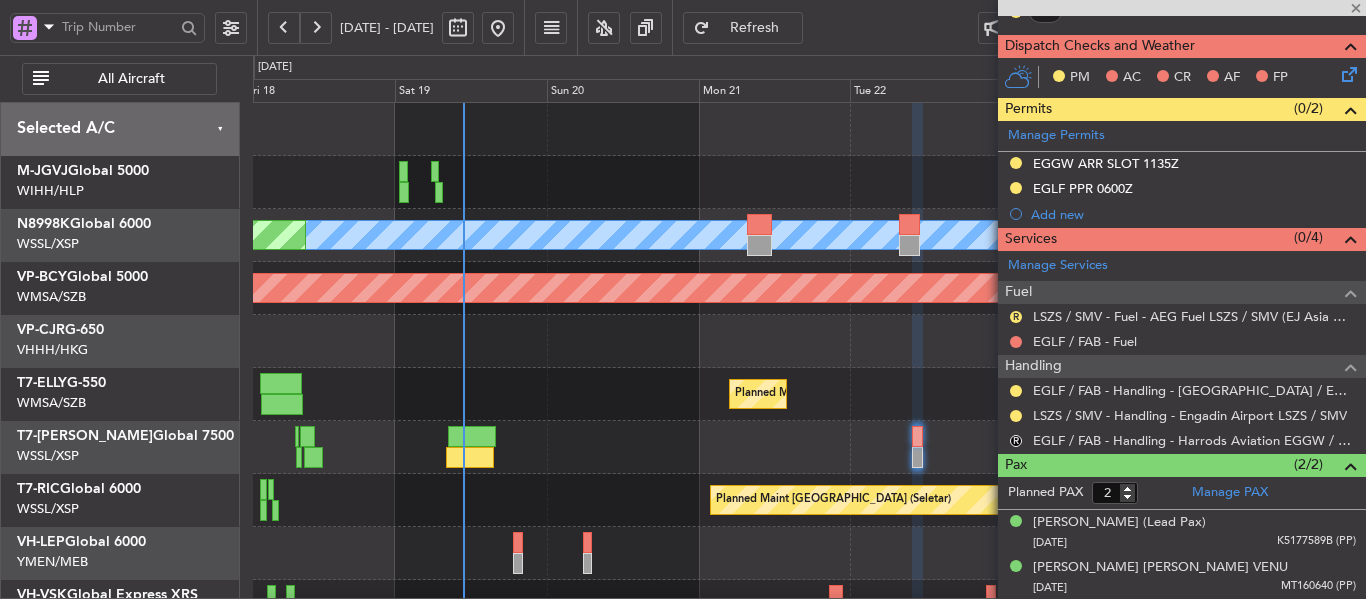 type on "+00:25" 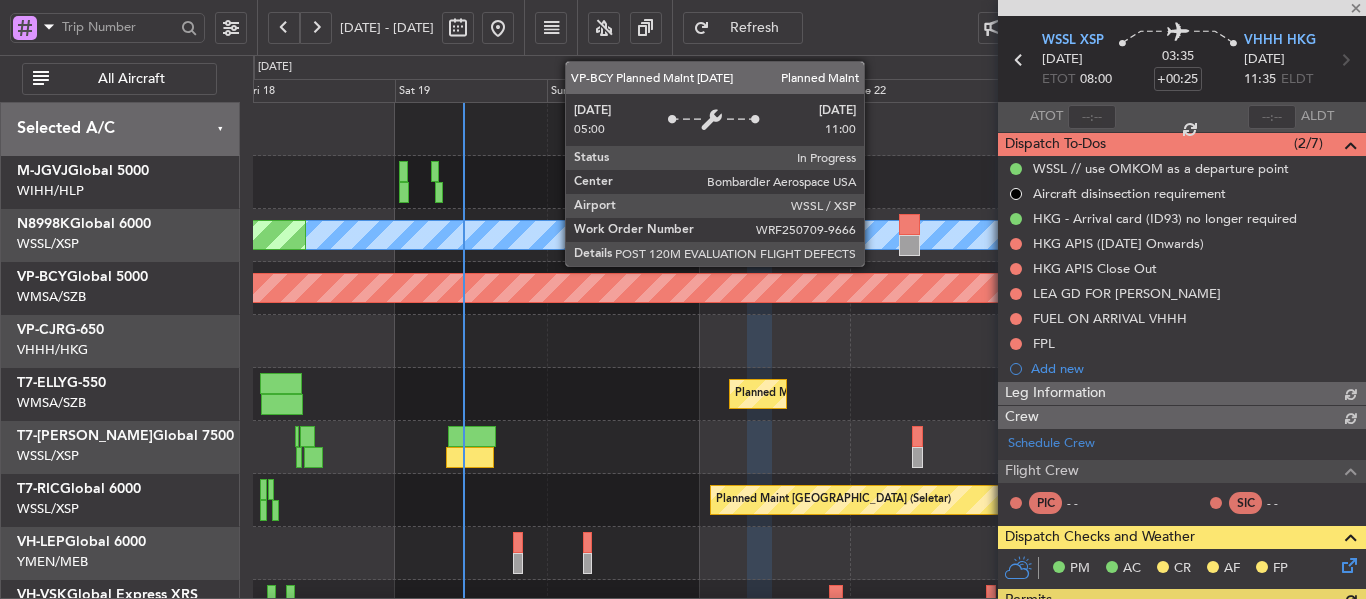 scroll, scrollTop: 620, scrollLeft: 0, axis: vertical 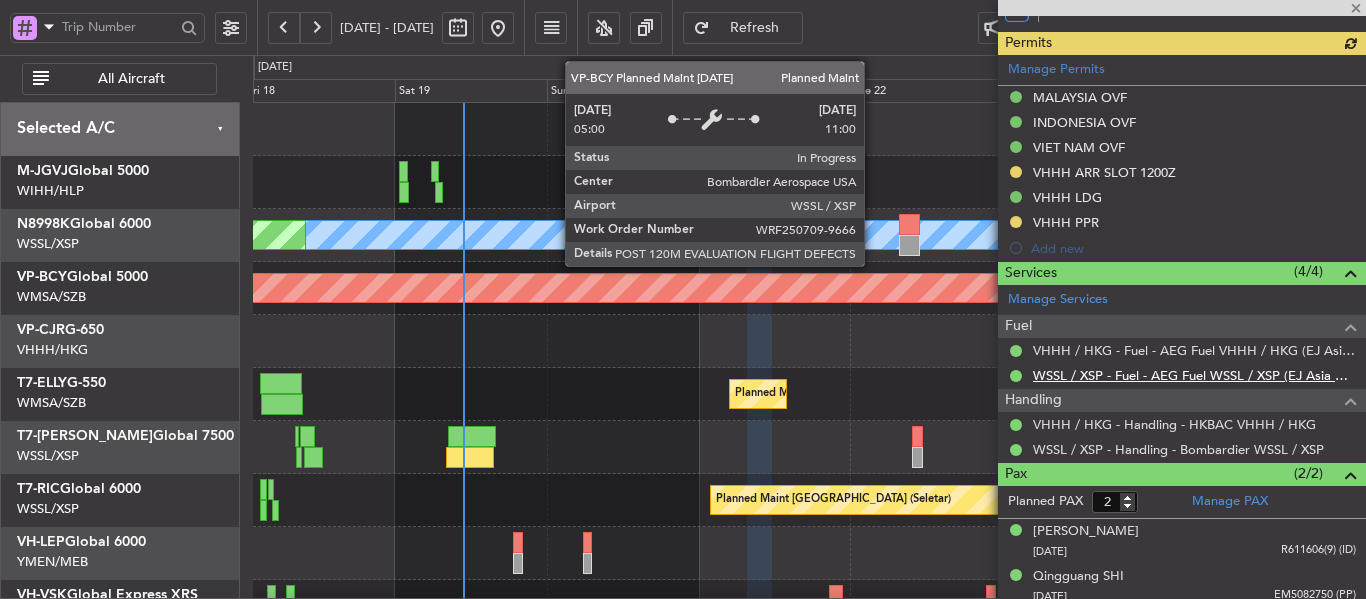 type on "[PERSON_NAME] (EYU)" 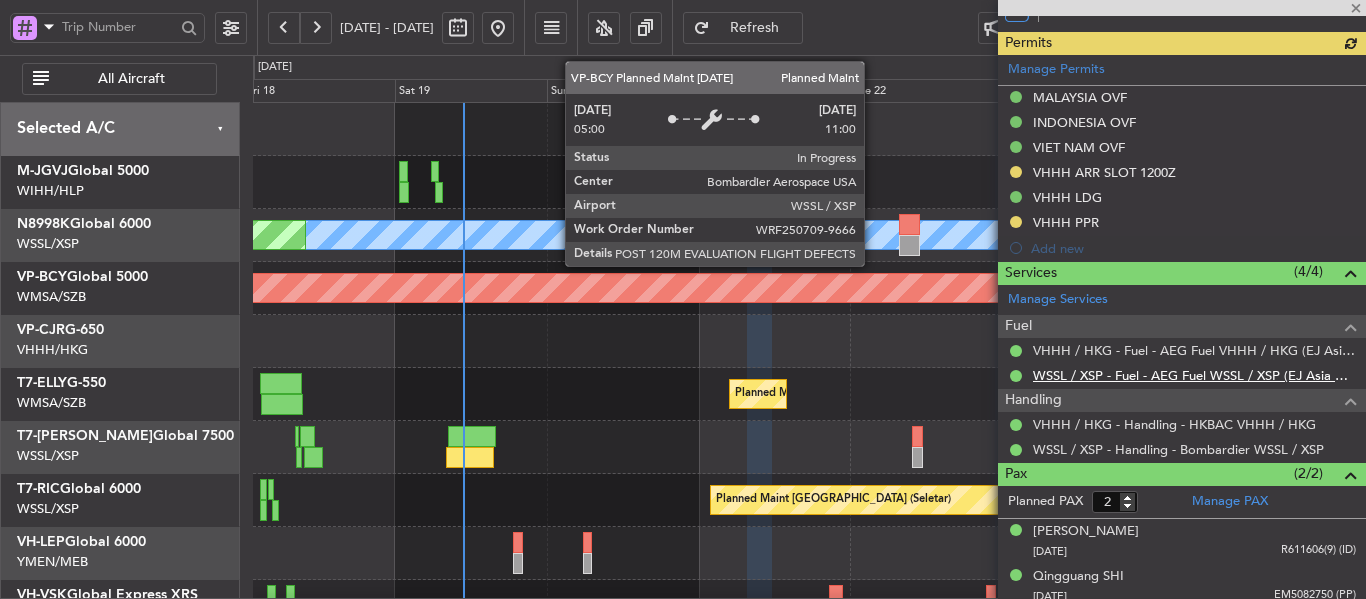 type on "F0440" 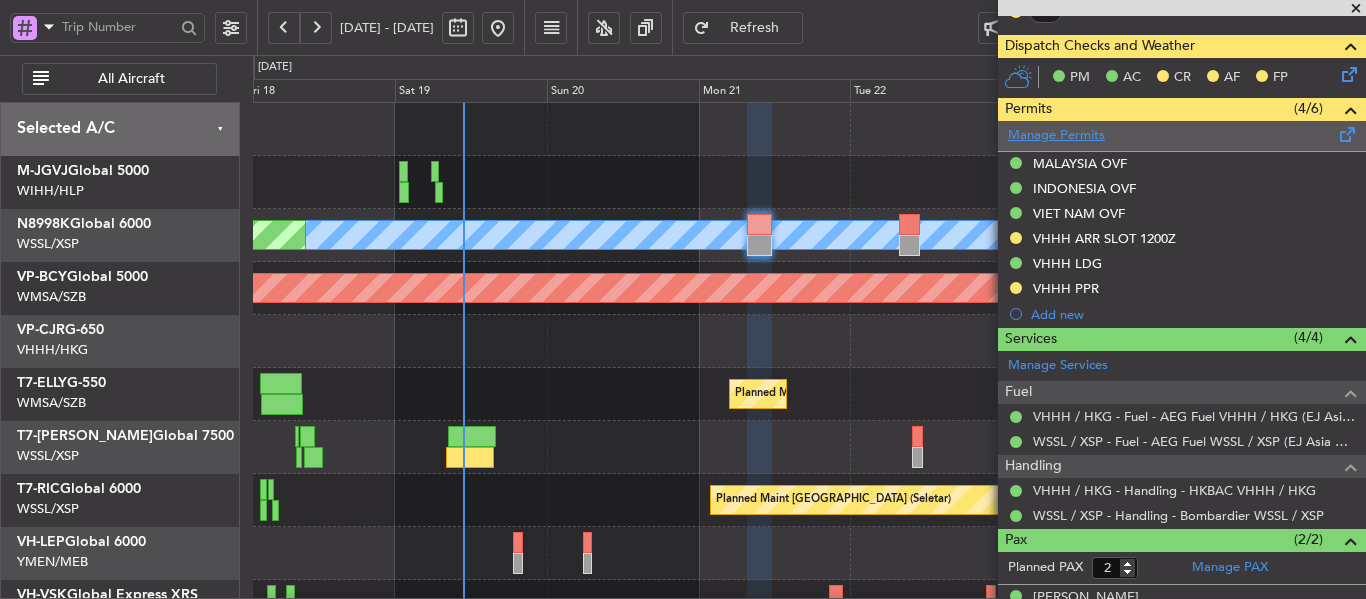 click on "Manage Permits" at bounding box center (1056, 136) 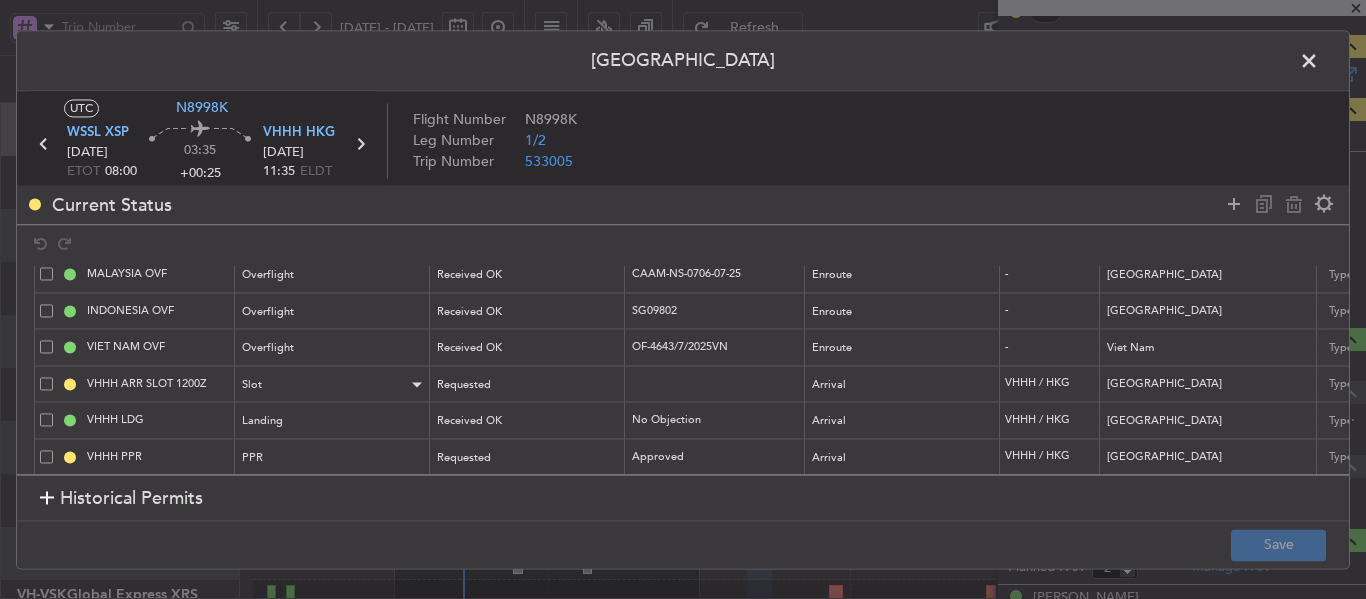scroll, scrollTop: 70, scrollLeft: 0, axis: vertical 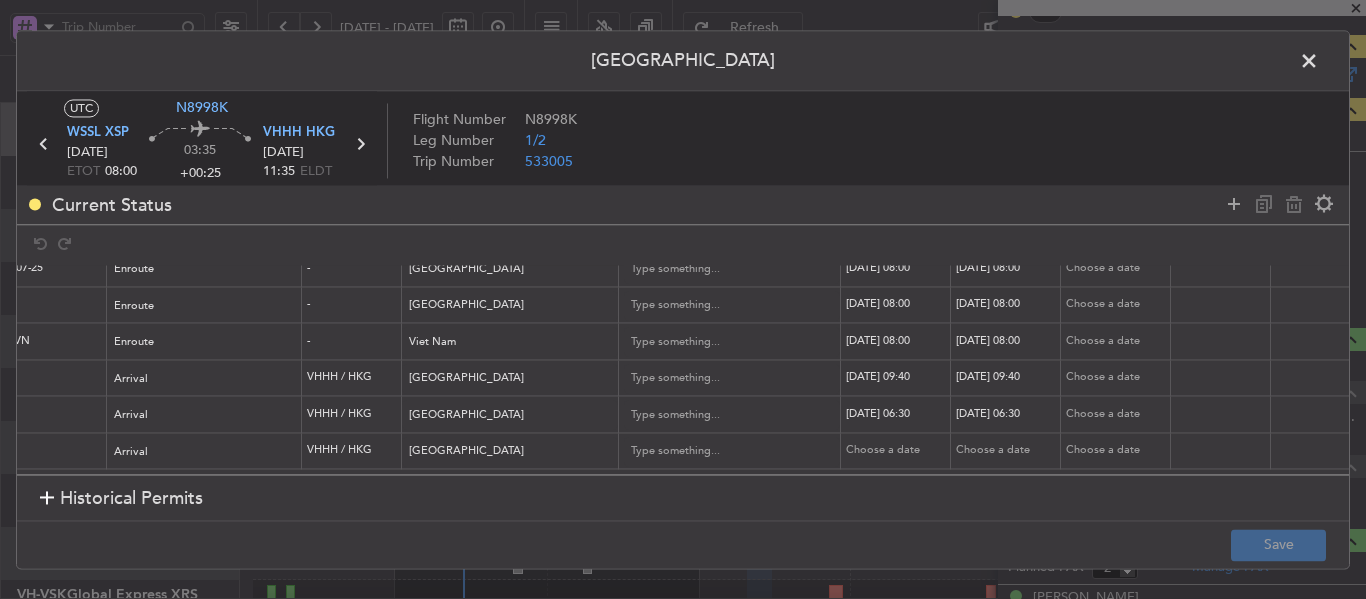 click on "[DATE] 09:40" at bounding box center [898, 378] 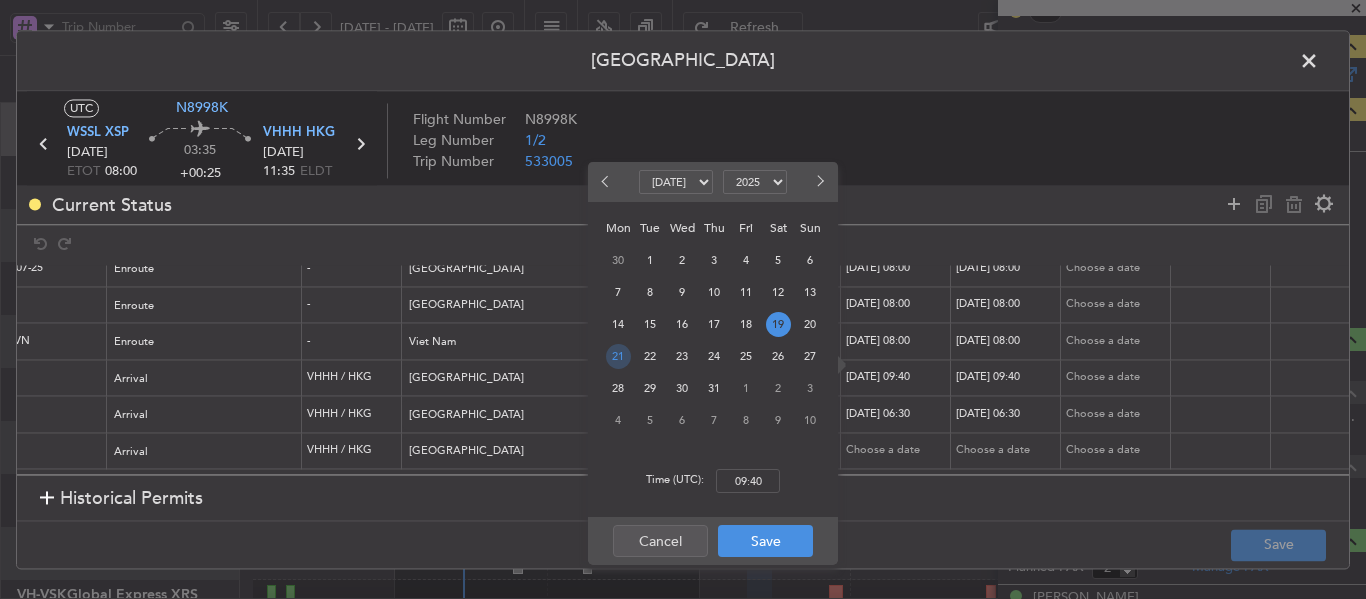 click on "21" at bounding box center [618, 356] 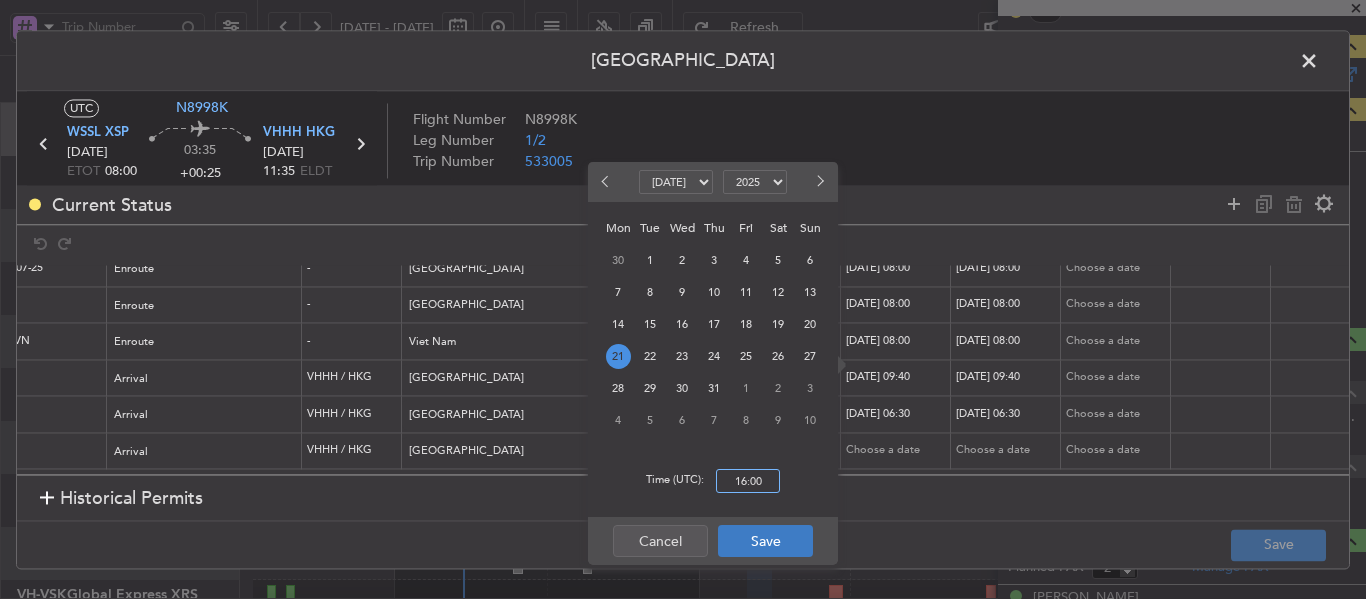 type on "16:00" 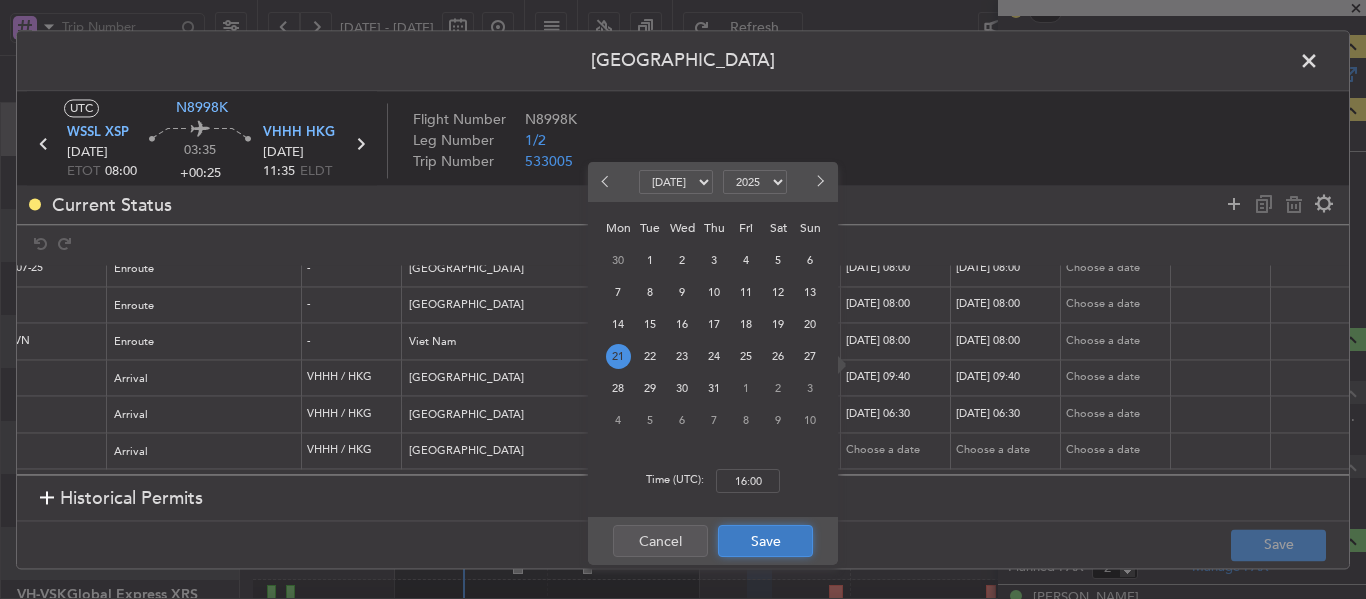 click on "Save" at bounding box center [765, 541] 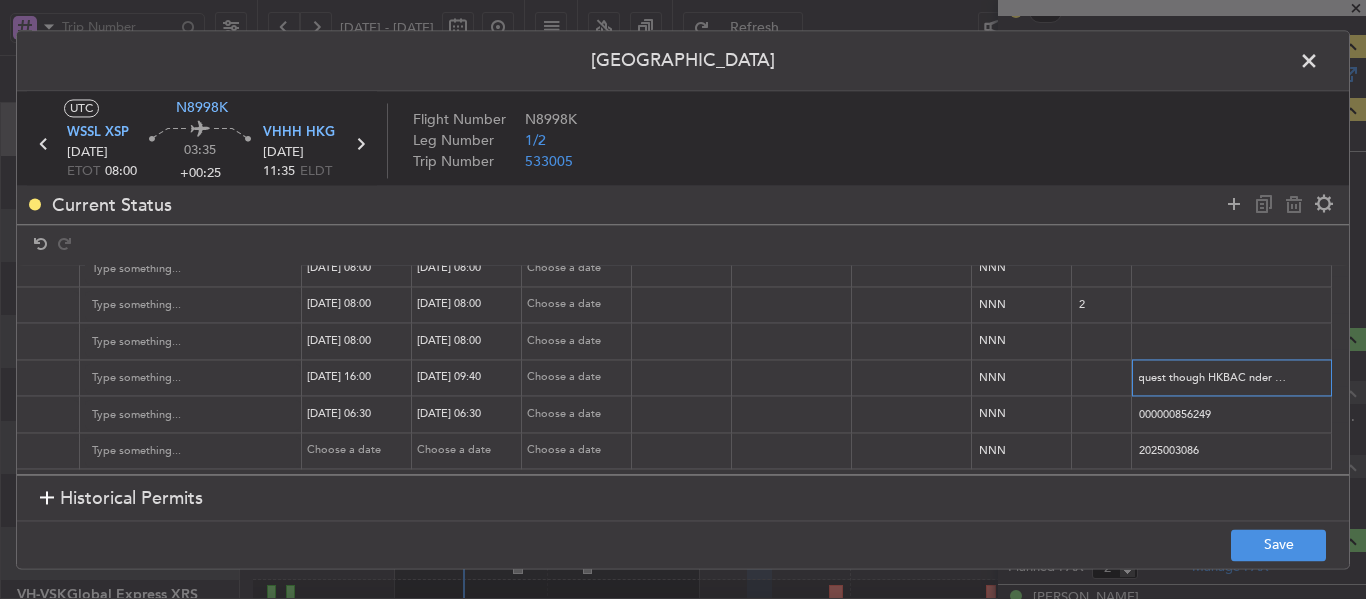 drag, startPoint x: 1124, startPoint y: 361, endPoint x: 1355, endPoint y: 363, distance: 231.00865 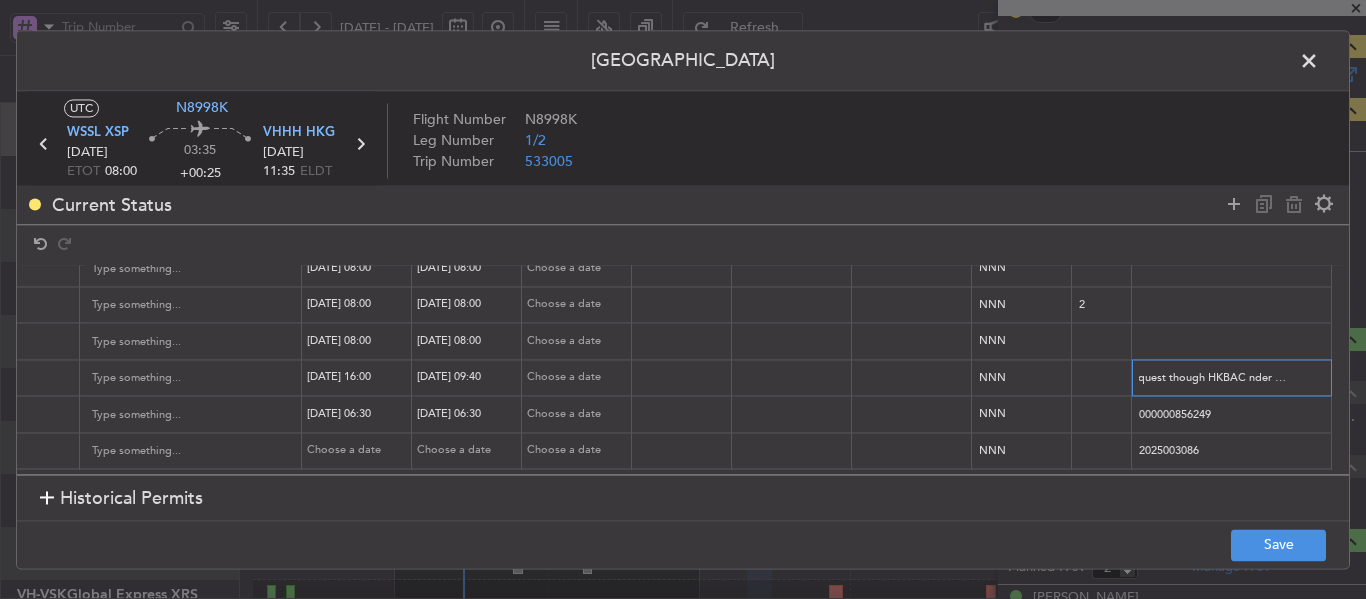 click on "Permit Center  UTC  N8998K WSSL  XSP [DATE] ETOT 08:00 03:35 +00:25 VHHH  HKG [DATE] 11:35 ELDT Flight Number N8998K Leg Number 1/2 Trip Number 533005    Current Status Name Type Stage Number Location Airport Country Supplier Req For Utc Issued For Utc Valid Until Utc Validity / Leeway Entry Point Exit Point Fir Lead Time Notes    [GEOGRAPHIC_DATA] OVF Overflight Received OK CAAM-NS-0706-07-25 Enroute - [GEOGRAPHIC_DATA] [DATE] 08:00
[DATE] 08:00
Choose a date
NNN    [GEOGRAPHIC_DATA] OVF Overflight Received OK SG09802 Enroute - [GEOGRAPHIC_DATA] [DATE] 08:00
[DATE] 08:00
Choose a date
NNN 2    VIET NAM OVF Overflight Received OK OF-4643/7/2025VN Enroute - [GEOGRAPHIC_DATA] [DATE] 08:00
[DATE] 08:00
Choose a date
NNN    VHHH ARR SLOT 1200Z Slot Requested Arrival VHHH / HKG [GEOGRAPHIC_DATA] [DATE] 16:00
[DATE] 09:40
Choose a date
NNN request though HKBAC nder FRCS    VHHH LDG Landing Received OK No Objection Arrival VHHH / HKG [GEOGRAPHIC_DATA] [DATE] 06:30
[DATE] 06:30
Choose a date
NNN 000000856249" at bounding box center (683, 299) 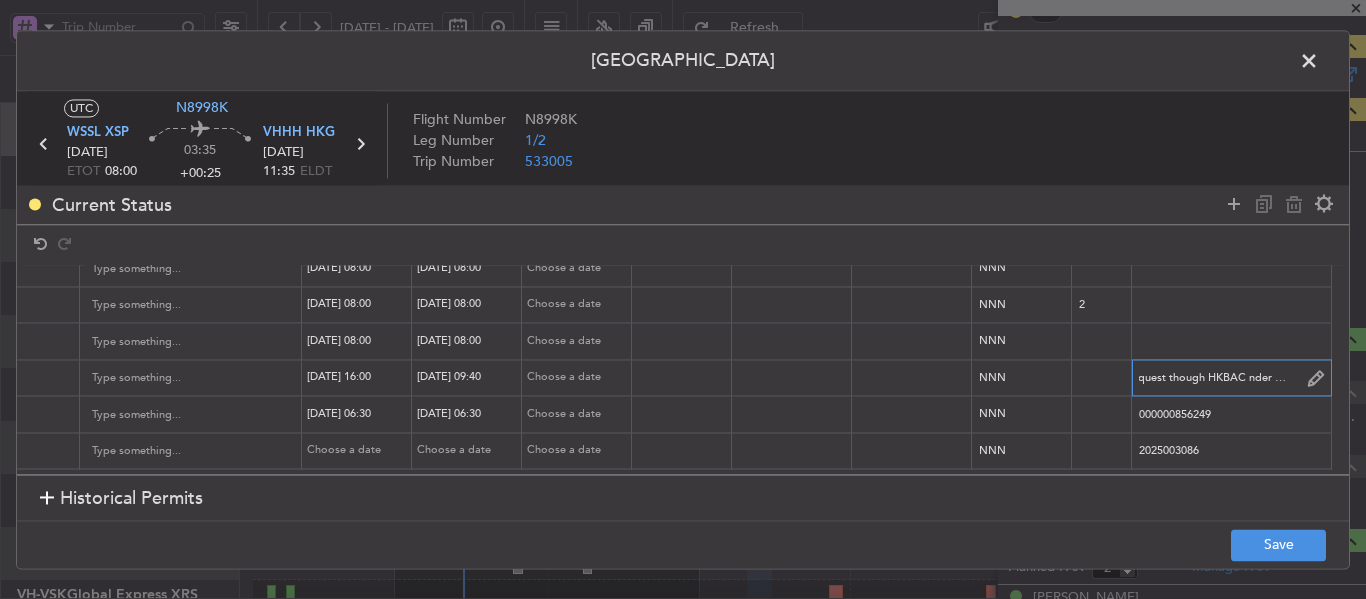 paste on "TN8998K [DATE] 014GLEX WSSL1600 D / ID.VHHHAGN4252000" 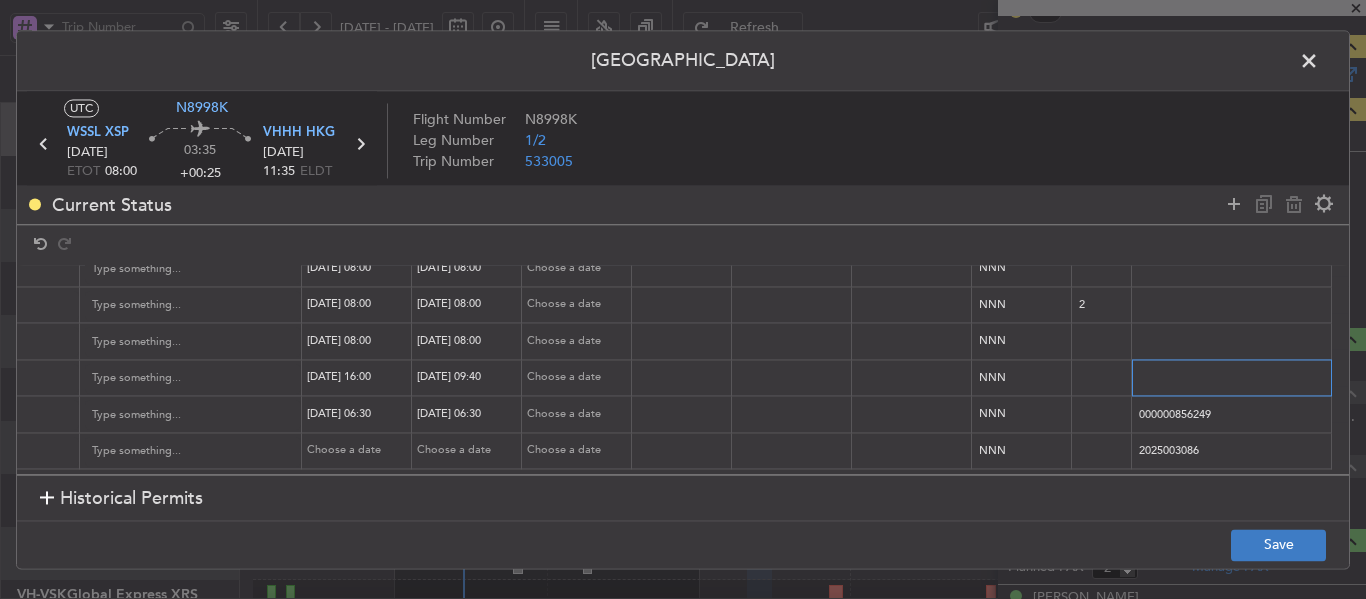 type on "TN8998K [DATE] 014GLEX WSSL1600 D / ID.VHHHAGN4252000" 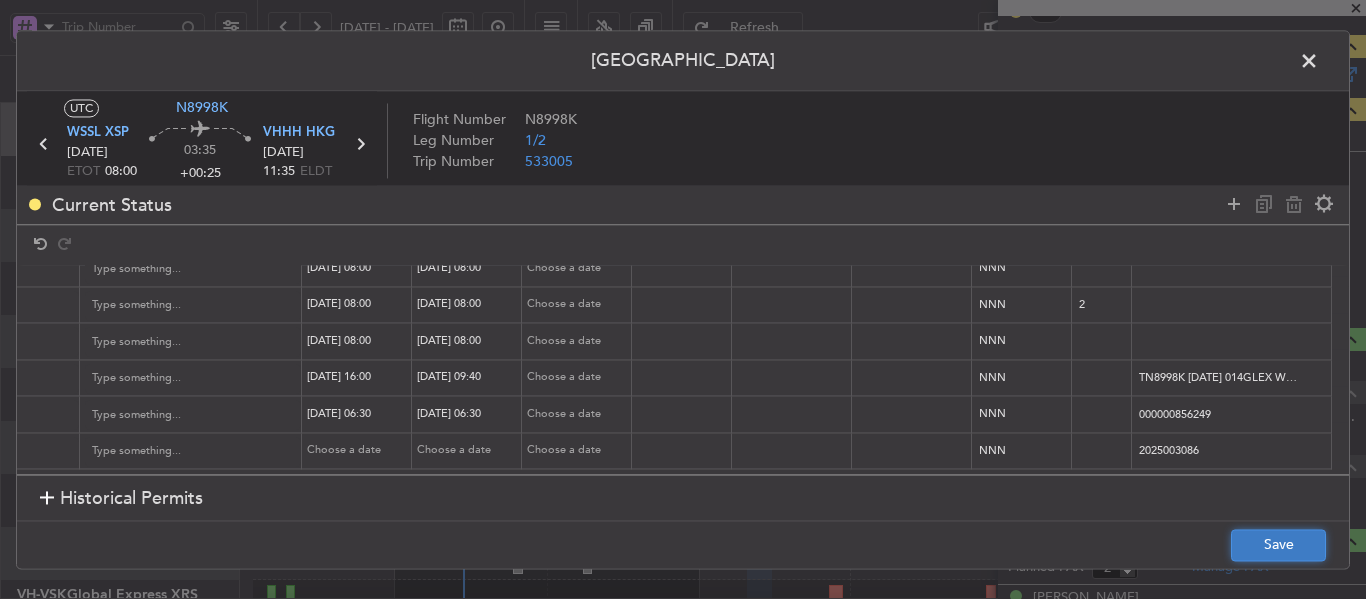 click on "Save" at bounding box center (1278, 545) 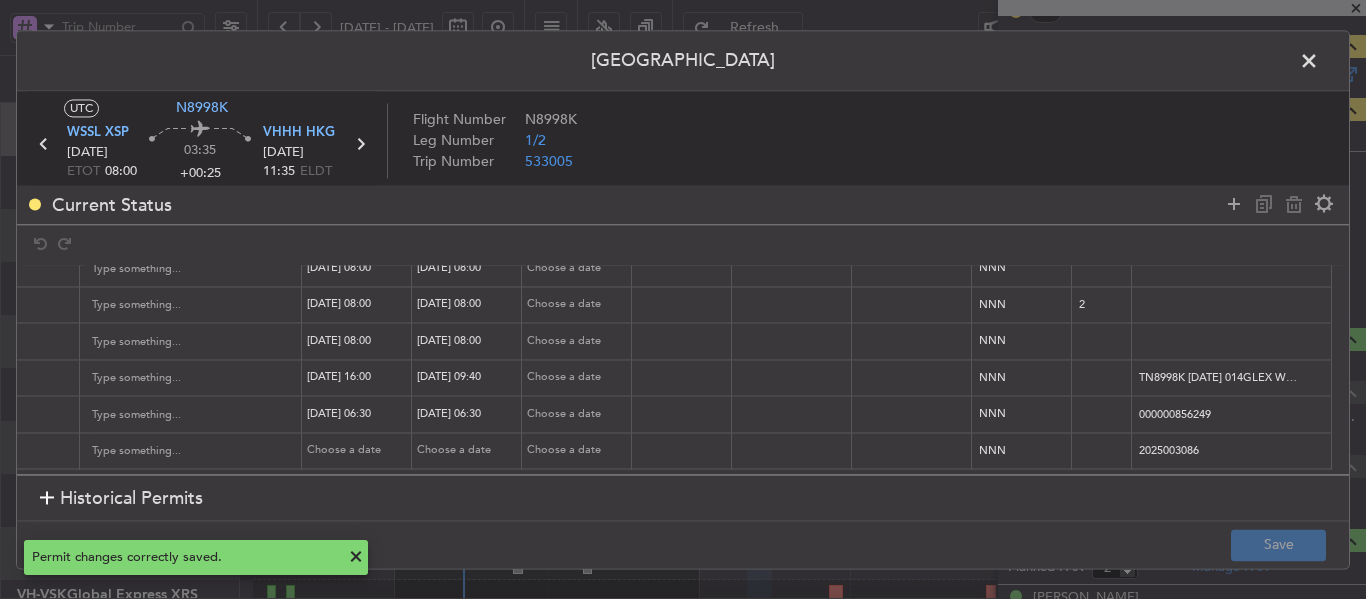 click at bounding box center [360, 144] 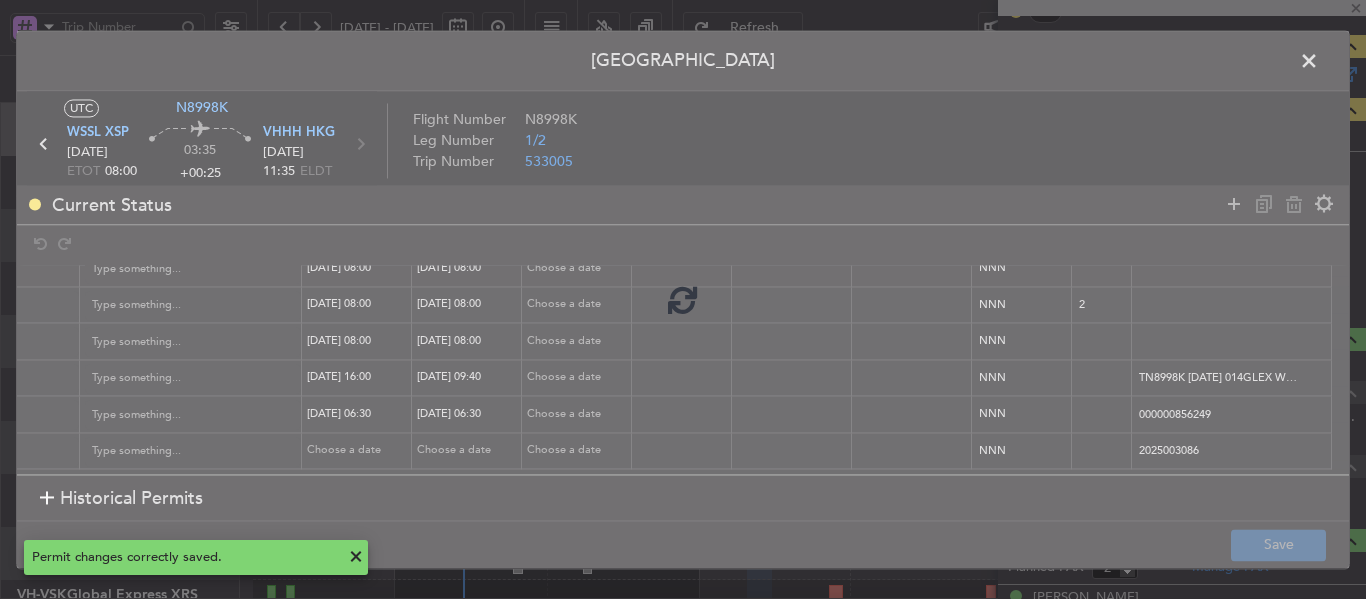 type on "-00:05" 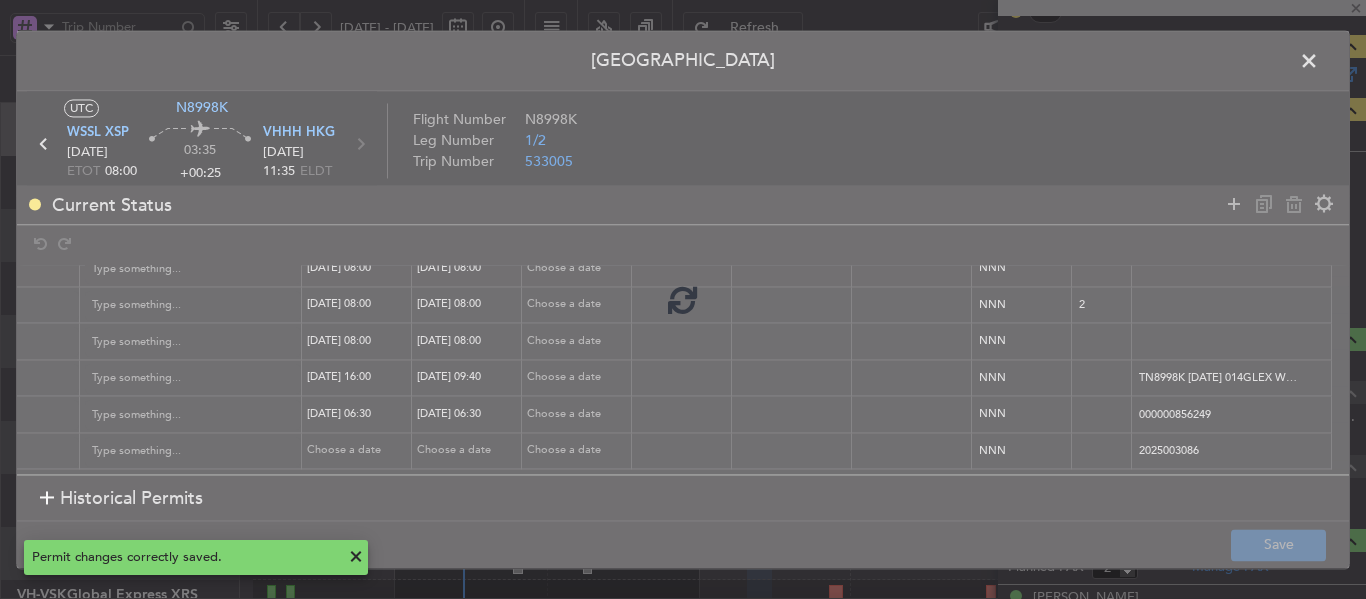 type 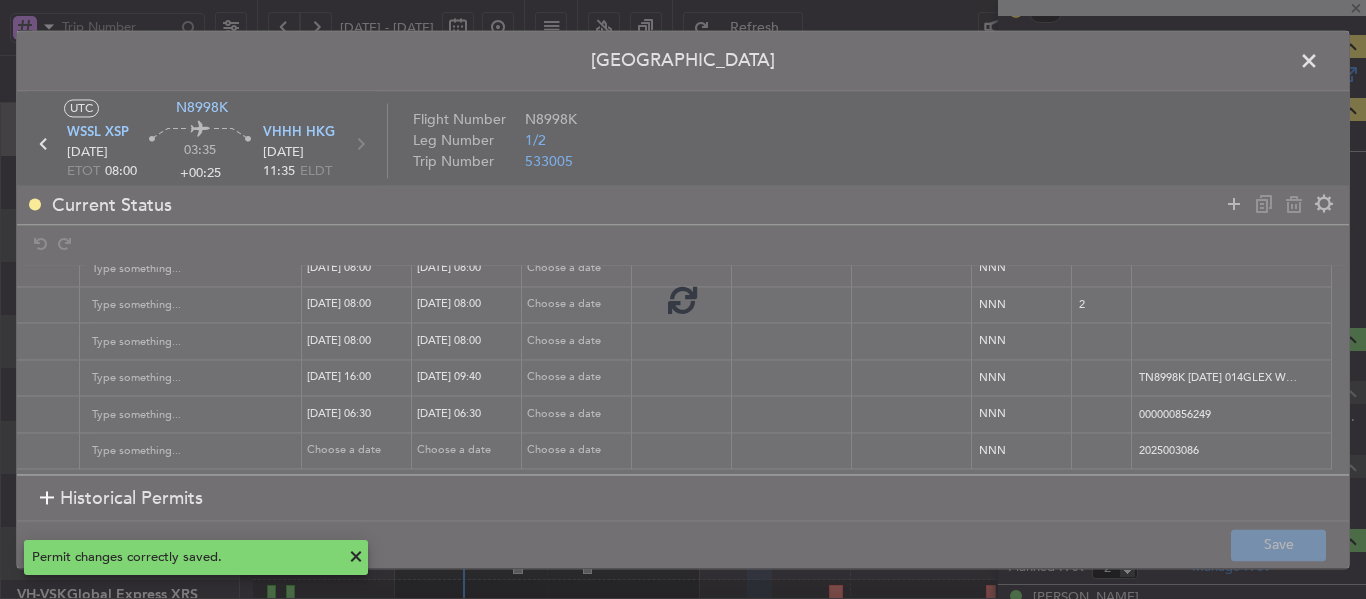 type on "-00:05" 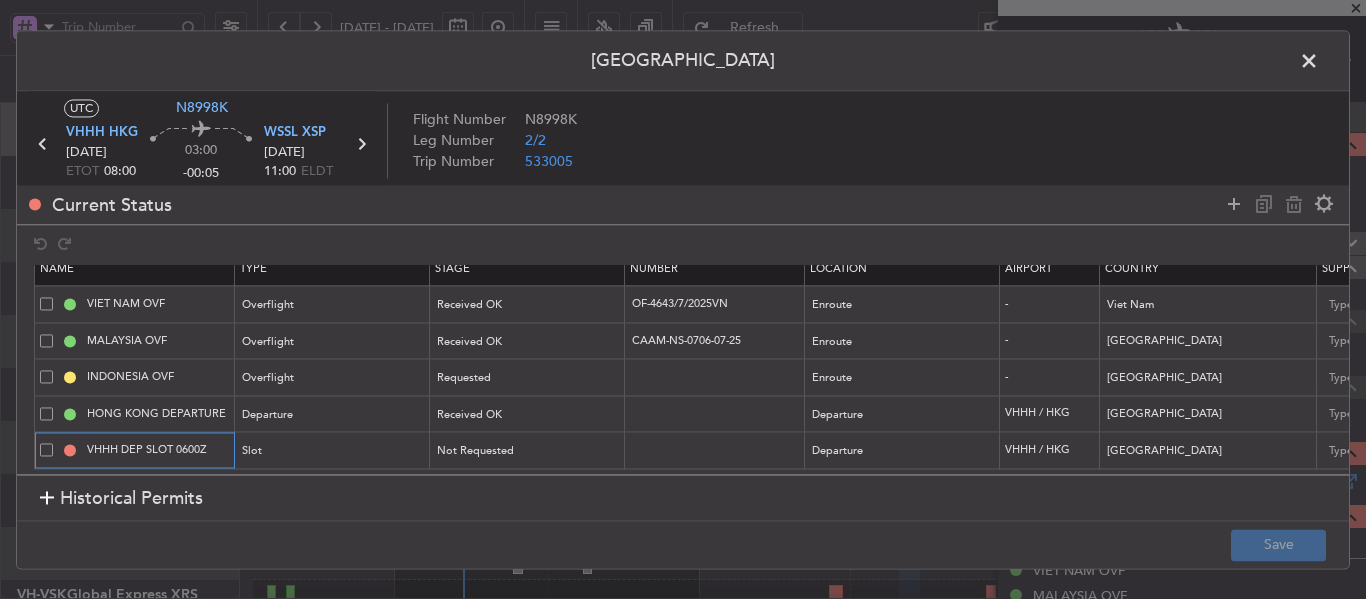 click on "VHHH DEP SLOT 0600Z" at bounding box center [158, 450] 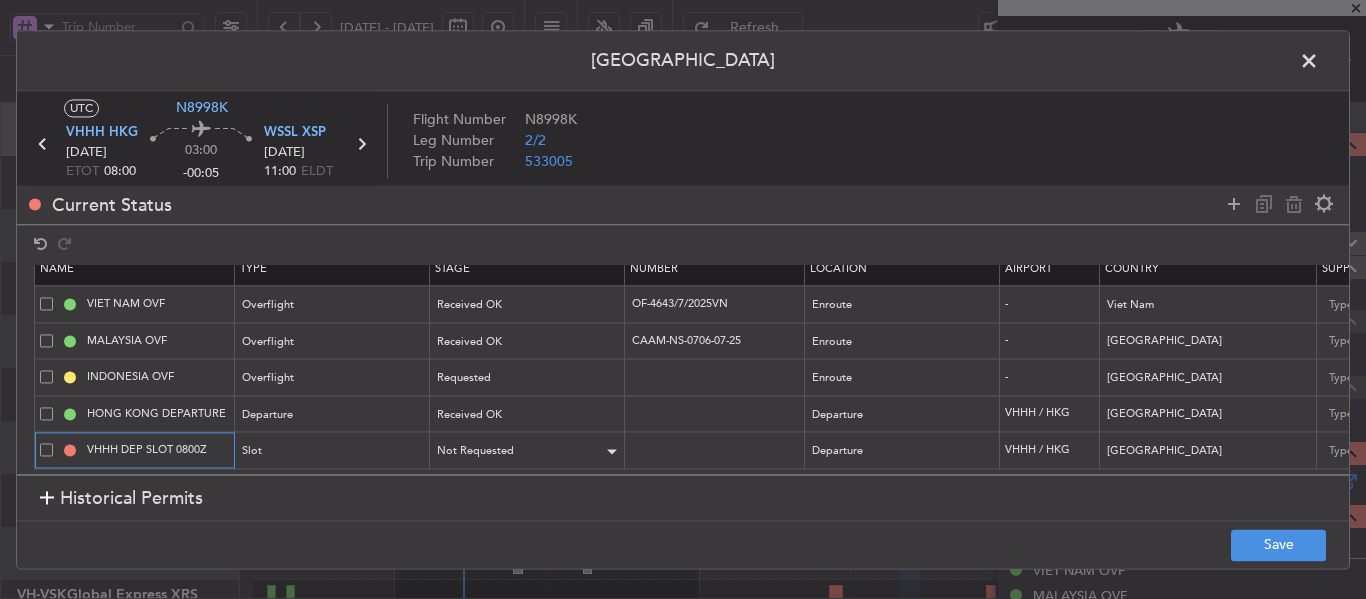 type on "VHHH DEP SLOT 0800Z" 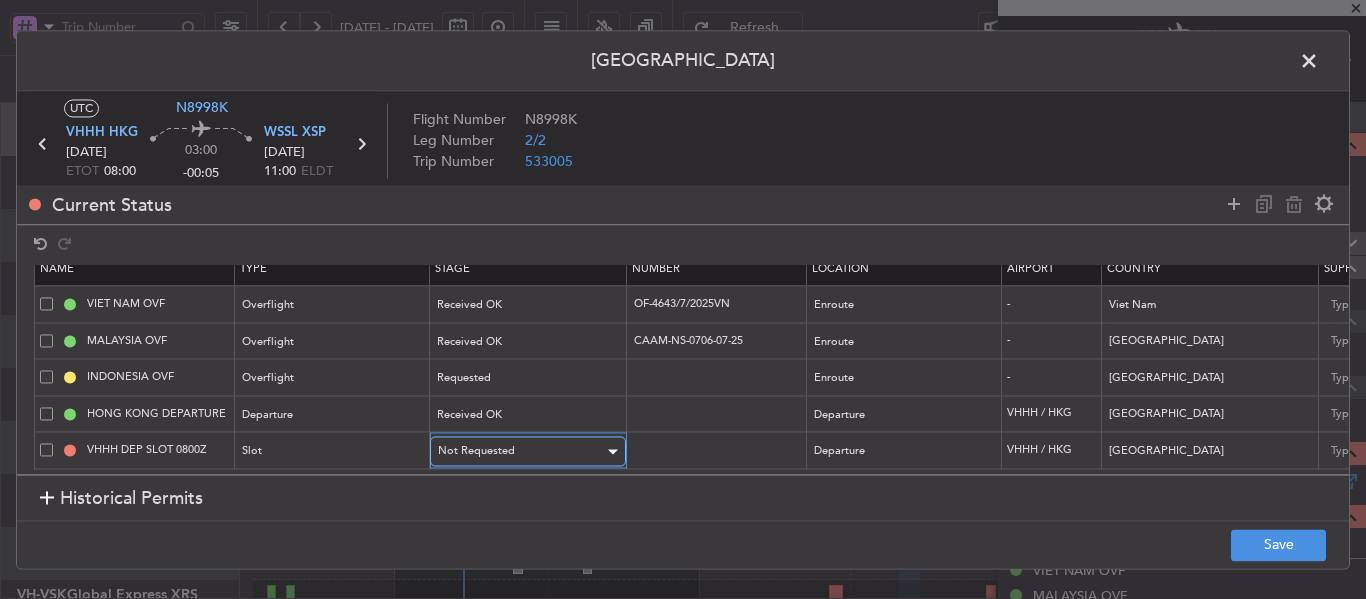 click on "Not Requested" at bounding box center [476, 451] 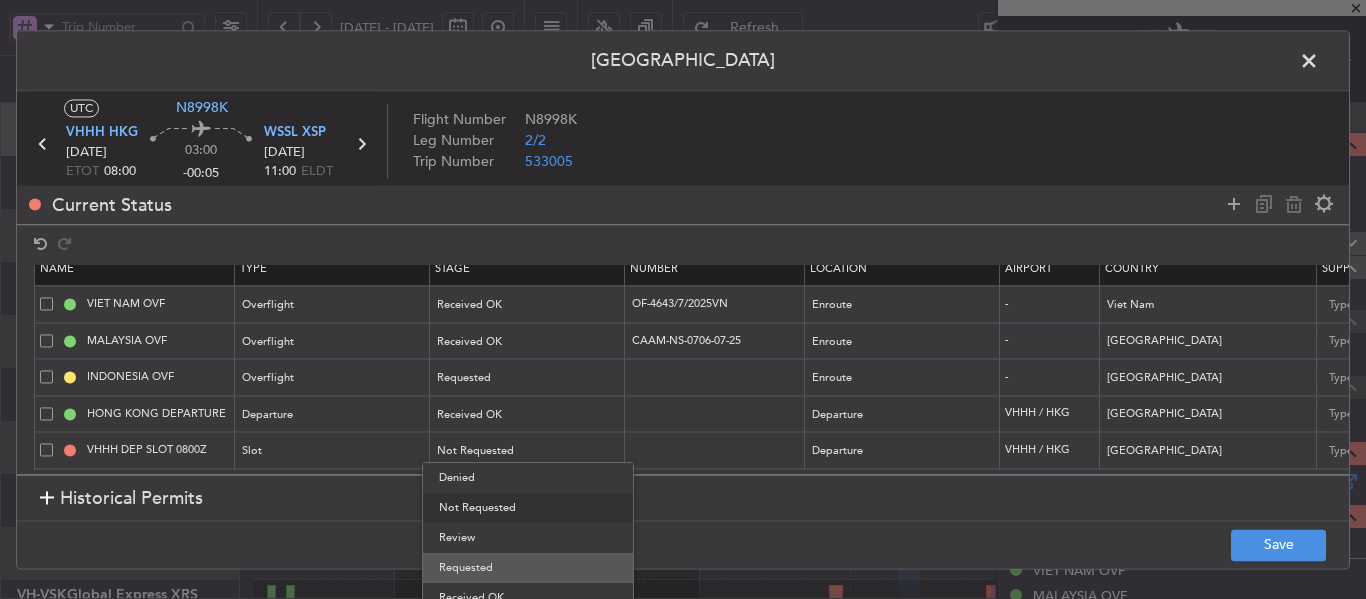click on "Requested" at bounding box center (528, 568) 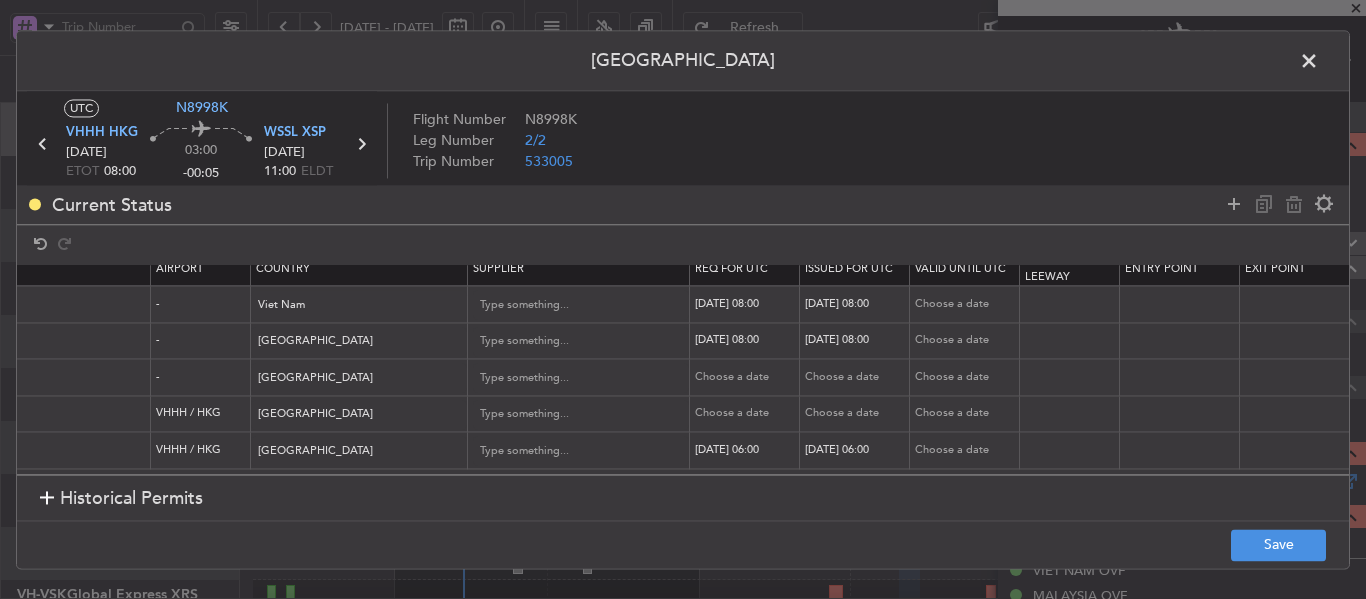 click on "[DATE] 06:00" at bounding box center [747, 450] 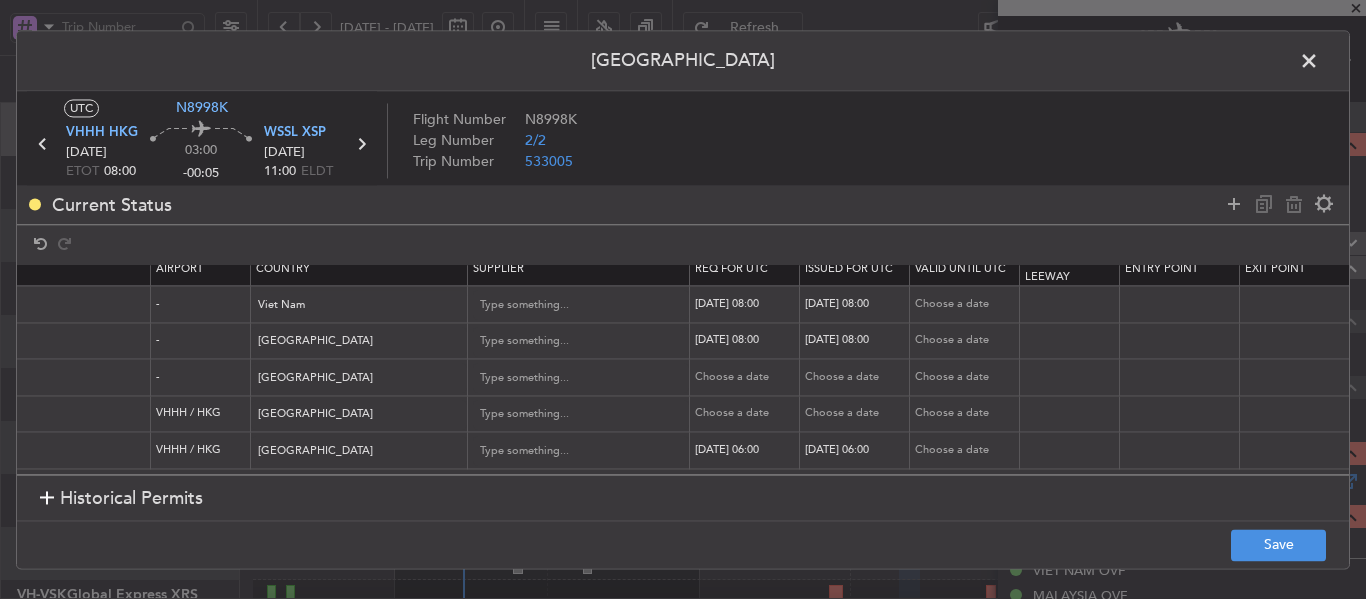select on "2025" 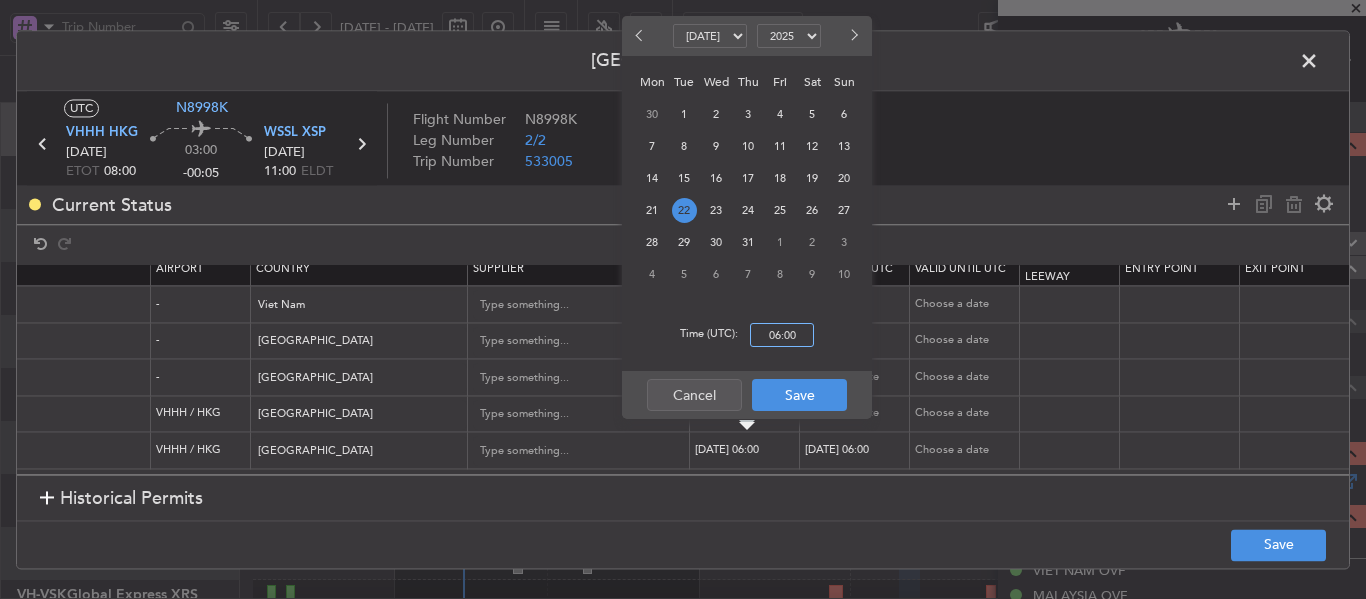 click on "06:00" at bounding box center (782, 335) 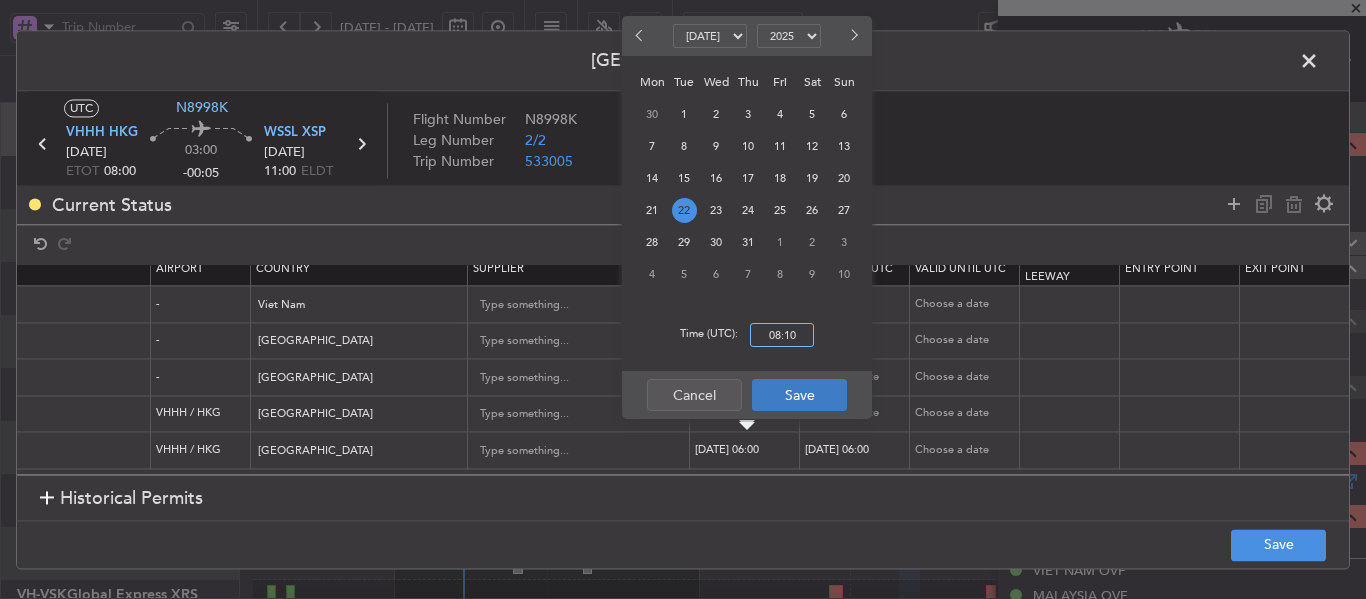 type on "08:10" 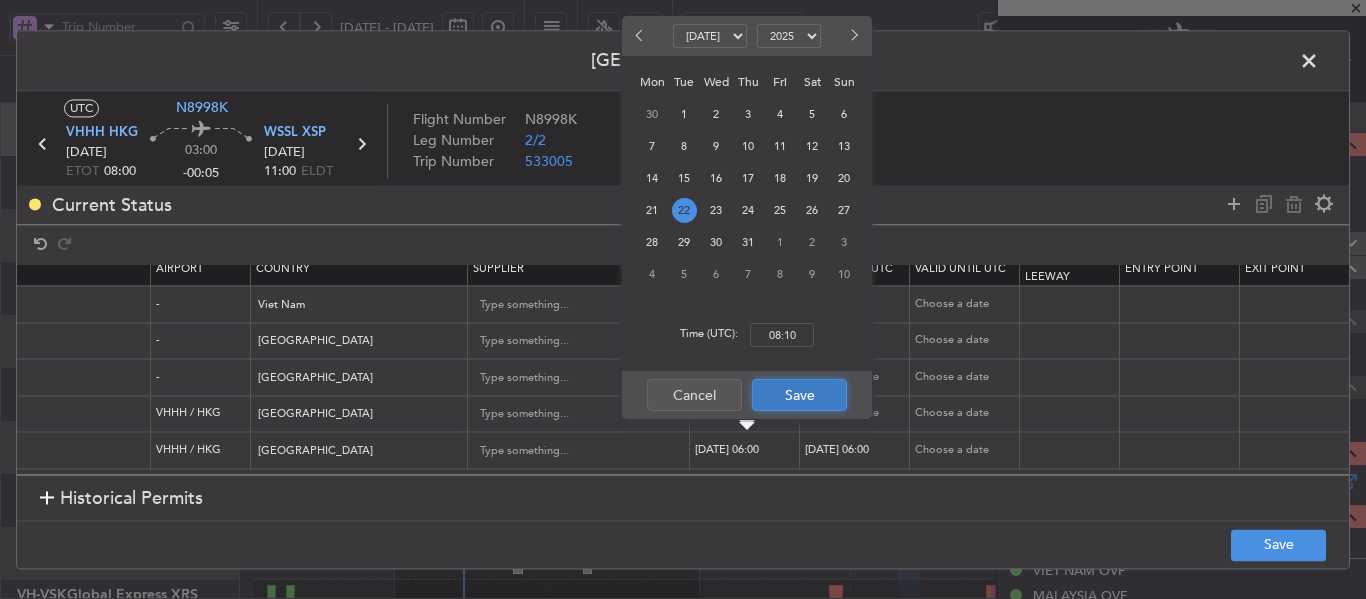 click on "Save" at bounding box center (799, 395) 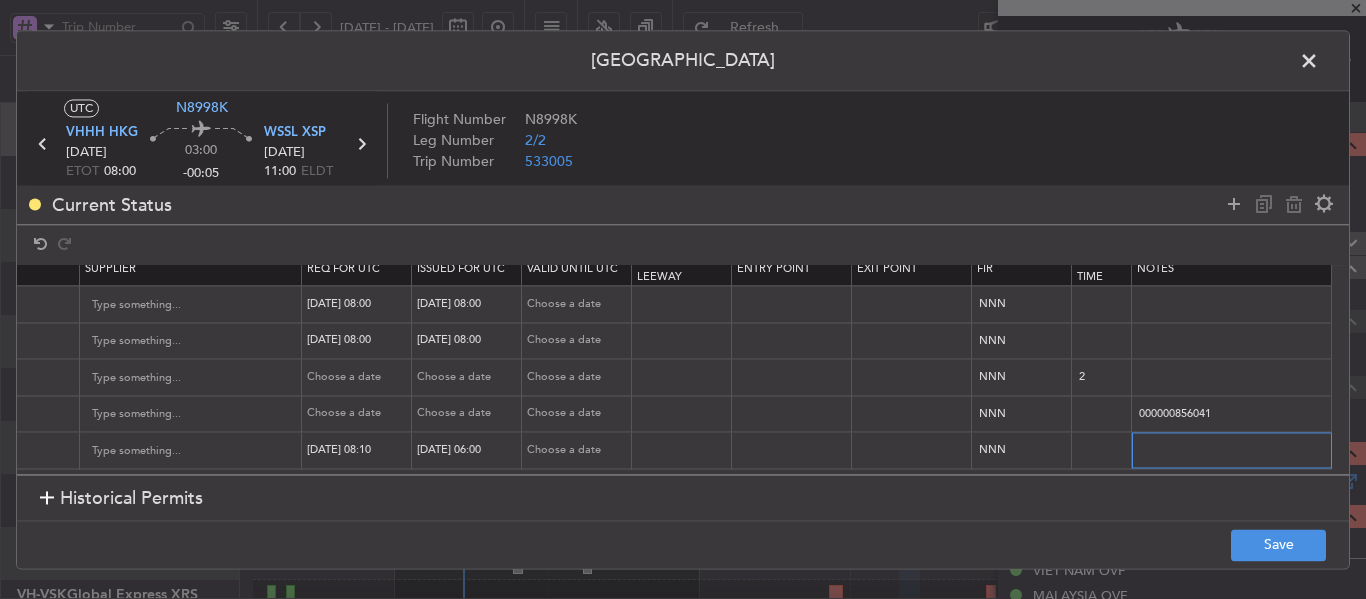 drag, startPoint x: 1124, startPoint y: 434, endPoint x: 1365, endPoint y: 443, distance: 241.16798 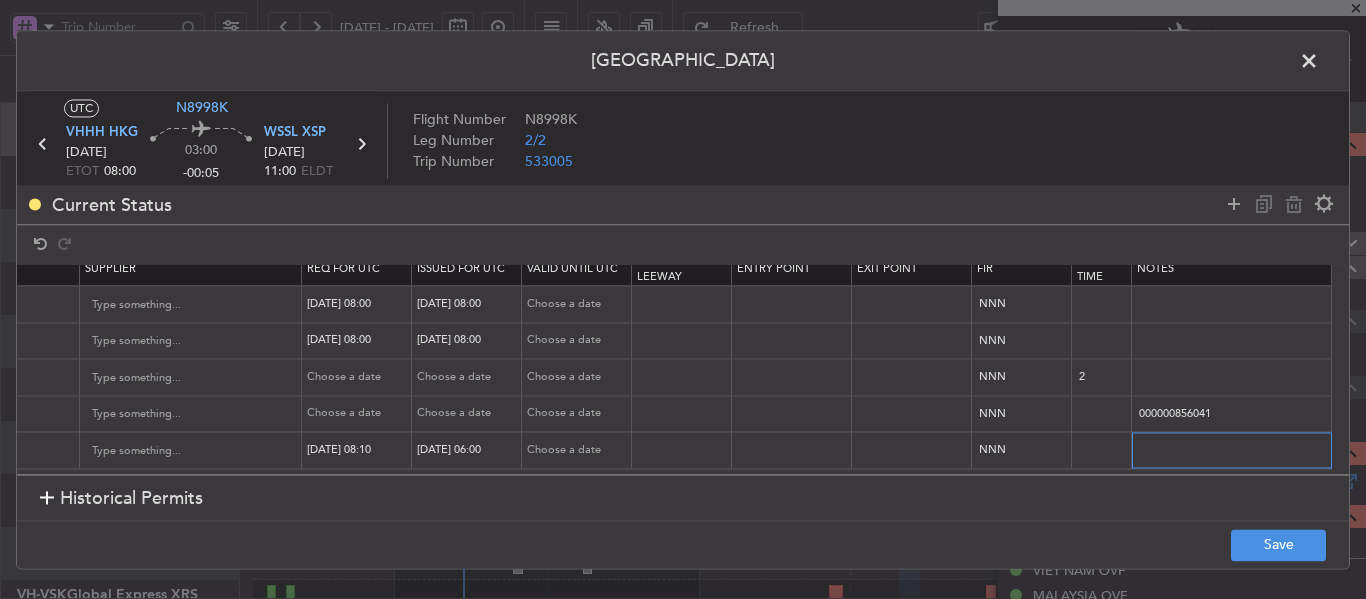 click on "Permit Center  UTC  N8998K VHHH  HKG [DATE] ETOT 08:00 03:00 -00:05 WSSL  XSP [DATE] 11:00 ELDT Flight Number N8998K Leg Number 2/2 Trip Number 533005    Current Status Name Type Stage Number Location Airport Country Supplier Req For Utc Issued For Utc Valid Until Utc Validity / Leeway Entry Point Exit Point Fir Lead Time Notes    VIET NAM OVF Overflight Received OK OF-4643/7/2025VN Enroute - [GEOGRAPHIC_DATA] [DATE] 08:00
[DATE] 08:00
Choose a date
NNN    [GEOGRAPHIC_DATA] OVF Overflight Received [GEOGRAPHIC_DATA] CAAM-NS-0706-07-25 Enroute - [GEOGRAPHIC_DATA] [DATE] 08:00
[DATE] 08:00
Choose a date
NNN    [GEOGRAPHIC_DATA] OVF Overflight Requested Enroute - [GEOGRAPHIC_DATA] Choose a date
Choose a date
Choose a date
NNN 2    [GEOGRAPHIC_DATA] DEPARTURE Departure Received OK Departure VHHH / HKG [GEOGRAPHIC_DATA] Choose a date
Choose a date
Choose a date
NNN 000000856041    VHHH DEP SLOT 0800Z Slot Requested Departure VHHH / HKG [GEOGRAPHIC_DATA] [DATE] 08:10
[DATE] 06:00
Choose a date
NNN Historical Permits  Name   Type   Stage   Number  -" at bounding box center [683, 299] 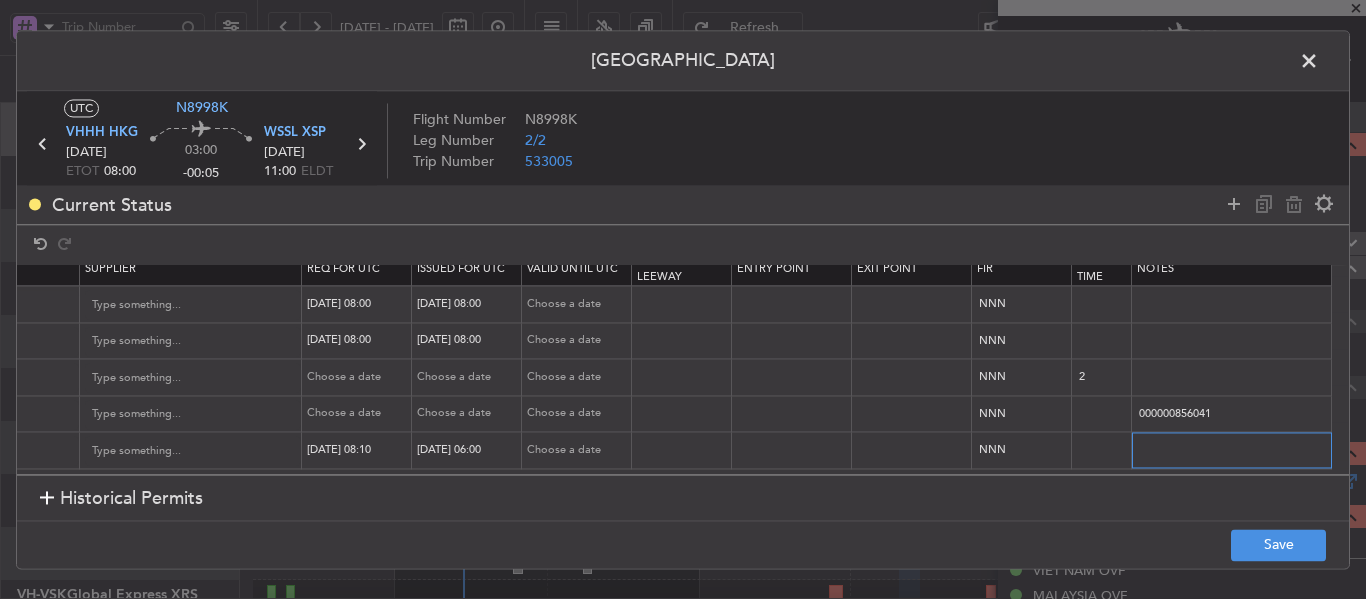 paste on "T N8998K [DATE] 014GLEX 0810WSSL D / ID.VHHHDGN4227000/" 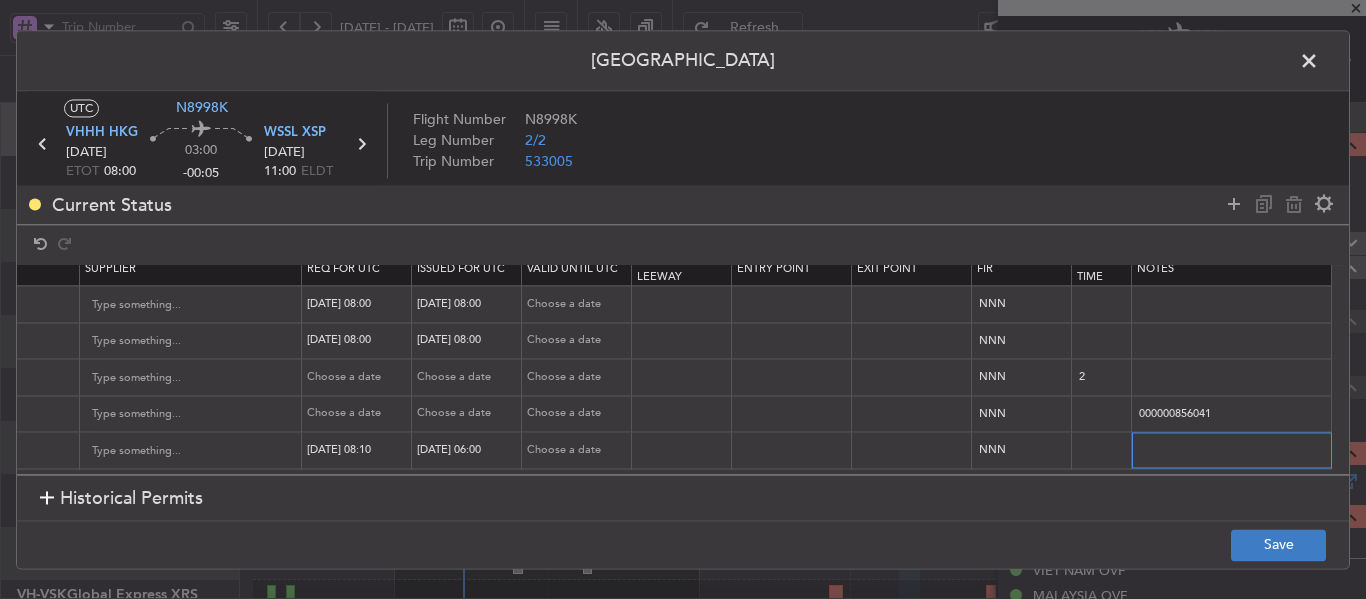 type on "T N8998K [DATE] 014GLEX 0810WSSL D / ID.VHHHDGN4227000/" 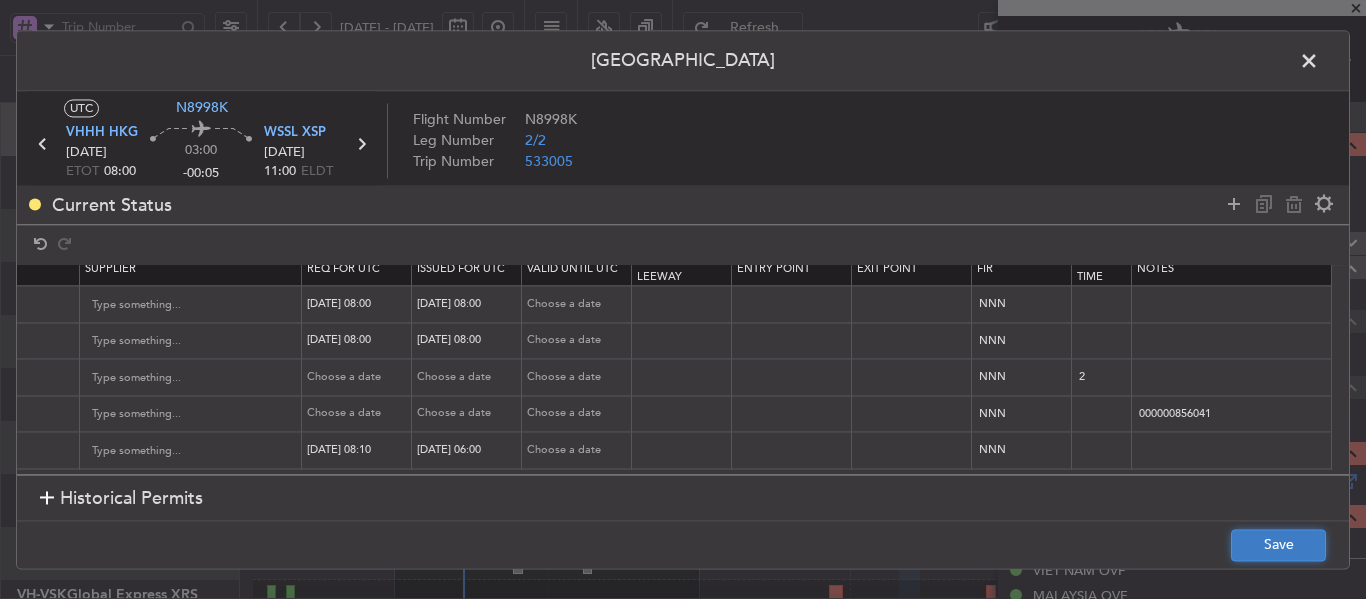 click on "Save" at bounding box center (1278, 545) 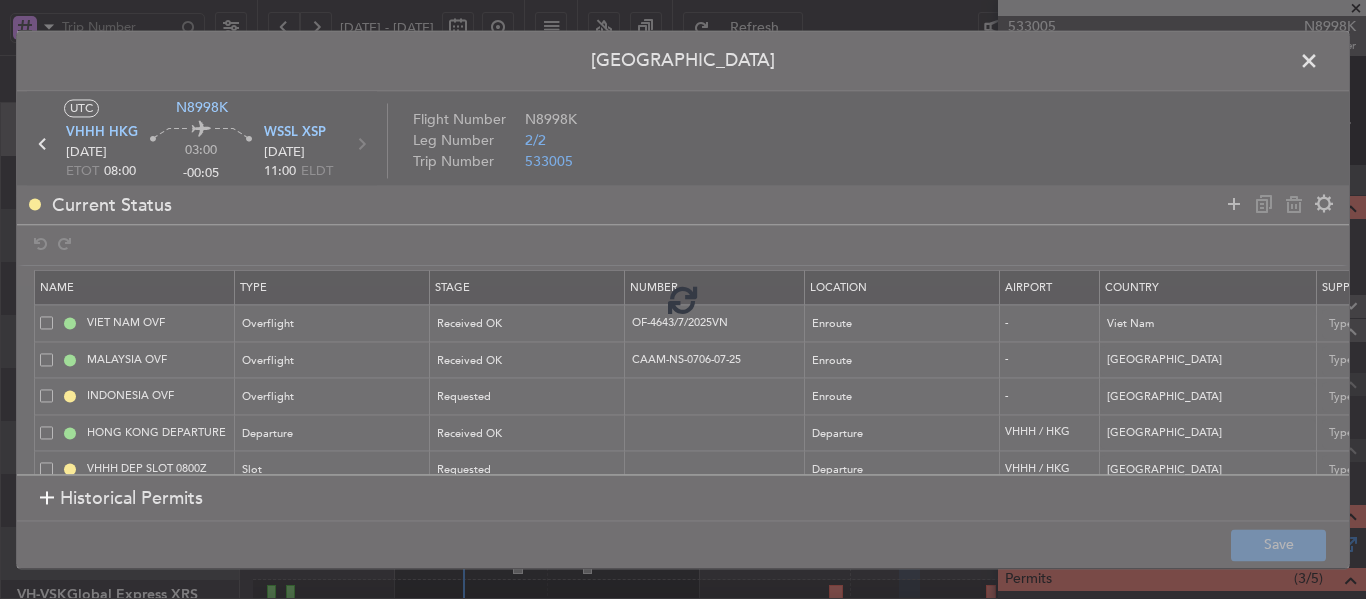 scroll, scrollTop: 0, scrollLeft: 0, axis: both 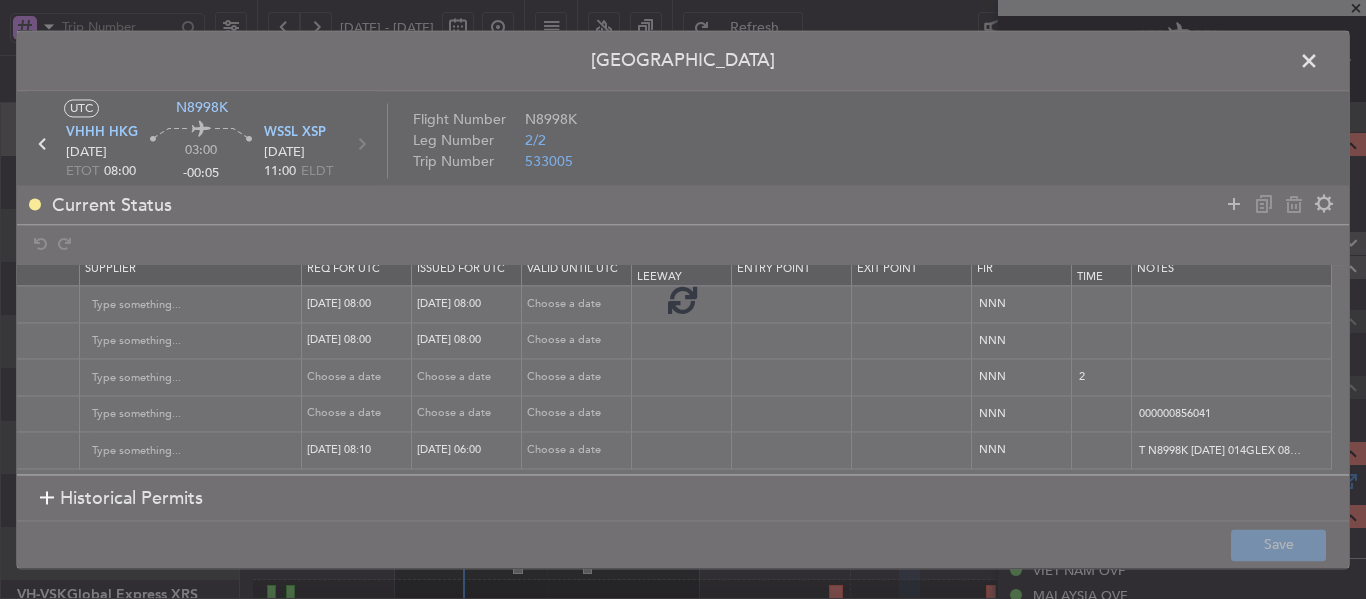 type on "T N8998K [DATE] 014GLEX 0810WSSL D / ID.VHHHDGN4227000/" 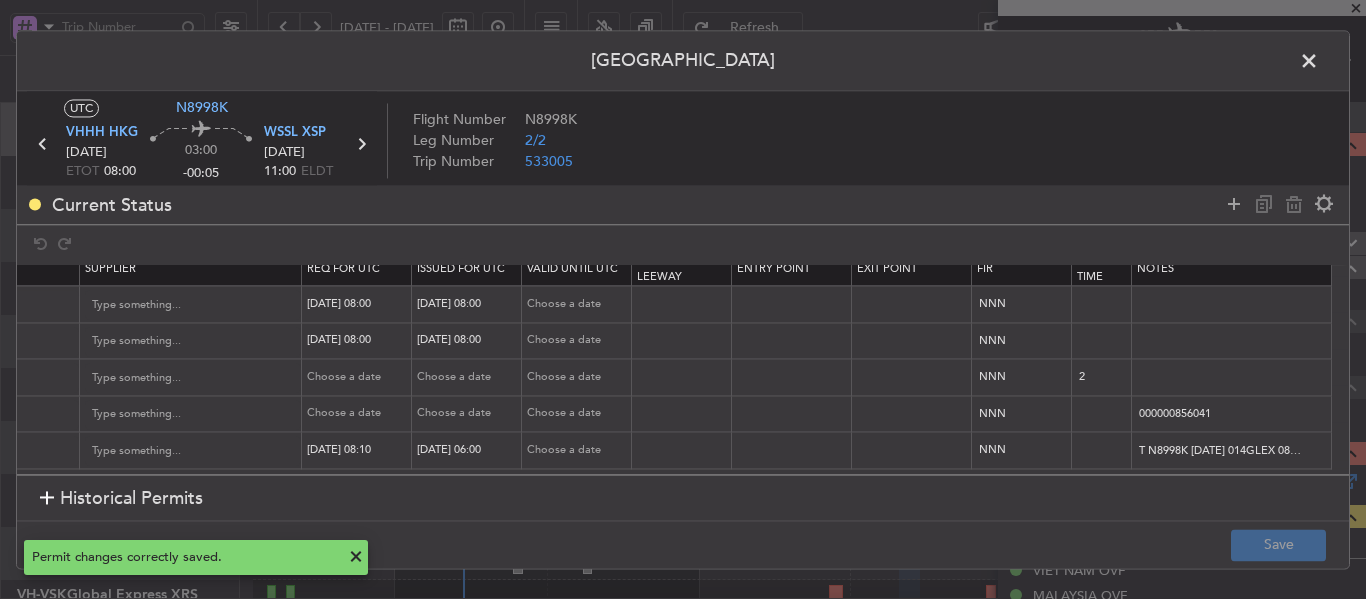 click at bounding box center (1319, 66) 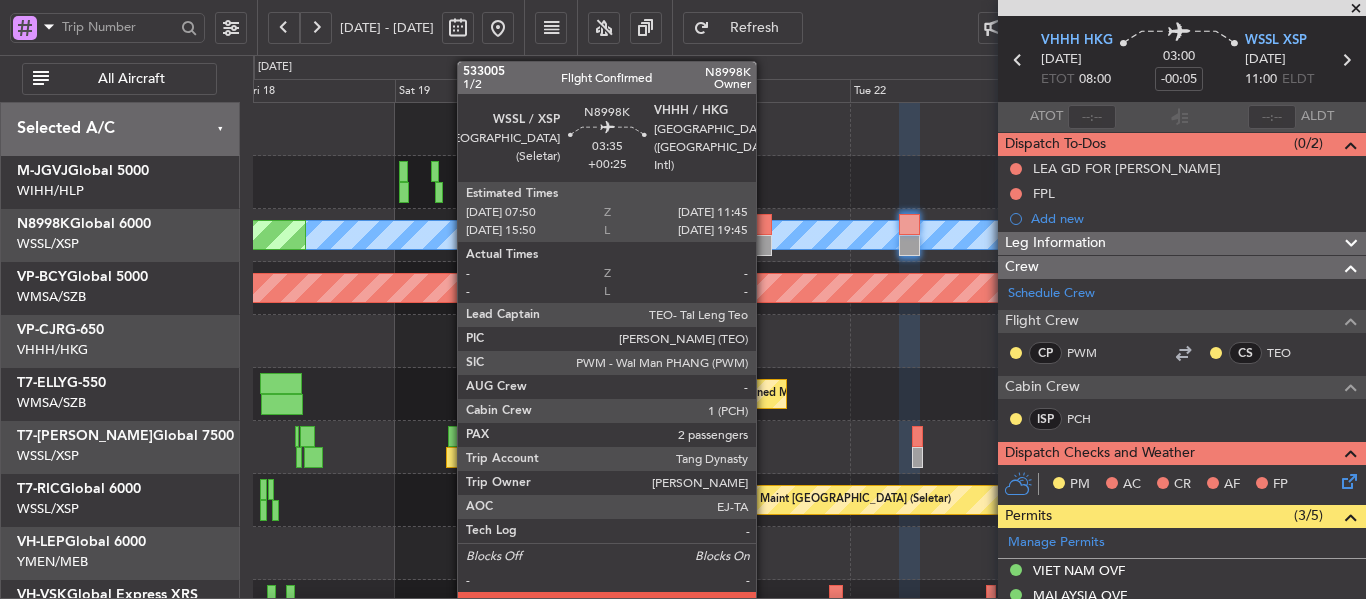 click 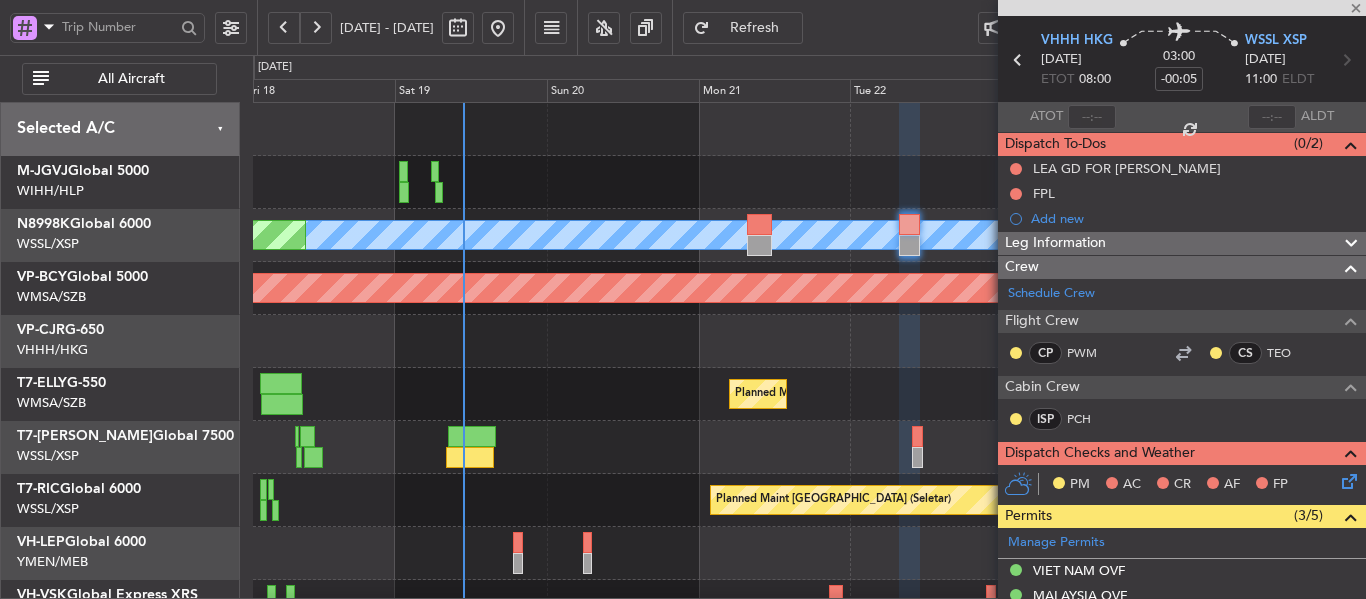 type on "+00:25" 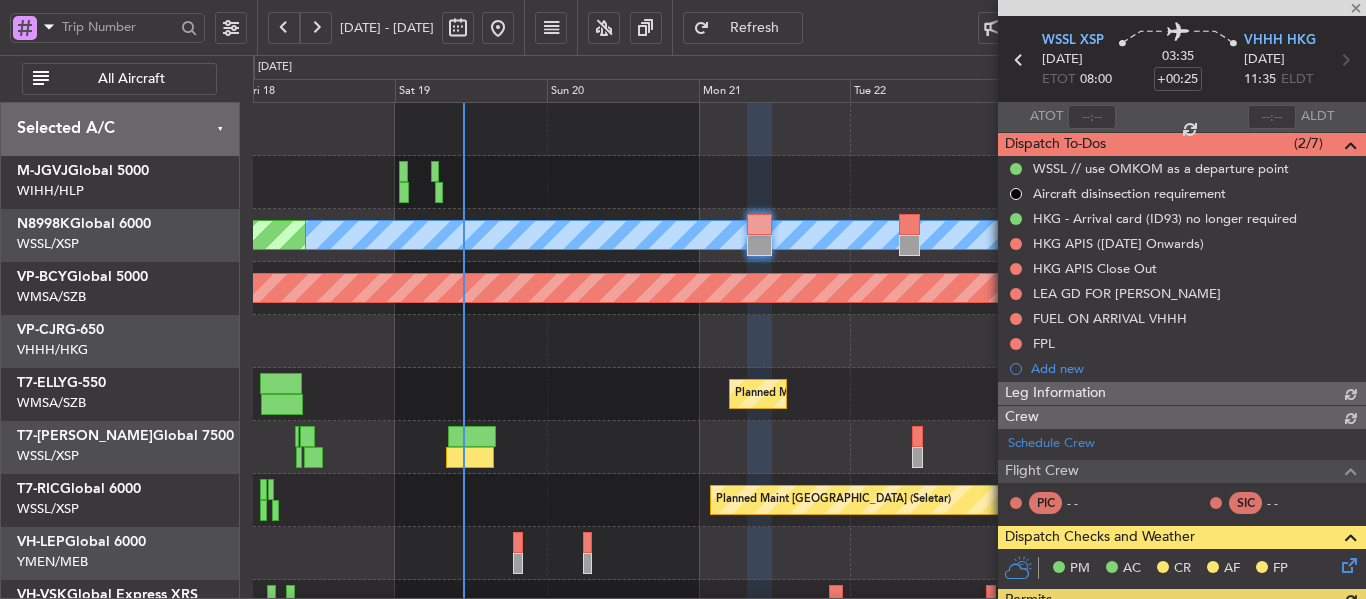 type on "[PERSON_NAME] (EYU)" 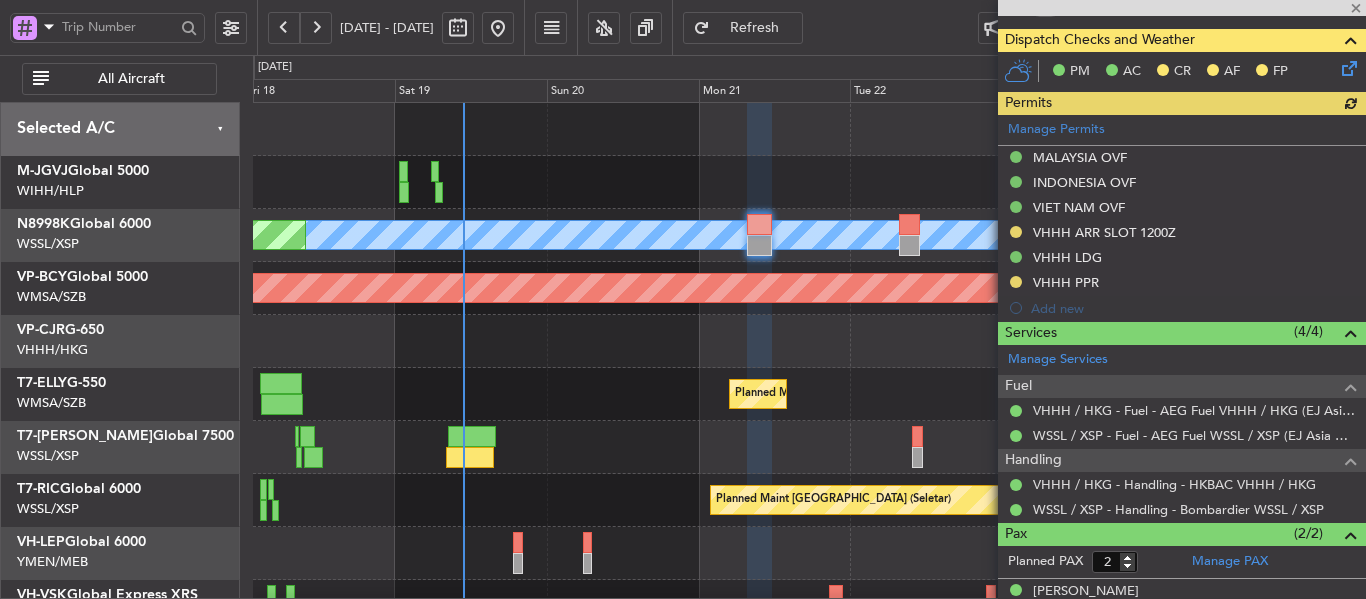 scroll, scrollTop: 695, scrollLeft: 0, axis: vertical 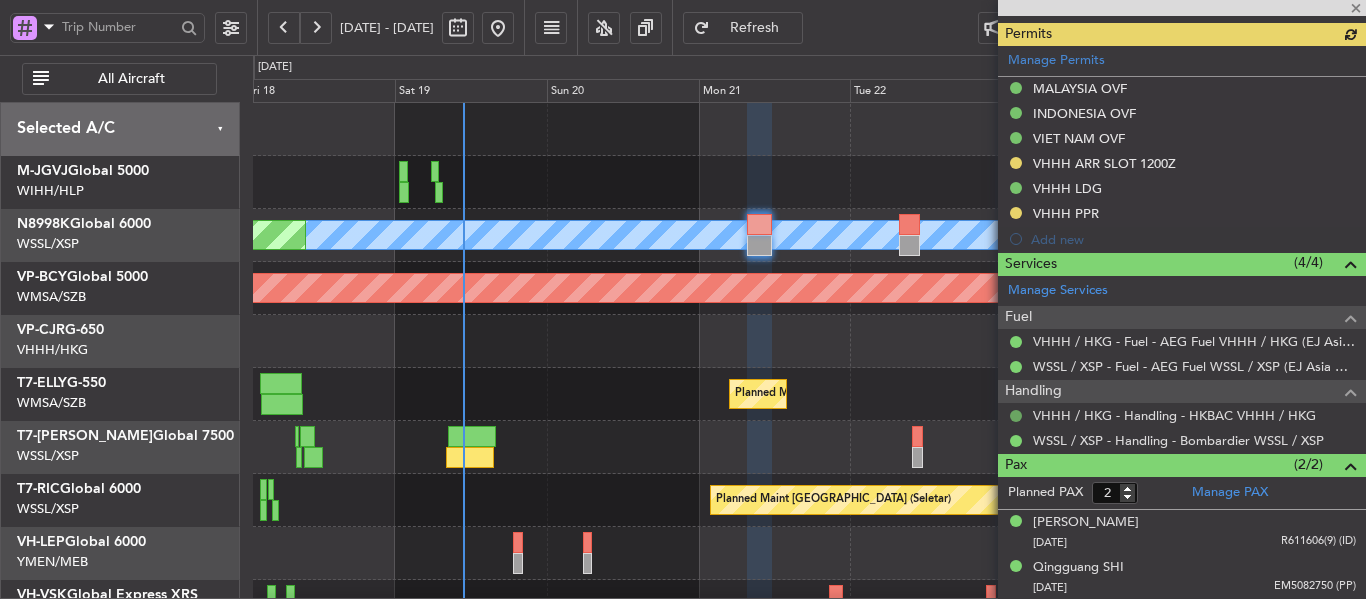 click at bounding box center [1016, 416] 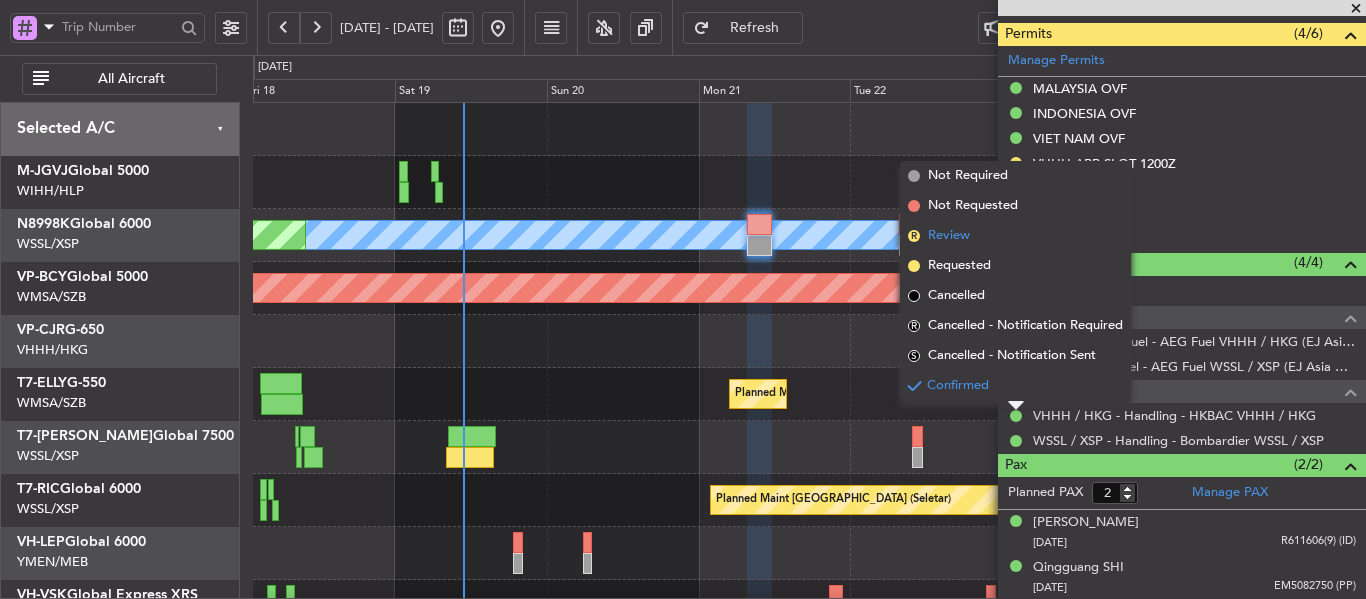 click on "R" at bounding box center [914, 236] 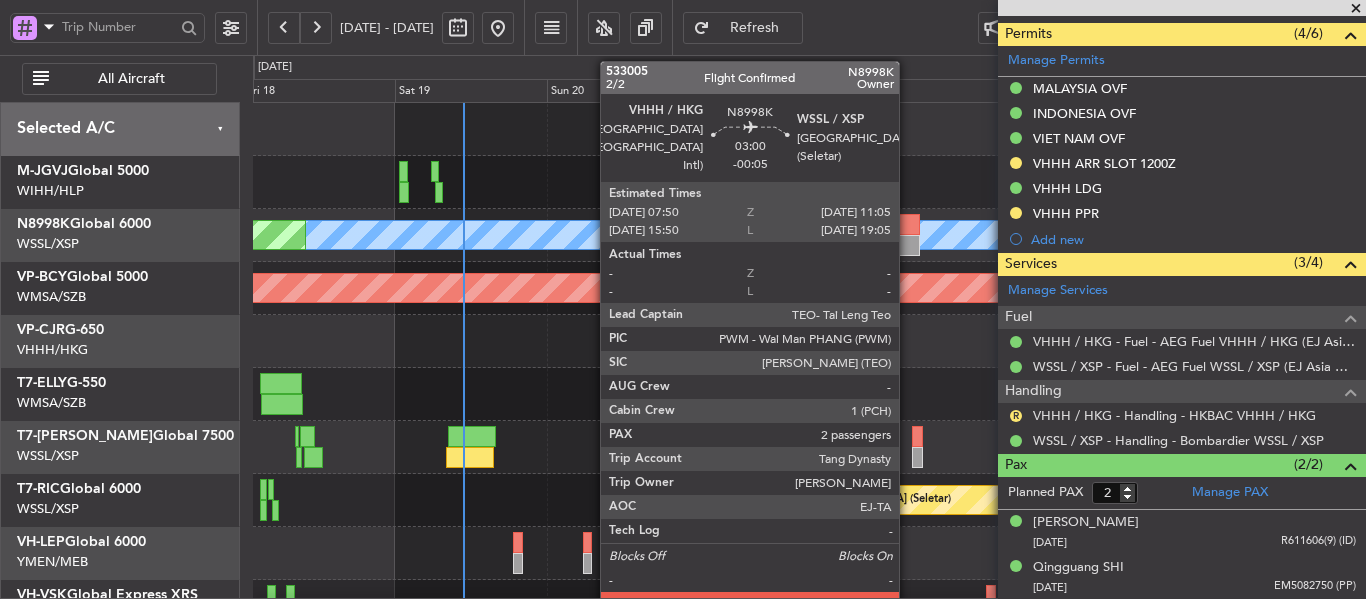 click 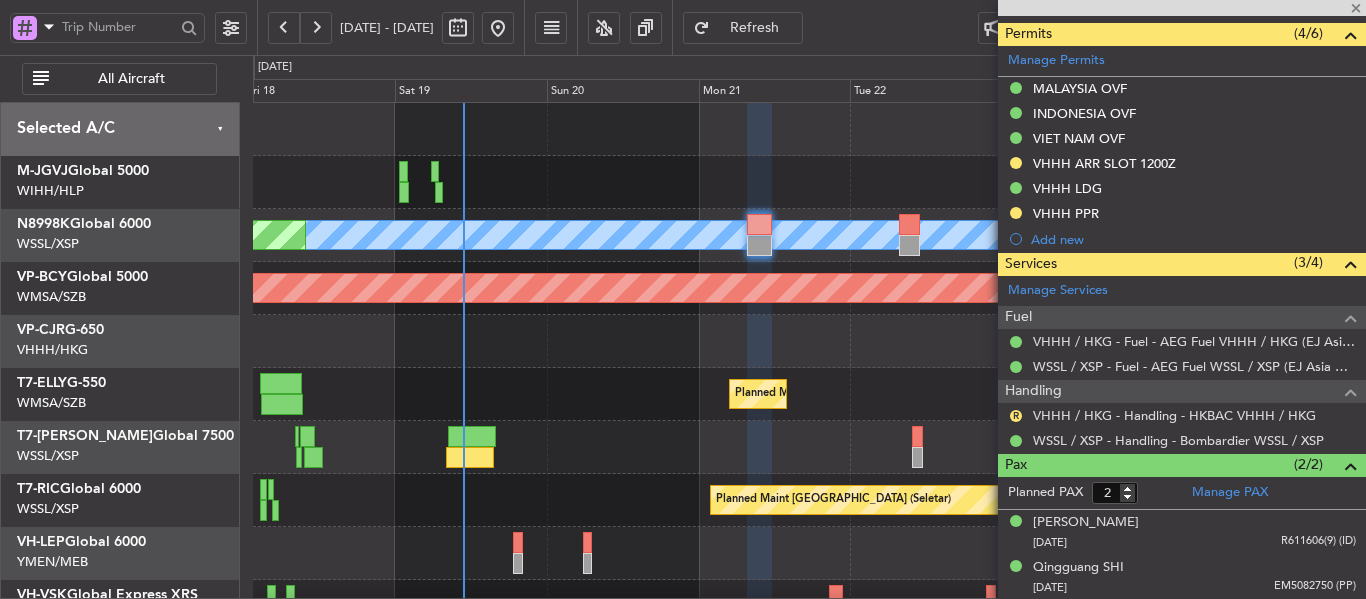 type on "-00:05" 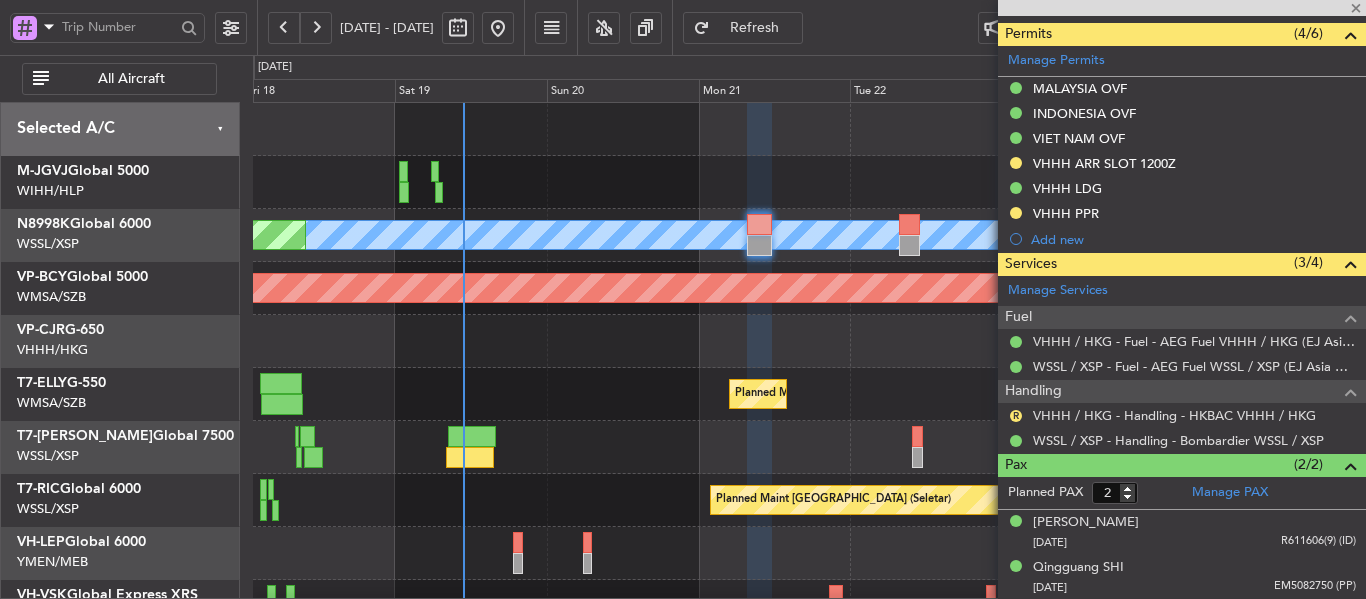 type 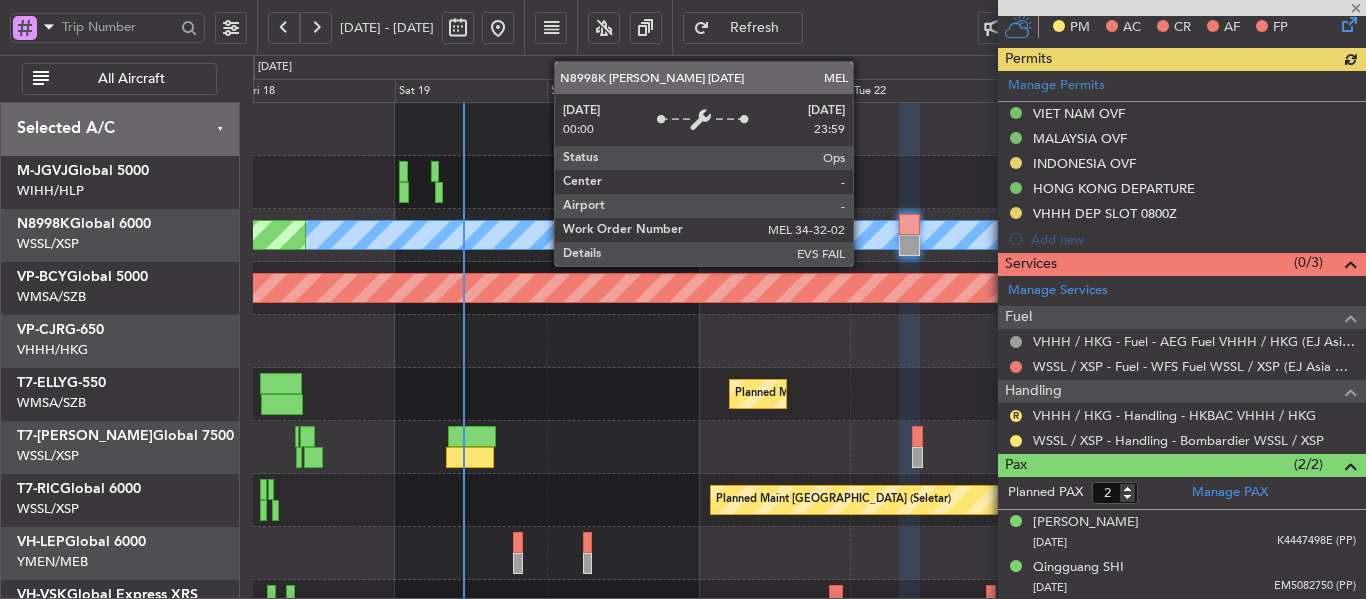 scroll, scrollTop: 520, scrollLeft: 0, axis: vertical 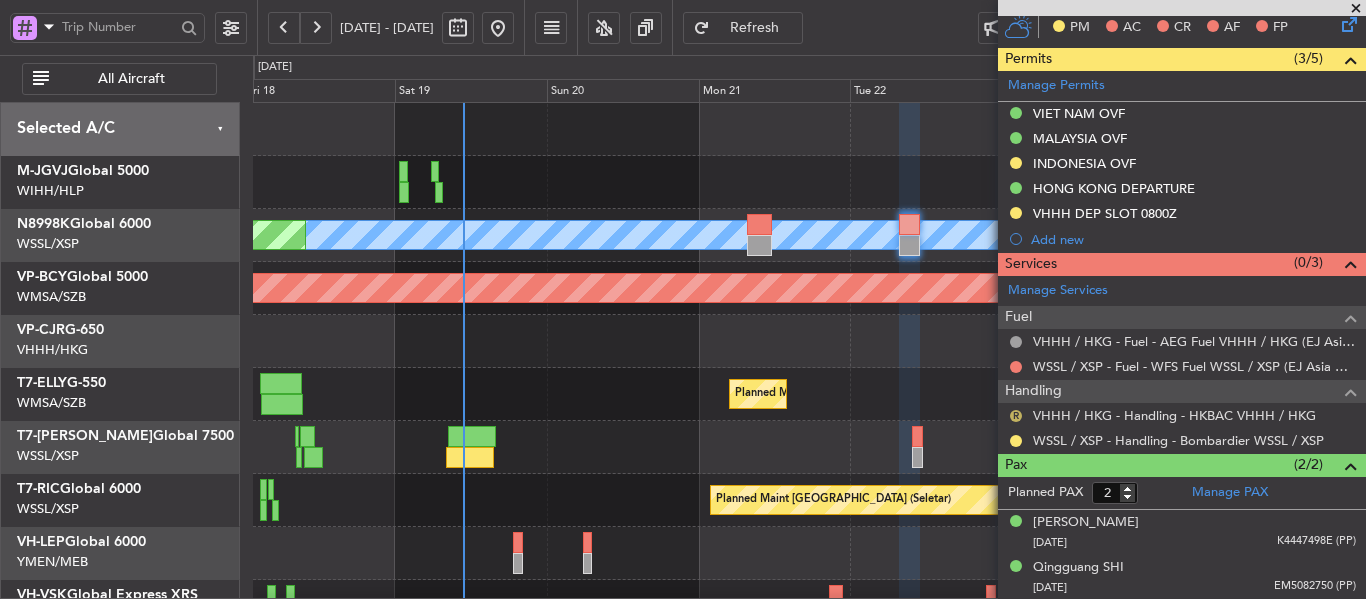 click on "R" at bounding box center (1016, 416) 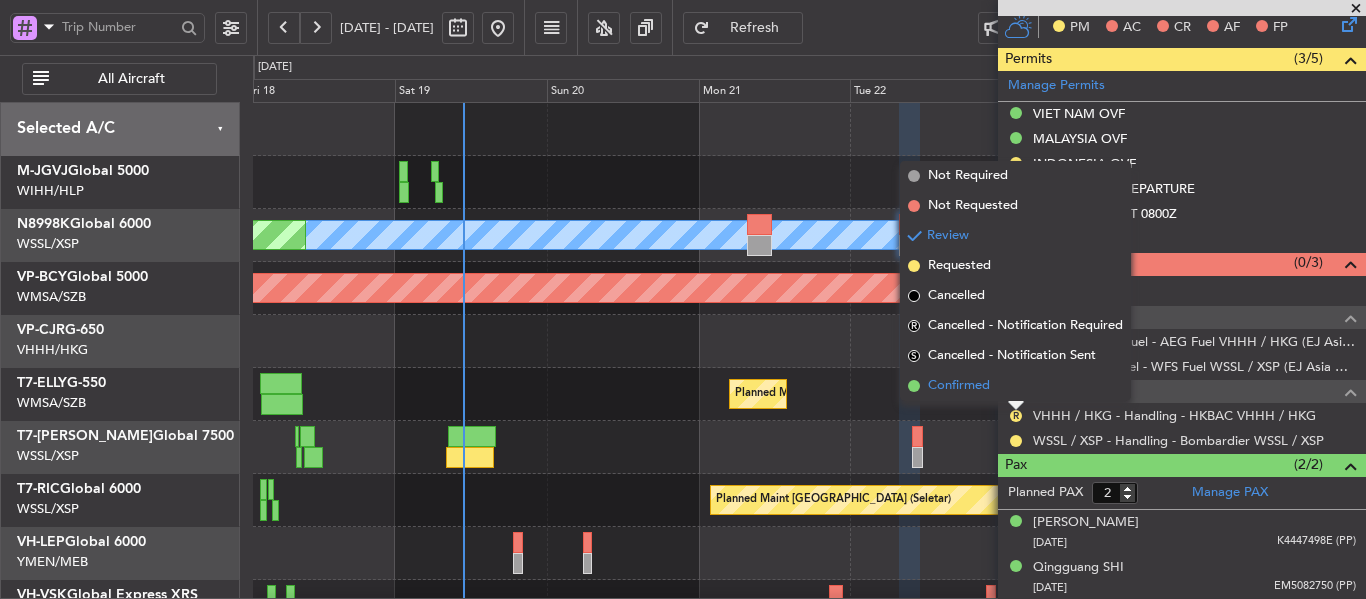 click at bounding box center (914, 386) 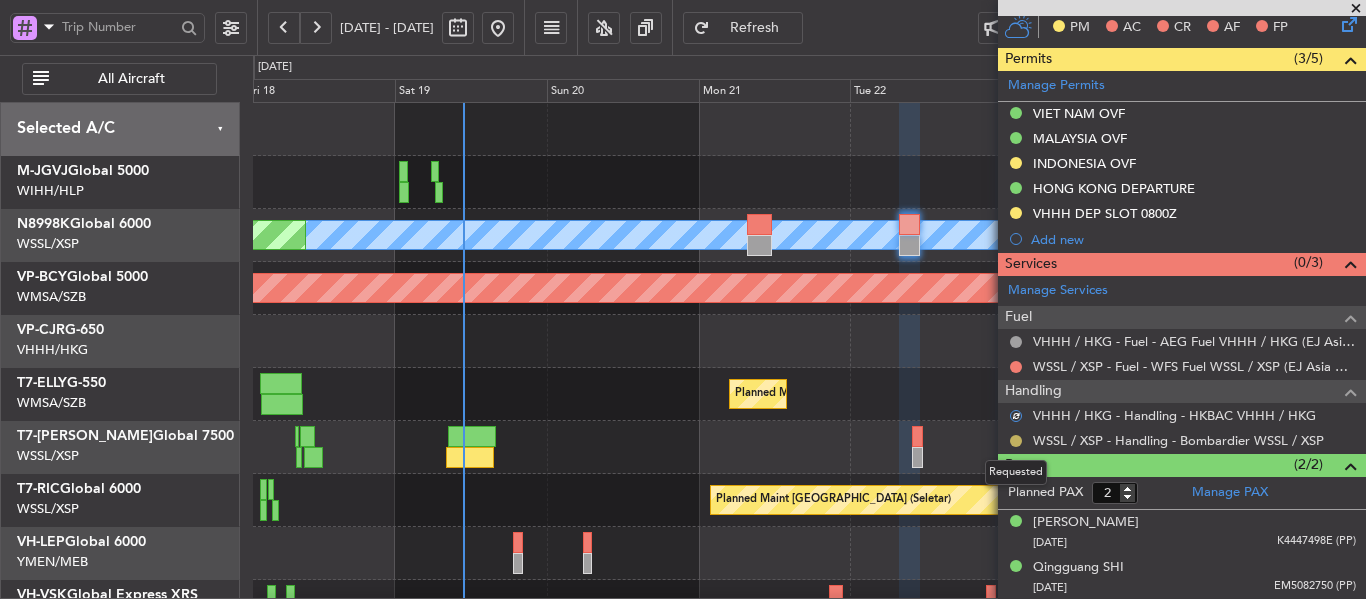 click at bounding box center (1016, 441) 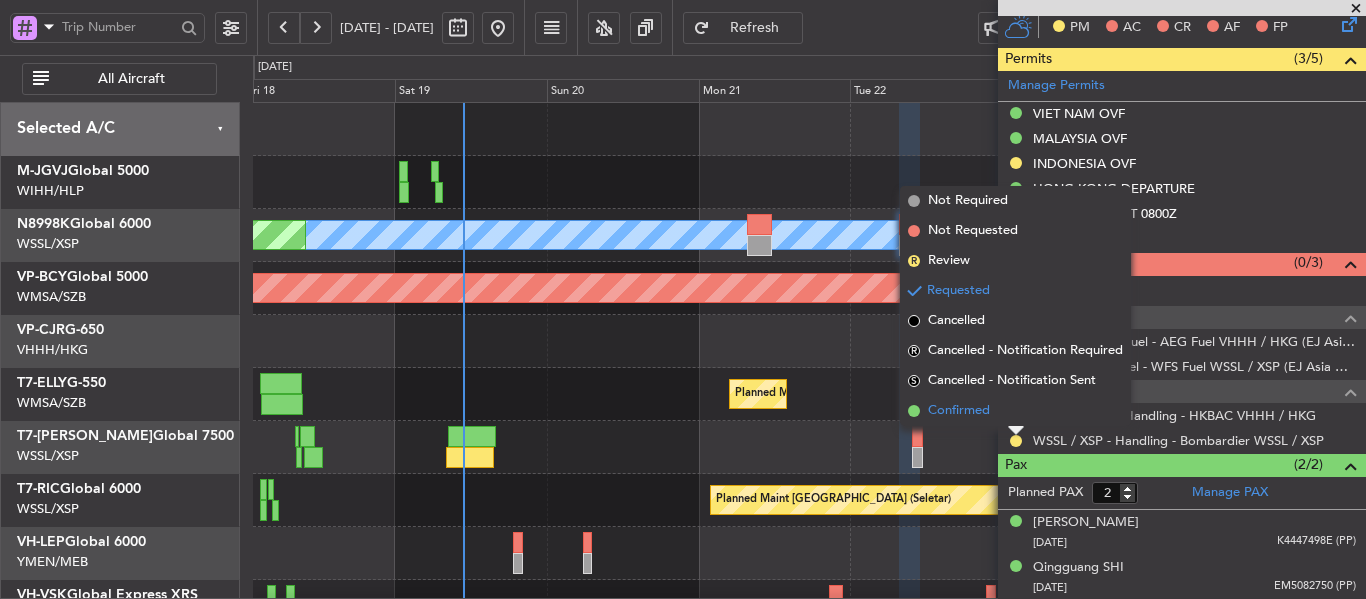 click at bounding box center [914, 411] 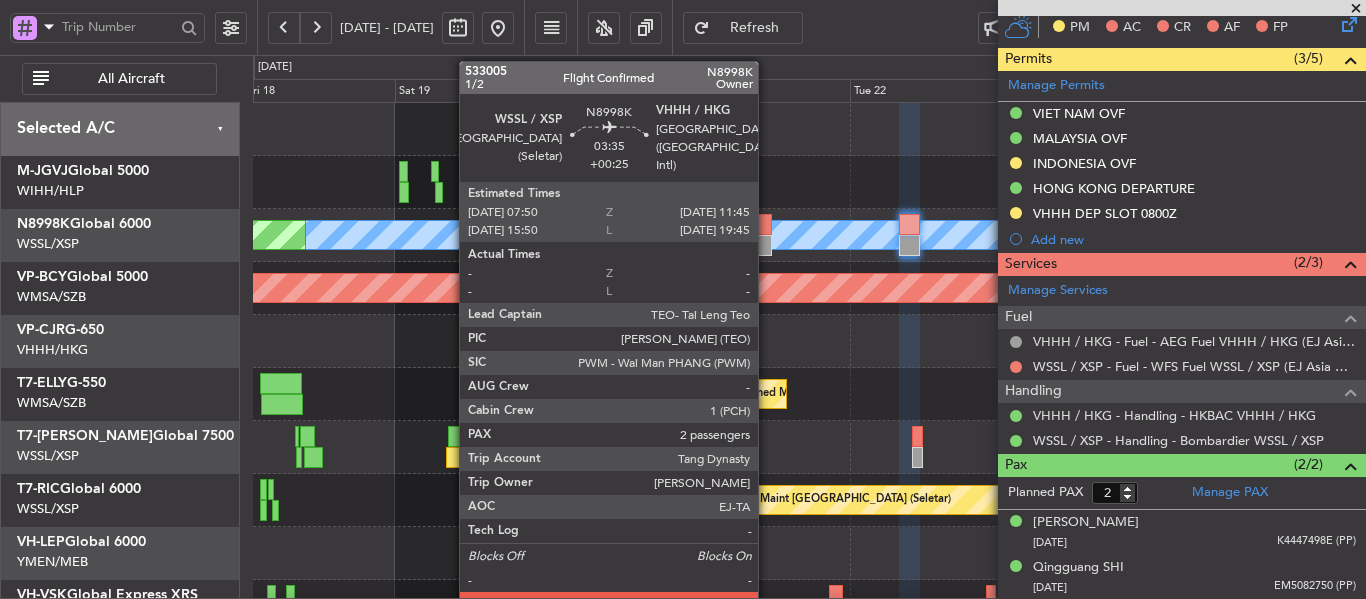 click 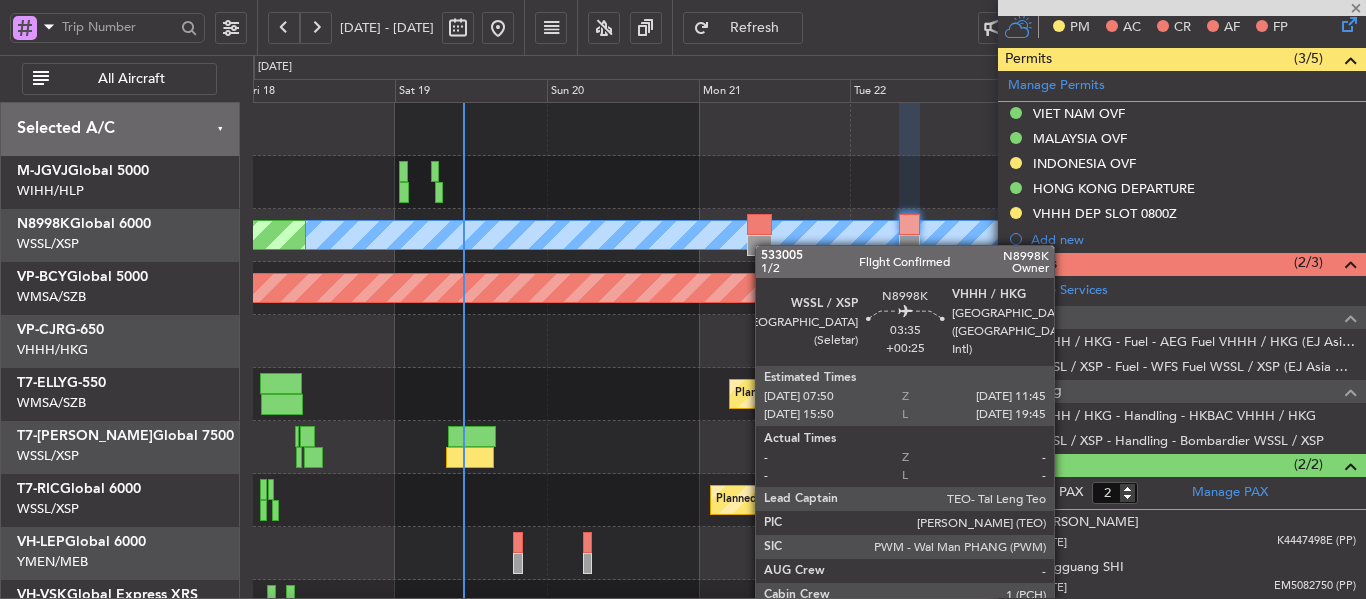 type on "+00:25" 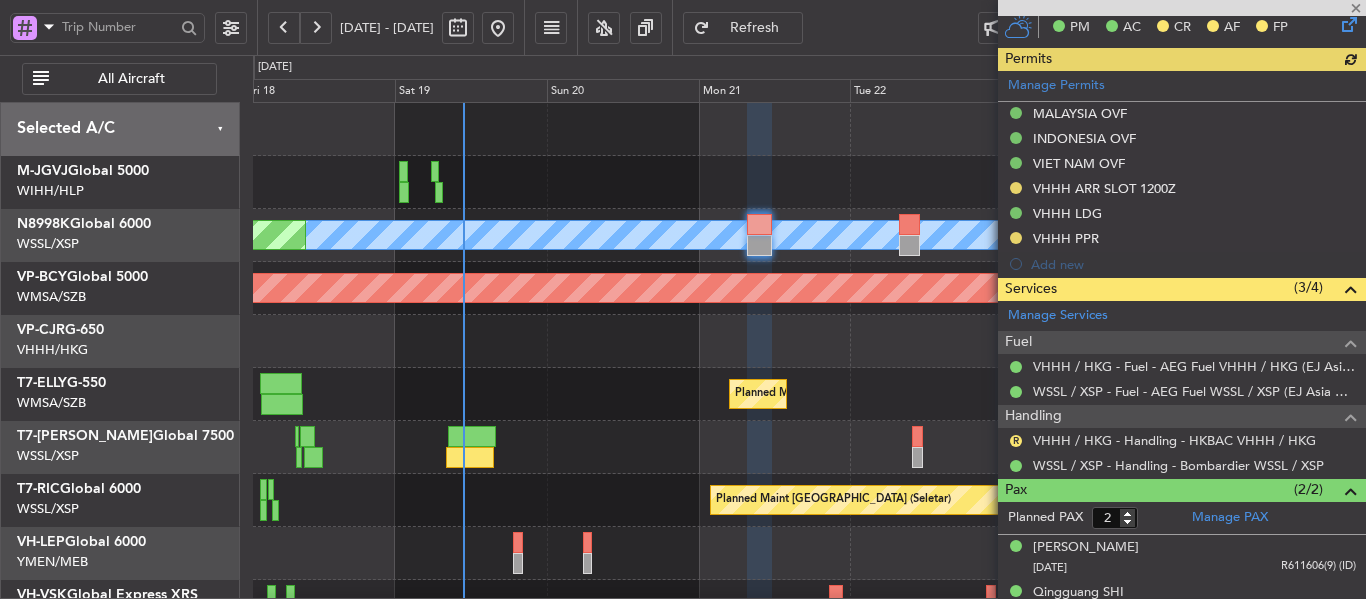 type on "[PERSON_NAME] (EYU)" 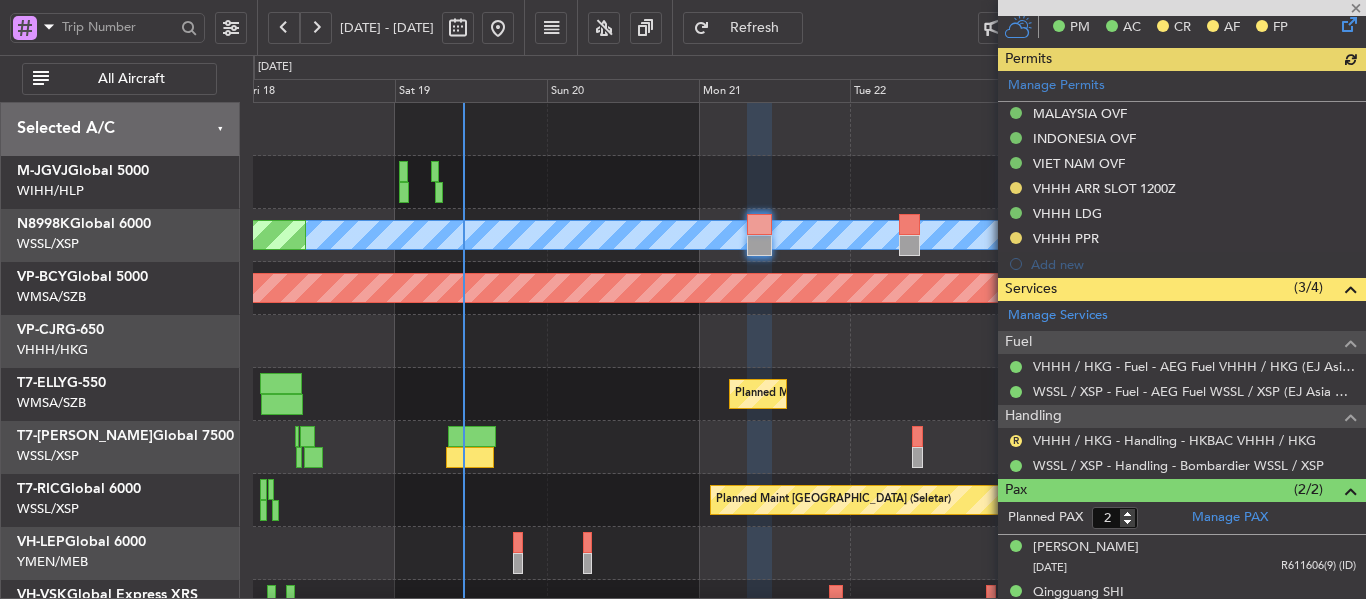 type on "F0440" 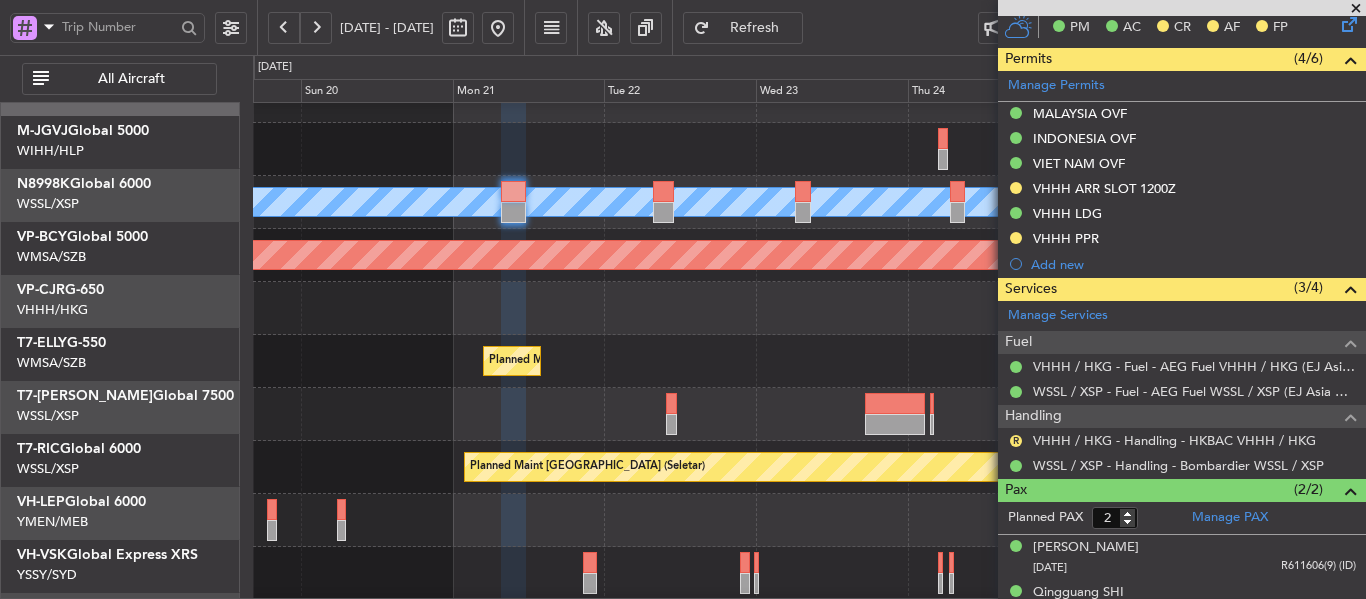 click 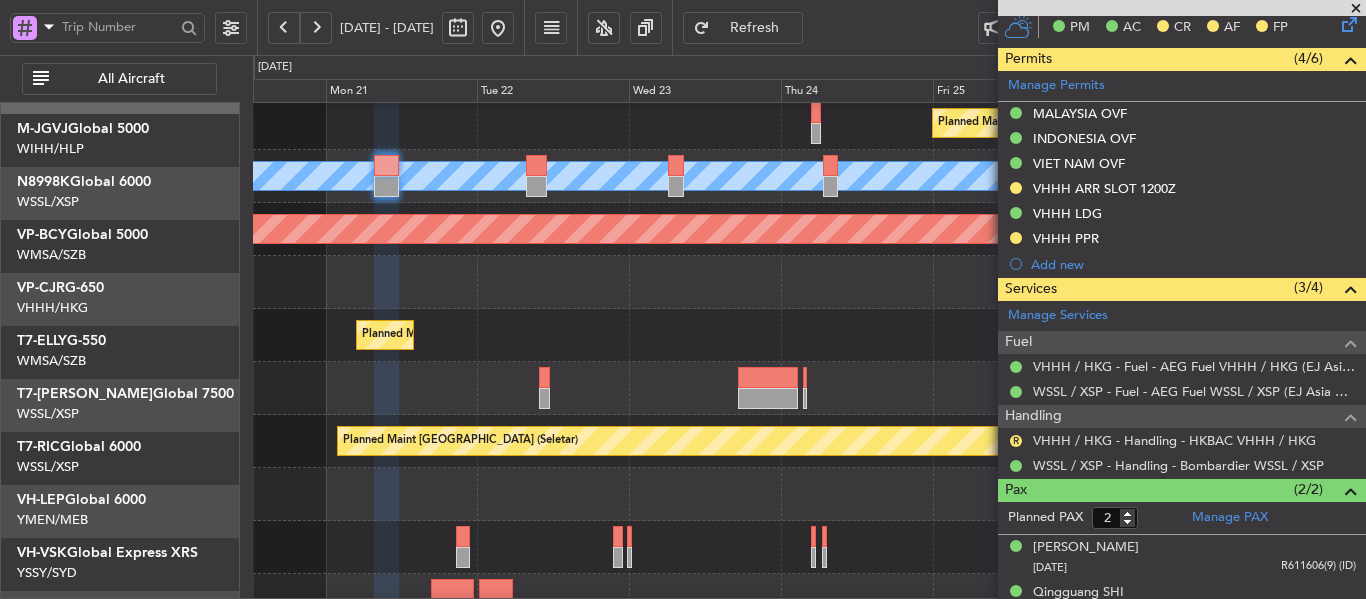 scroll, scrollTop: 77, scrollLeft: 0, axis: vertical 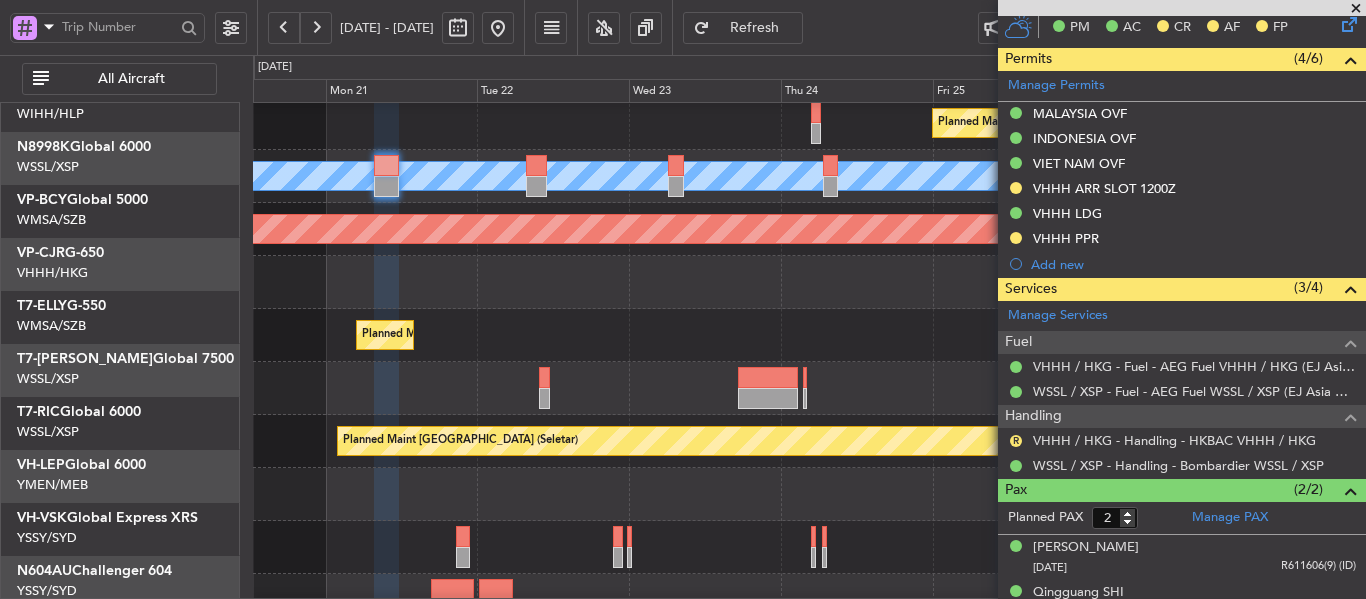 click on "Planned Maint [GEOGRAPHIC_DATA] (Seletar)" 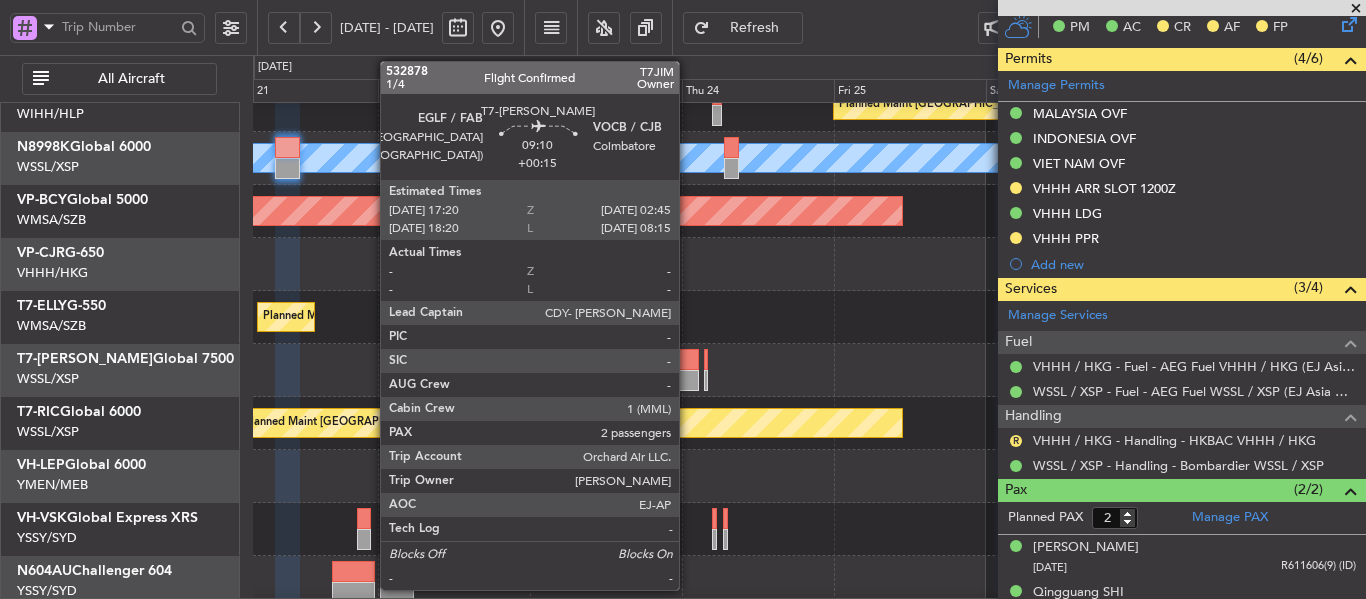 click 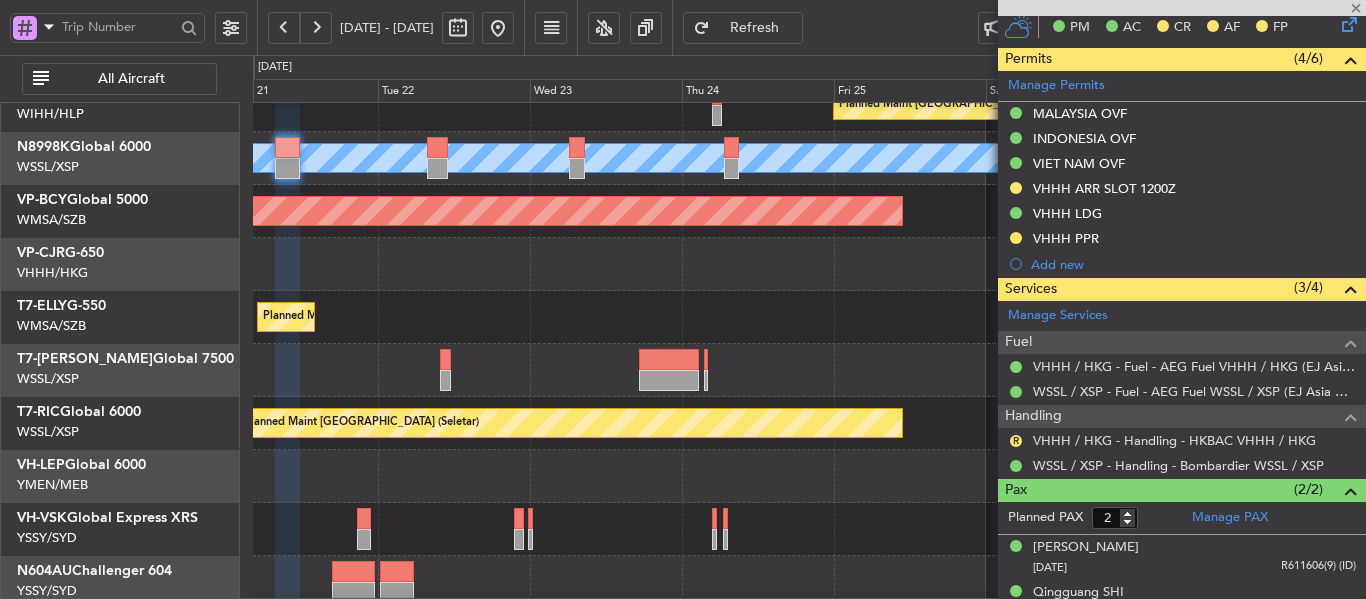 type on "+00:15" 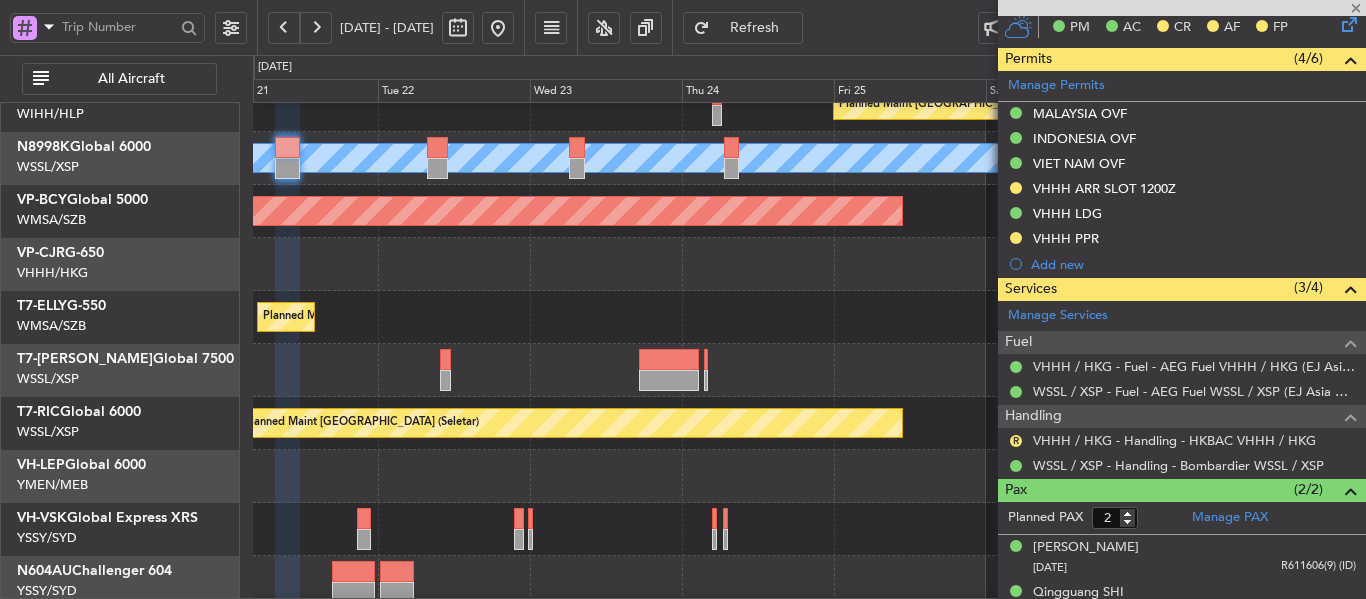 type 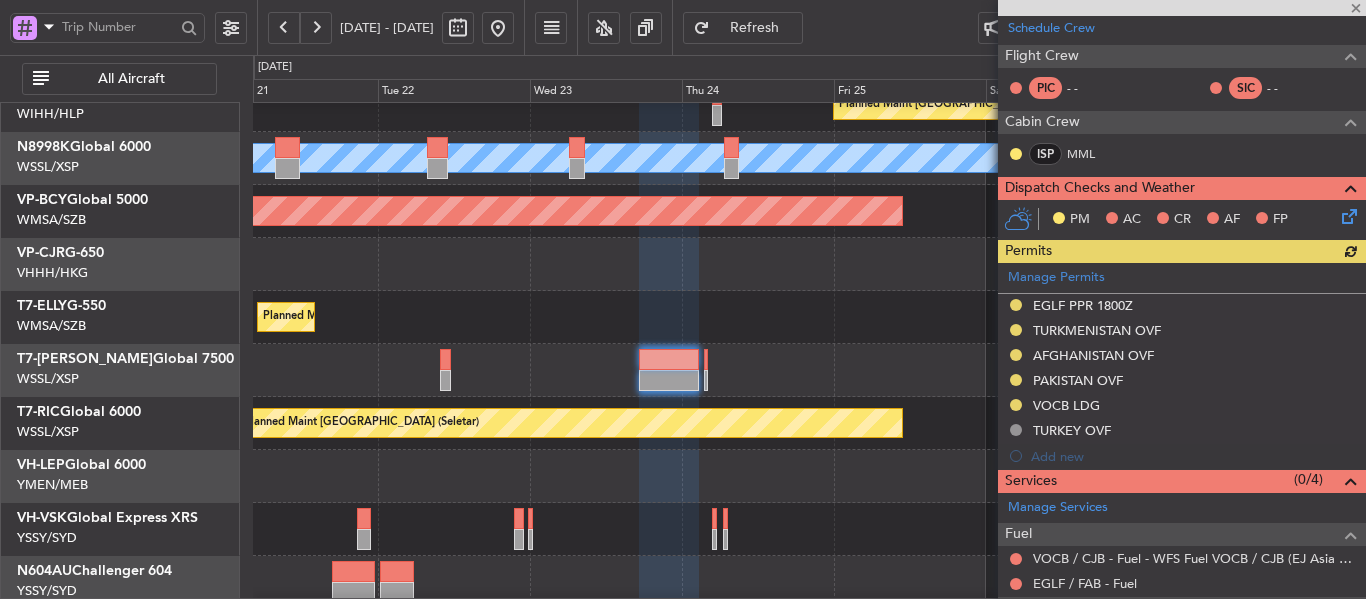 scroll, scrollTop: 495, scrollLeft: 0, axis: vertical 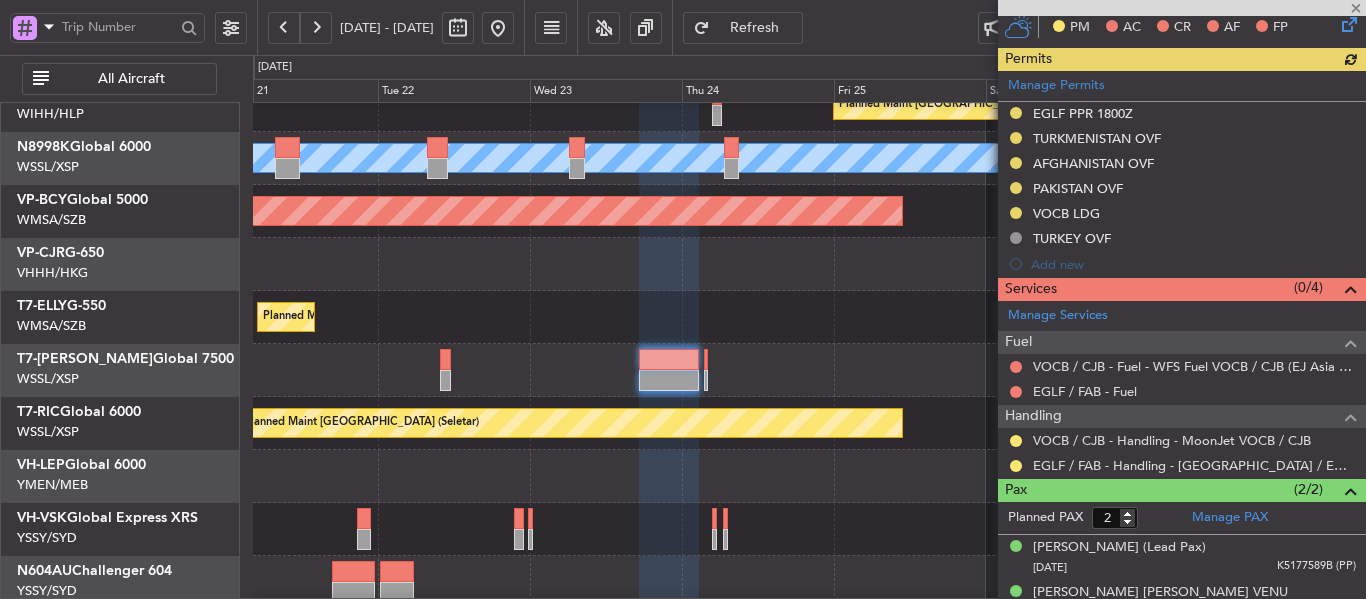 click on "Manage Permits     EGLF PPR 1800Z      TURKMENISTAN OVF      AFGHANISTAN OVF      PAKISTAN OVF      VOCB LDG      TURKEY OVF  Add new" 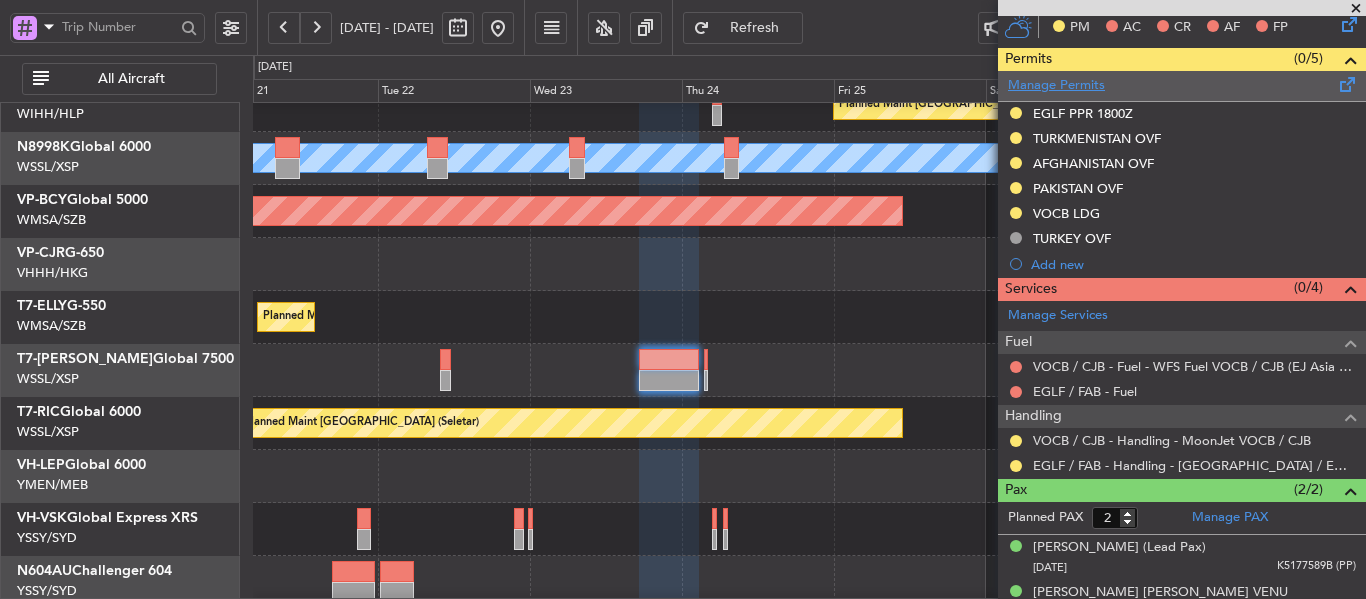click on "Manage Permits" at bounding box center [1056, 86] 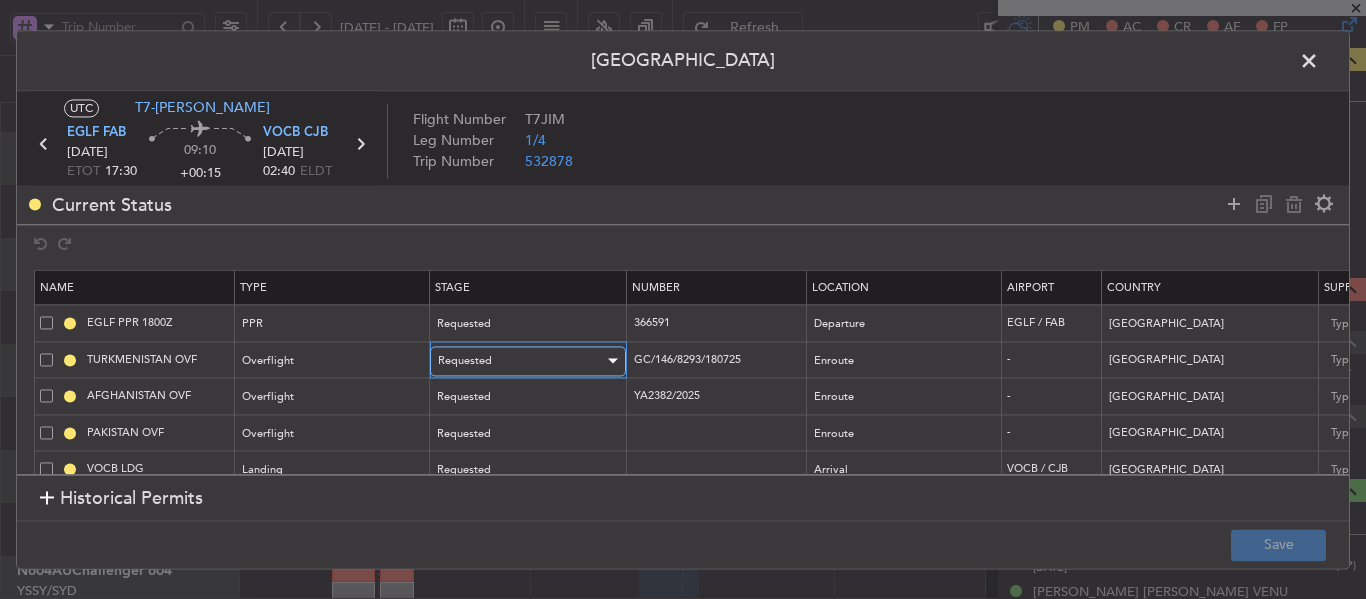 click on "Requested" at bounding box center [521, 361] 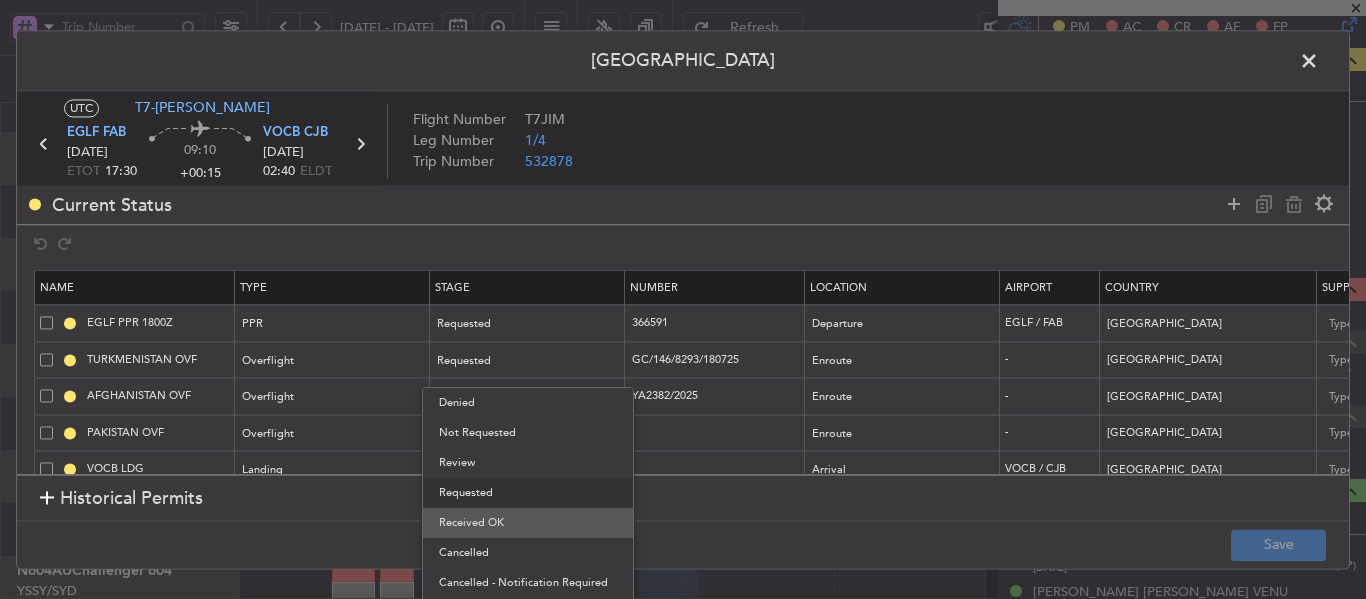 click on "Received OK" at bounding box center (528, 523) 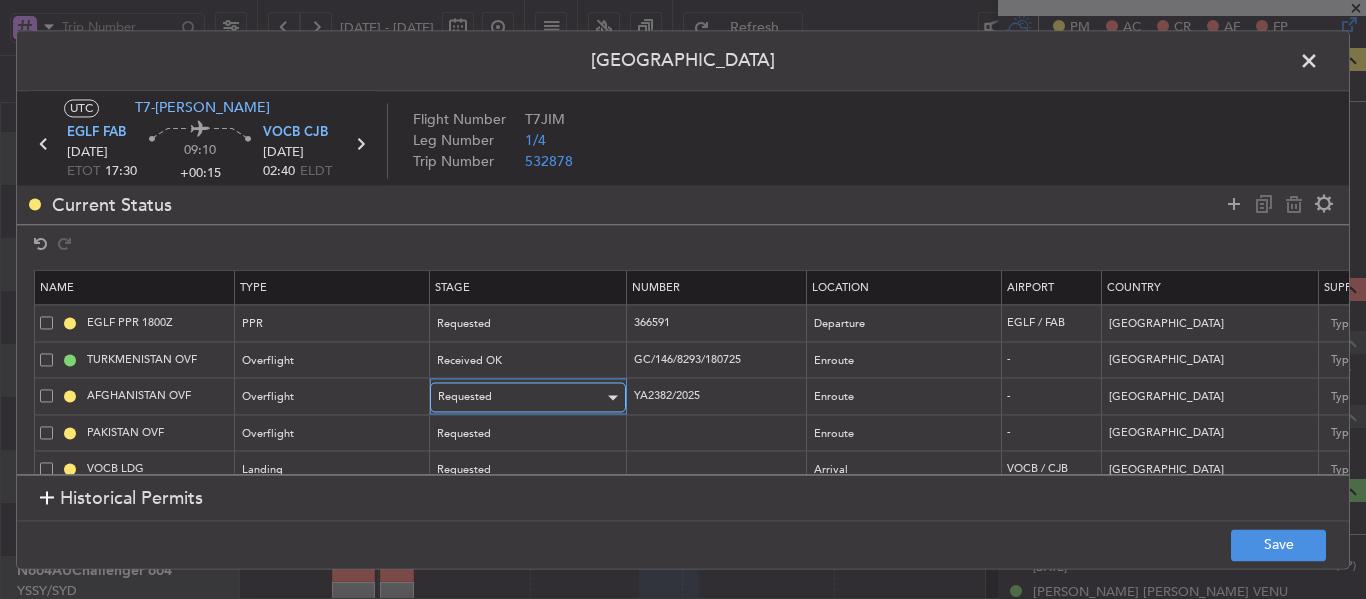 click on "Requested" at bounding box center (521, 398) 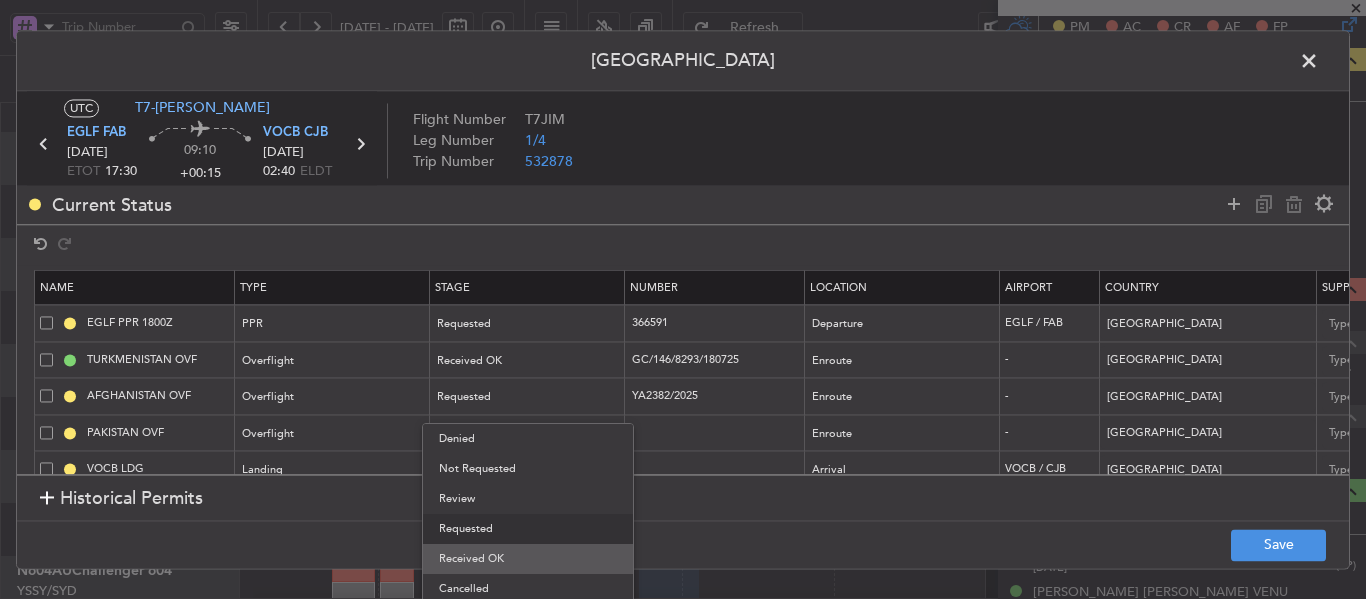 click on "Received OK" at bounding box center (528, 559) 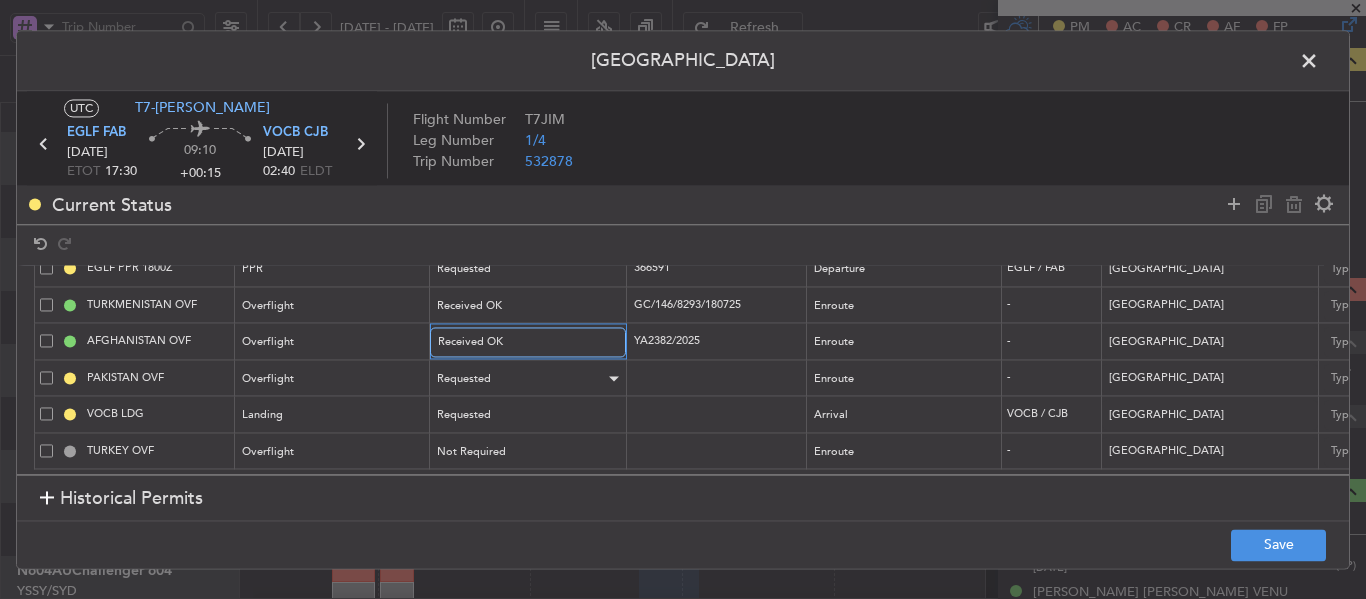 scroll, scrollTop: 0, scrollLeft: 0, axis: both 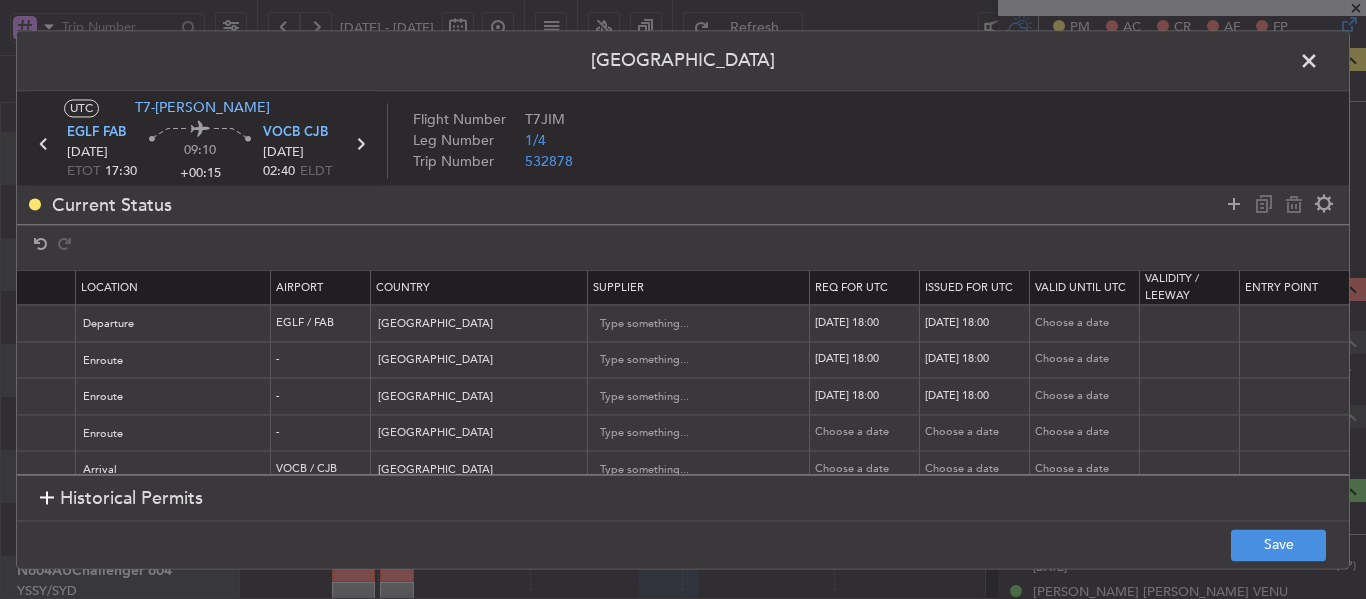 click on "23/07/2025 18:00" at bounding box center [867, 360] 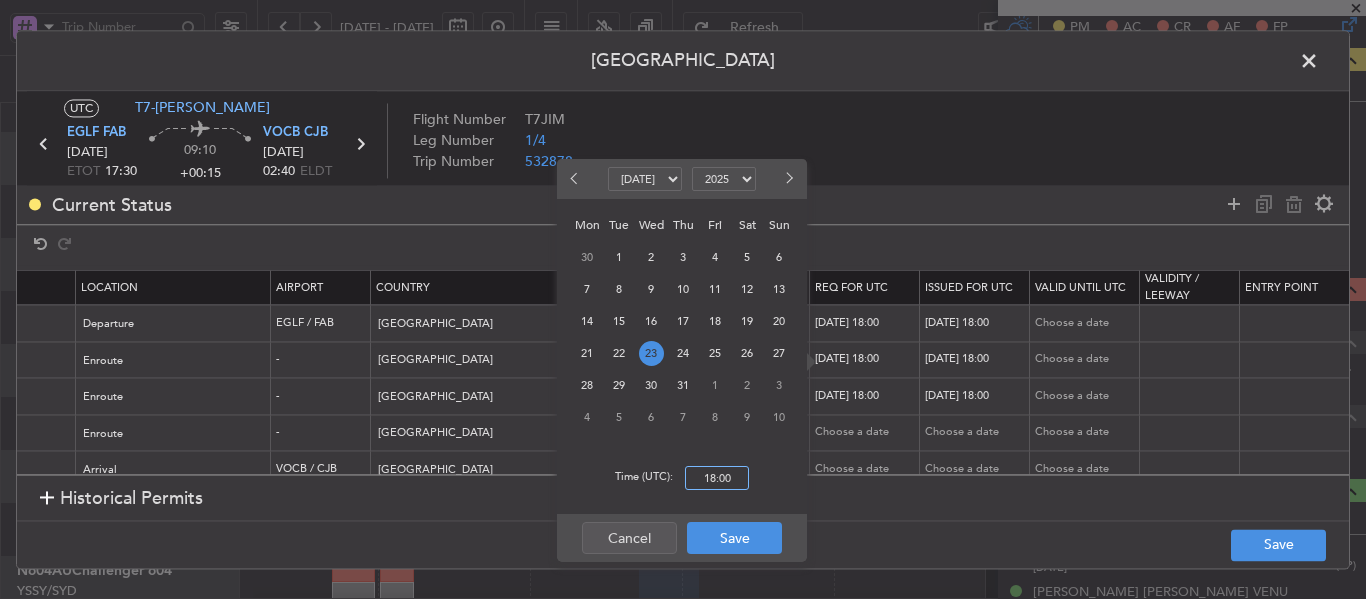 click on "18:00" at bounding box center (717, 478) 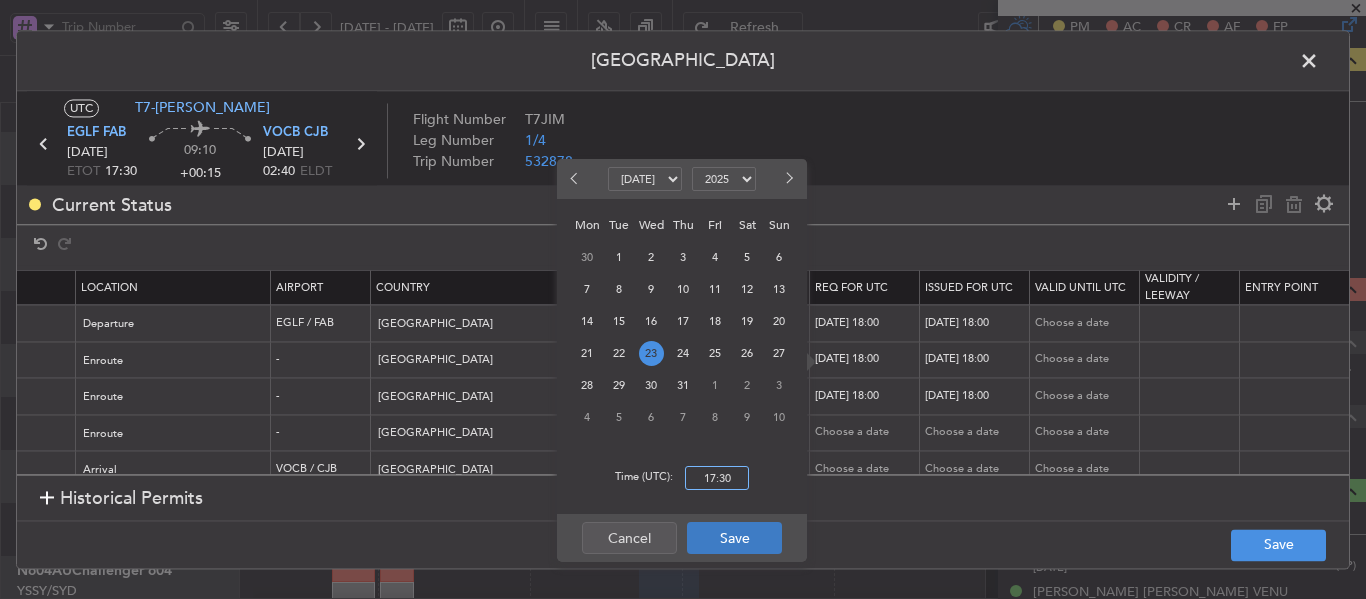 type on "17:30" 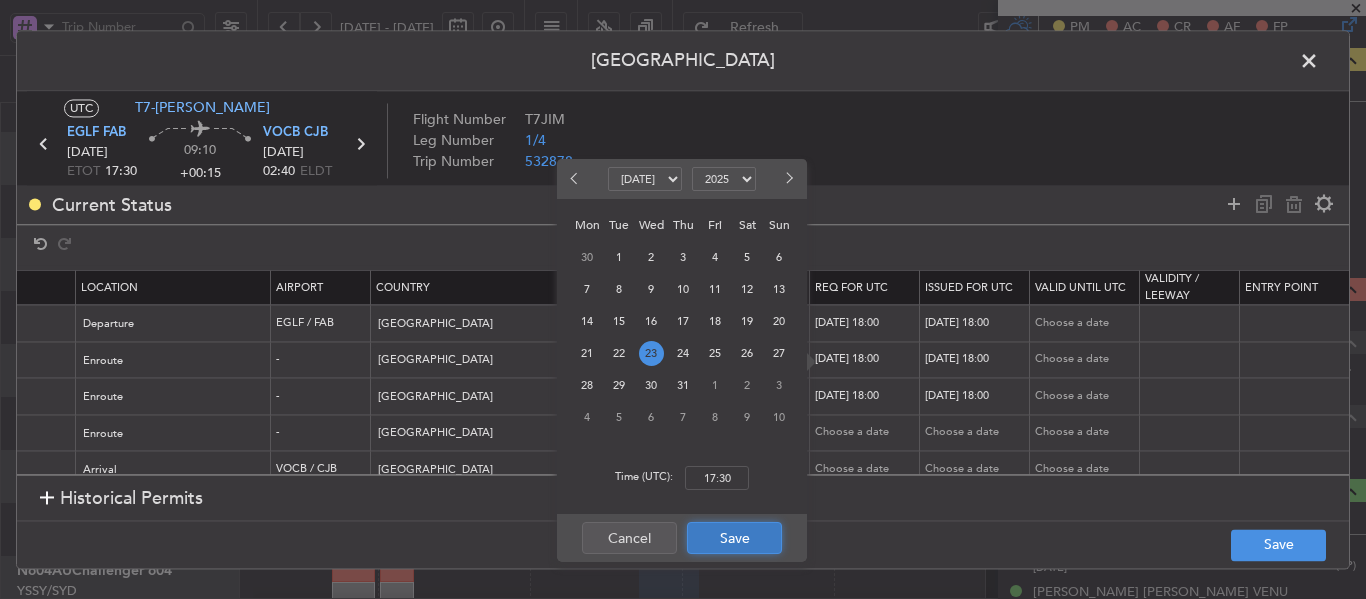 click on "Save" at bounding box center [734, 538] 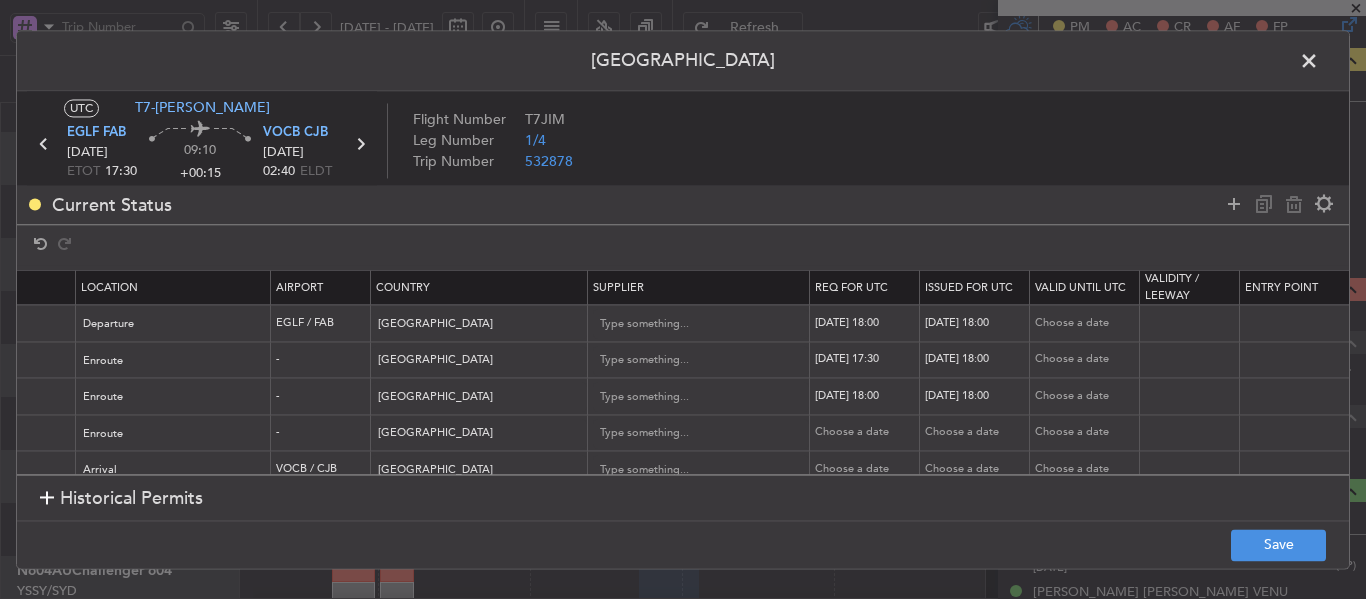 click on "23/07/2025 18:00" at bounding box center (977, 360) 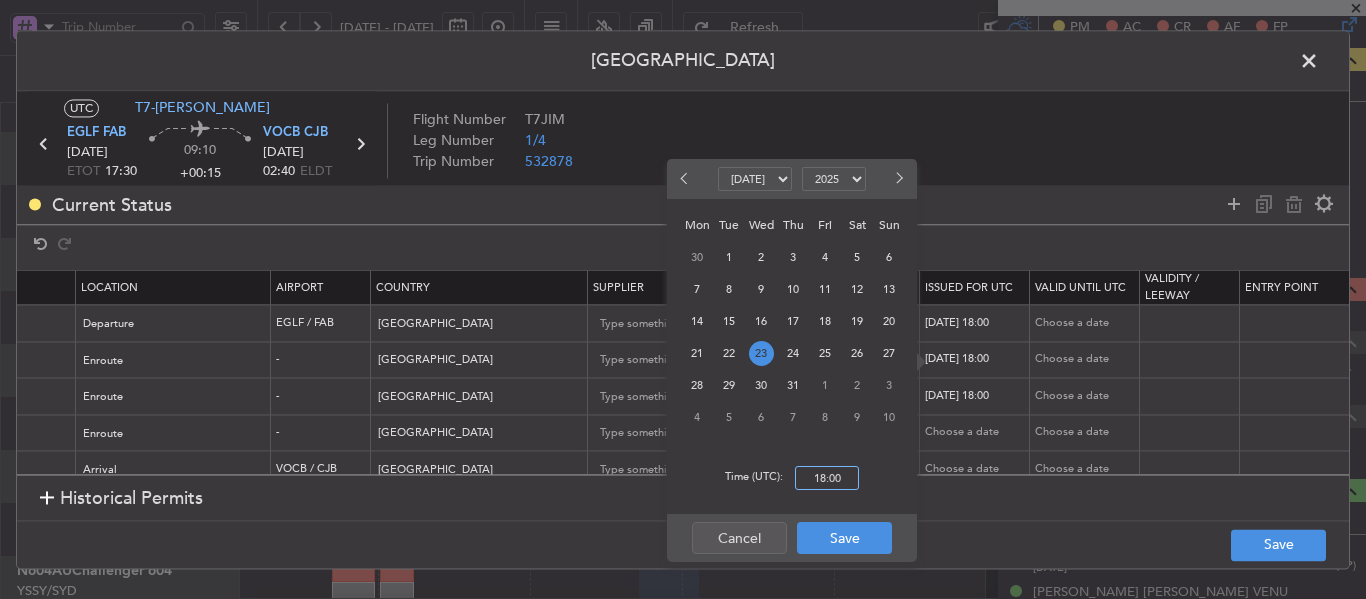 click on "18:00" at bounding box center (827, 478) 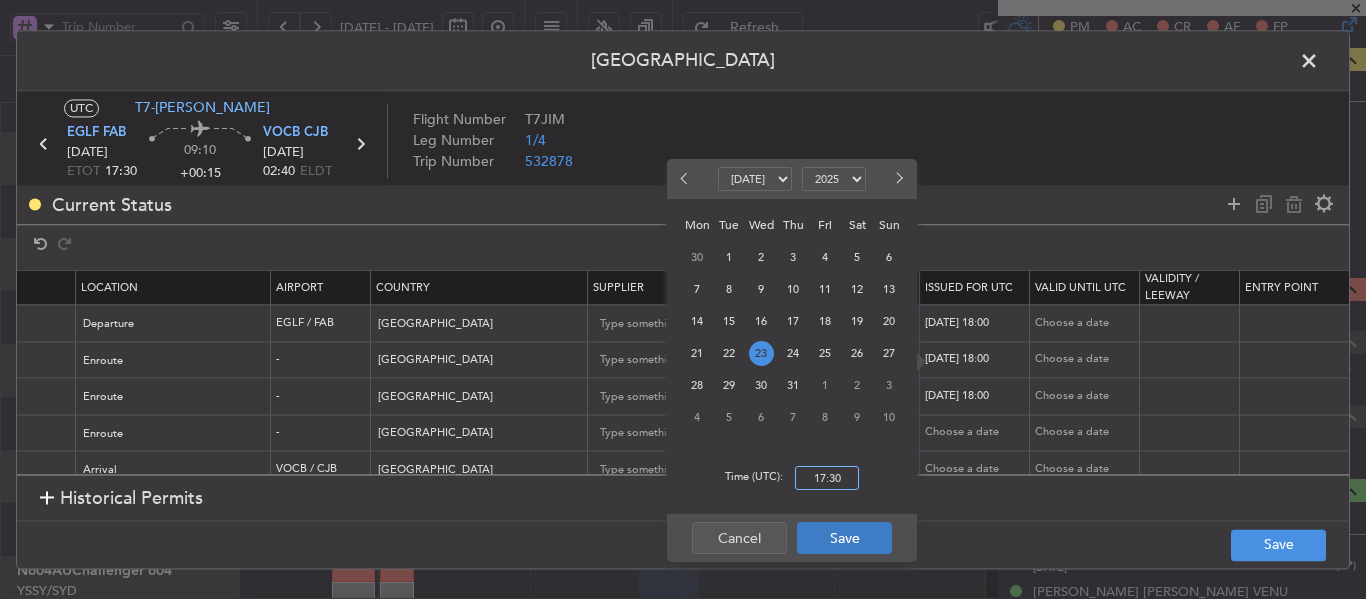 type on "17:30" 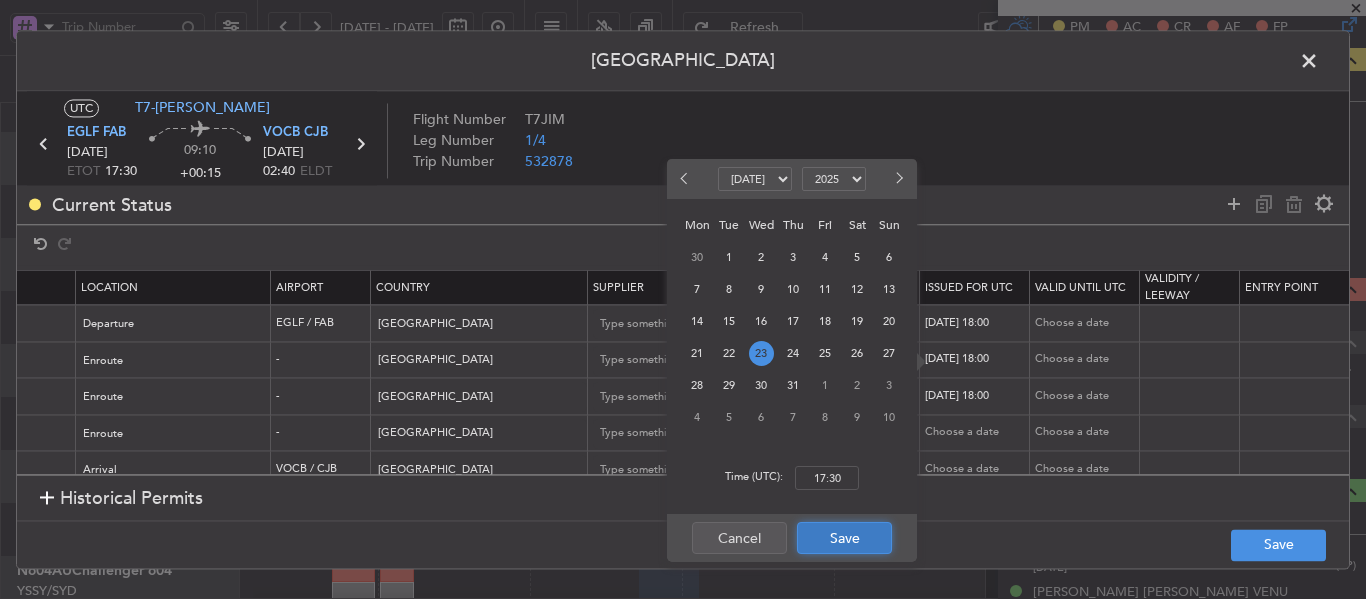 click on "Save" at bounding box center (844, 538) 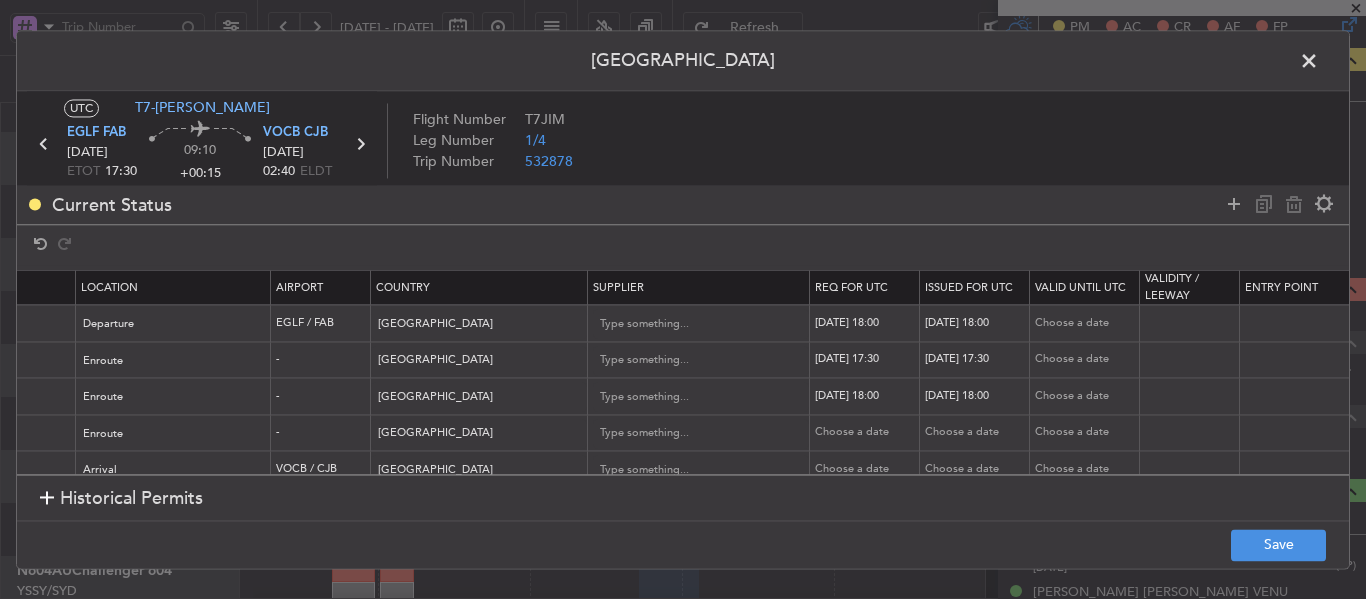 click on "23/07/2025 18:00" at bounding box center (867, 396) 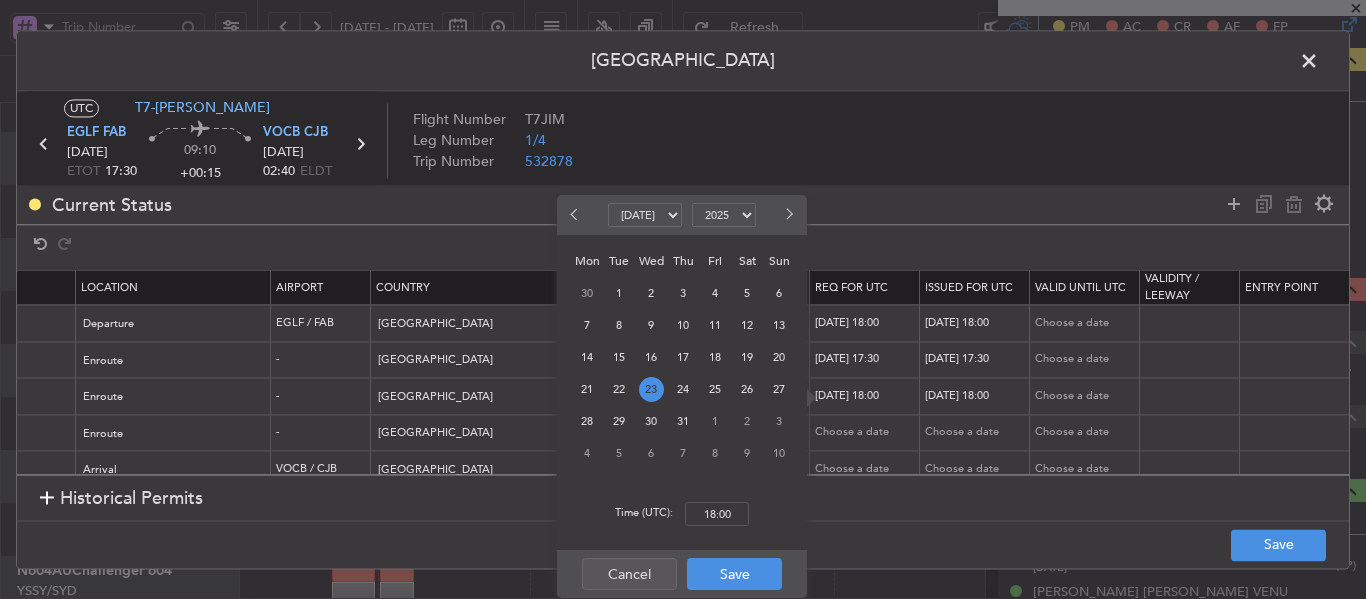 click on "Time (UTC): 18:00" at bounding box center (682, 514) 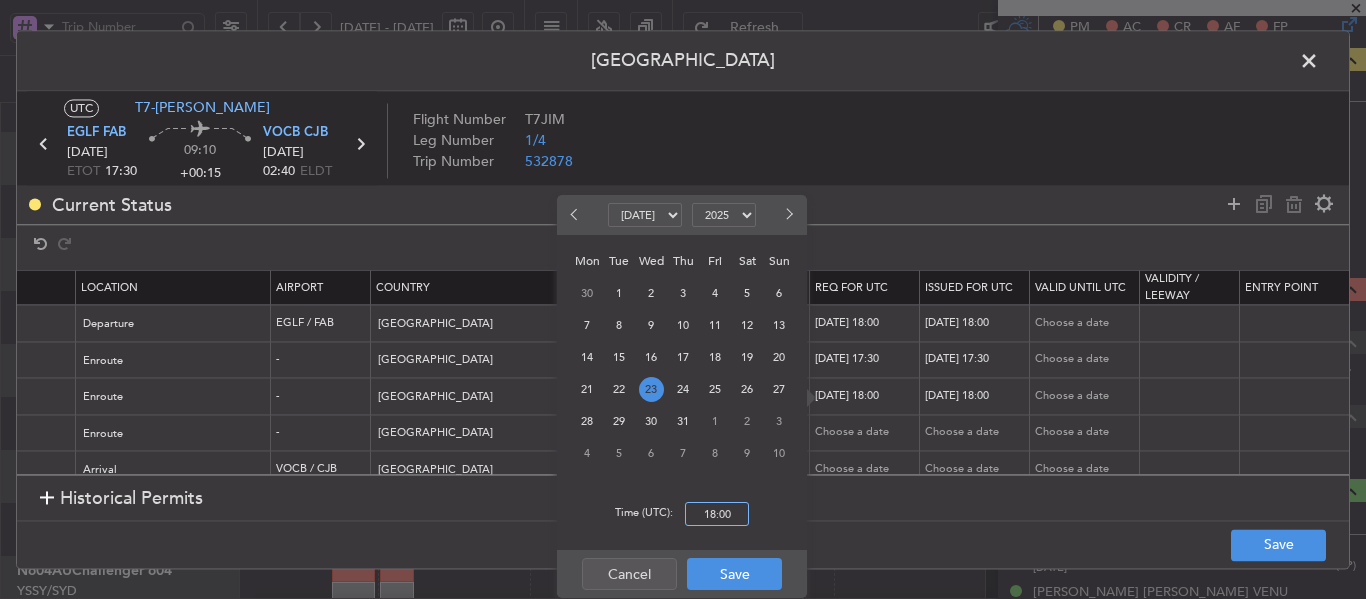 click on "18:00" at bounding box center (717, 514) 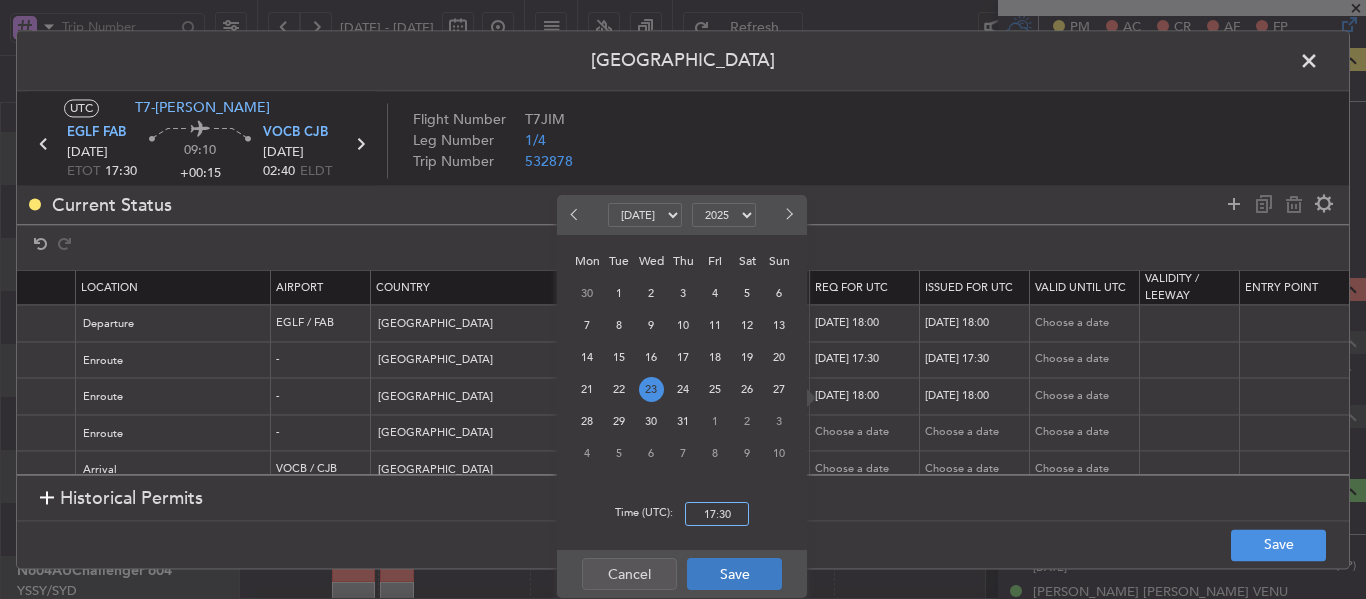 type on "17:30" 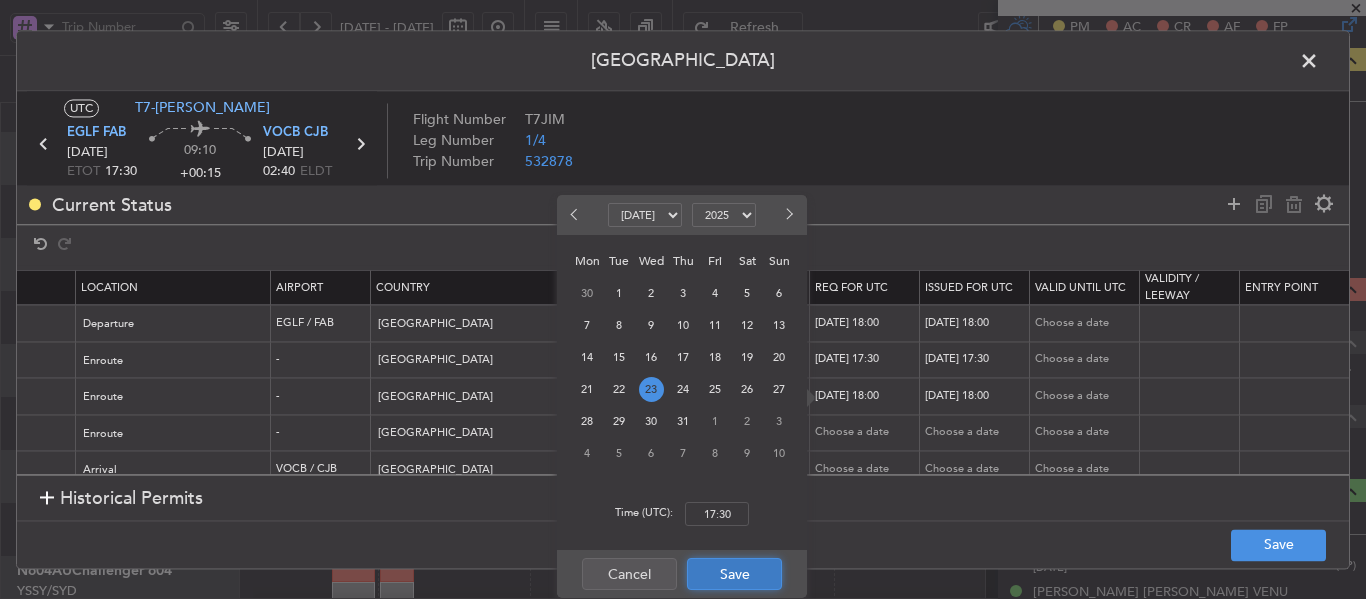 click on "Save" at bounding box center (734, 574) 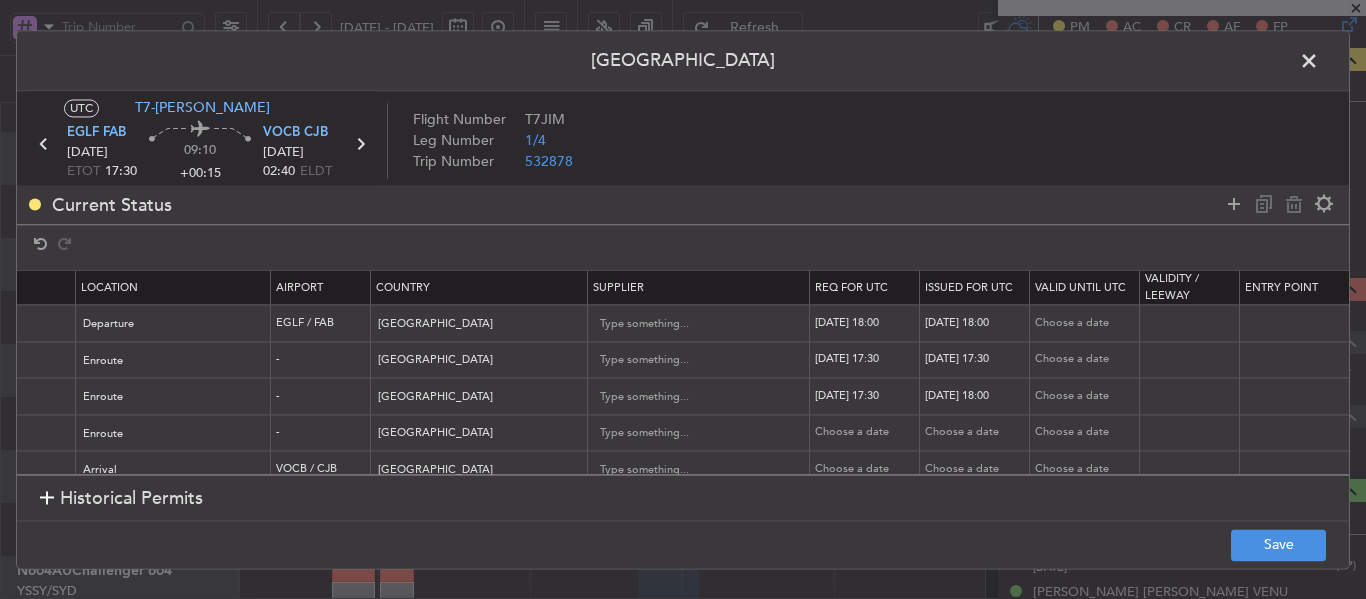 click on "23/07/2025 18:00" at bounding box center (977, 396) 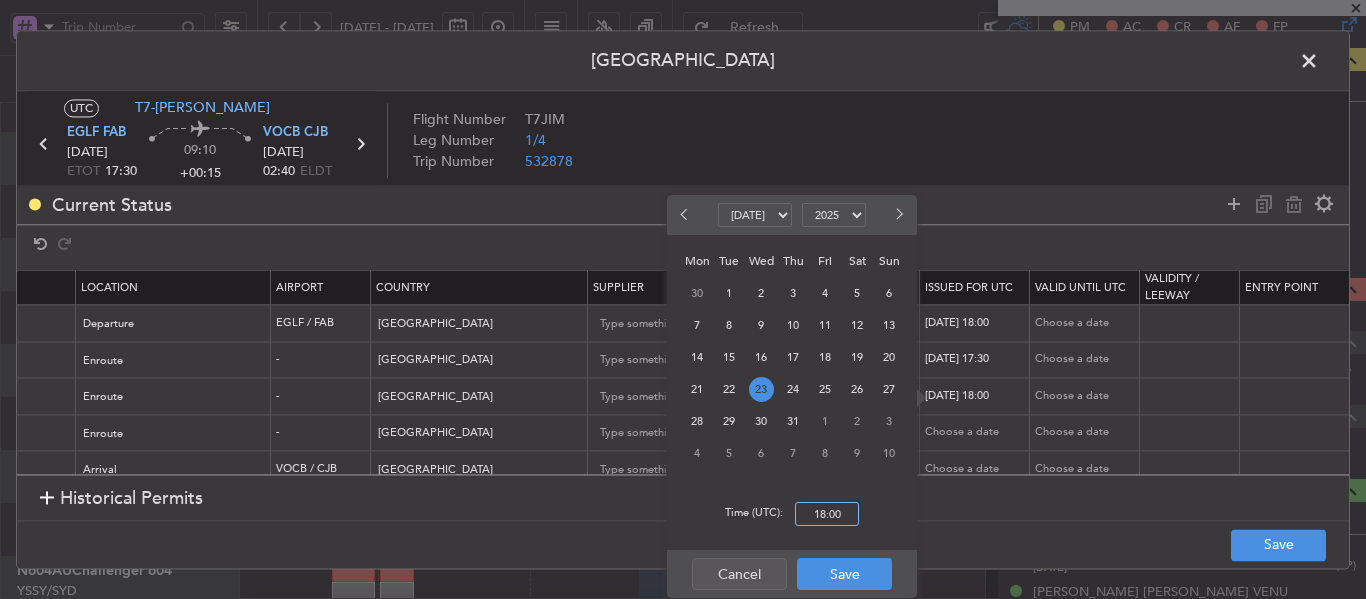 click on "18:00" at bounding box center (827, 514) 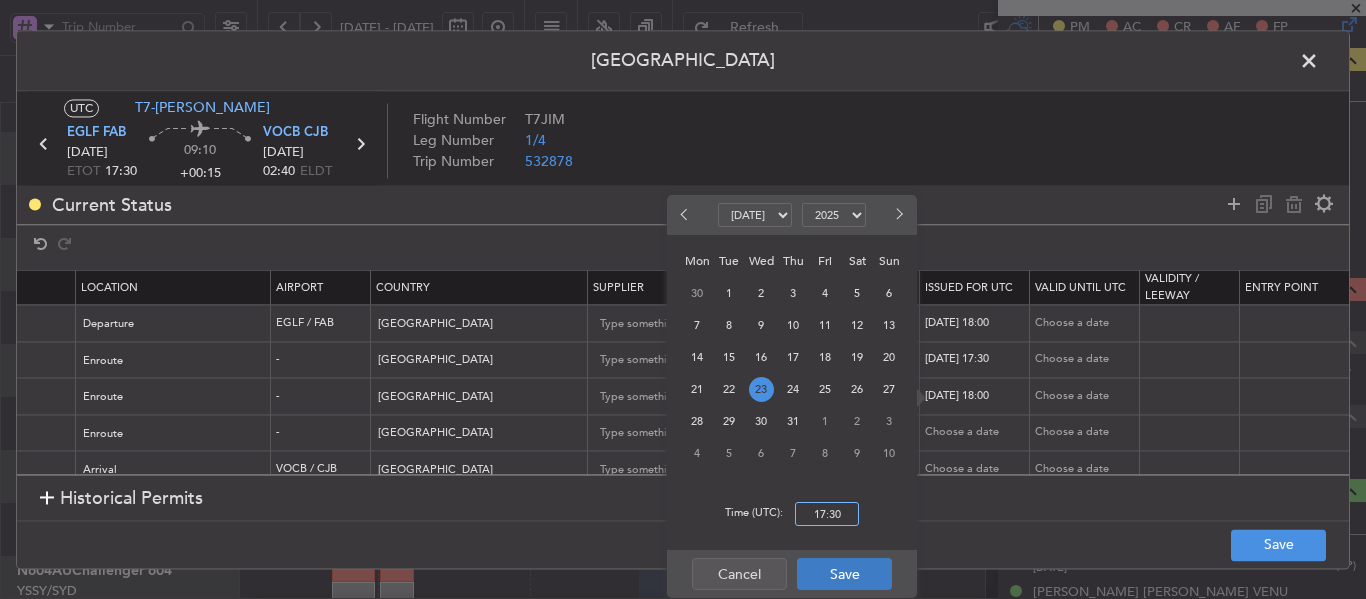 type on "17:30" 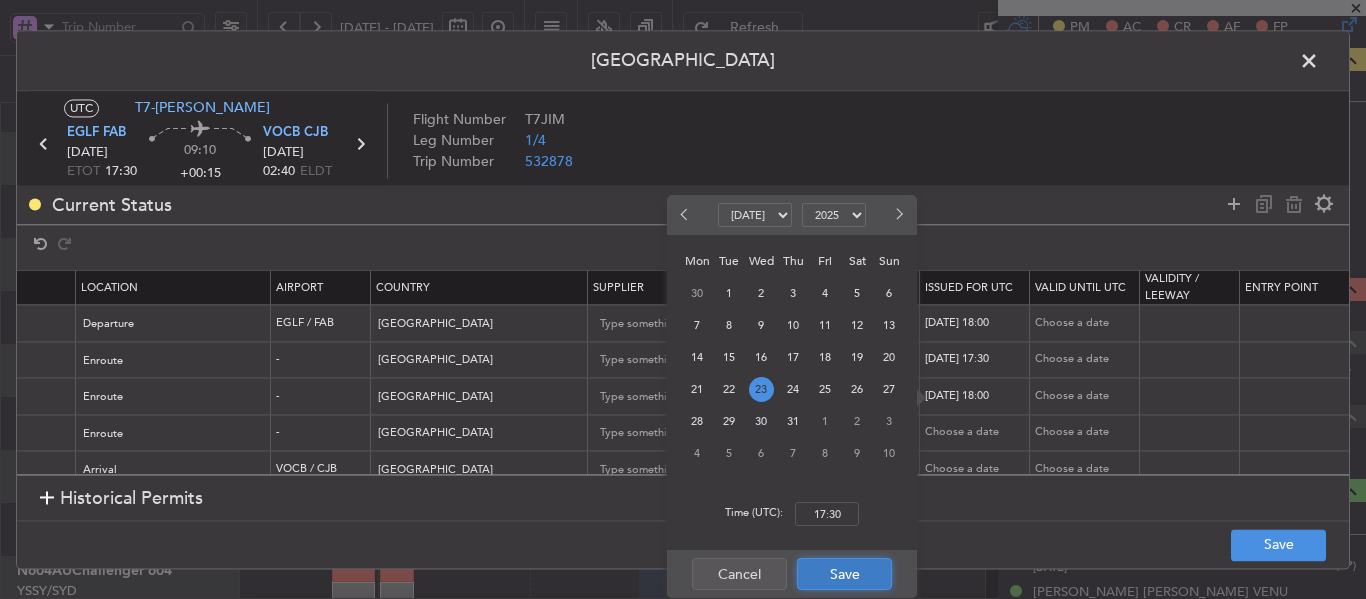 click on "Save" at bounding box center (844, 574) 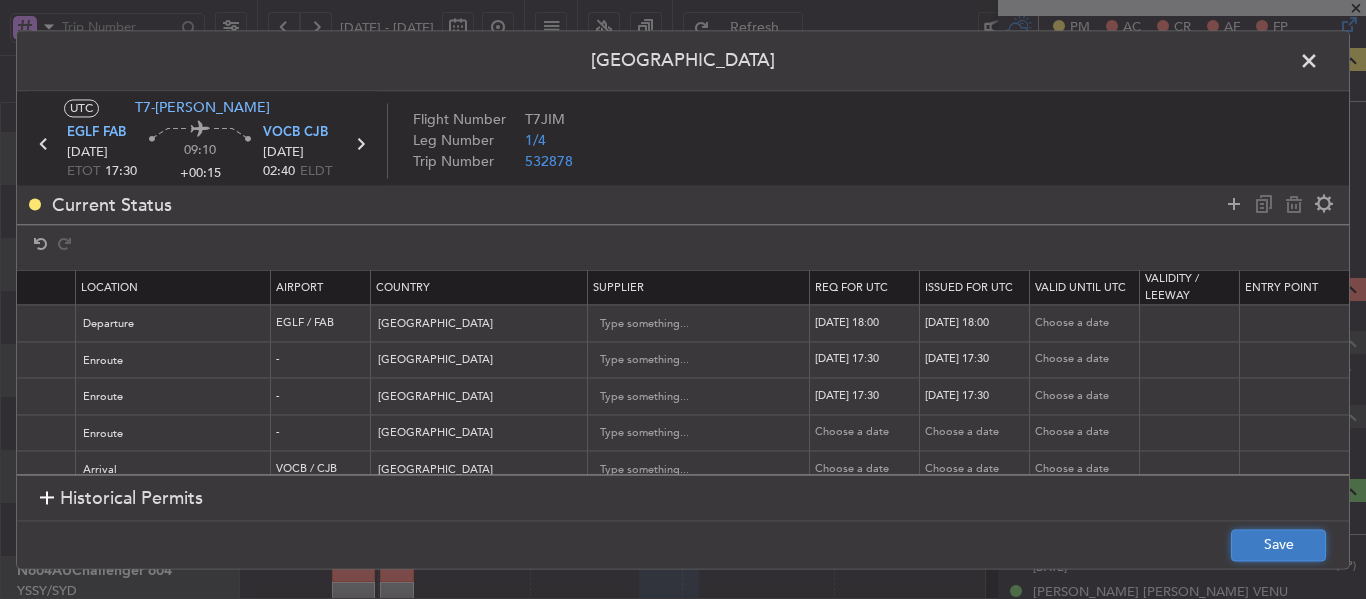 click on "Save" at bounding box center [1278, 545] 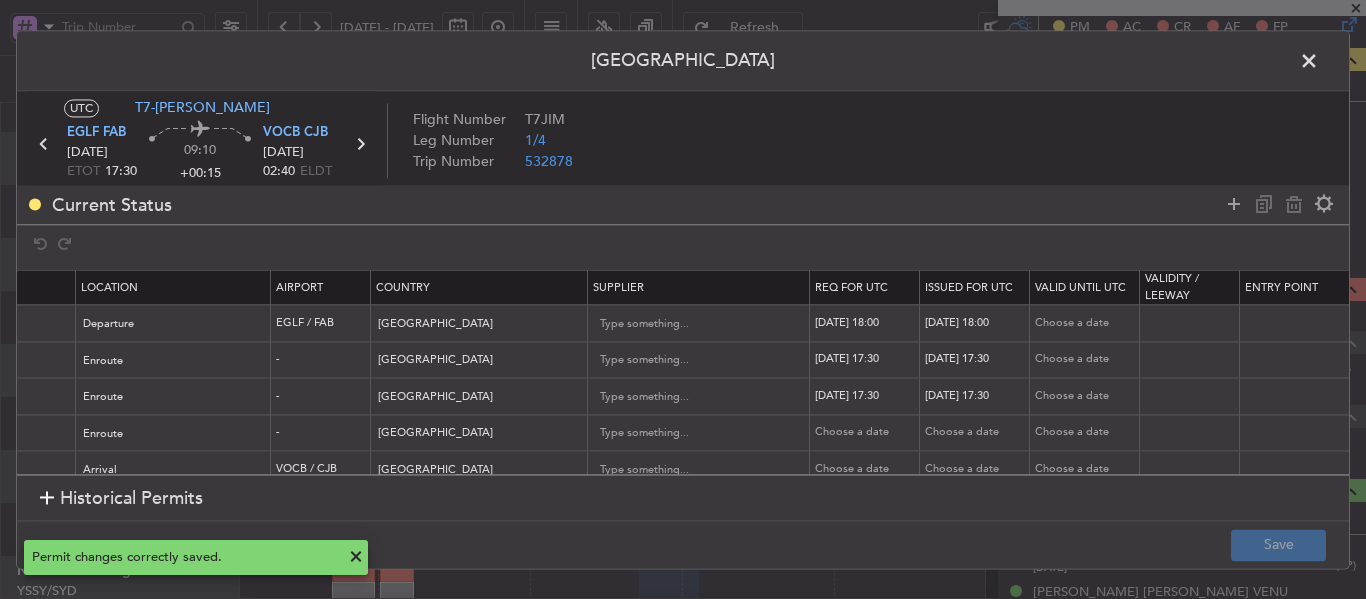 scroll, scrollTop: 0, scrollLeft: 459, axis: horizontal 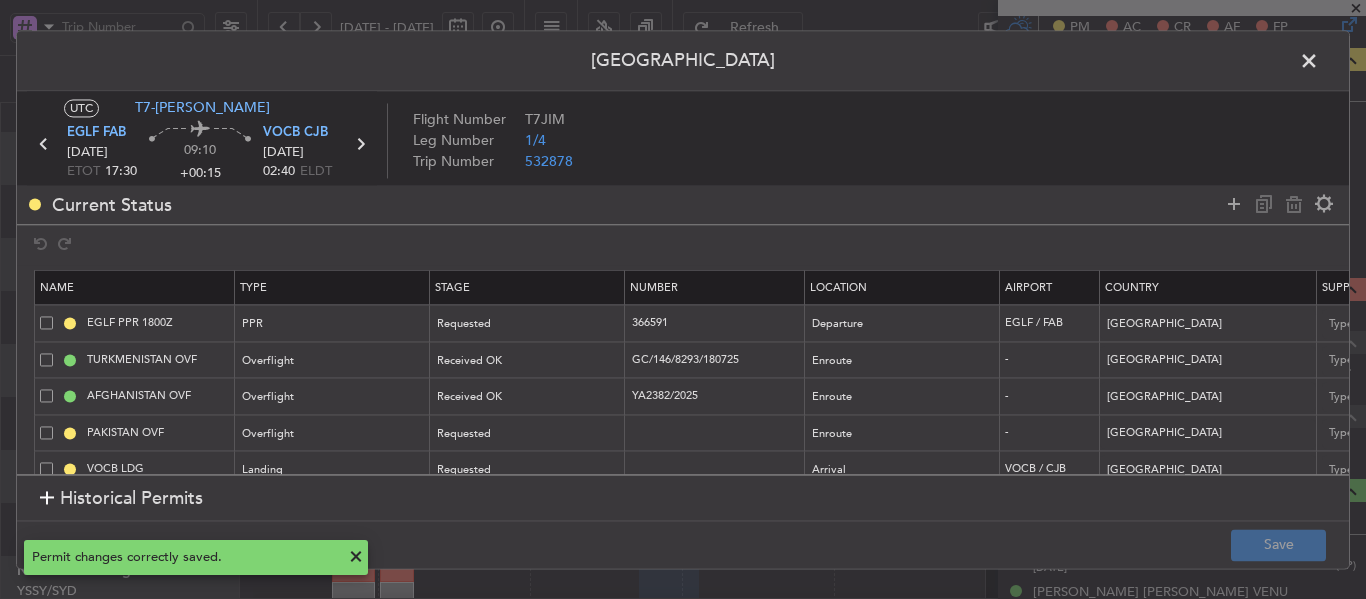 click at bounding box center (1319, 66) 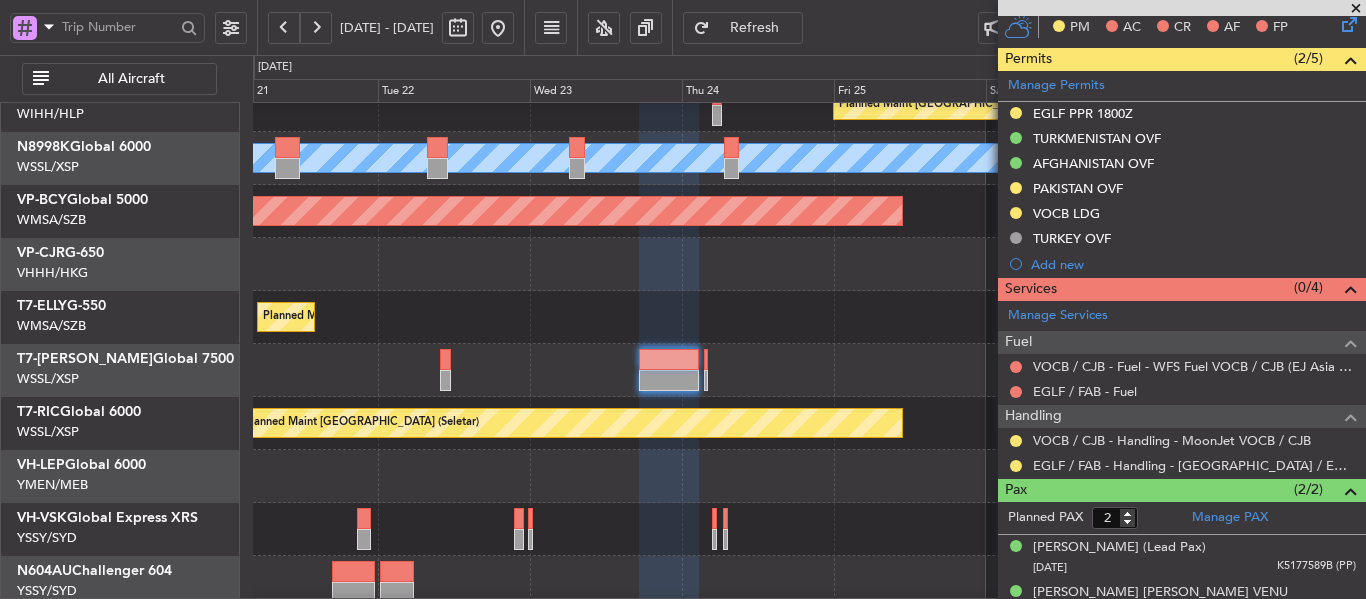 scroll, scrollTop: 83, scrollLeft: 0, axis: vertical 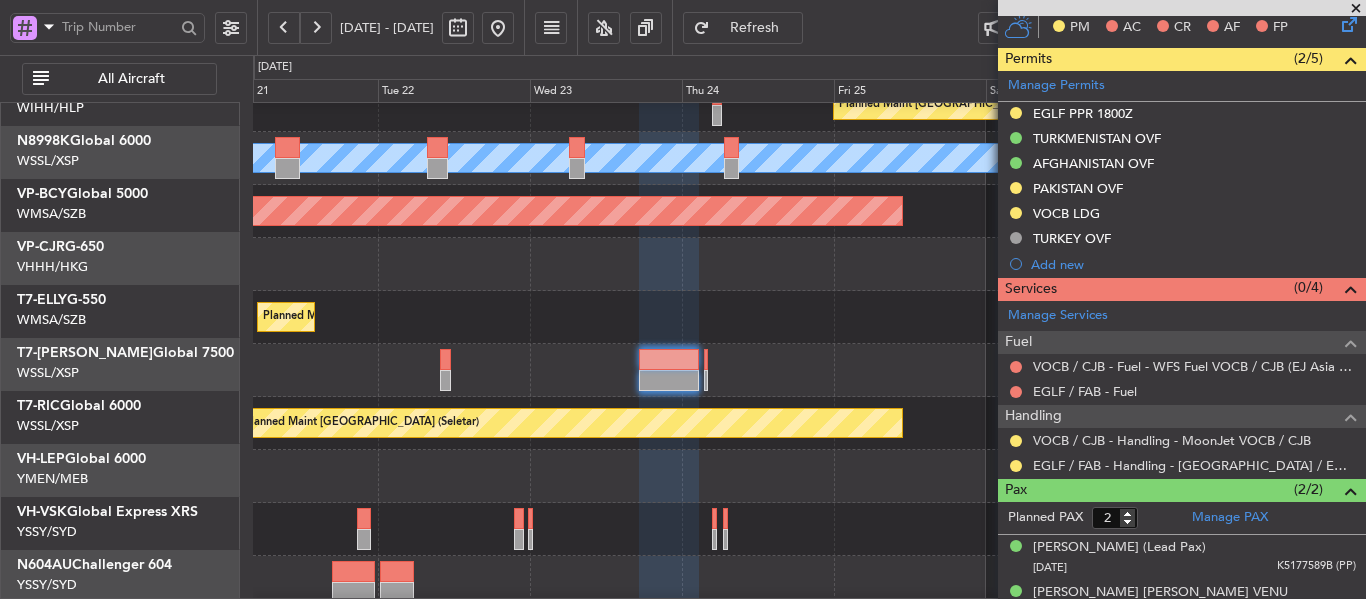 click on "Planned Maint [GEOGRAPHIC_DATA] (Seletar)" 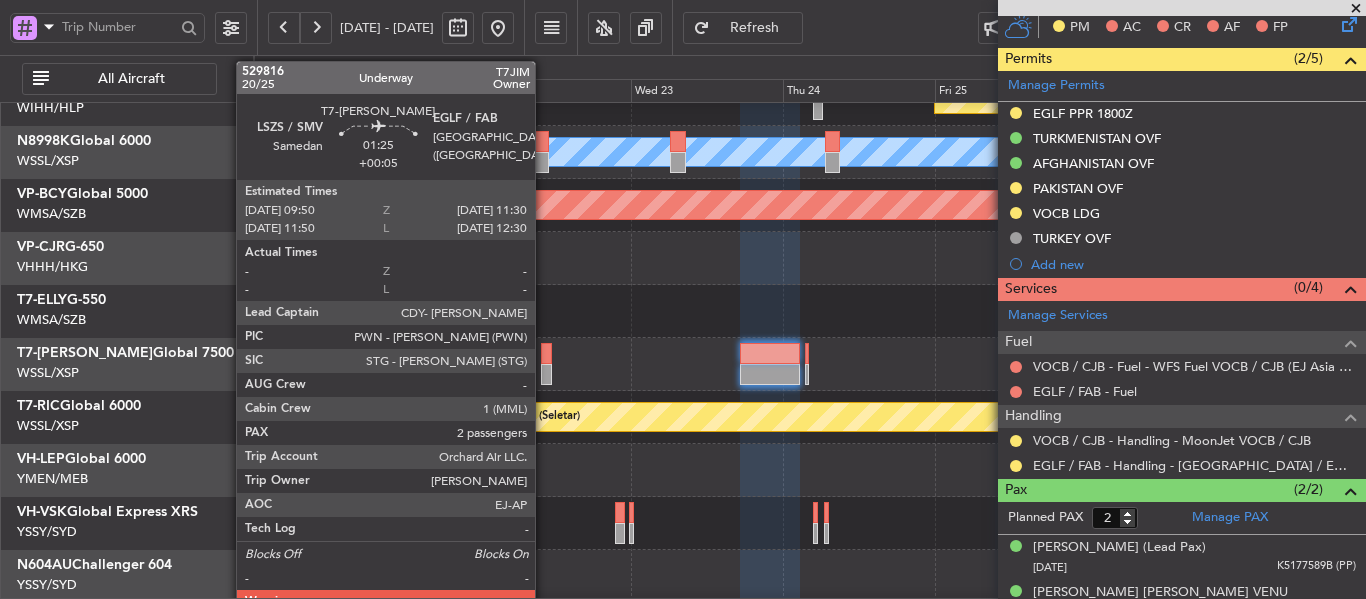 click 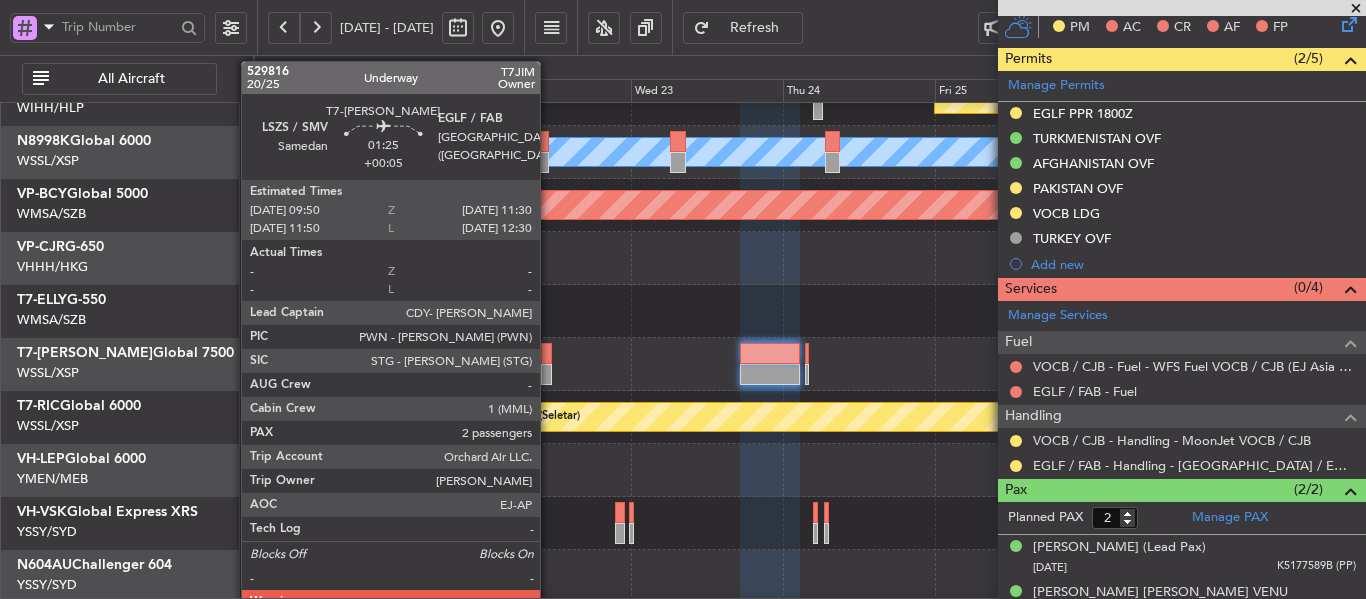 click 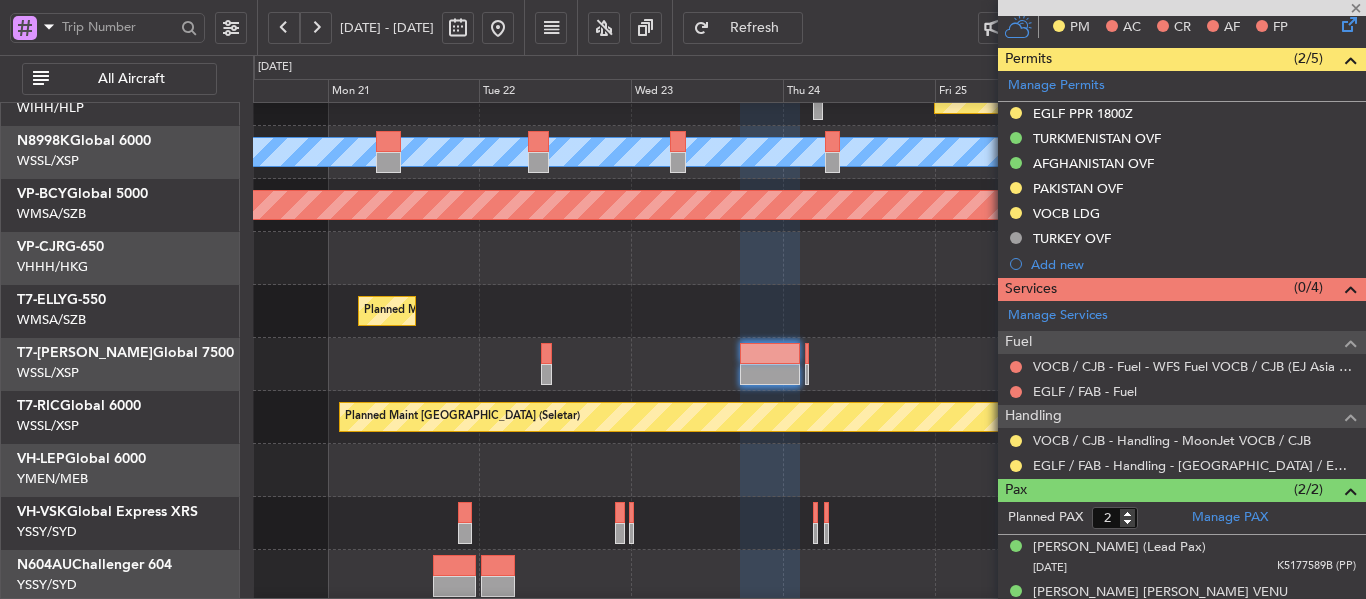 type on "+00:05" 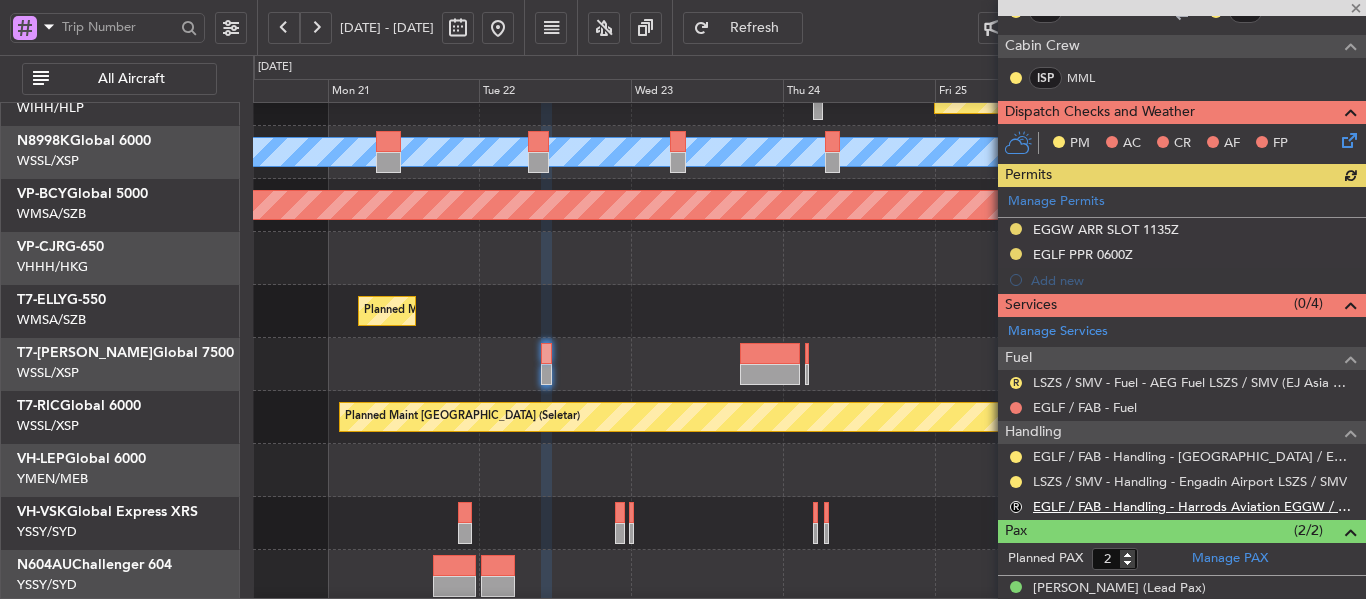 scroll, scrollTop: 545, scrollLeft: 0, axis: vertical 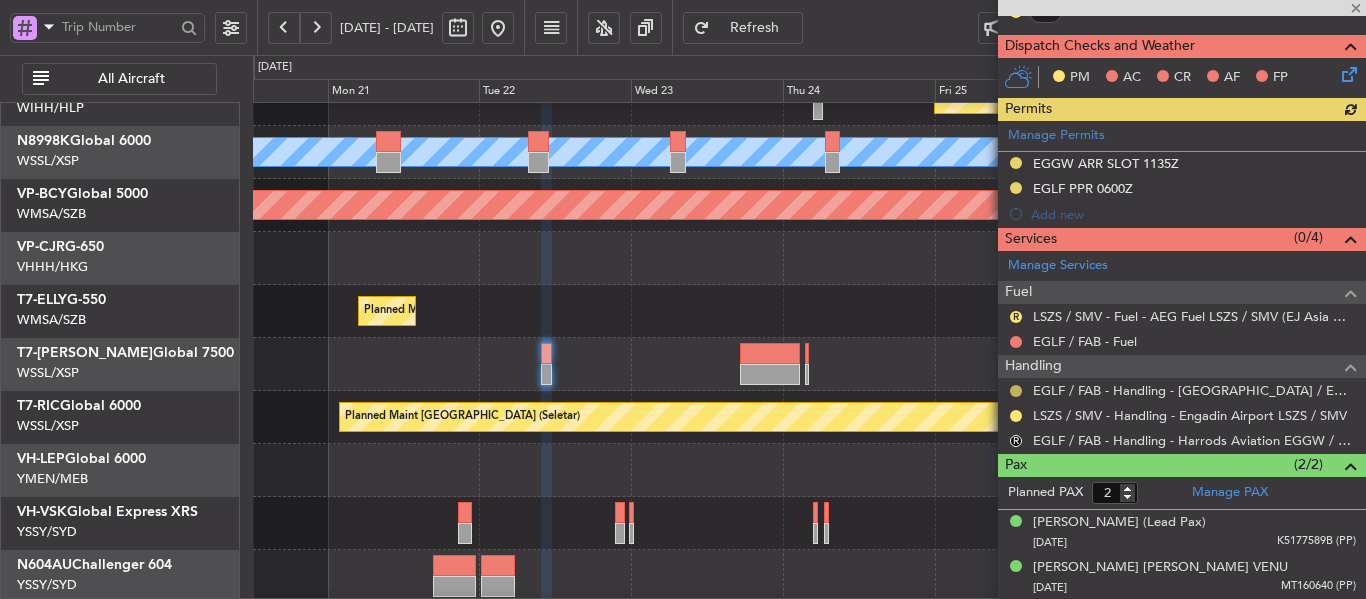 click at bounding box center [1016, 391] 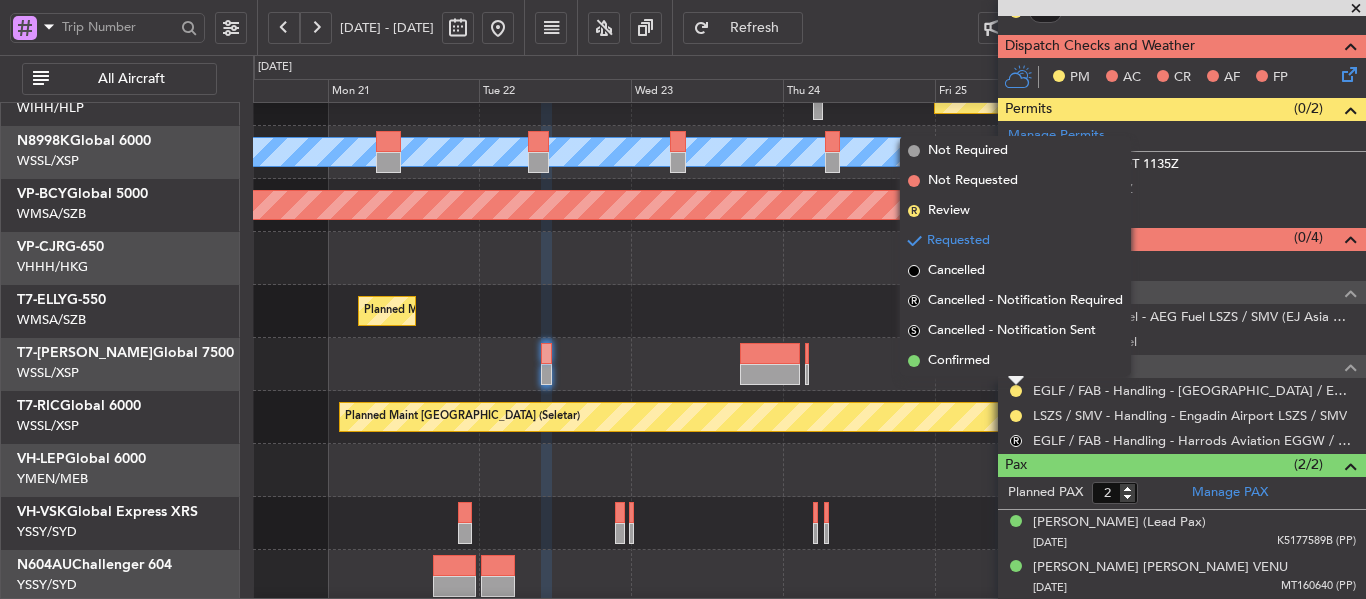 click at bounding box center (914, 361) 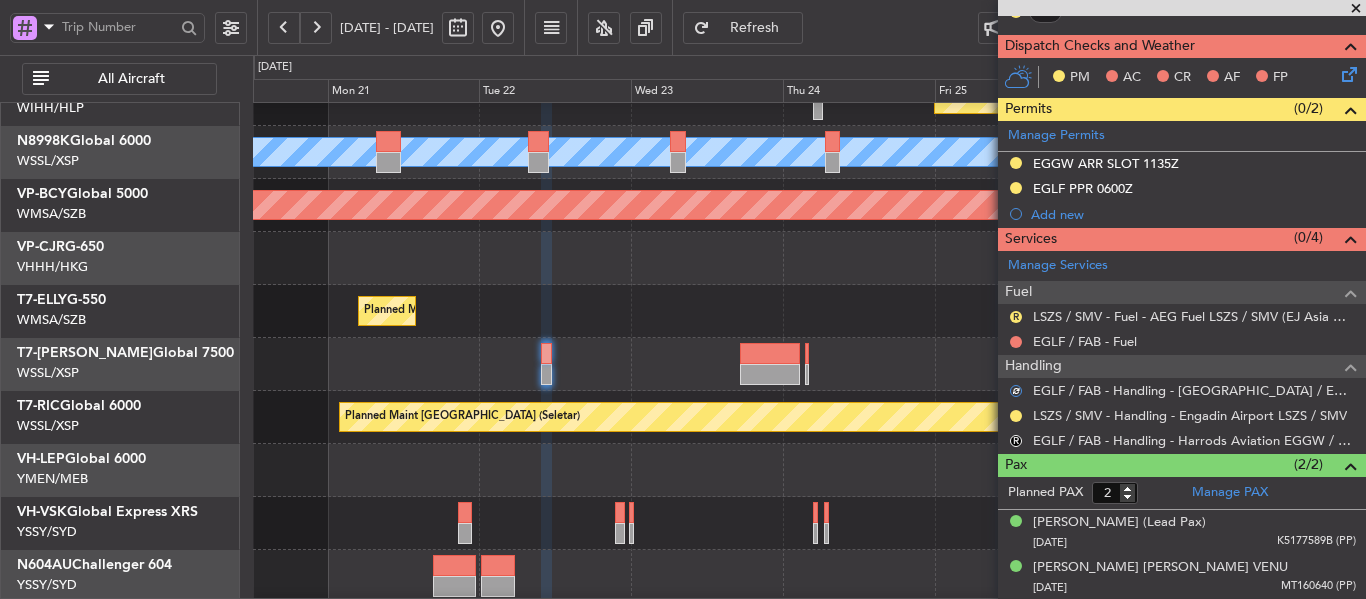 scroll, scrollTop: 0, scrollLeft: 0, axis: both 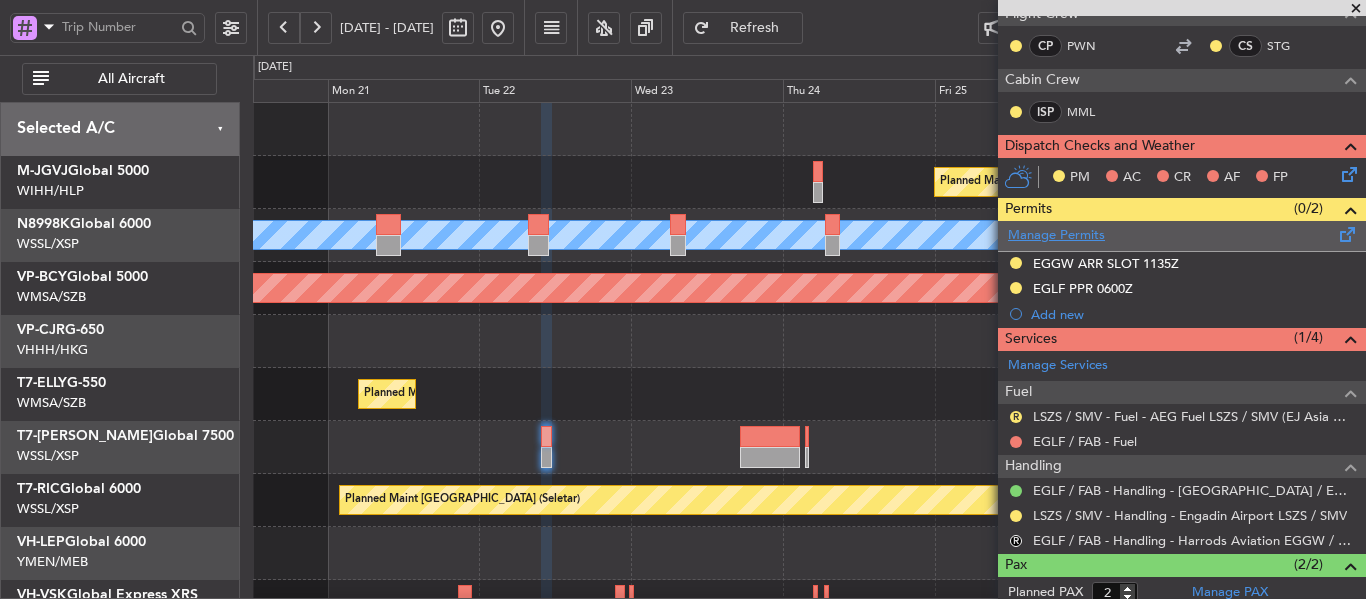click on "Manage Permits" at bounding box center [1056, 236] 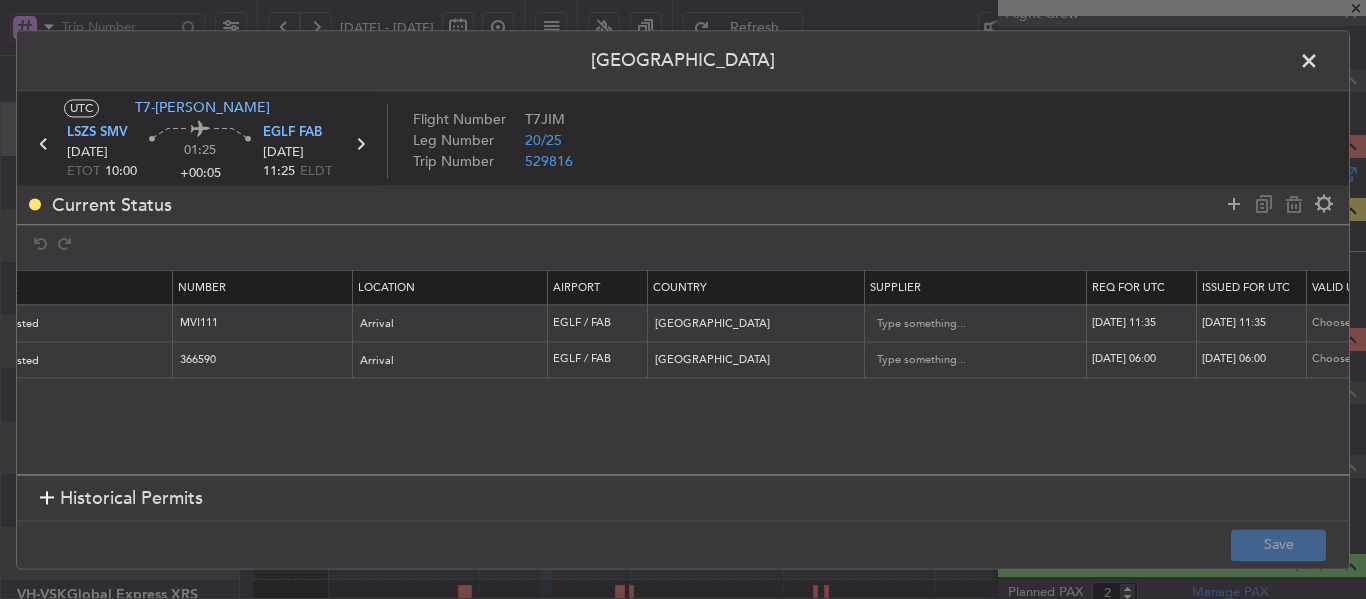 scroll, scrollTop: 0, scrollLeft: 558, axis: horizontal 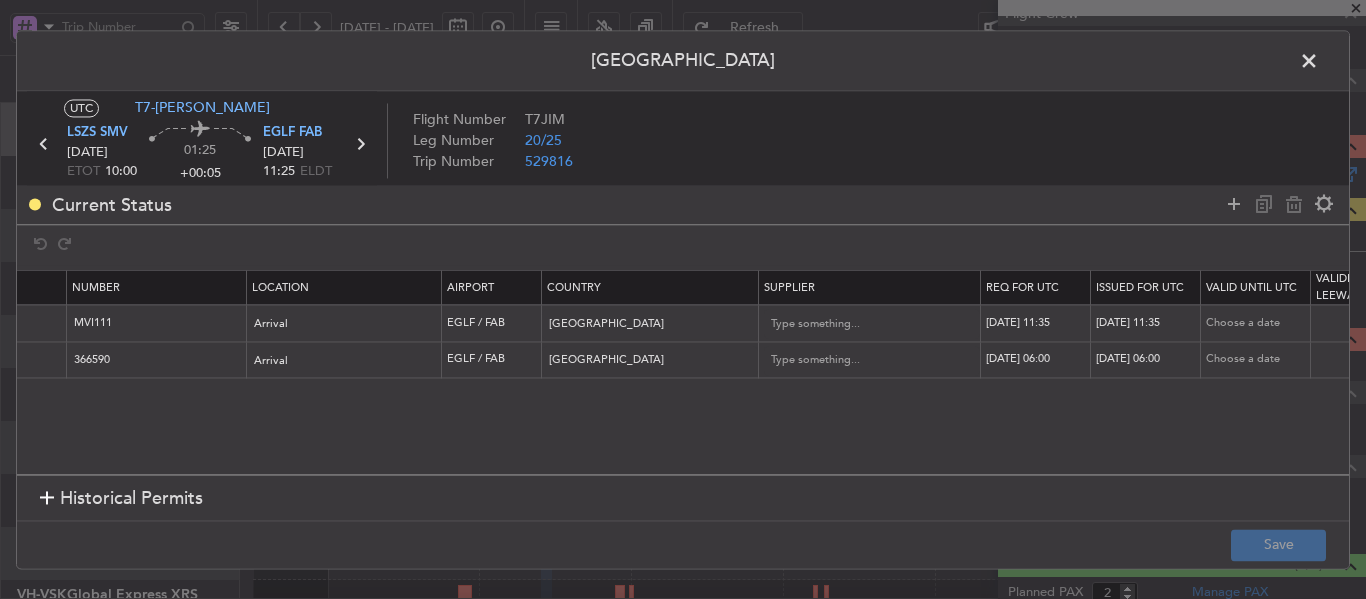 click on "[DATE] 06:00" at bounding box center (1038, 360) 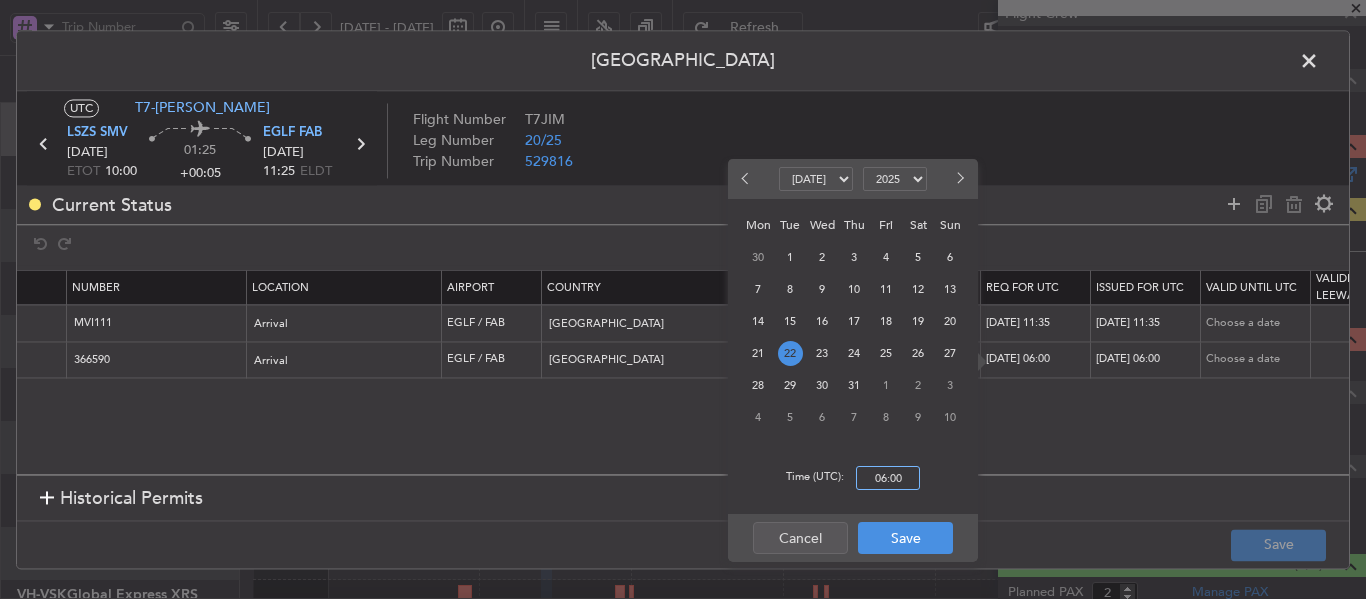 click on "06:00" at bounding box center (888, 478) 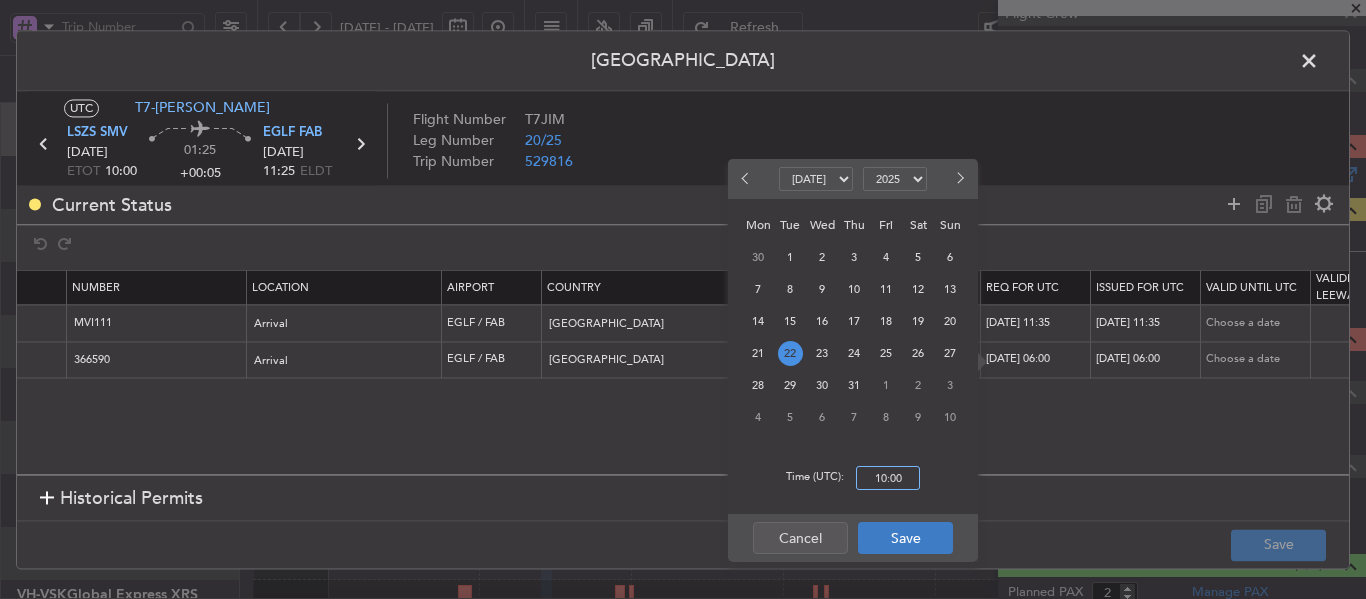 type on "10:00" 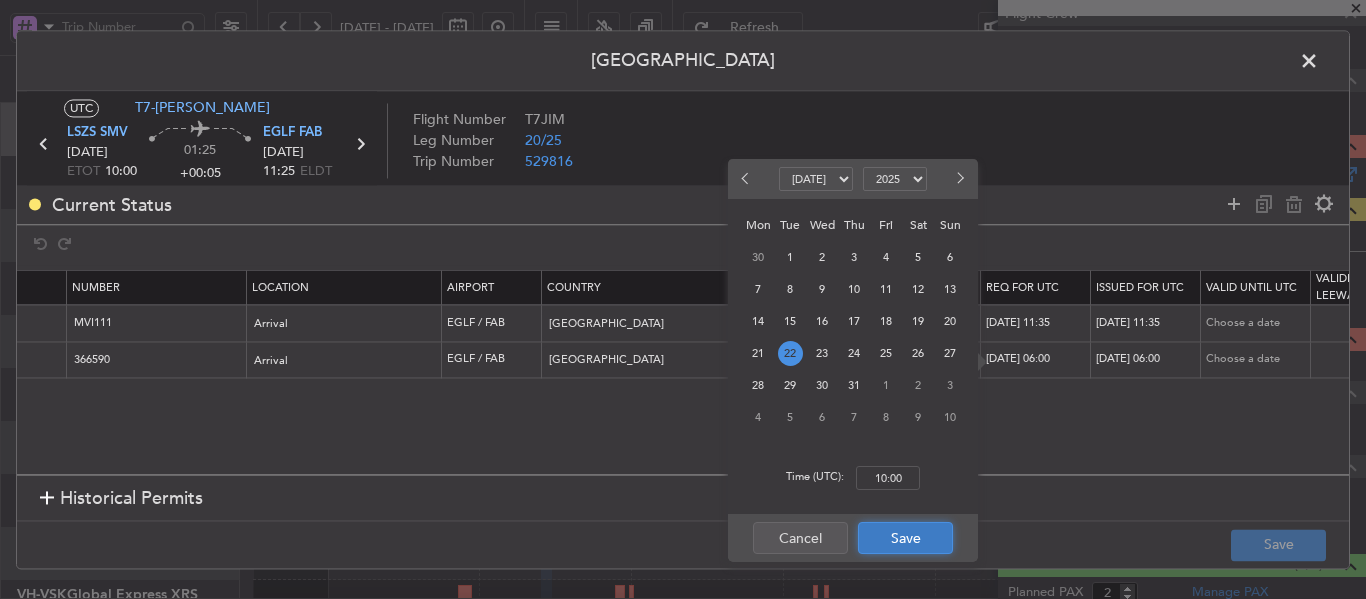 click on "Save" at bounding box center [905, 538] 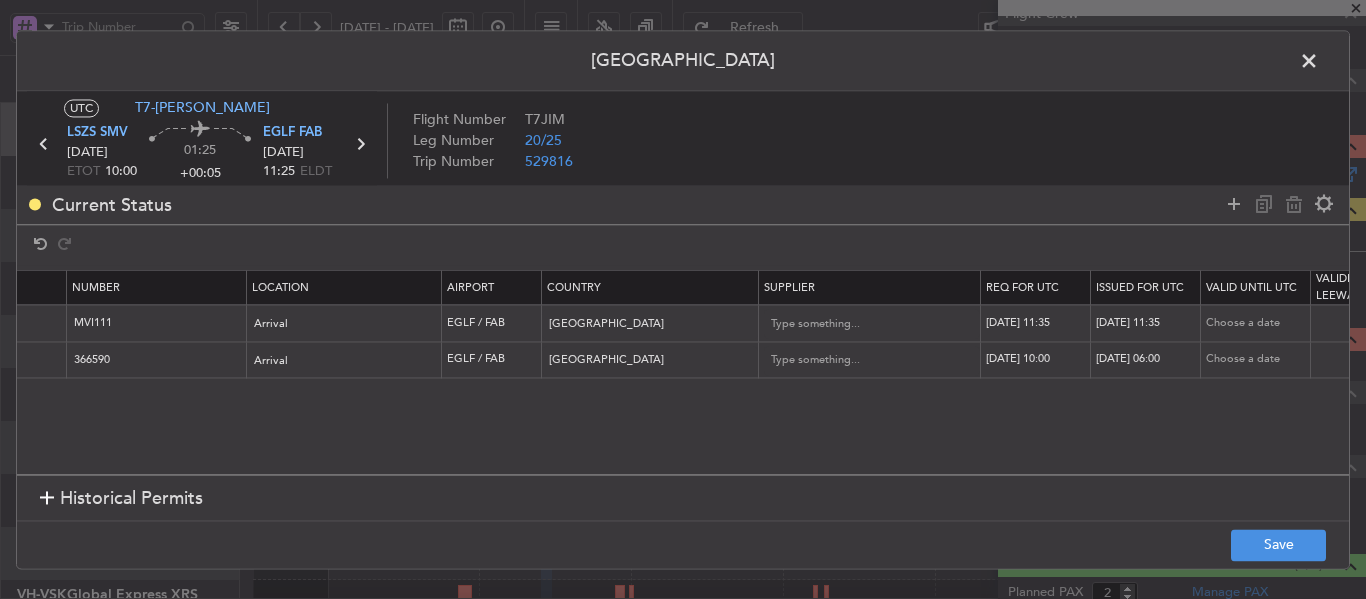 click on "[DATE] 06:00" at bounding box center (1148, 360) 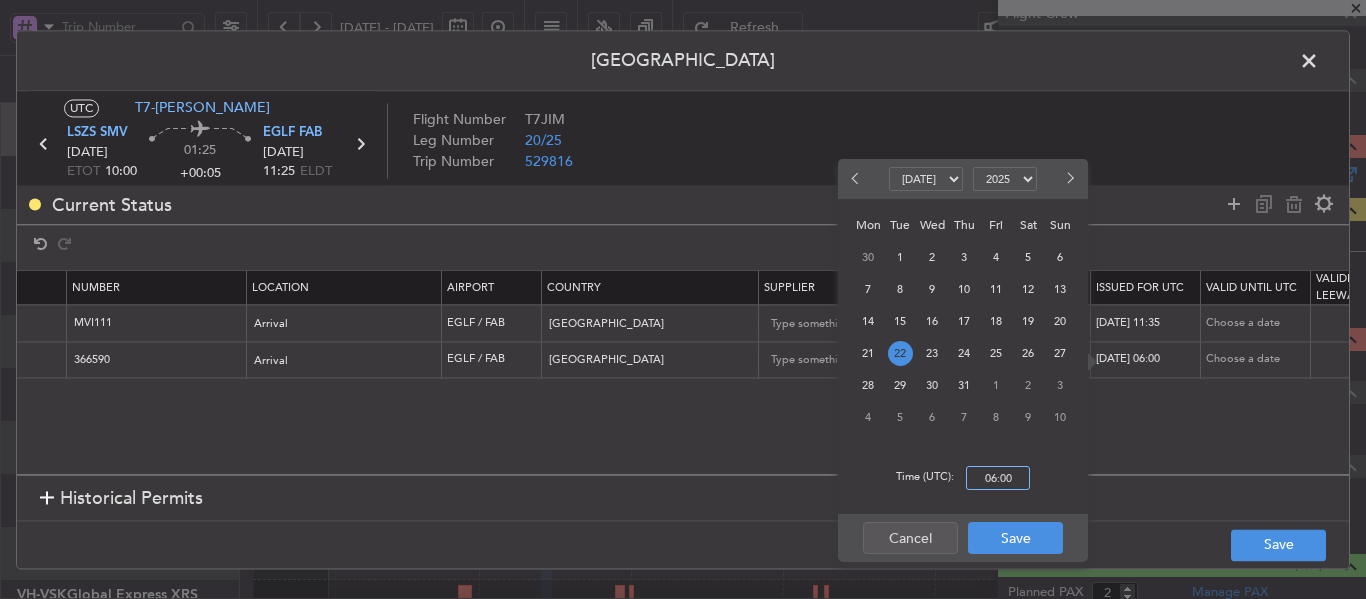 click on "06:00" at bounding box center [998, 478] 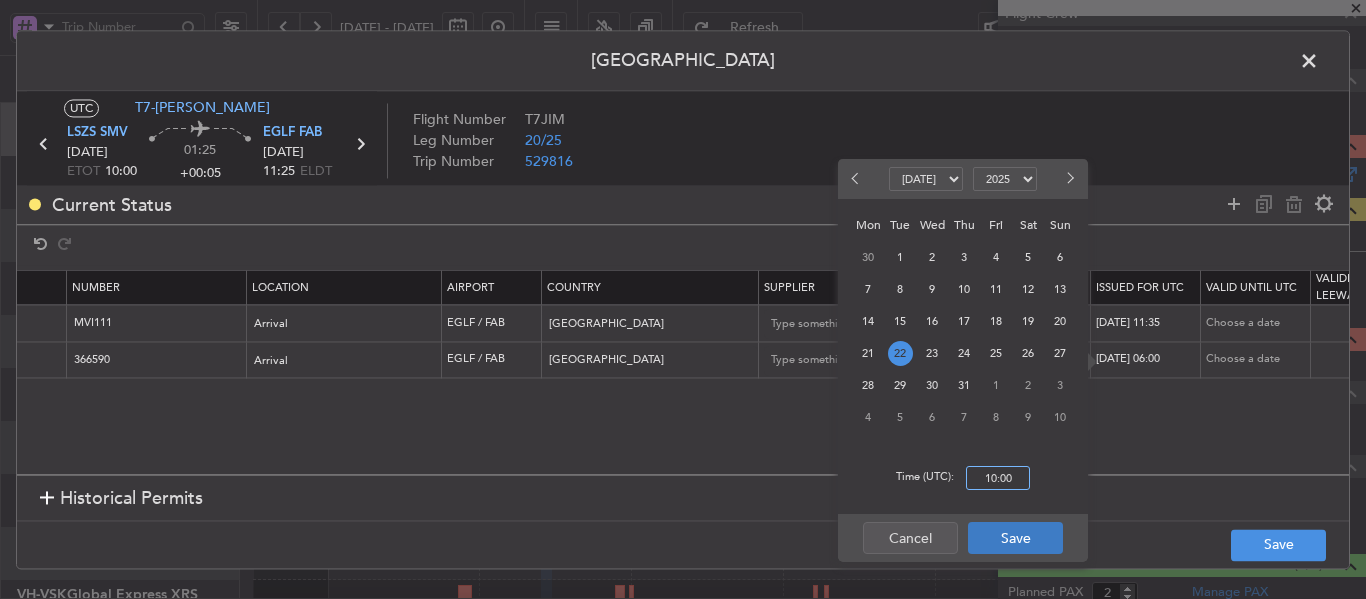 type on "10:00" 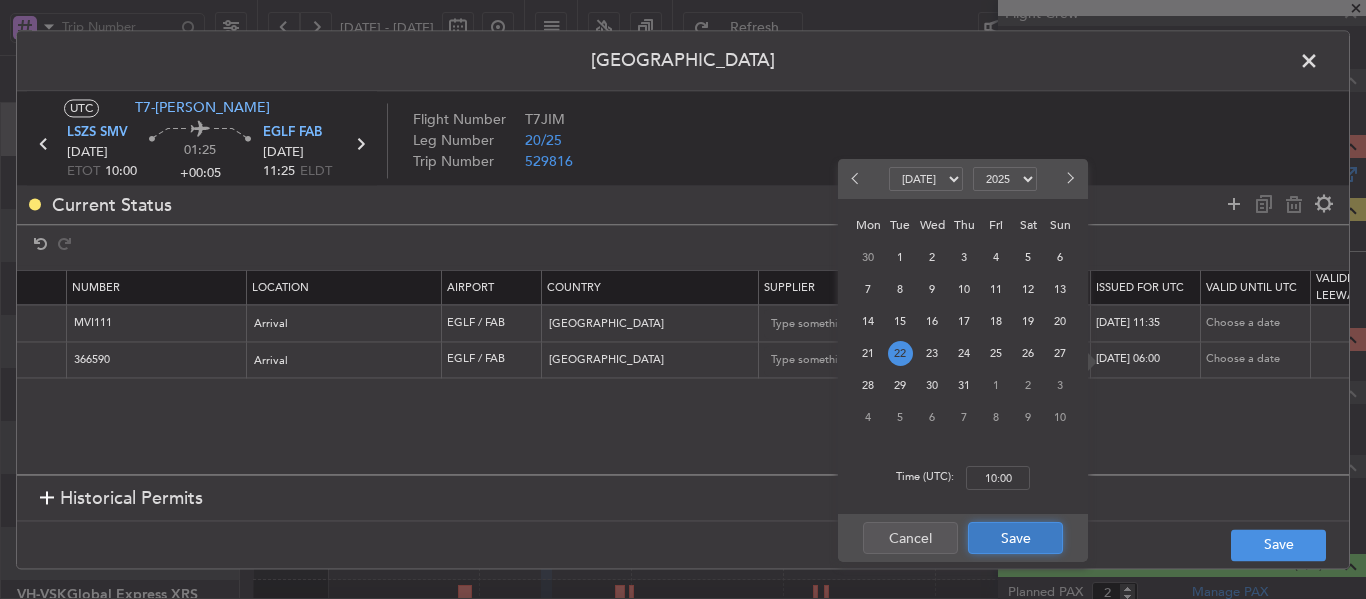 click on "Save" at bounding box center [1015, 538] 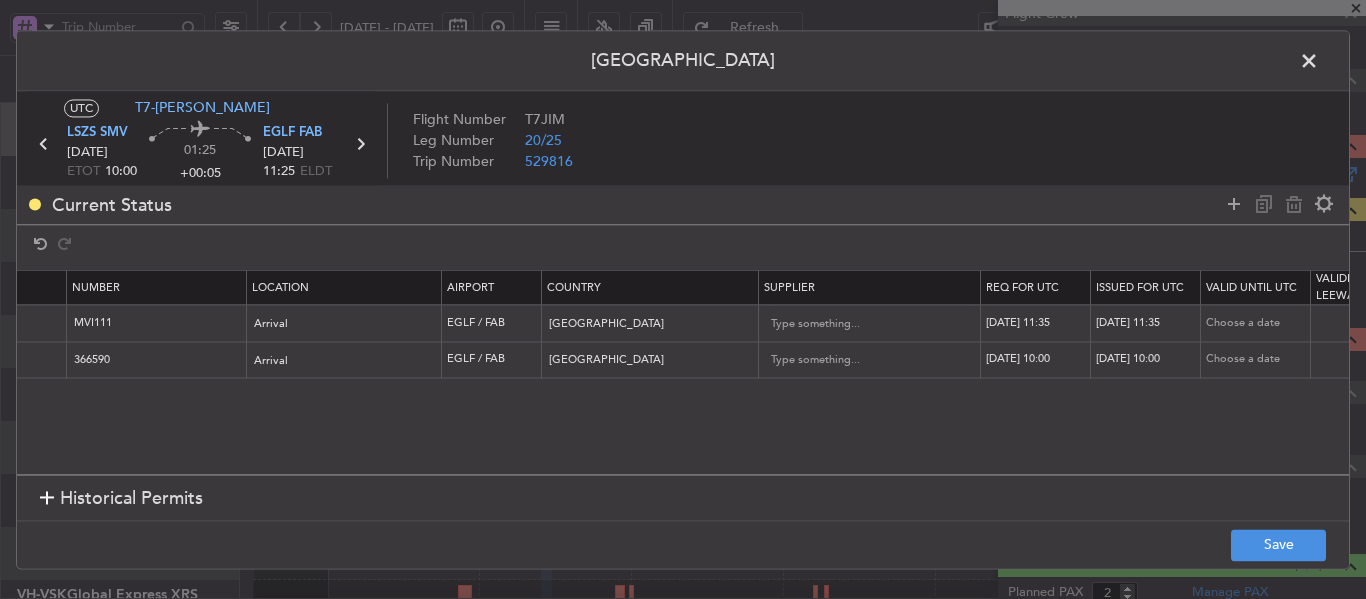 scroll, scrollTop: 0, scrollLeft: 0, axis: both 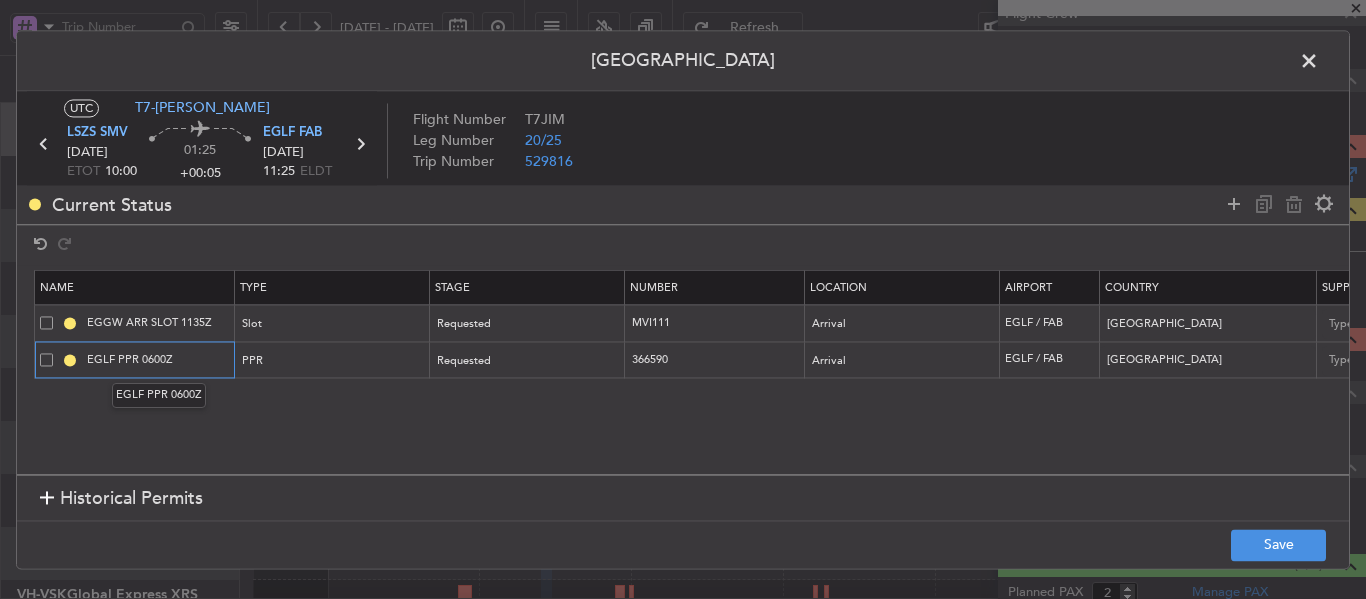 click on "EGLF PPR 0600Z" at bounding box center (158, 359) 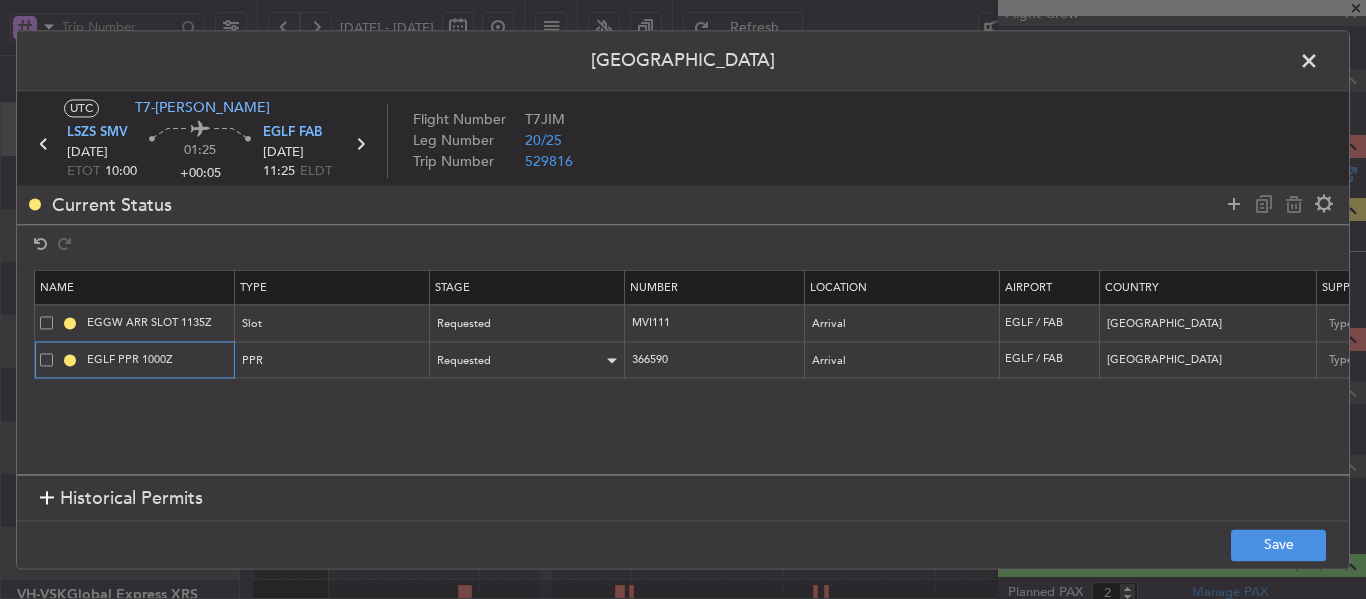 type on "EGLF PPR 1000Z" 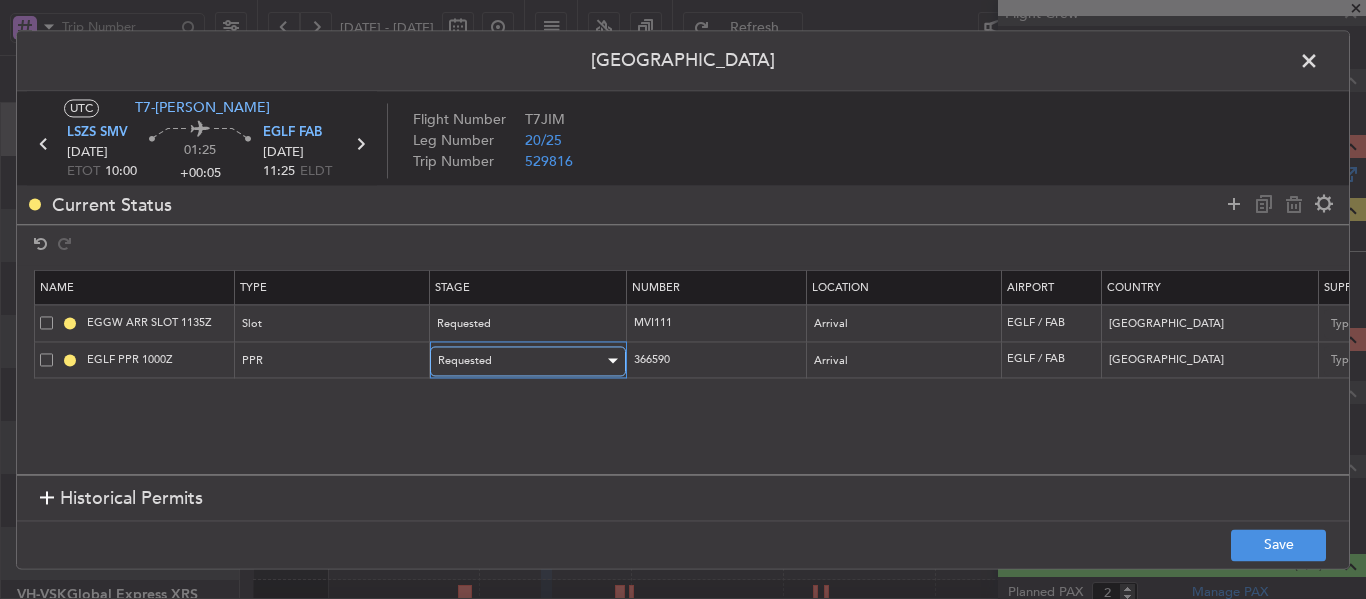 click on "Requested" at bounding box center (465, 360) 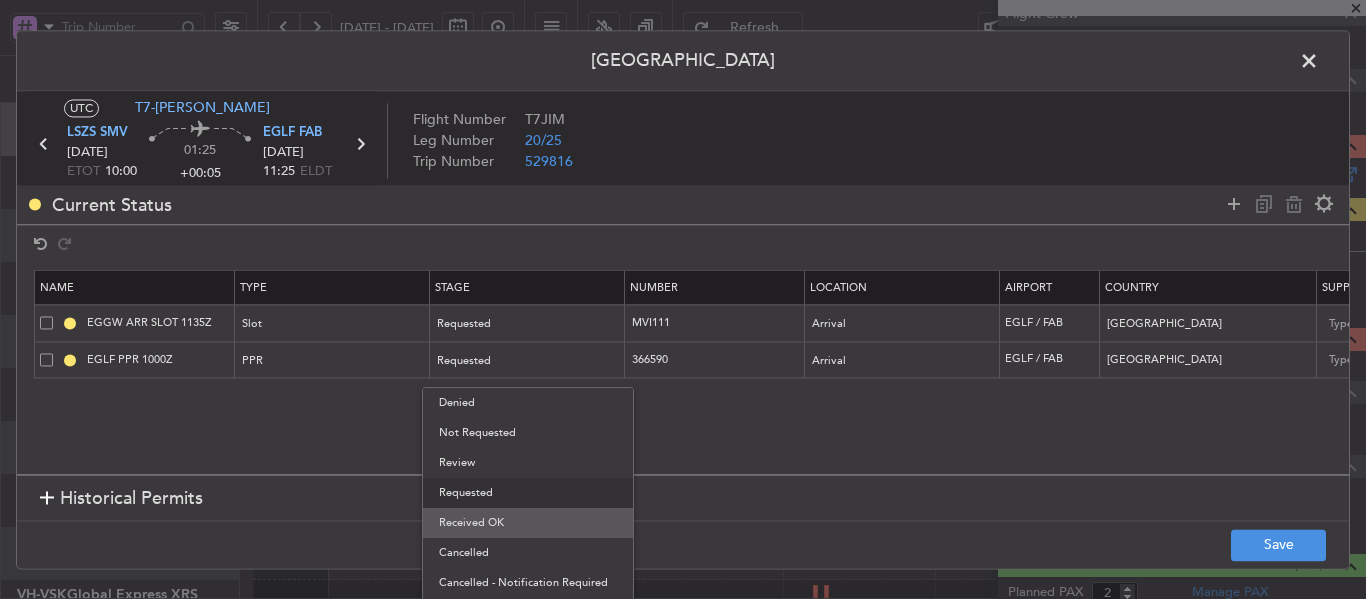 click on "Received OK" at bounding box center [528, 523] 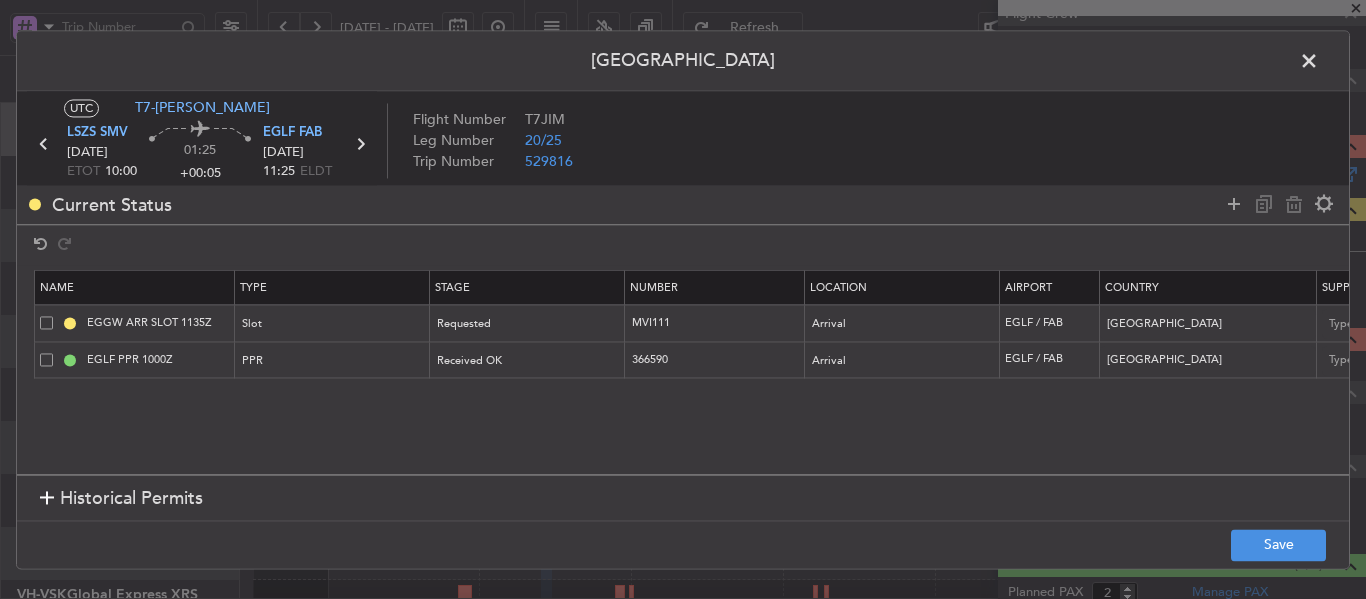 click on "Name Type Stage Number Location Airport Country Supplier Req For Utc Issued For Utc Valid Until Utc Validity / Leeway Entry Point Exit Point Fir Lead Time Notes    EGGW ARR SLOT 1135Z Slot Requested MVI111 Arrival EGLF / FAB United Kingdom 21/07/2025 11:35
21/07/2025 11:35
Choose a date
NNN 2    EGLF PPR 1000Z PPR Received OK 366590 Arrival EGLF / FAB United Kingdom 22/07/2025 10:00
22/07/2025 10:00
Choose a date
NNN 2" at bounding box center [683, 370] 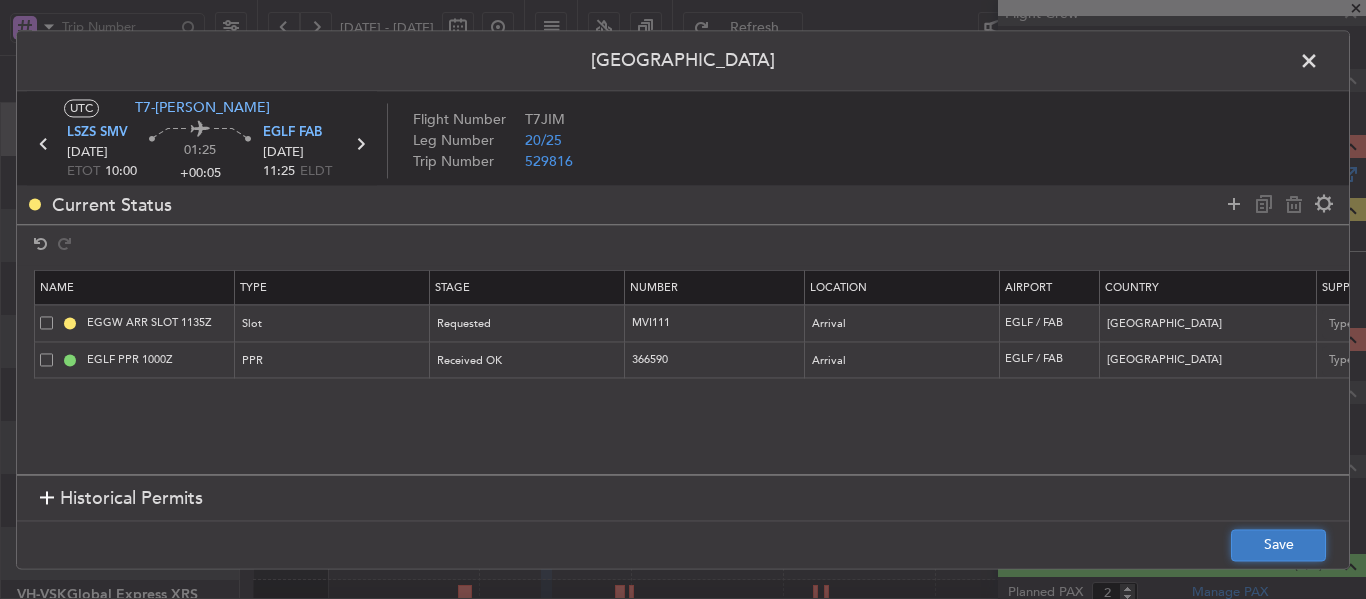 click on "Save" at bounding box center (1278, 545) 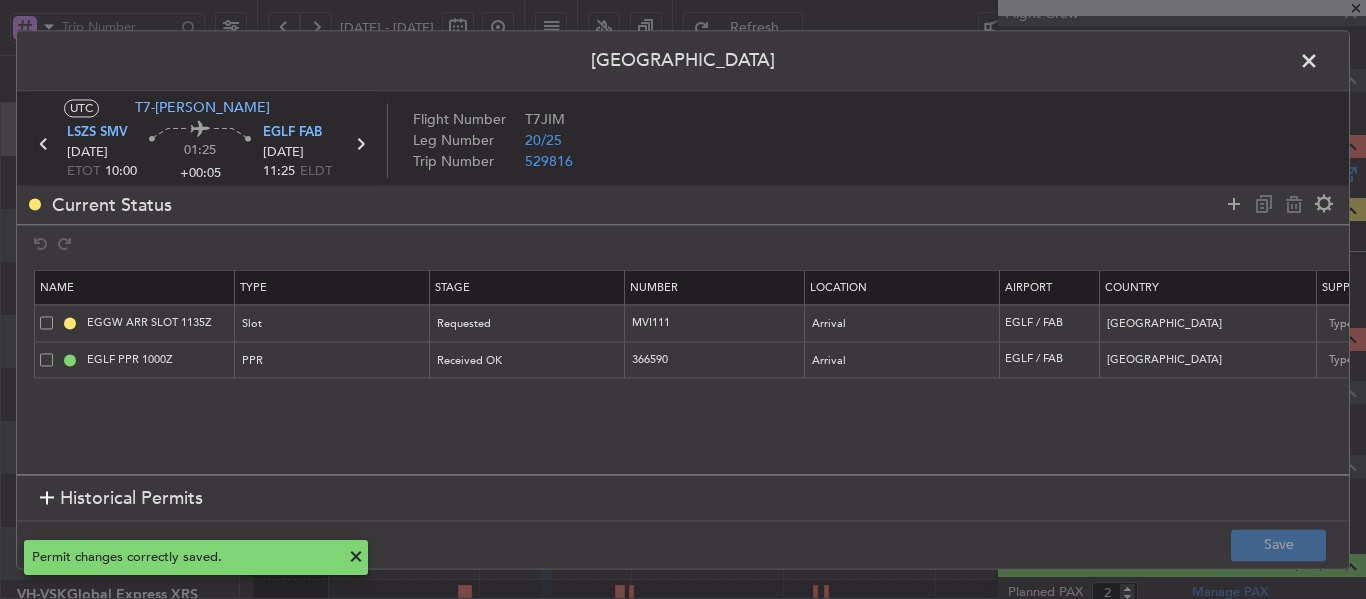click at bounding box center (360, 144) 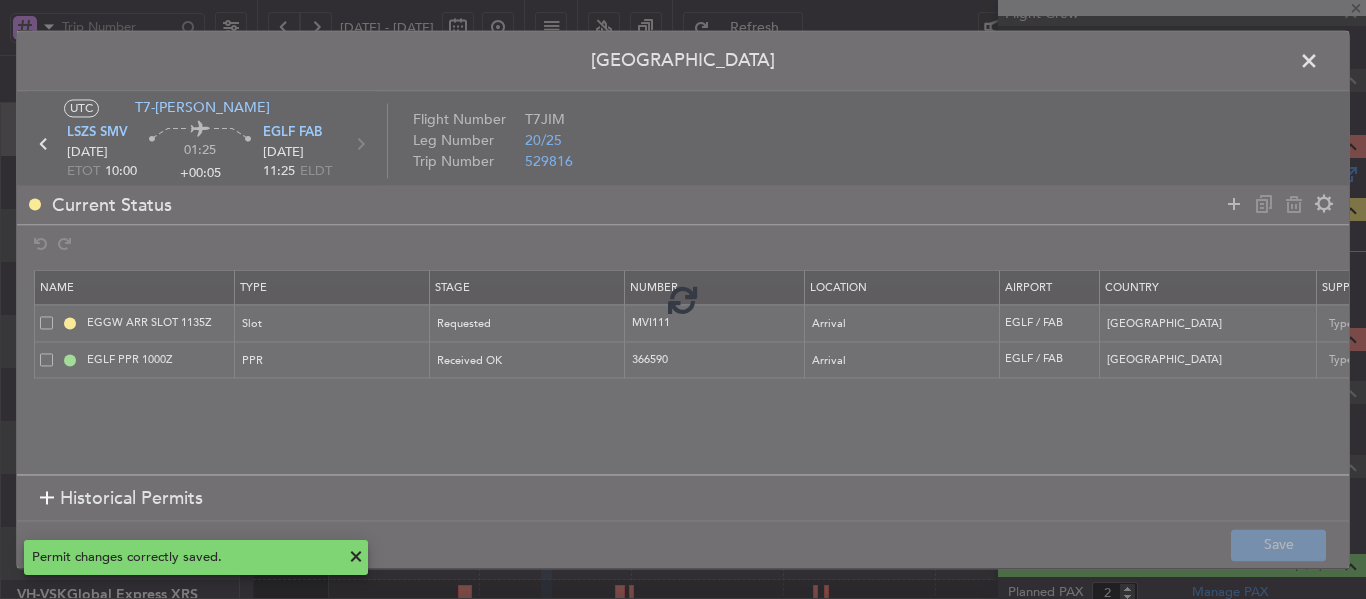 type on "+00:15" 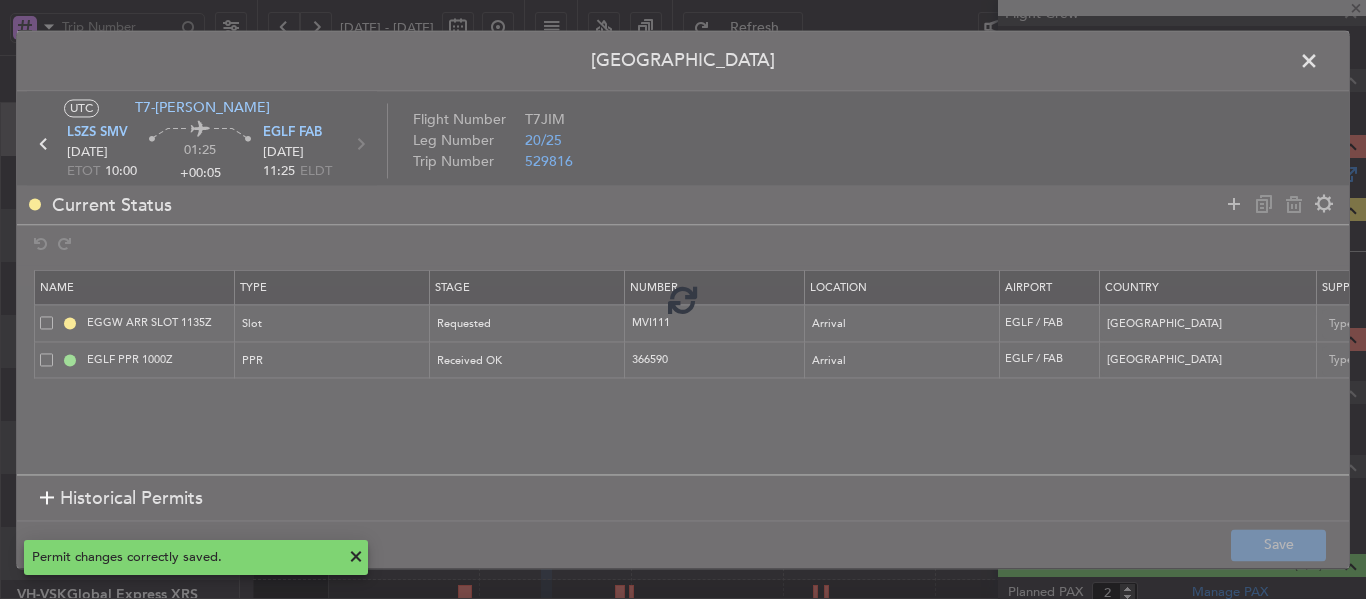 type on "+00:15" 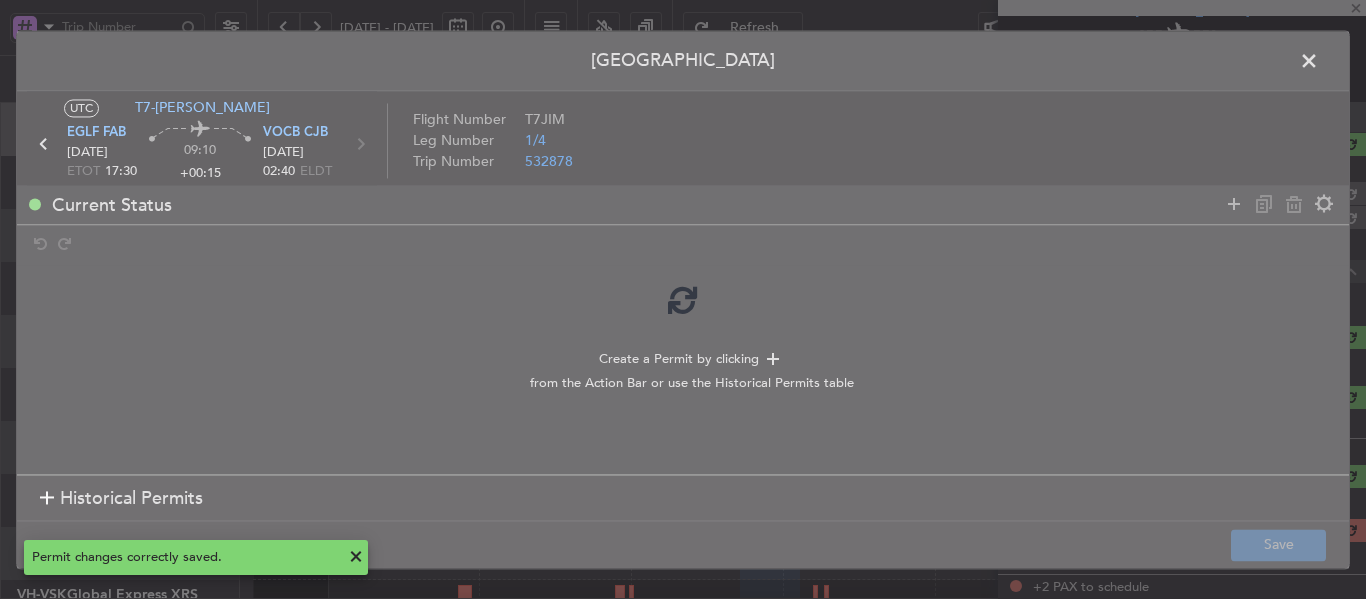 scroll, scrollTop: 345, scrollLeft: 0, axis: vertical 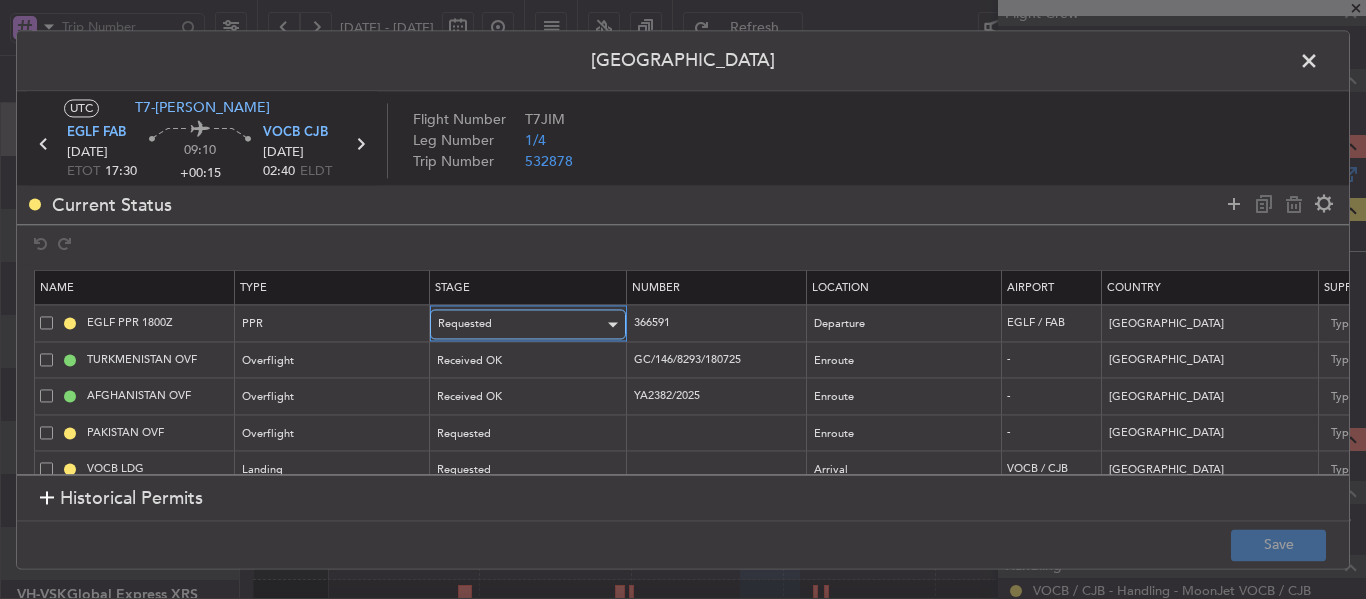 click on "Requested" at bounding box center (521, 325) 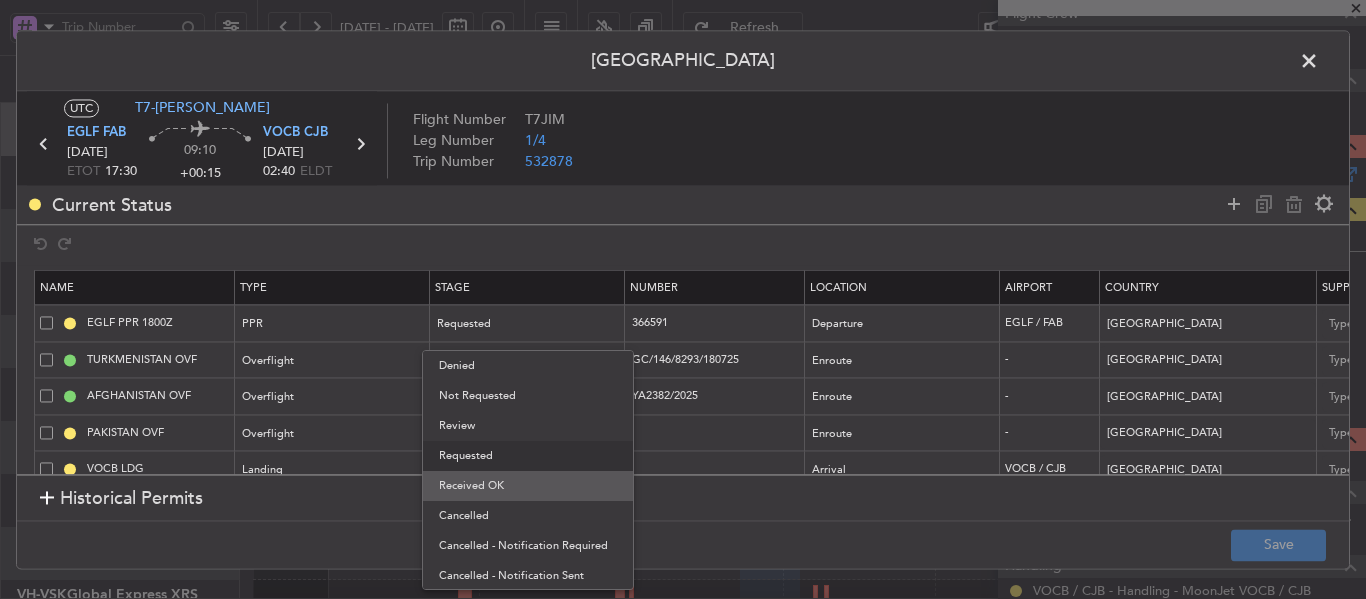 click on "Received OK" at bounding box center [528, 486] 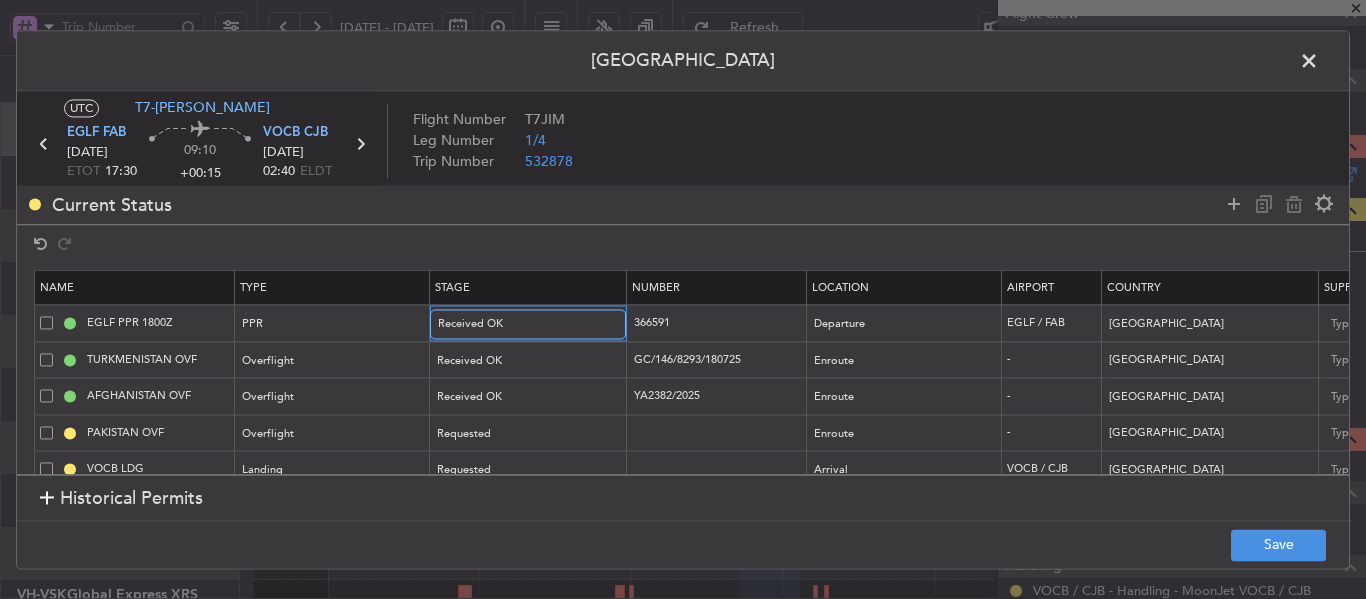 scroll, scrollTop: 0, scrollLeft: 260, axis: horizontal 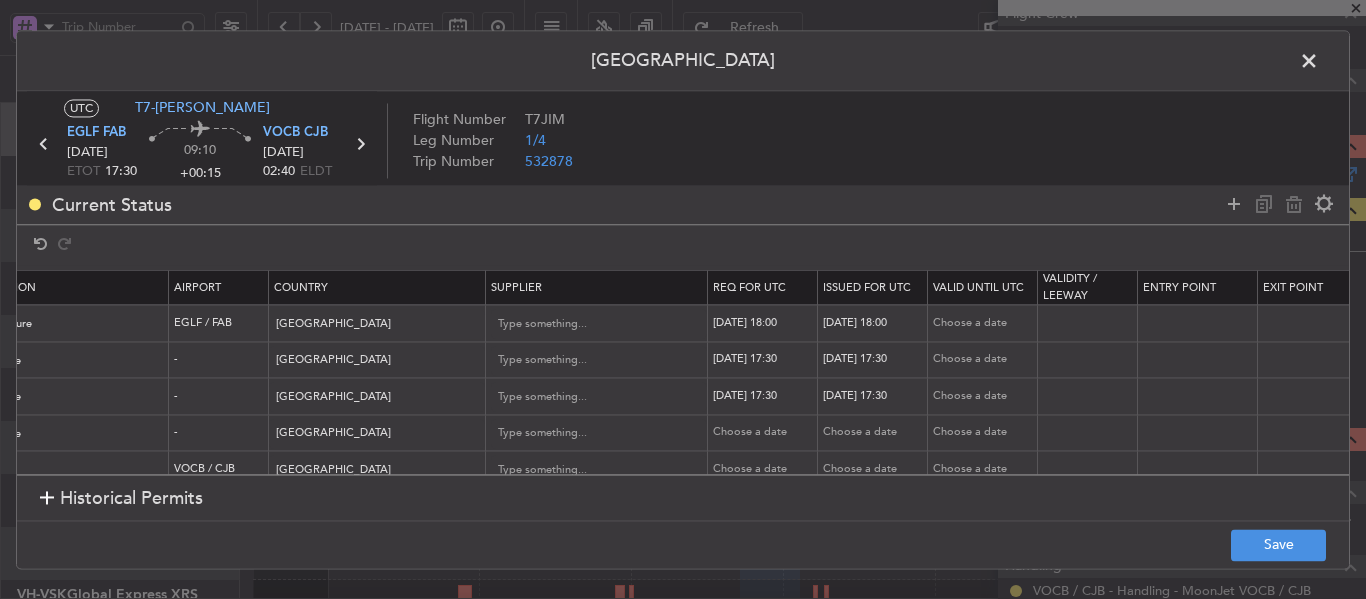 click on "23/07/2025 18:00" at bounding box center (765, 323) 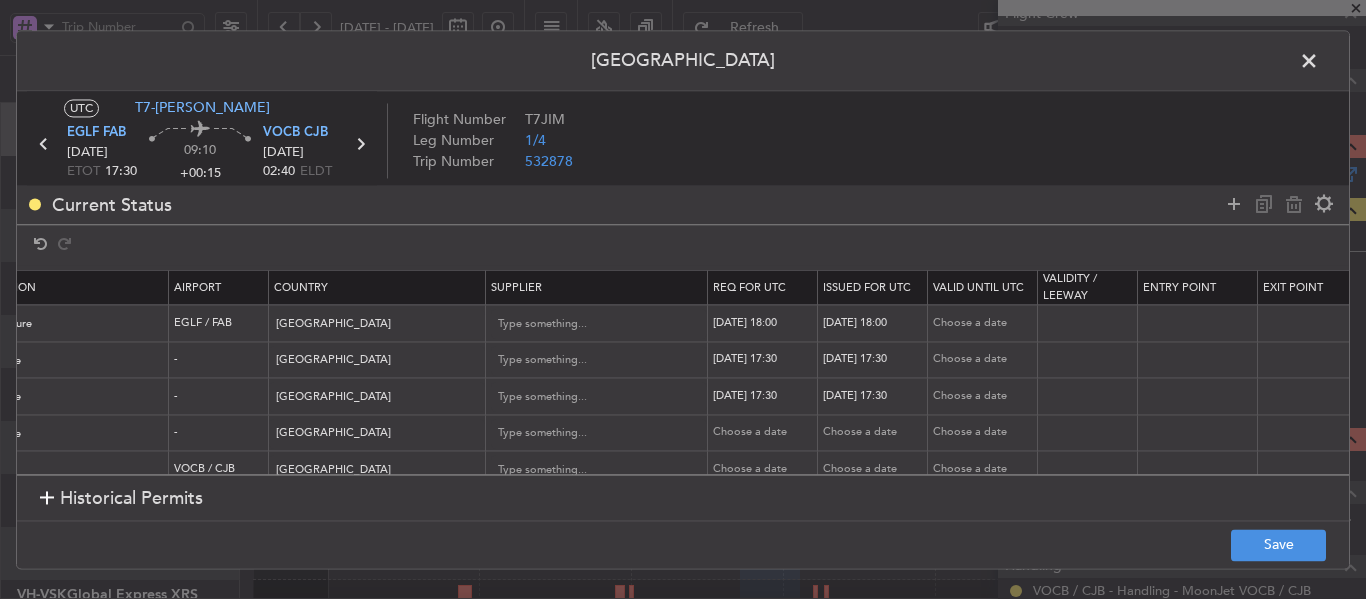 select on "7" 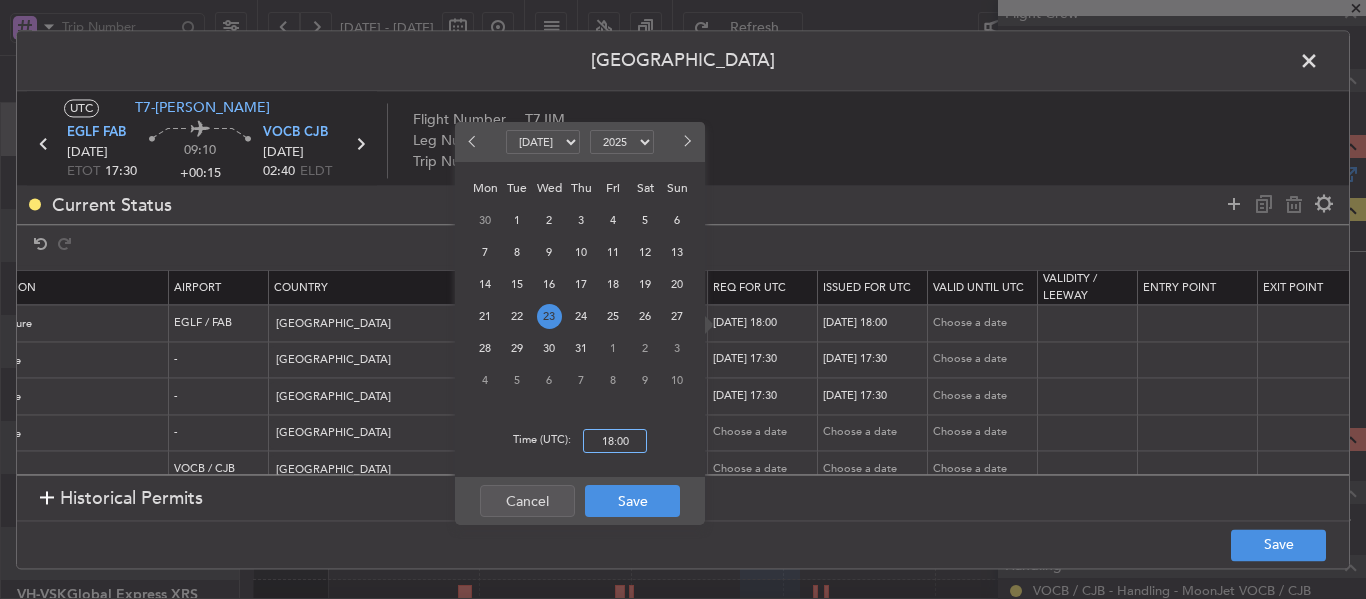 click on "18:00" at bounding box center (615, 441) 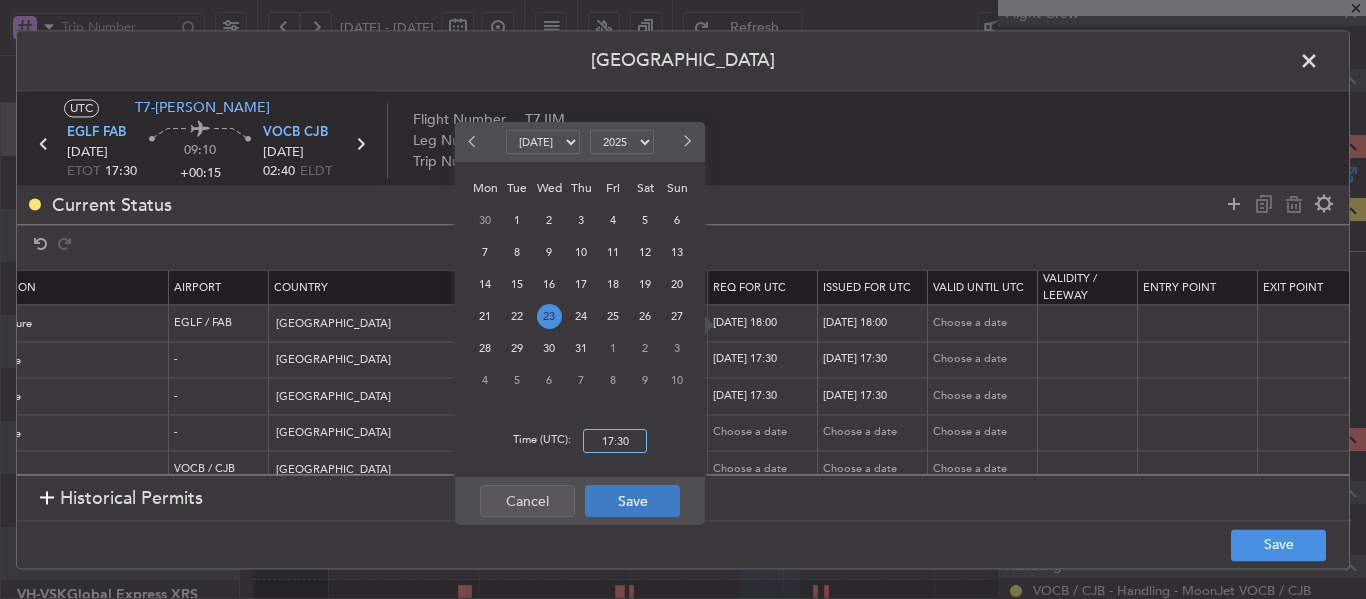 type on "17:30" 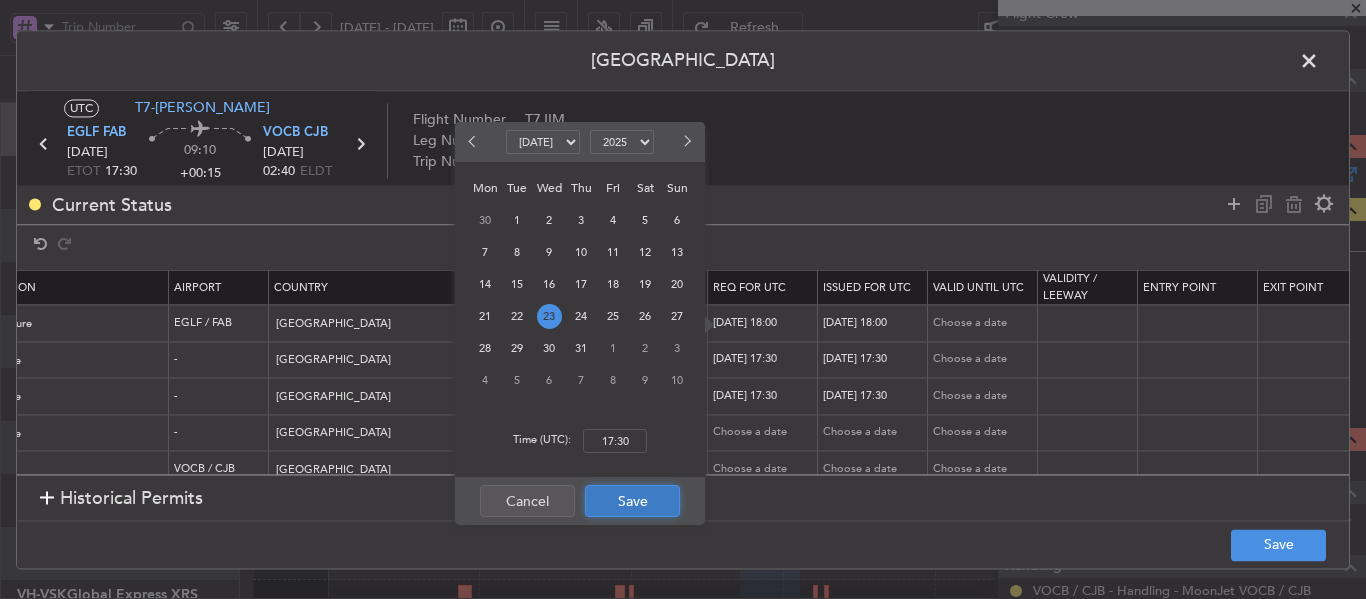 click on "Save" at bounding box center [632, 501] 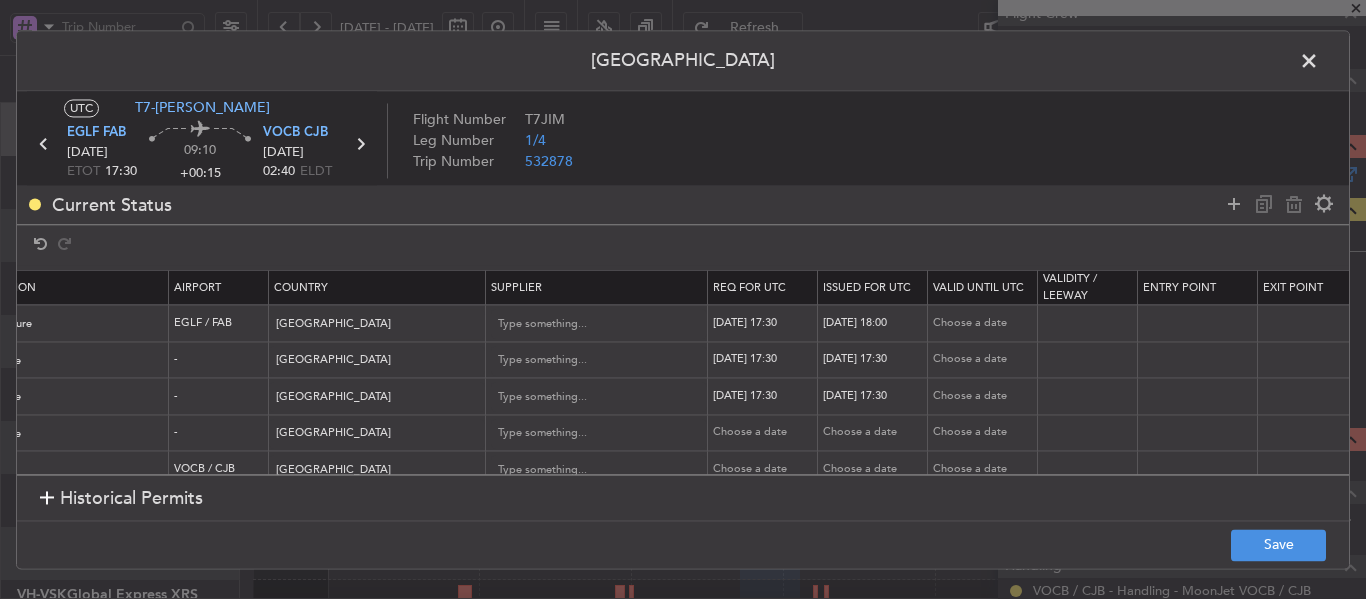 click on "23/07/2025 18:00" at bounding box center [875, 323] 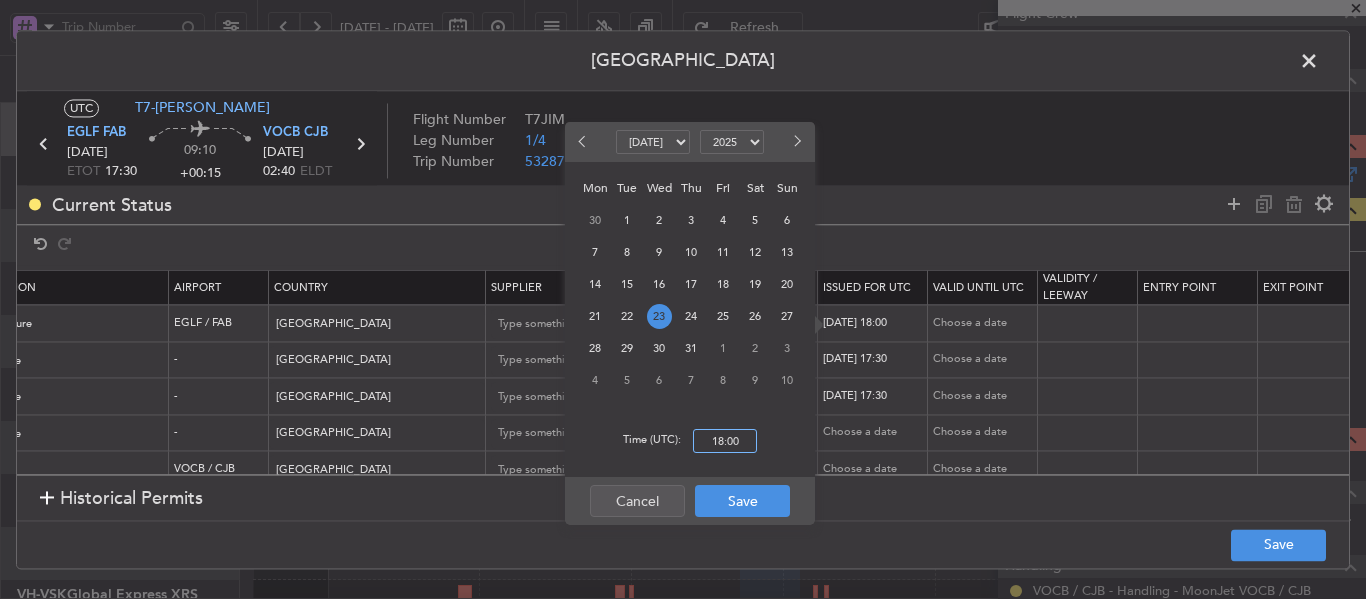 click on "18:00" at bounding box center [725, 441] 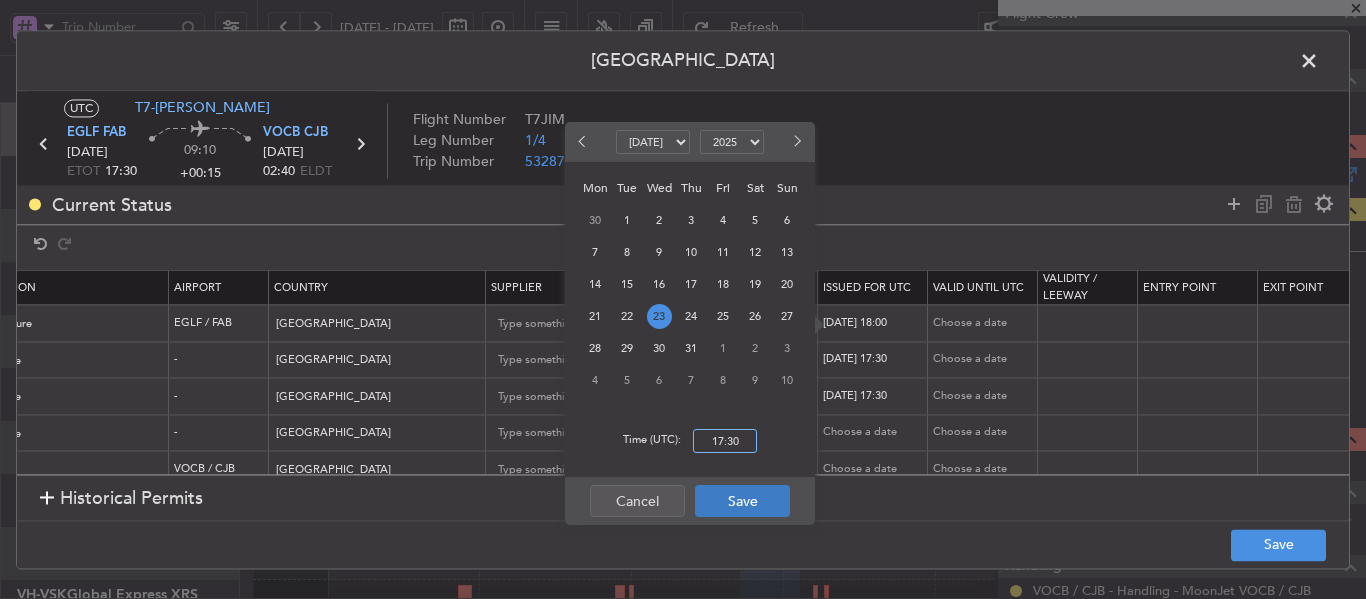 type on "17:30" 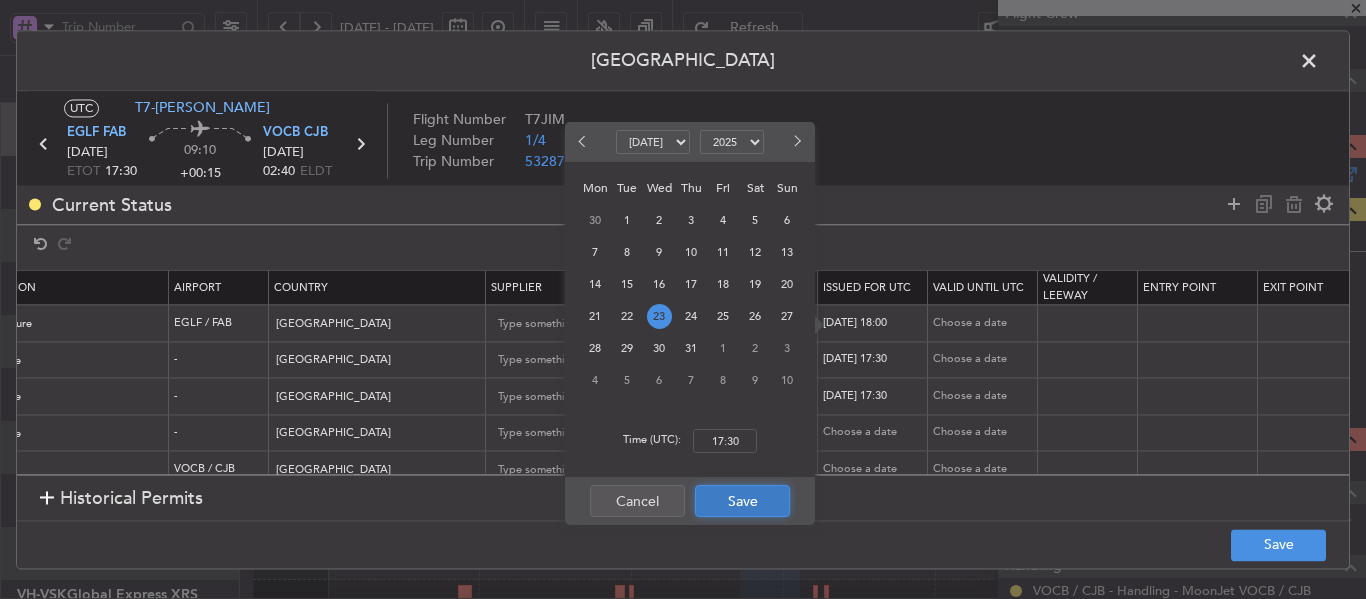 click on "Save" at bounding box center [742, 501] 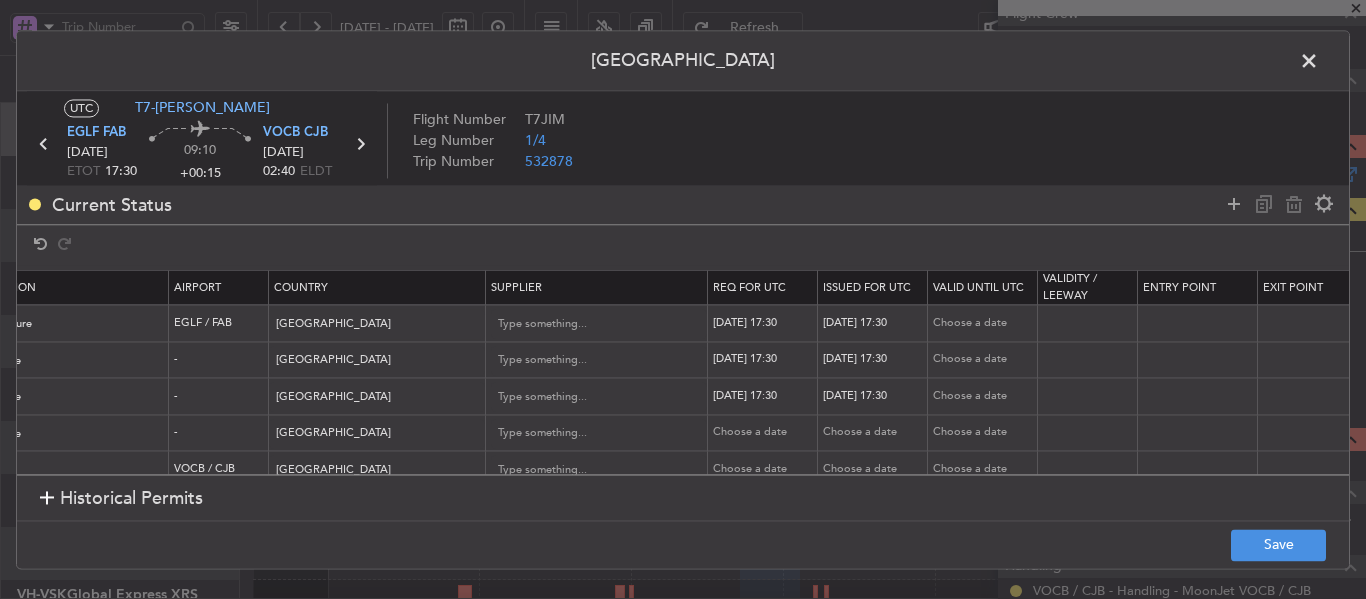 scroll, scrollTop: 0, scrollLeft: 281, axis: horizontal 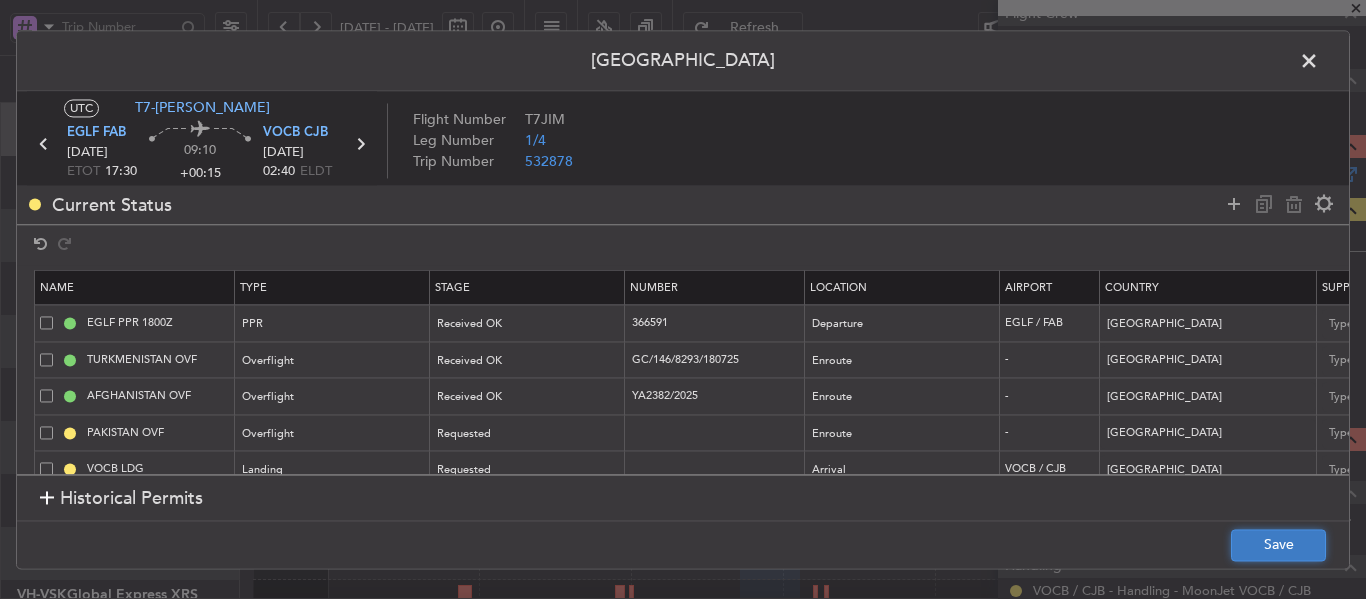 click on "Save" at bounding box center (1278, 545) 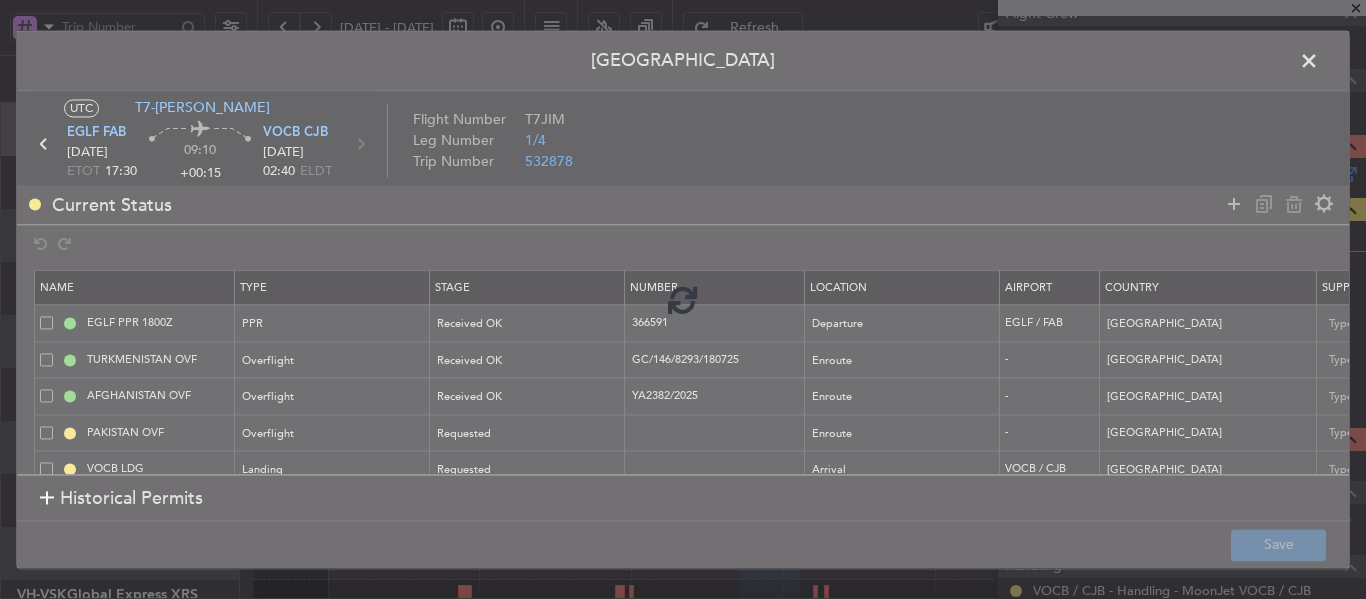 type on "EGLF PPR 1730Z" 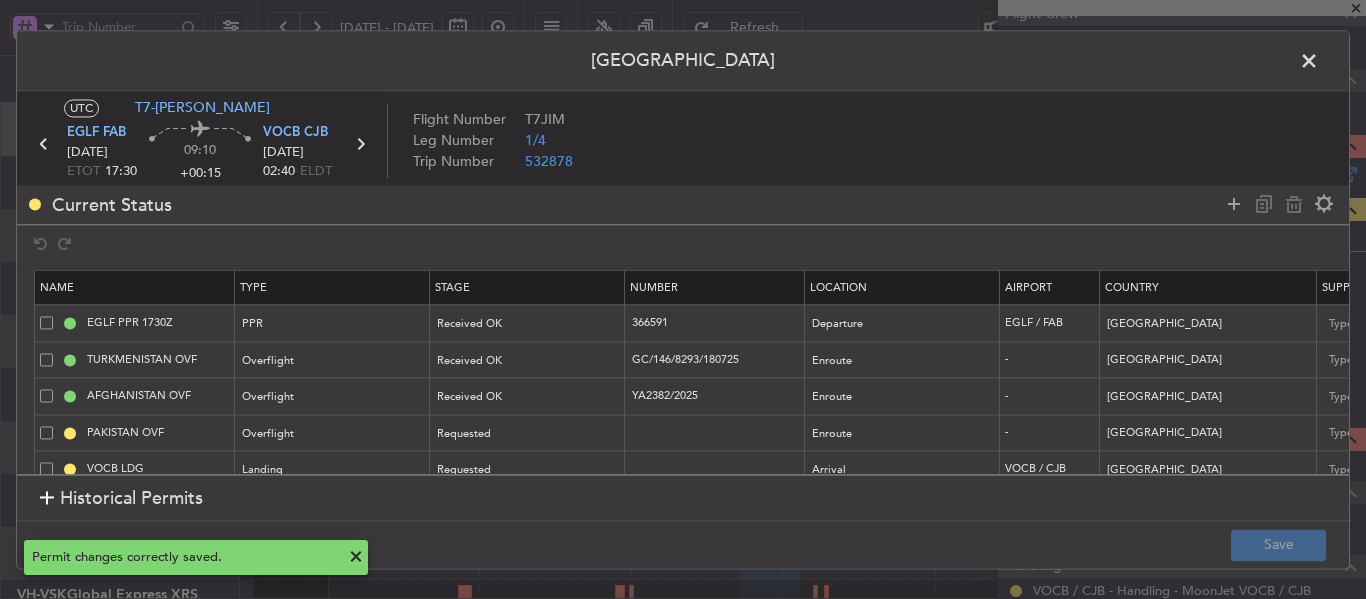 click at bounding box center [1319, 66] 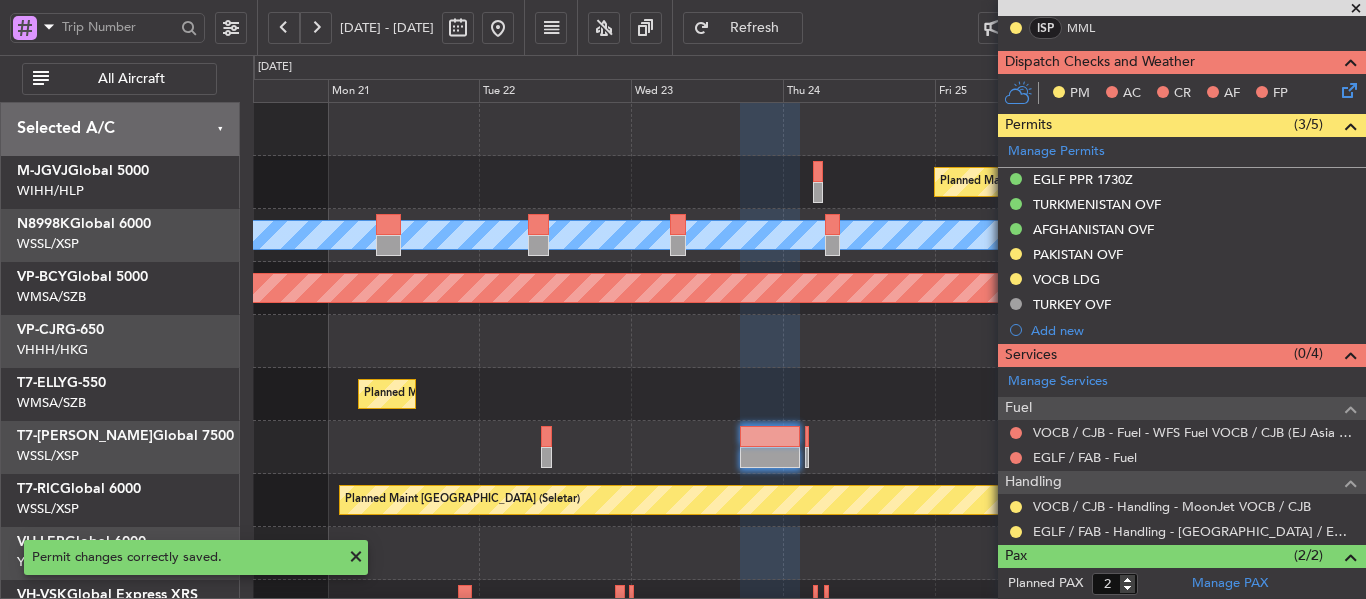 scroll, scrollTop: 520, scrollLeft: 0, axis: vertical 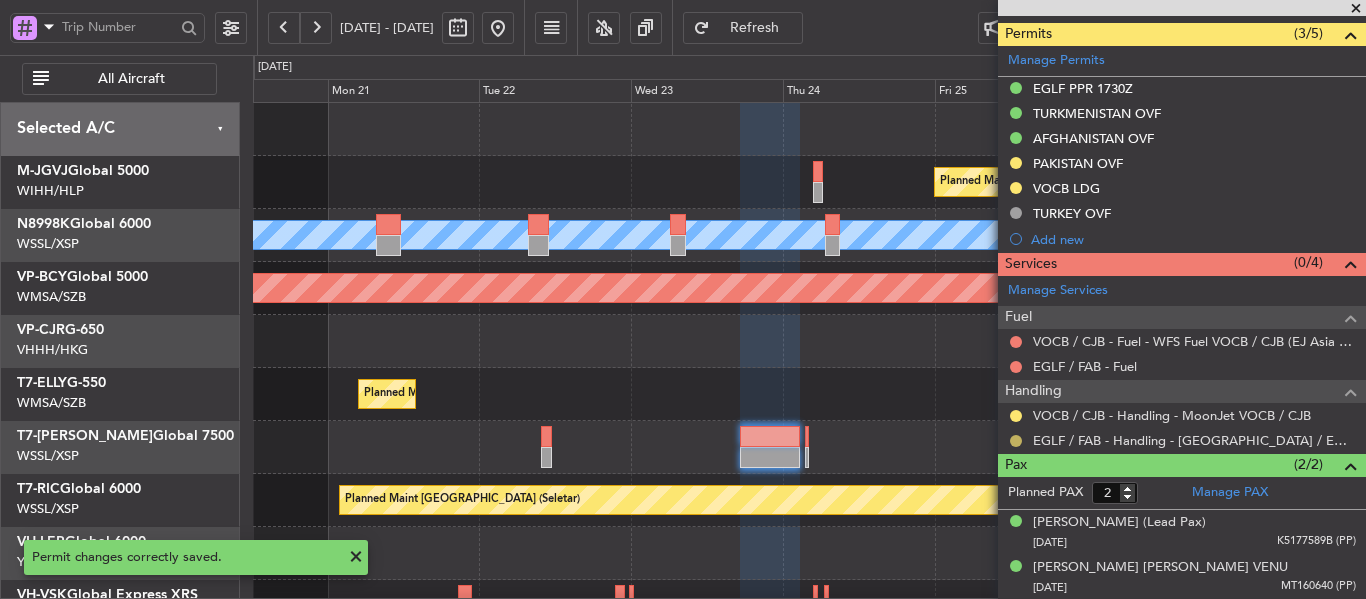 click at bounding box center [1016, 441] 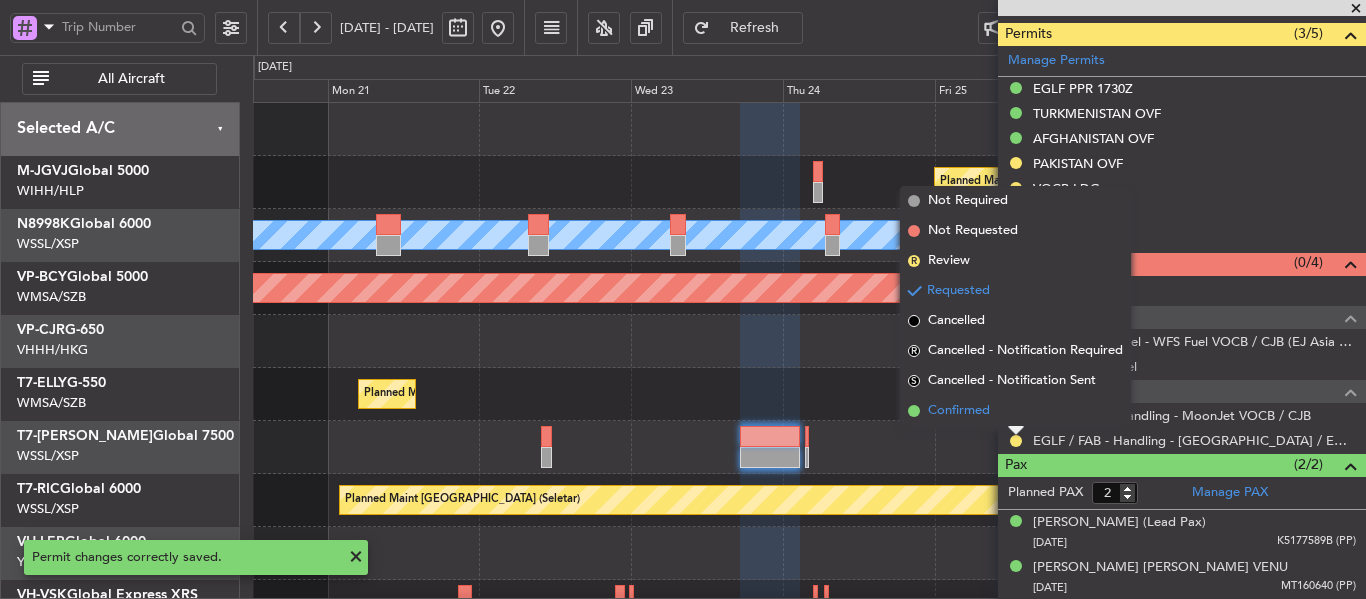 click at bounding box center [914, 411] 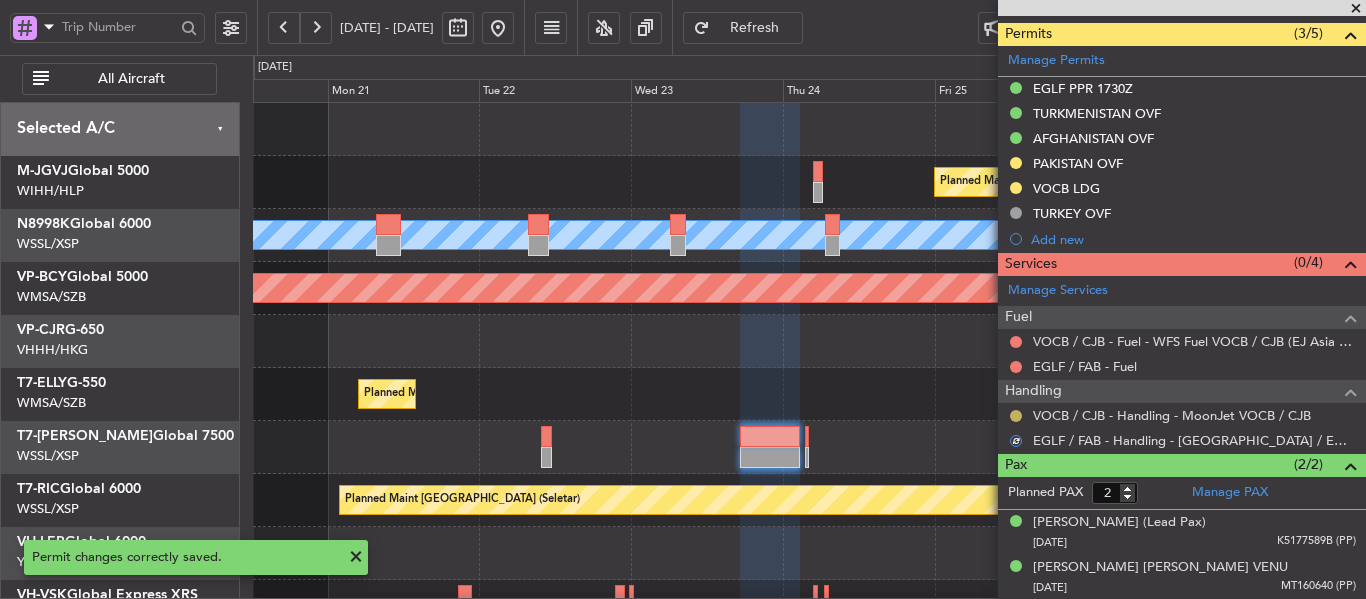 click at bounding box center (1016, 416) 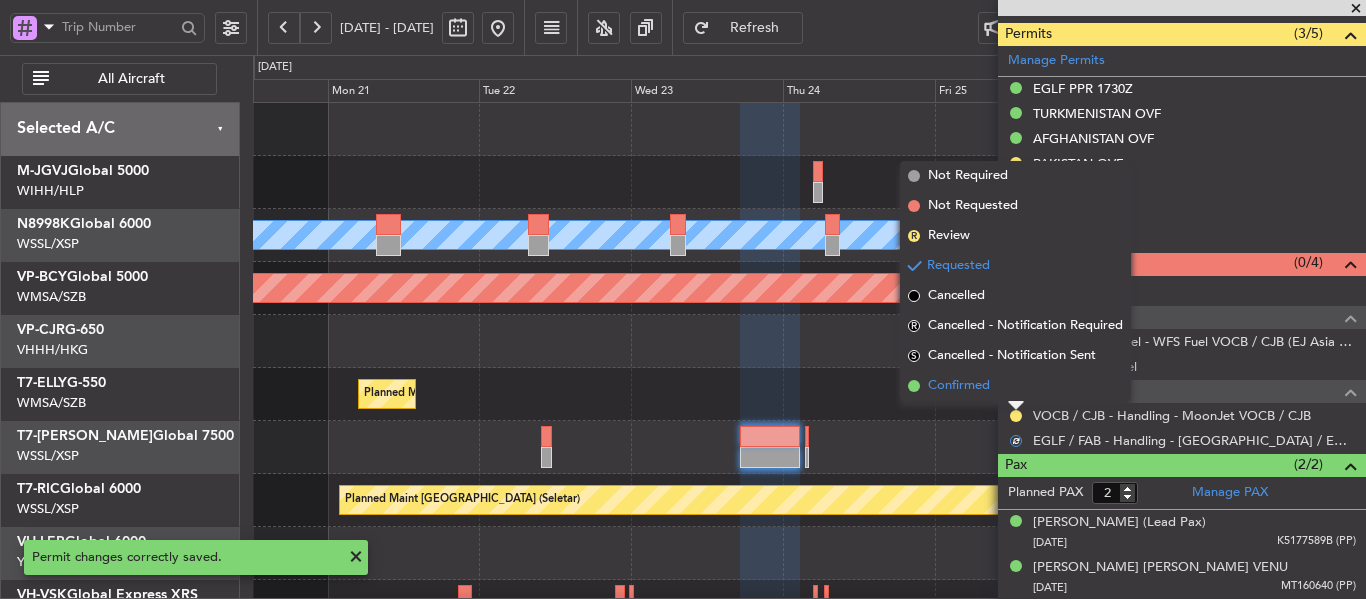 click on "Confirmed" at bounding box center (1015, 386) 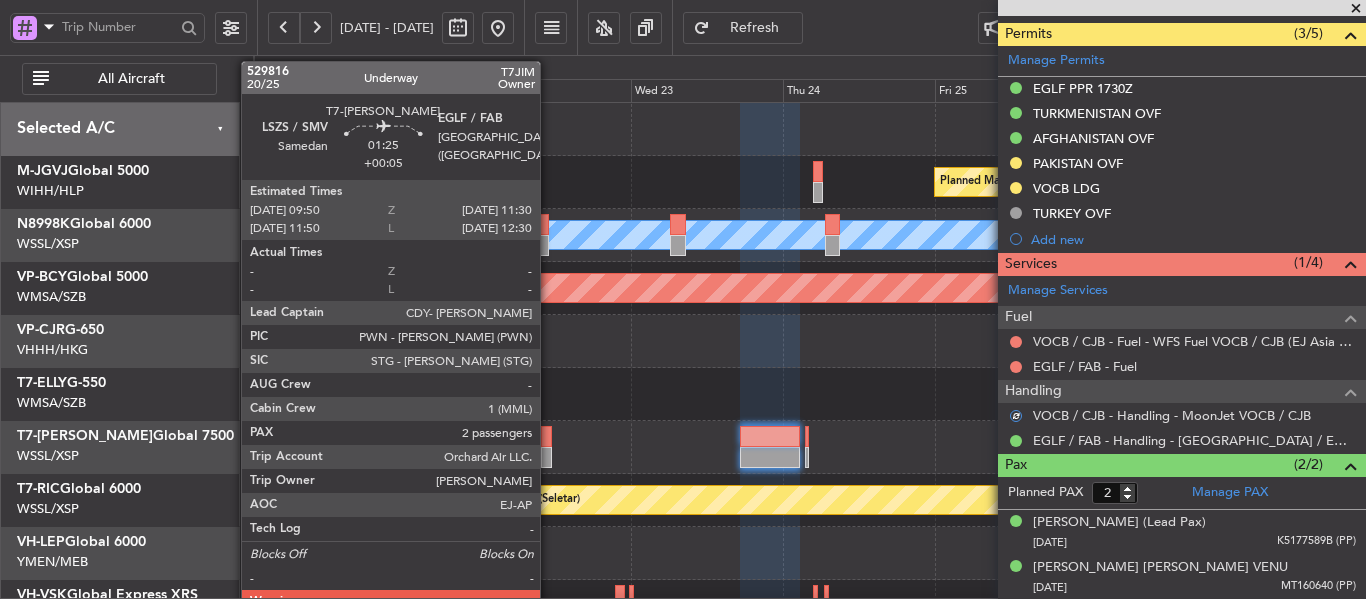 click 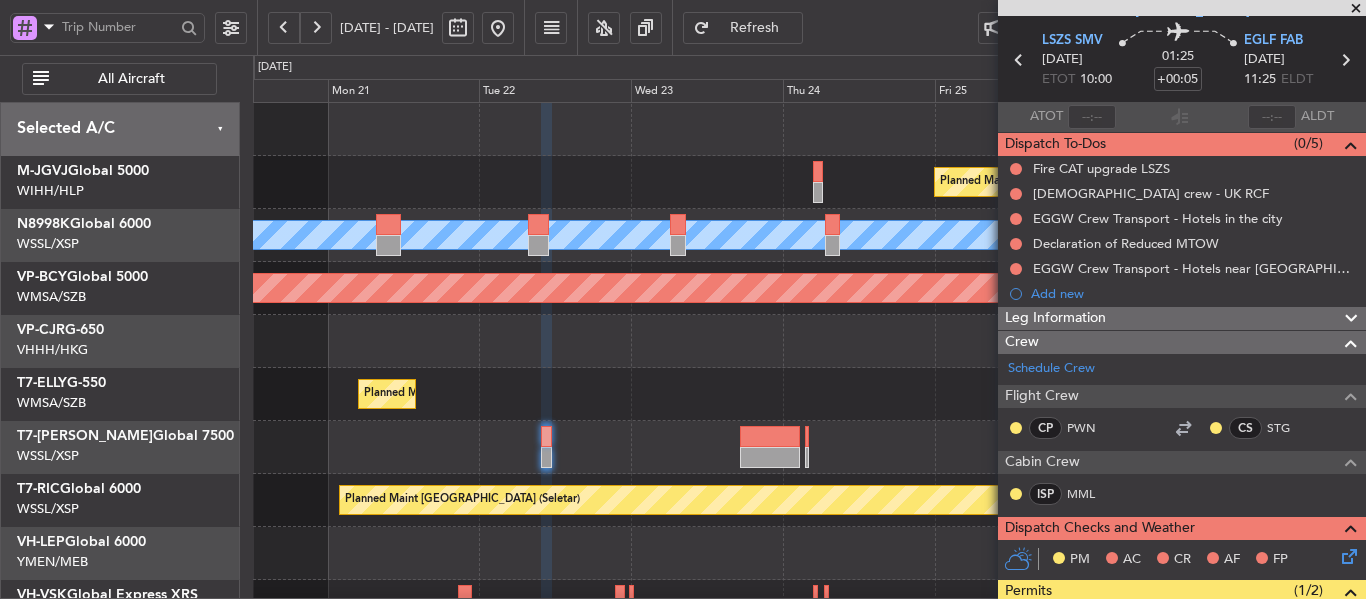 scroll, scrollTop: 545, scrollLeft: 0, axis: vertical 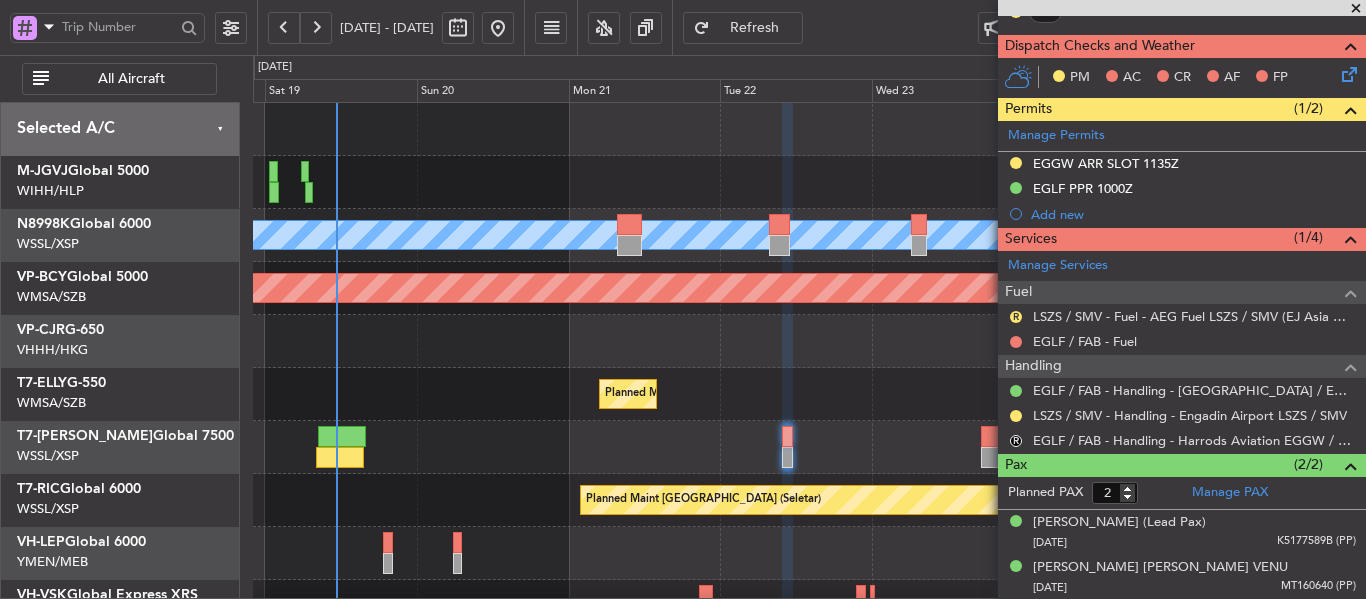 click 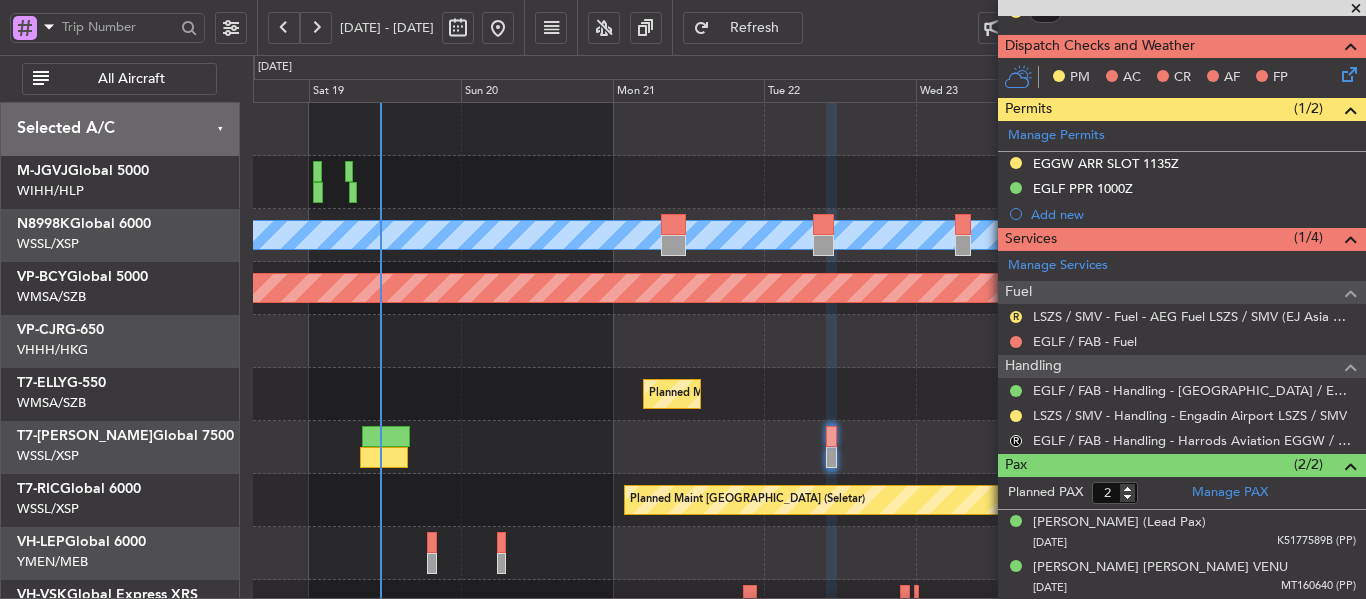 click on "Planned Maint San Jose (Mineta San Jose Intl)
MEL San Jose (Mineta San Jose Intl)" 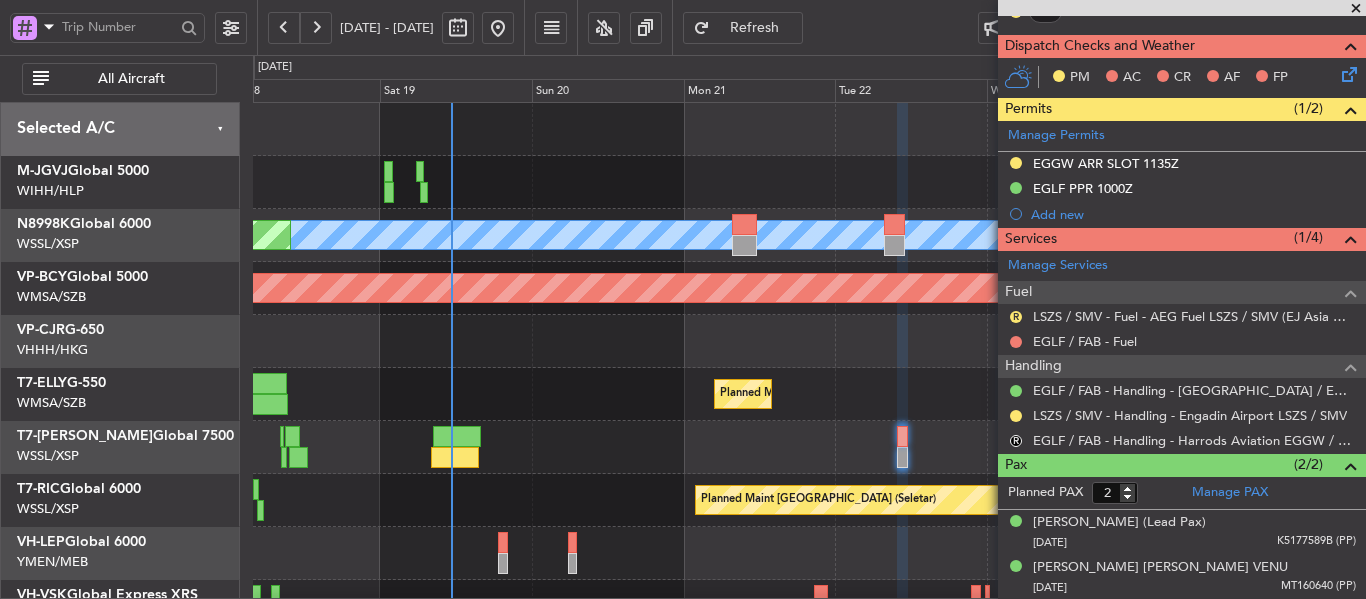 scroll, scrollTop: 44, scrollLeft: 0, axis: vertical 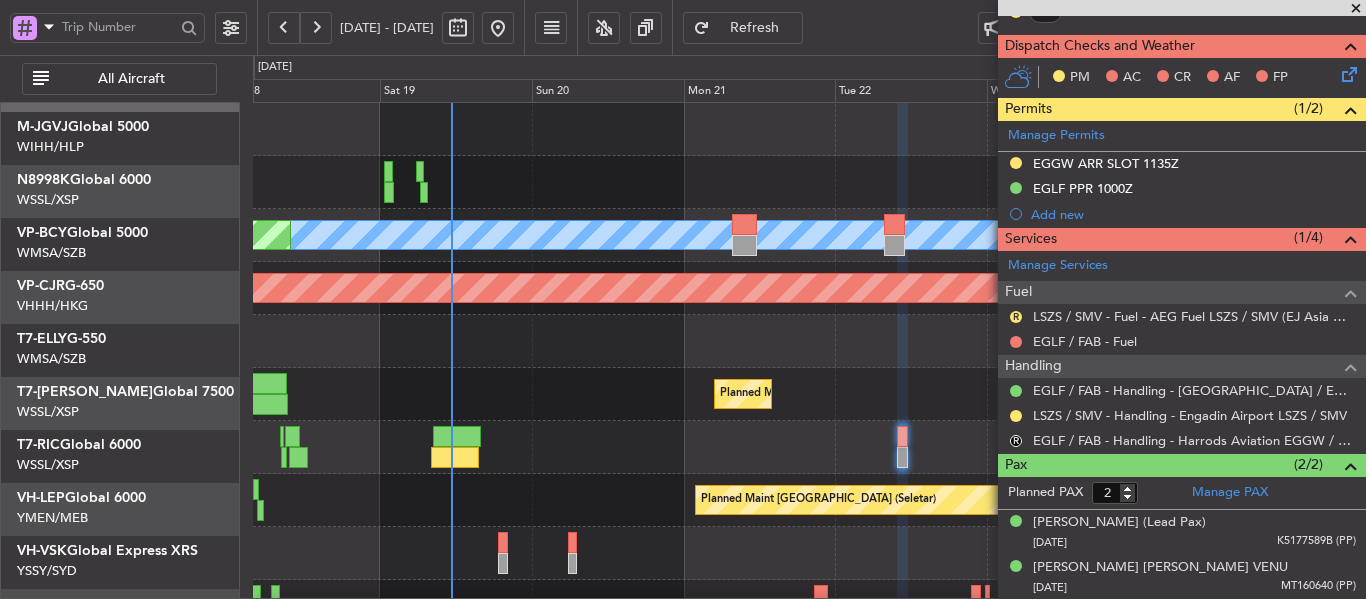 click 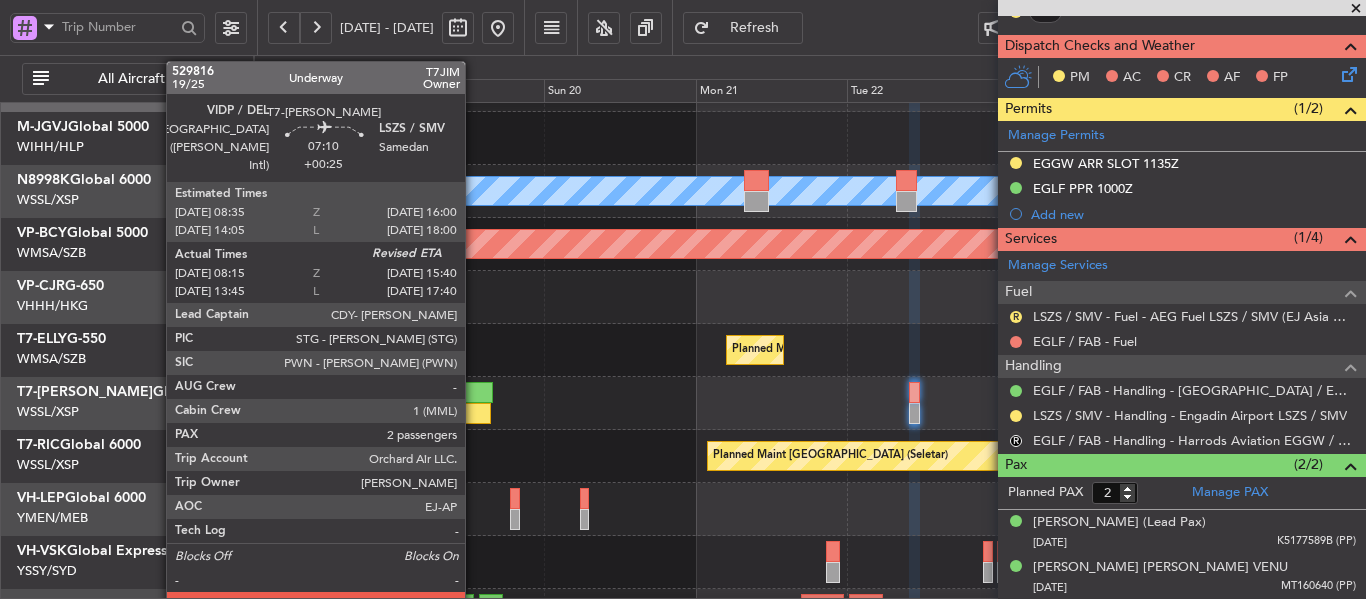 click 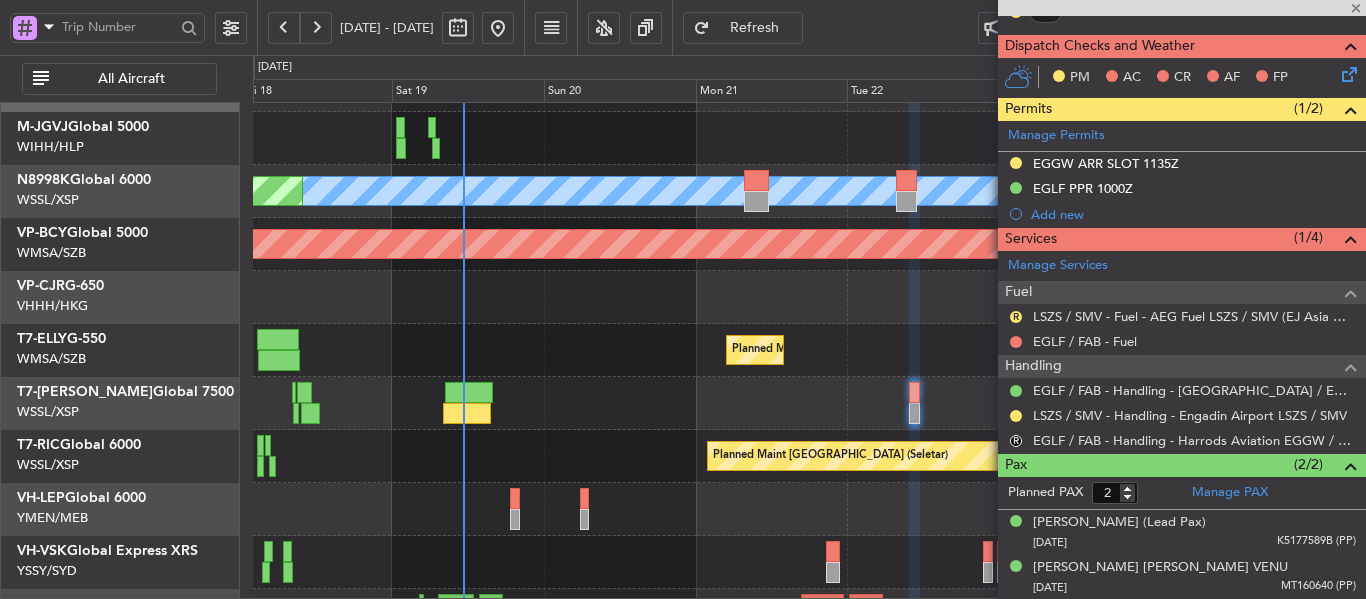 type on "+00:25" 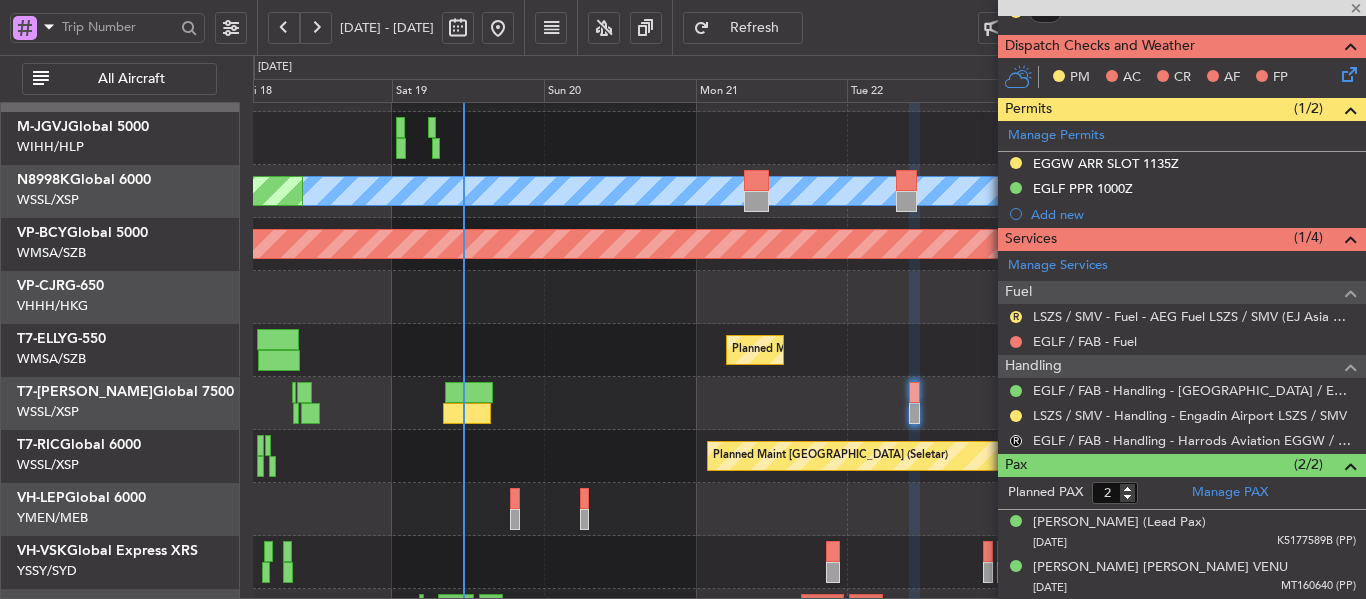 type on "08:25" 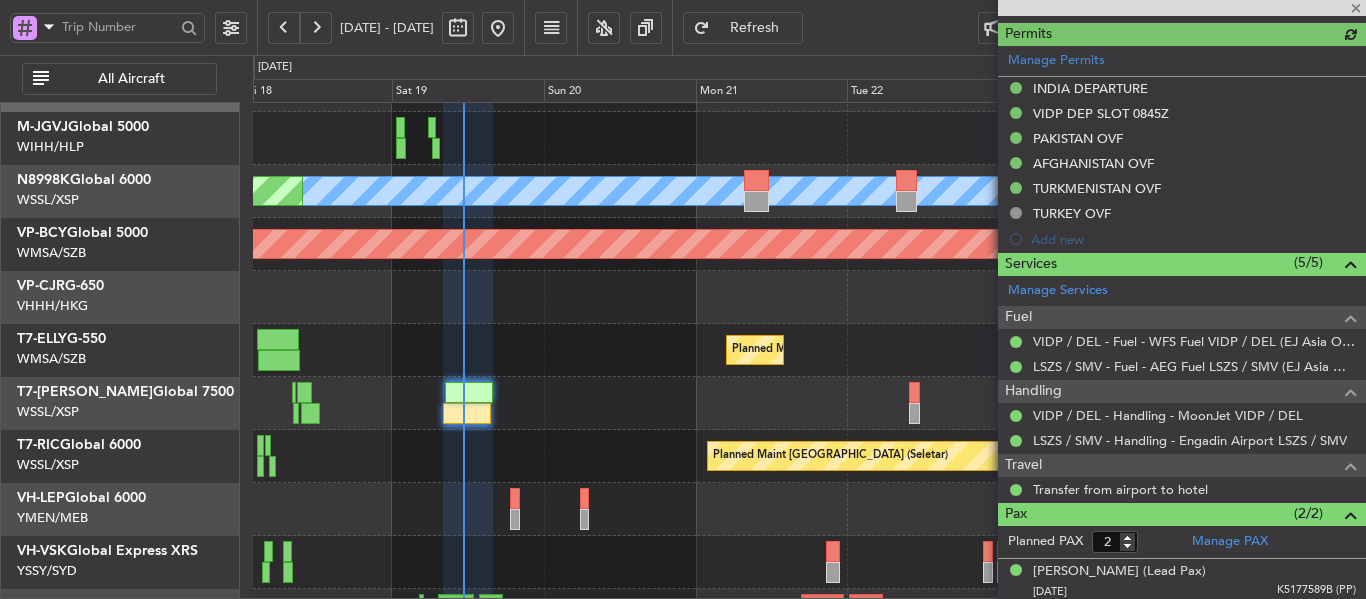 type on "Terry Leung (LEU)" 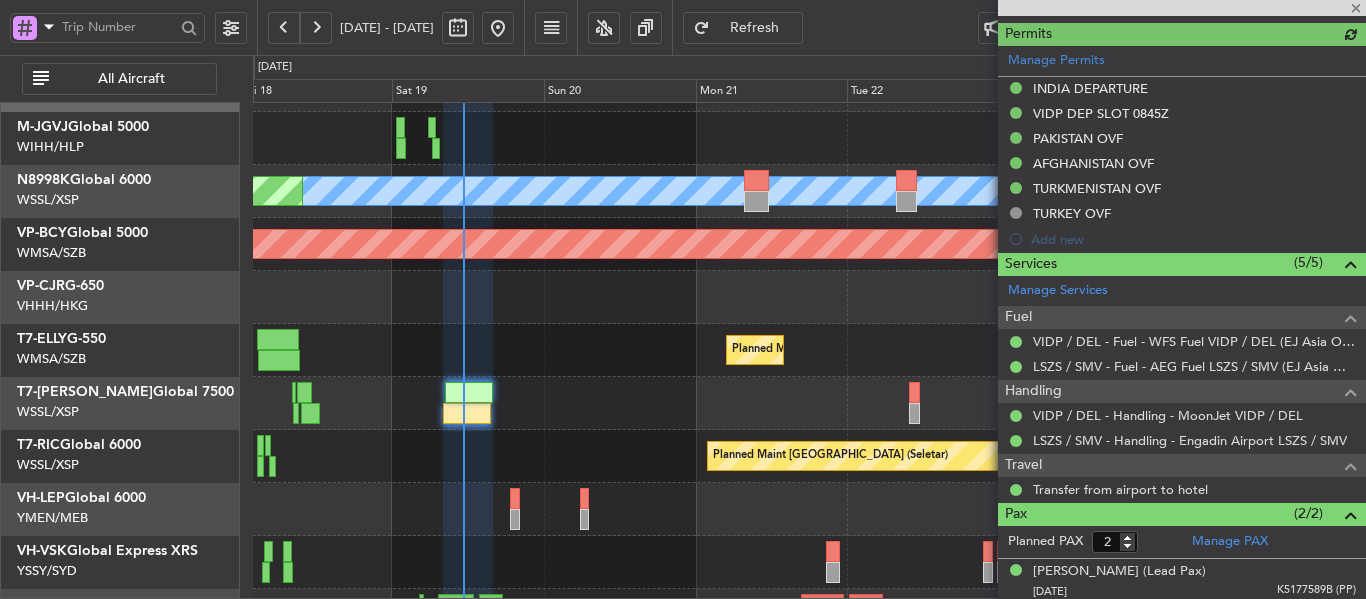 scroll, scrollTop: 695, scrollLeft: 0, axis: vertical 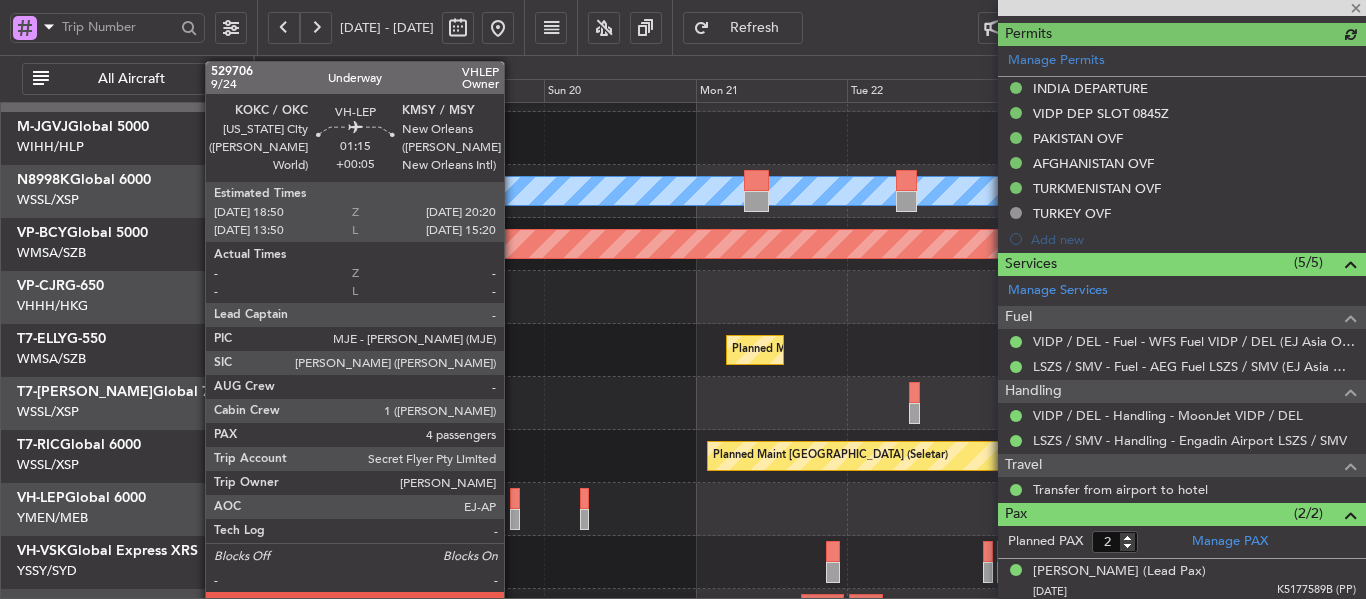 click 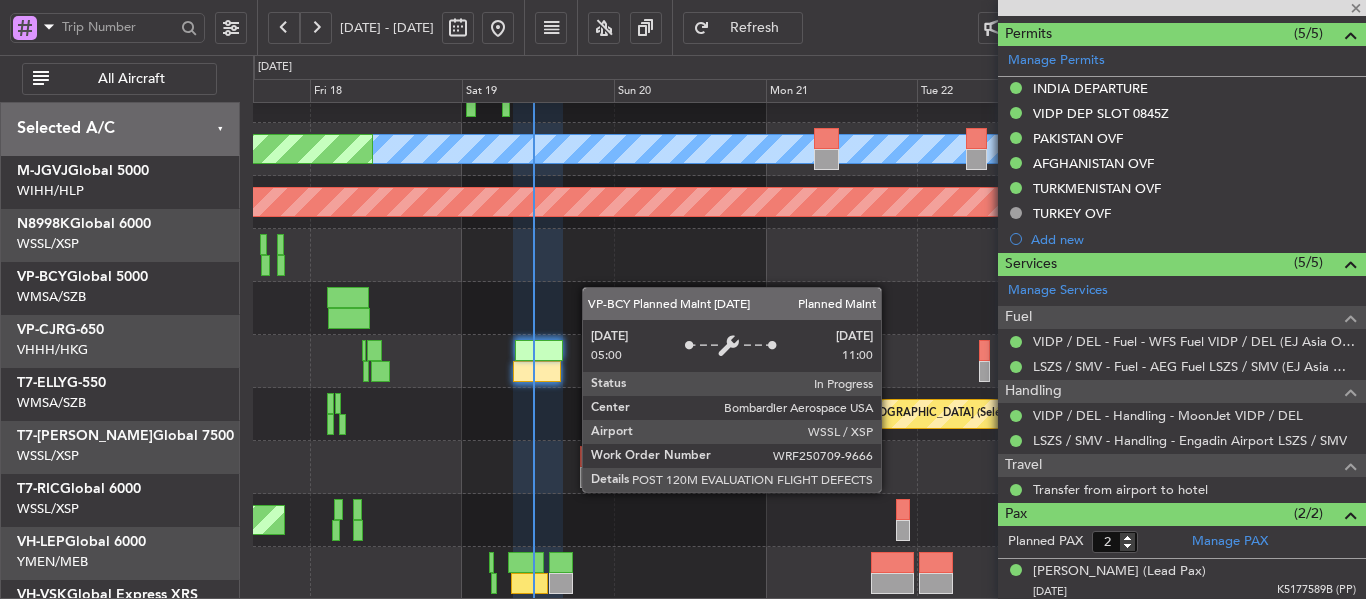 scroll, scrollTop: 86, scrollLeft: 0, axis: vertical 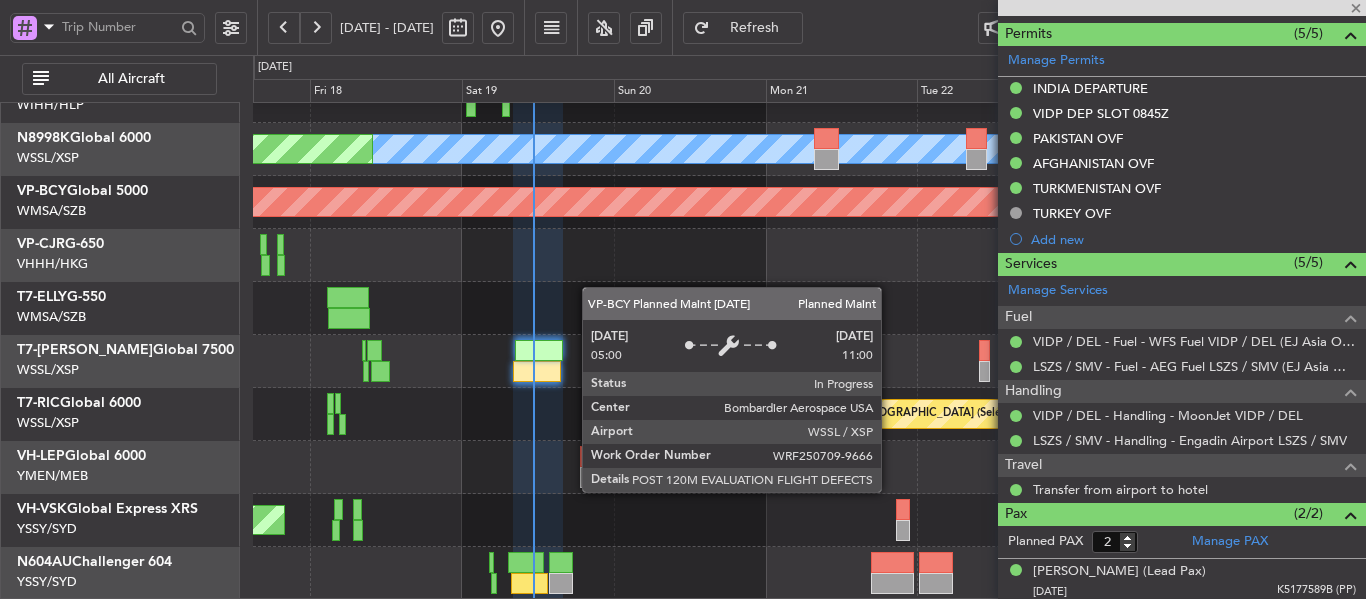 click on "Planned Maint [GEOGRAPHIC_DATA] (Seletar)
[PERSON_NAME]
Planned Maint [GEOGRAPHIC_DATA] (Seletar)
Planned Maint [GEOGRAPHIC_DATA] (Seletar)
[GEOGRAPHIC_DATA][PERSON_NAME] (Mineta [GEOGRAPHIC_DATA][PERSON_NAME])
[PERSON_NAME] San [PERSON_NAME] (Mineta [GEOGRAPHIC_DATA][PERSON_NAME])
Planned Maint Sharjah (Sharjah Intl)
Planned Maint [GEOGRAPHIC_DATA] (Sultan [PERSON_NAME] [PERSON_NAME] - Subang)
[PERSON_NAME] (Sultan [PERSON_NAME] [PERSON_NAME] - Subang)
[PERSON_NAME] (Sultan [PERSON_NAME] [PERSON_NAME] - Subang)
Planned Maint [GEOGRAPHIC_DATA] (Seletar)
Unplanned Maint Sydney ([PERSON_NAME] Intl)" 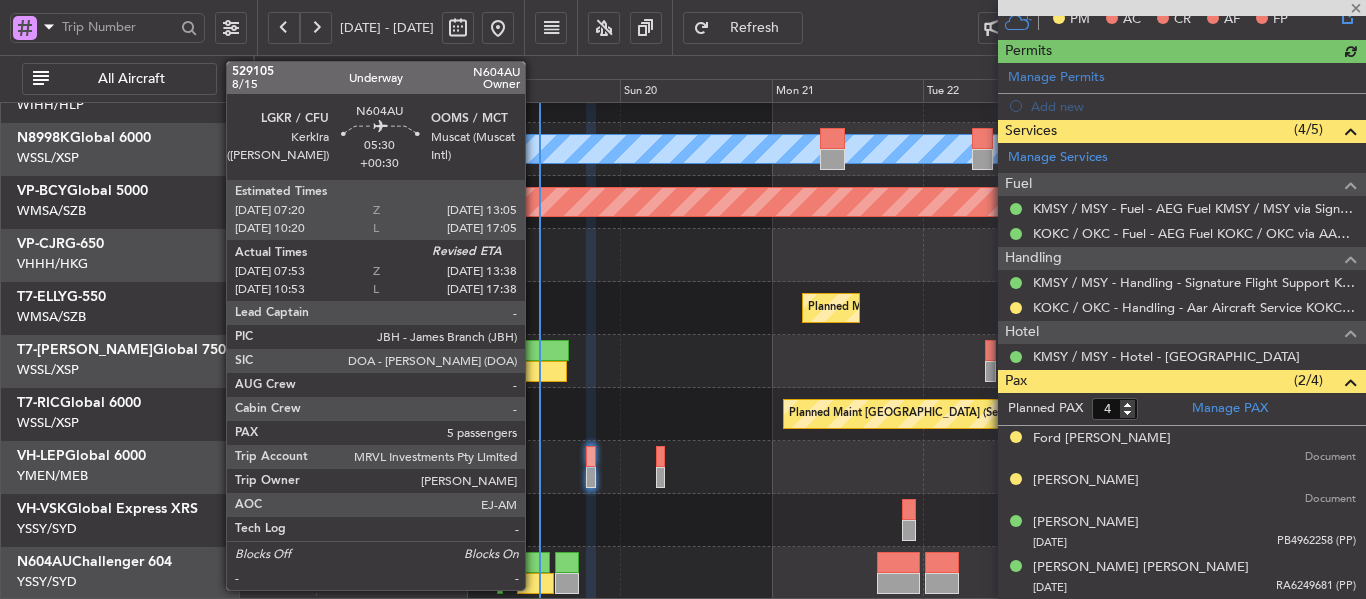 scroll, scrollTop: 528, scrollLeft: 0, axis: vertical 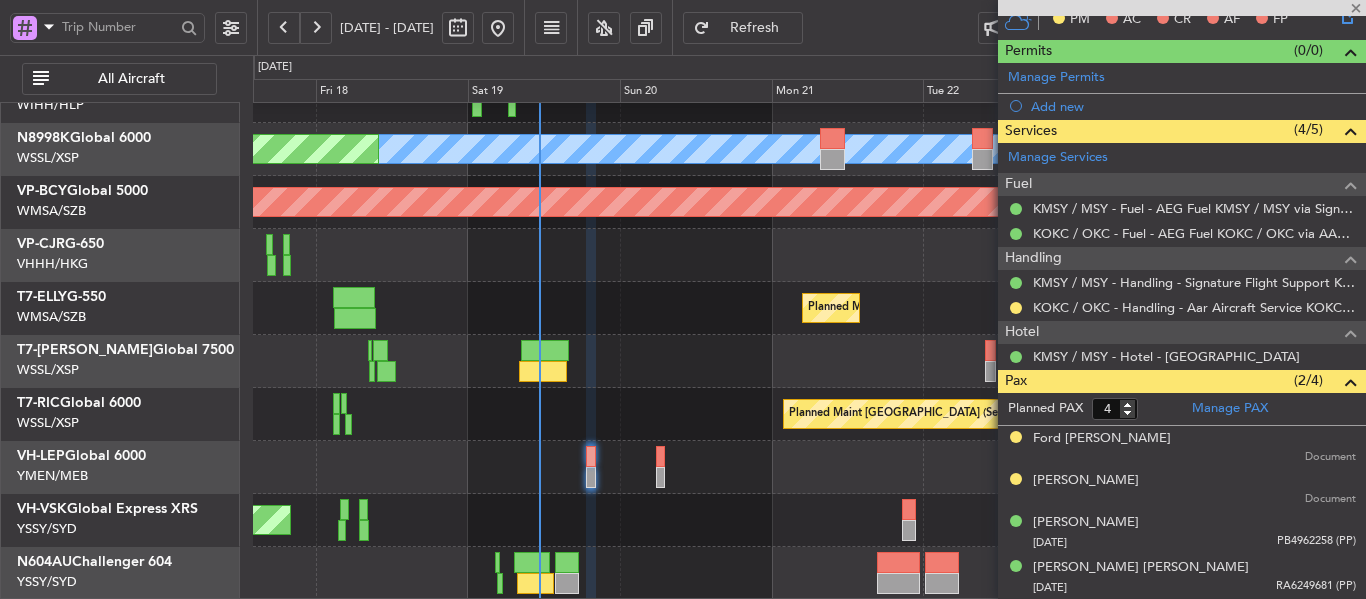 type on "+00:30" 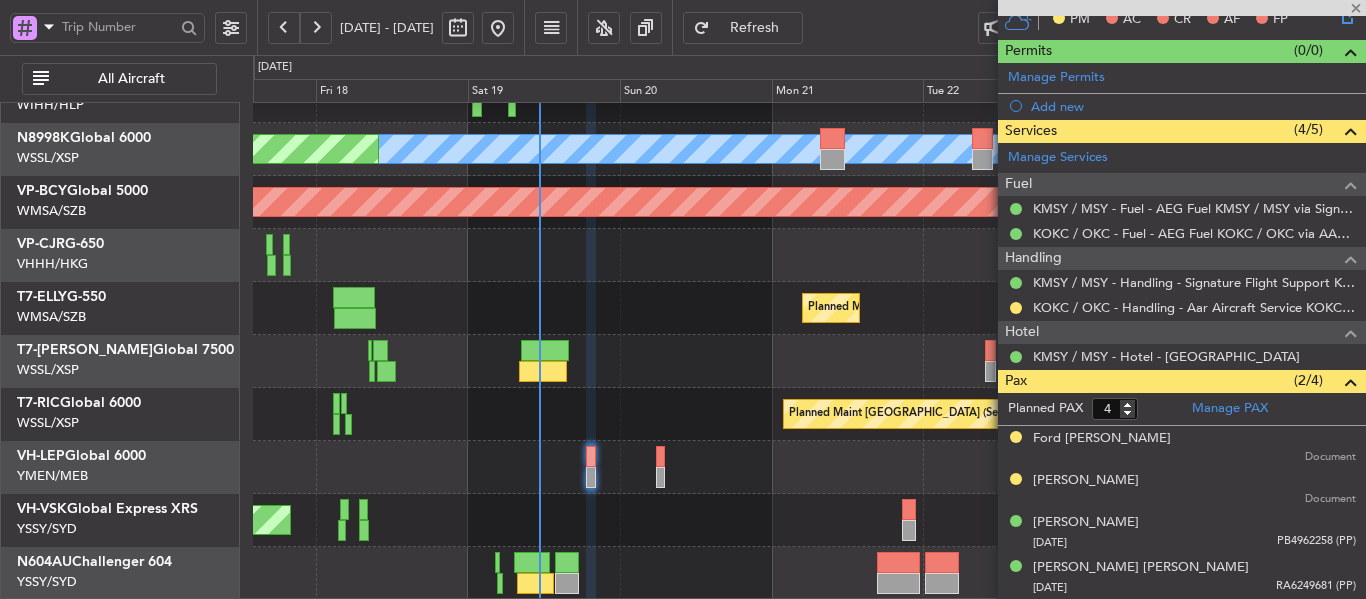 type on "08:03" 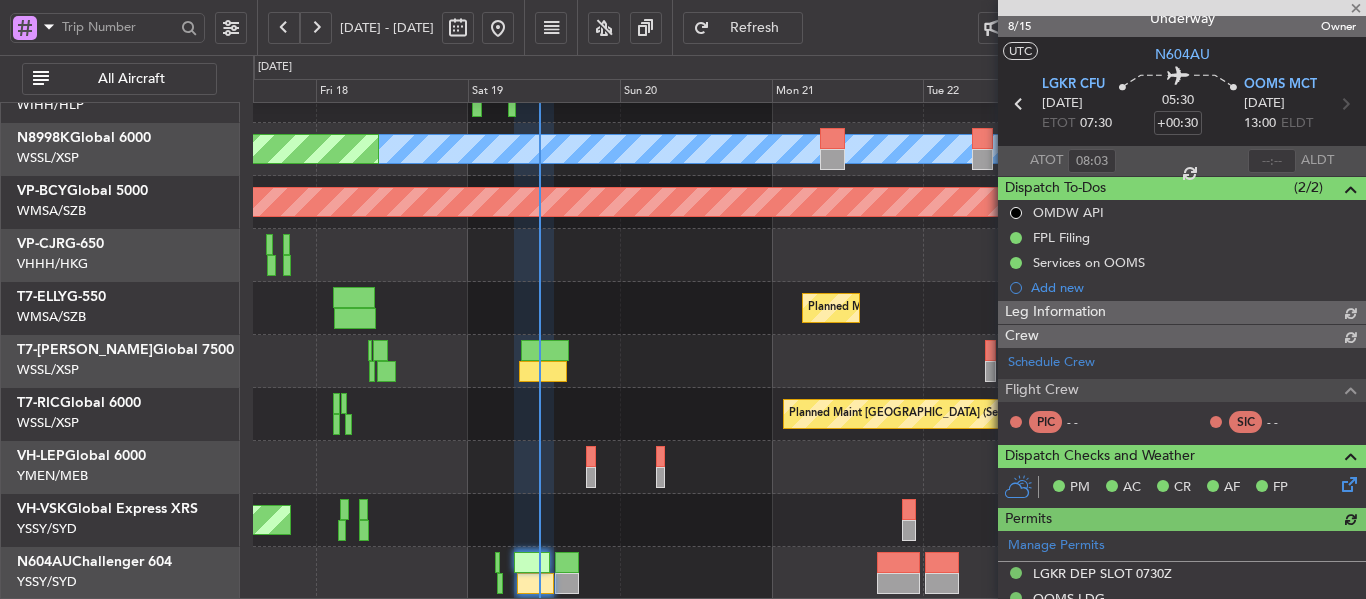 scroll, scrollTop: 0, scrollLeft: 0, axis: both 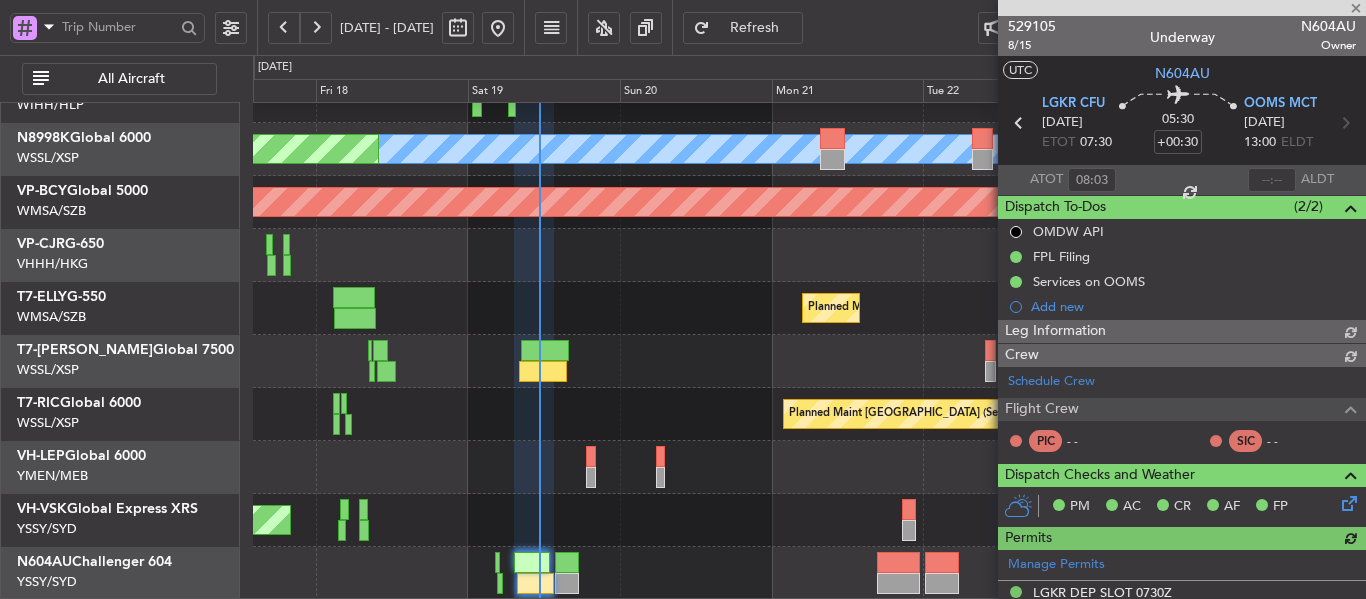 type on "[PERSON_NAME] (EYU)" 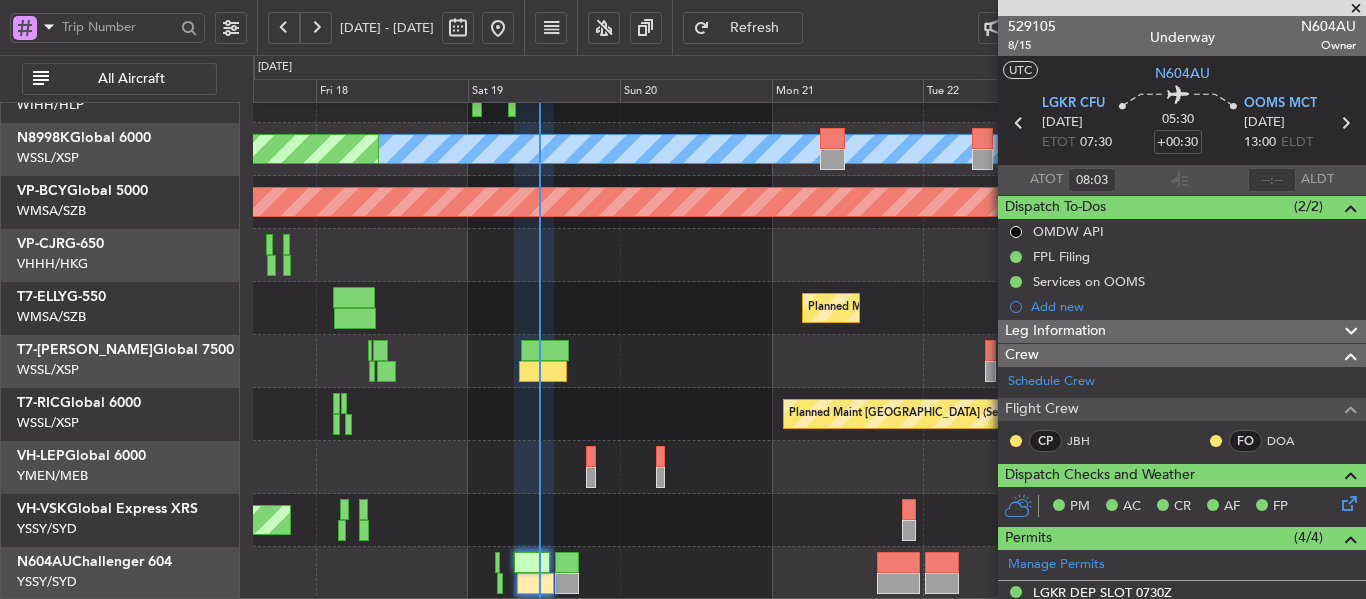 click at bounding box center [1356, 9] 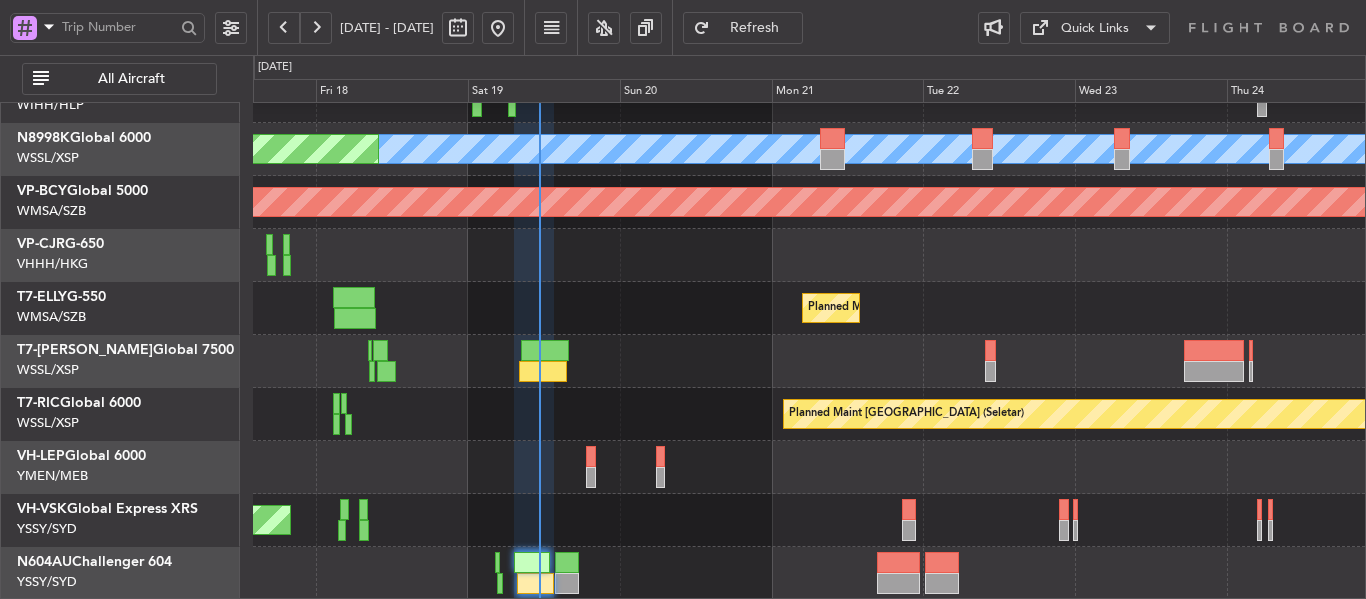type on "0" 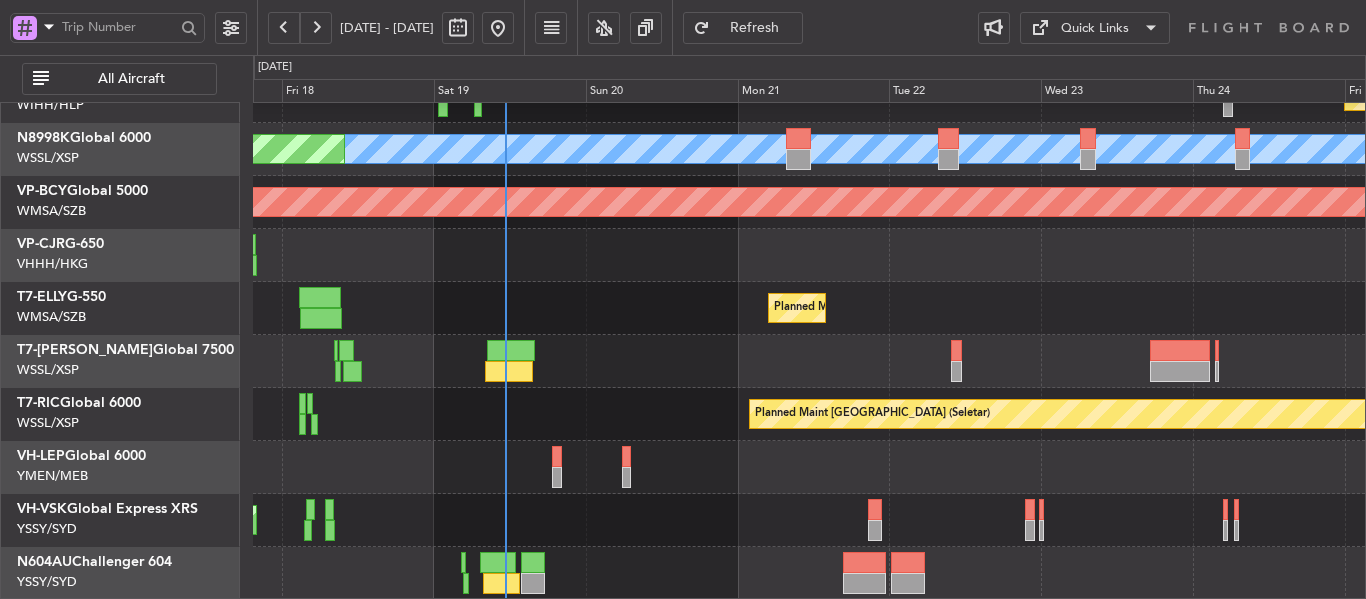 click on "Planned Maint [GEOGRAPHIC_DATA] (Seletar)
[PERSON_NAME]
Planned Maint [GEOGRAPHIC_DATA] (Seletar)
Planned Maint [GEOGRAPHIC_DATA] (Seletar)
[GEOGRAPHIC_DATA][PERSON_NAME] (Mineta [GEOGRAPHIC_DATA][PERSON_NAME])
[PERSON_NAME] San [PERSON_NAME] (Mineta [GEOGRAPHIC_DATA][PERSON_NAME])
Planned Maint Sharjah (Sharjah Intl)
Planned Maint [GEOGRAPHIC_DATA] (Sultan [PERSON_NAME] [PERSON_NAME] - Subang)
[PERSON_NAME] (Sultan [PERSON_NAME] [PERSON_NAME] - Subang)
[PERSON_NAME] (Sultan [PERSON_NAME] [PERSON_NAME] - Subang)
Planned Maint [GEOGRAPHIC_DATA] (Seletar)
Unplanned Maint Sydney ([PERSON_NAME] Intl)" 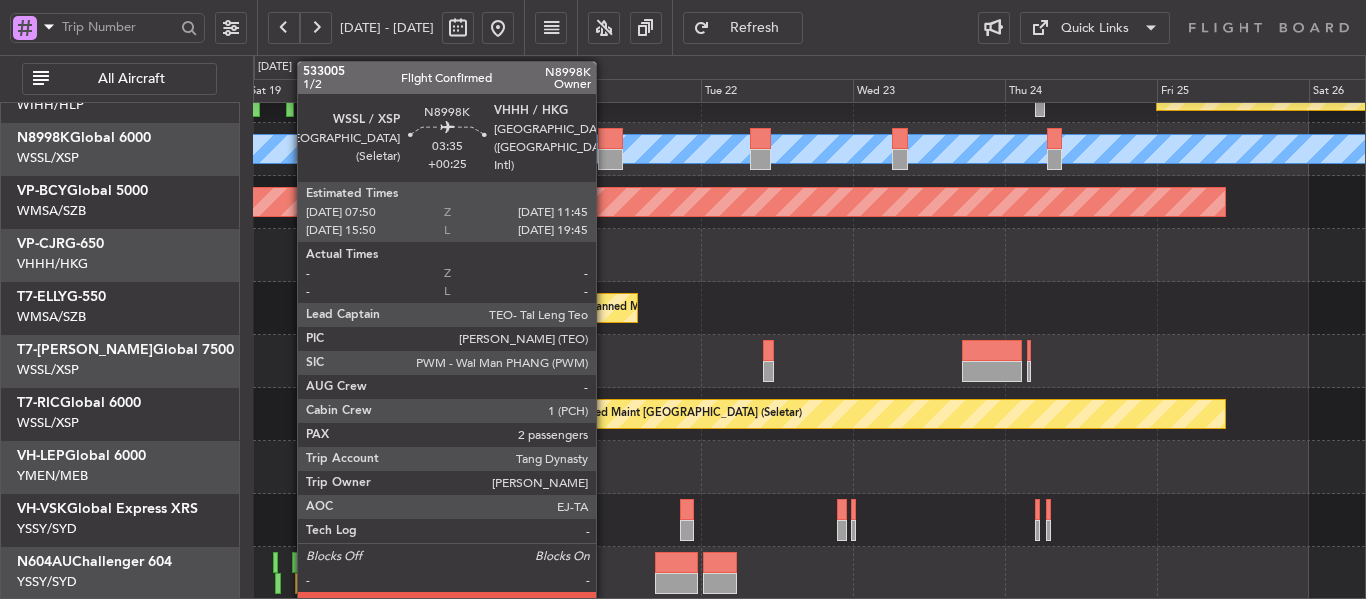 click 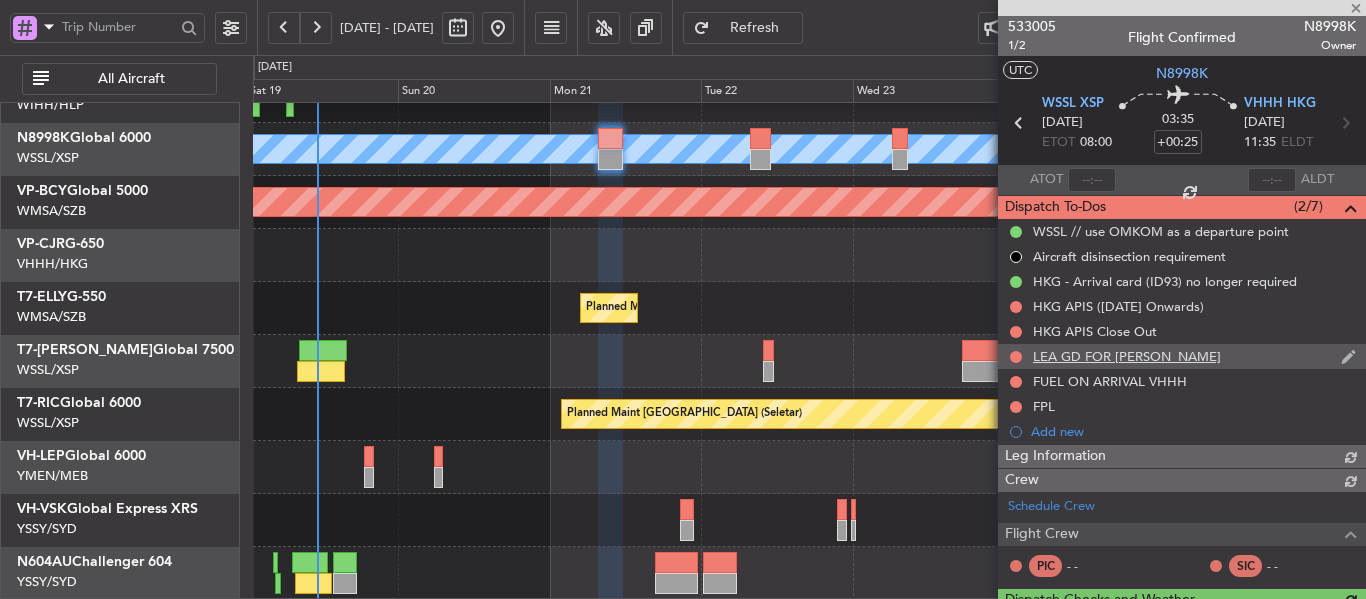 type on "[PERSON_NAME] (EYU)" 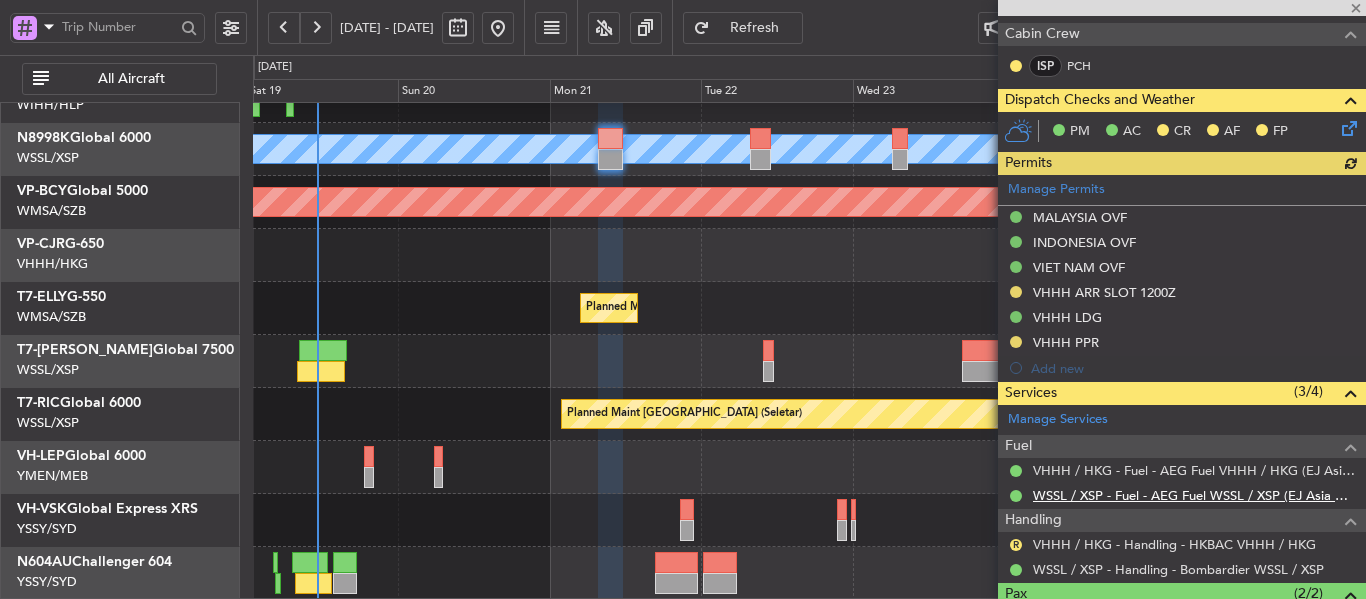 scroll, scrollTop: 600, scrollLeft: 0, axis: vertical 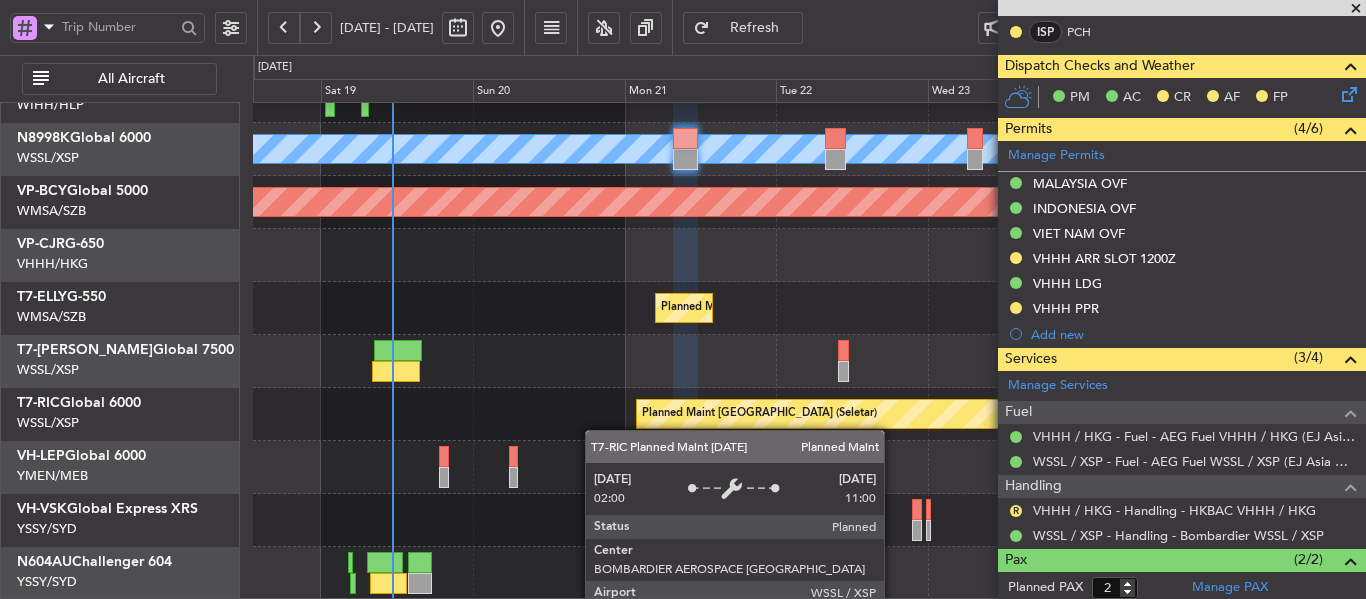 click on "Planned Maint [GEOGRAPHIC_DATA] (Seletar)
[PERSON_NAME]
Planned Maint [GEOGRAPHIC_DATA] (Seletar)
Planned Maint [GEOGRAPHIC_DATA] (Seletar)
[GEOGRAPHIC_DATA][PERSON_NAME] (Mineta [GEOGRAPHIC_DATA][PERSON_NAME])
[PERSON_NAME] San [PERSON_NAME] (Mineta [GEOGRAPHIC_DATA][PERSON_NAME])
Planned Maint Sharjah (Sharjah Intl)
Planned Maint [GEOGRAPHIC_DATA] (Sultan [PERSON_NAME] [PERSON_NAME] - Subang)
[PERSON_NAME] (Sultan [PERSON_NAME] [PERSON_NAME] - Subang)
[PERSON_NAME] (Sultan [PERSON_NAME] [PERSON_NAME] - Subang)
Planned Maint [GEOGRAPHIC_DATA] (Seletar)
Unplanned Maint Sydney ([PERSON_NAME] Intl)" 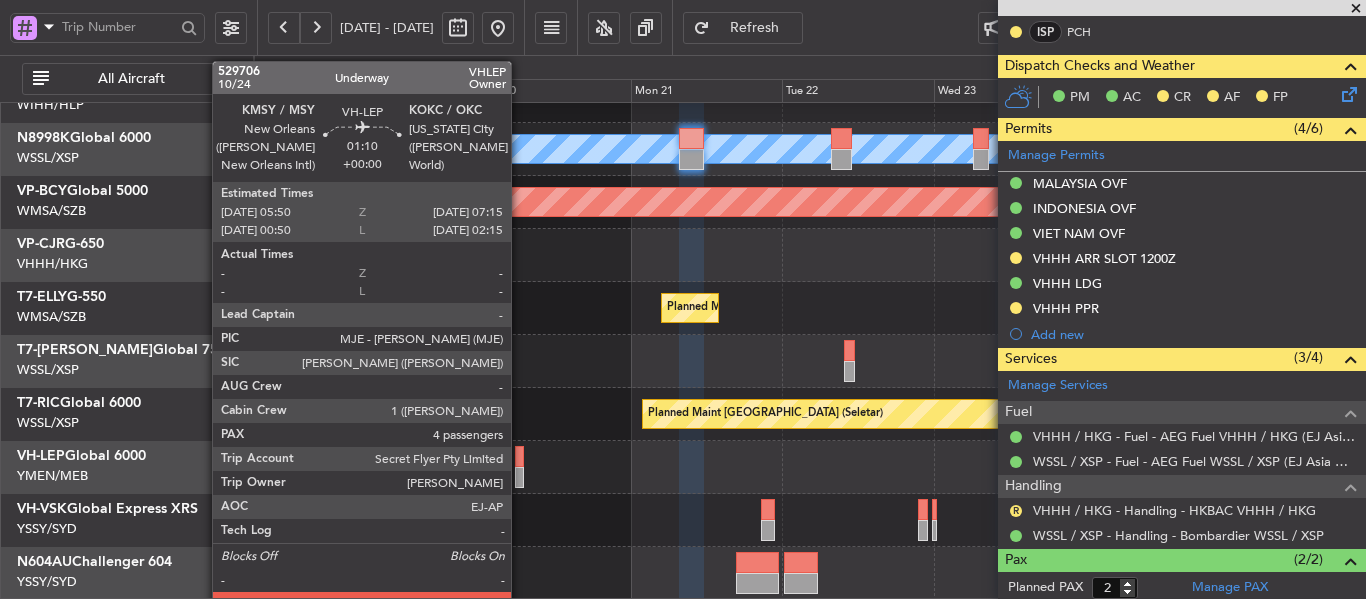 click 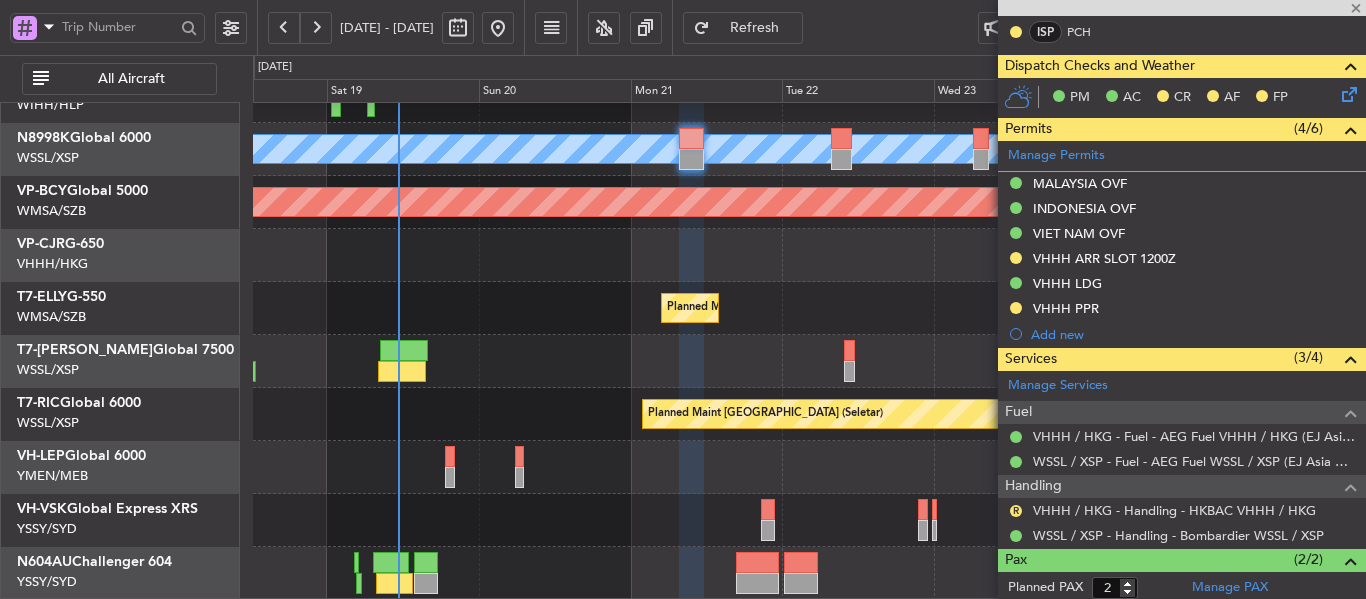 type 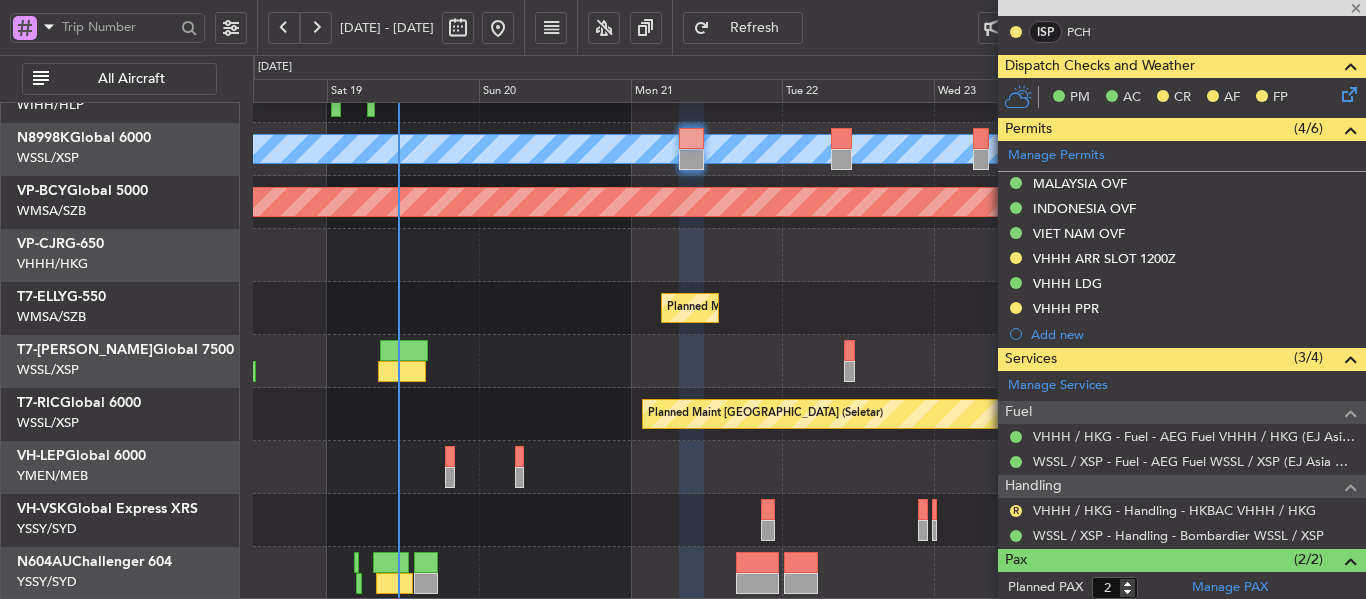 type 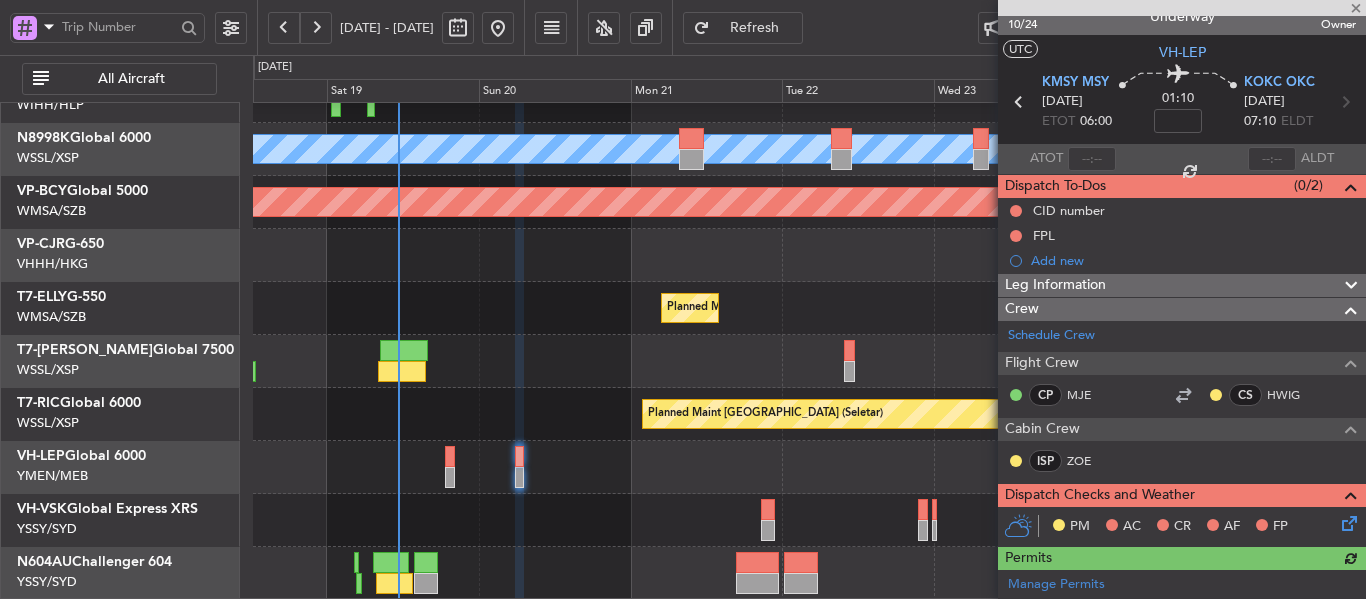 scroll, scrollTop: 0, scrollLeft: 0, axis: both 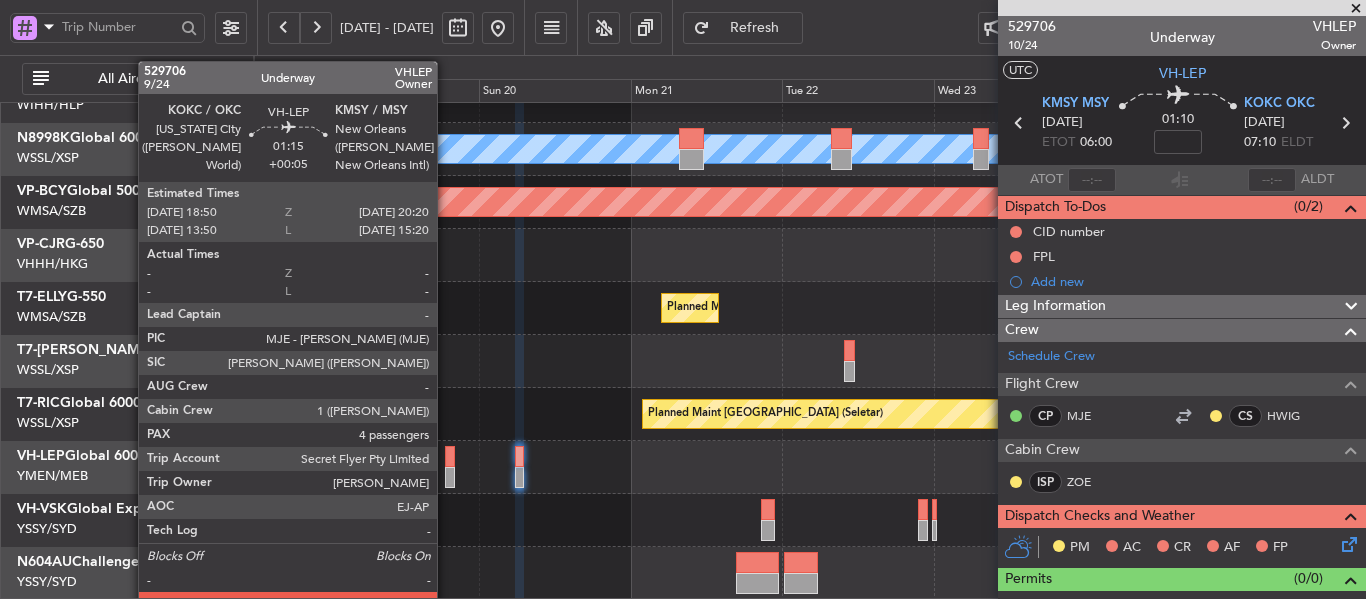 click 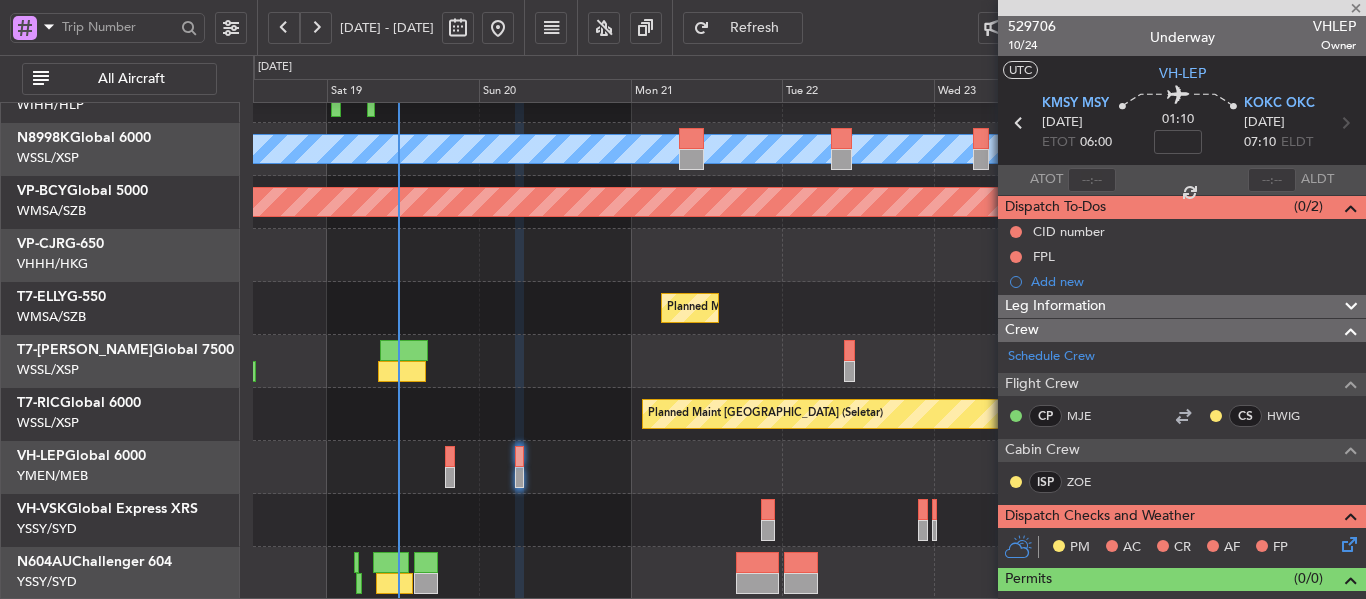 type on "+00:05" 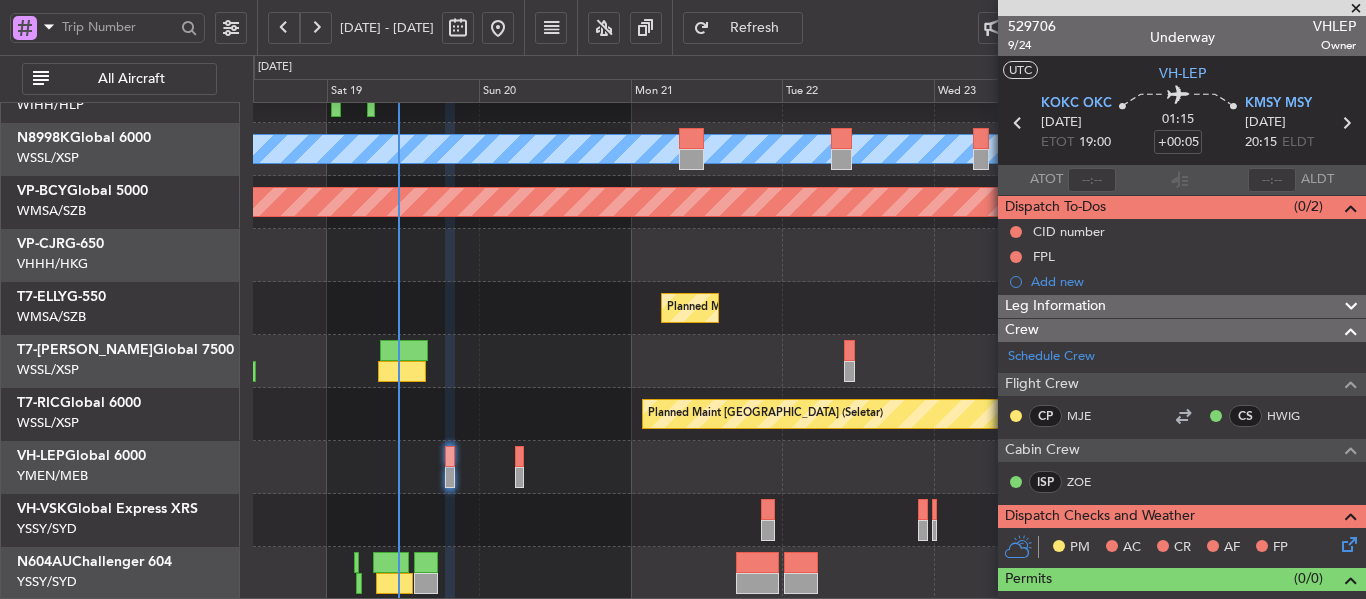 scroll, scrollTop: 0, scrollLeft: 0, axis: both 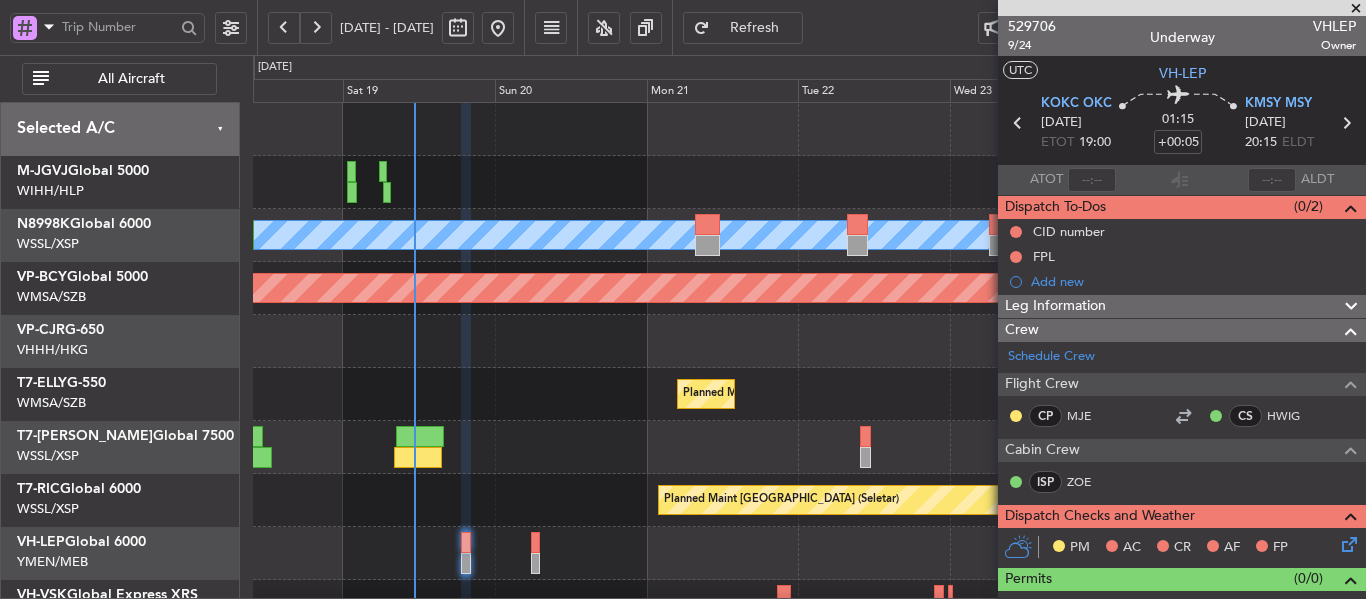 click on "Planned Maint [GEOGRAPHIC_DATA] (Seletar)
[PERSON_NAME]
Planned Maint [GEOGRAPHIC_DATA] (Seletar)
Planned Maint [GEOGRAPHIC_DATA] (Seletar)
[GEOGRAPHIC_DATA][PERSON_NAME] (Mineta [GEOGRAPHIC_DATA][PERSON_NAME])
[PERSON_NAME] San [PERSON_NAME] (Mineta [GEOGRAPHIC_DATA][PERSON_NAME])
Planned Maint Sharjah (Sharjah Intl)
Planned Maint [GEOGRAPHIC_DATA] (Sultan [PERSON_NAME] [PERSON_NAME] - Subang)
[PERSON_NAME] (Sultan [PERSON_NAME] [PERSON_NAME] - Subang)
[PERSON_NAME] (Sultan [PERSON_NAME] [PERSON_NAME] - Subang)
Planned Maint [GEOGRAPHIC_DATA] (Seletar)
Unplanned Maint Sydney ([PERSON_NAME] Intl)" 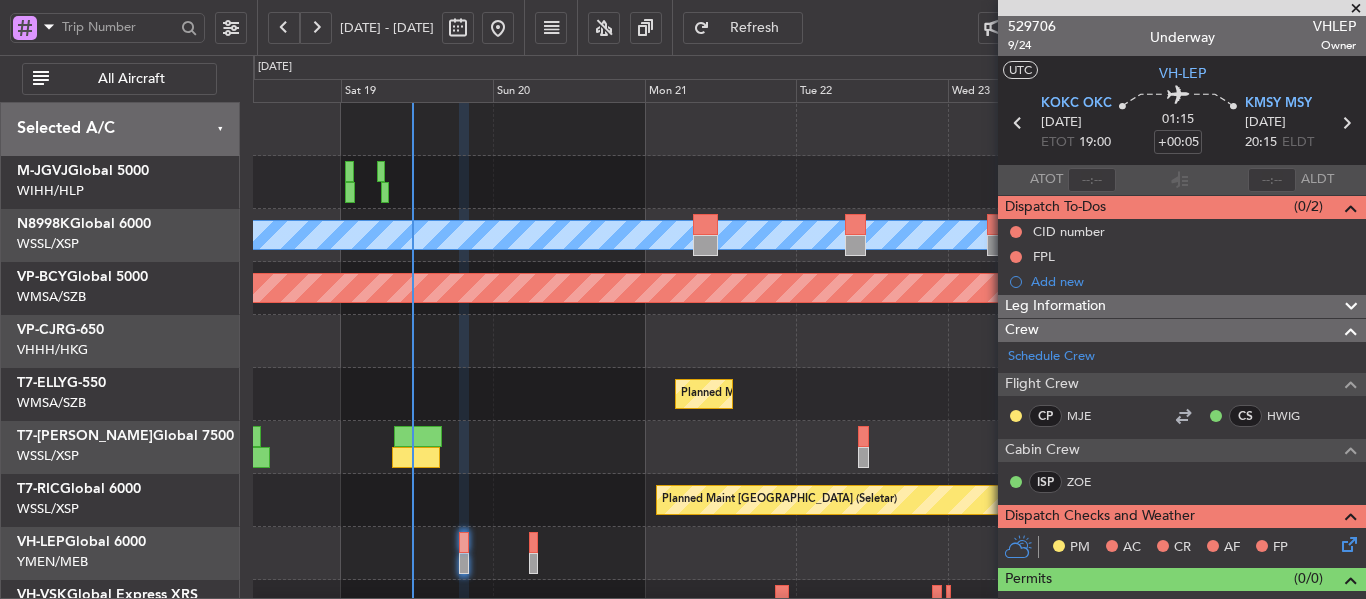 scroll, scrollTop: 86, scrollLeft: 0, axis: vertical 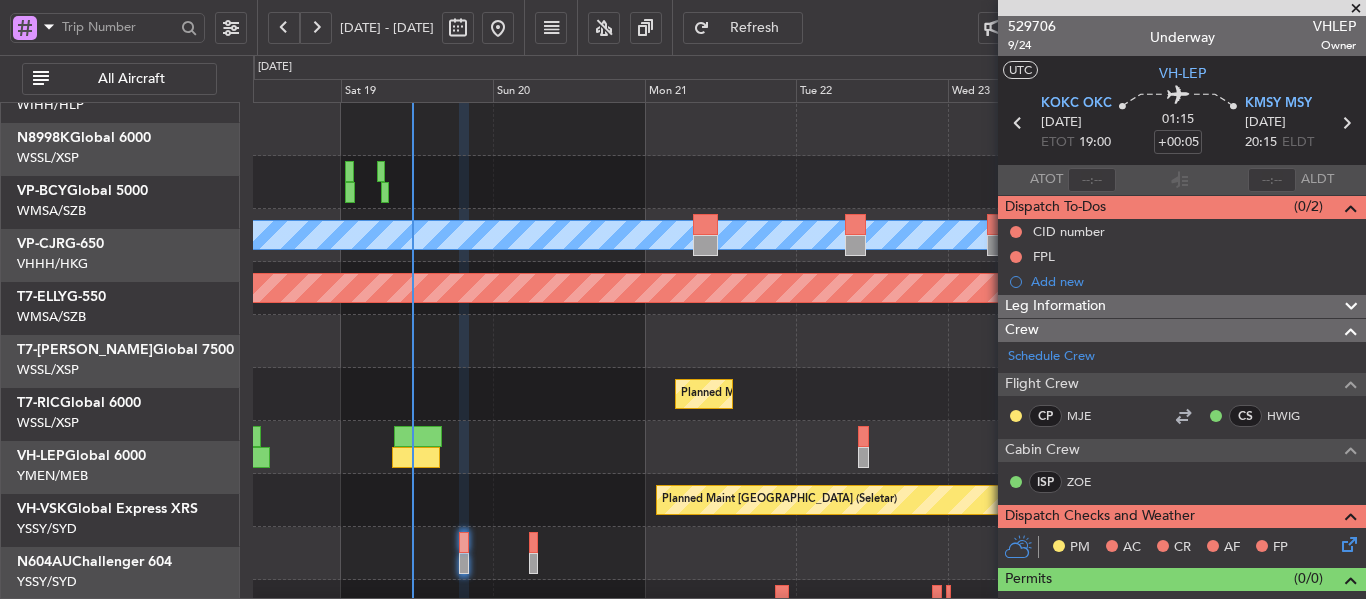 click on "Planned Maint Sharjah (Sharjah Intl)
Planned Maint [GEOGRAPHIC_DATA] (Sultan [PERSON_NAME] [PERSON_NAME] - Subang)
[PERSON_NAME] (Sultan [PERSON_NAME] [PERSON_NAME] - Subang)
[PERSON_NAME] (Sultan [PERSON_NAME] [PERSON_NAME] - Subang)" 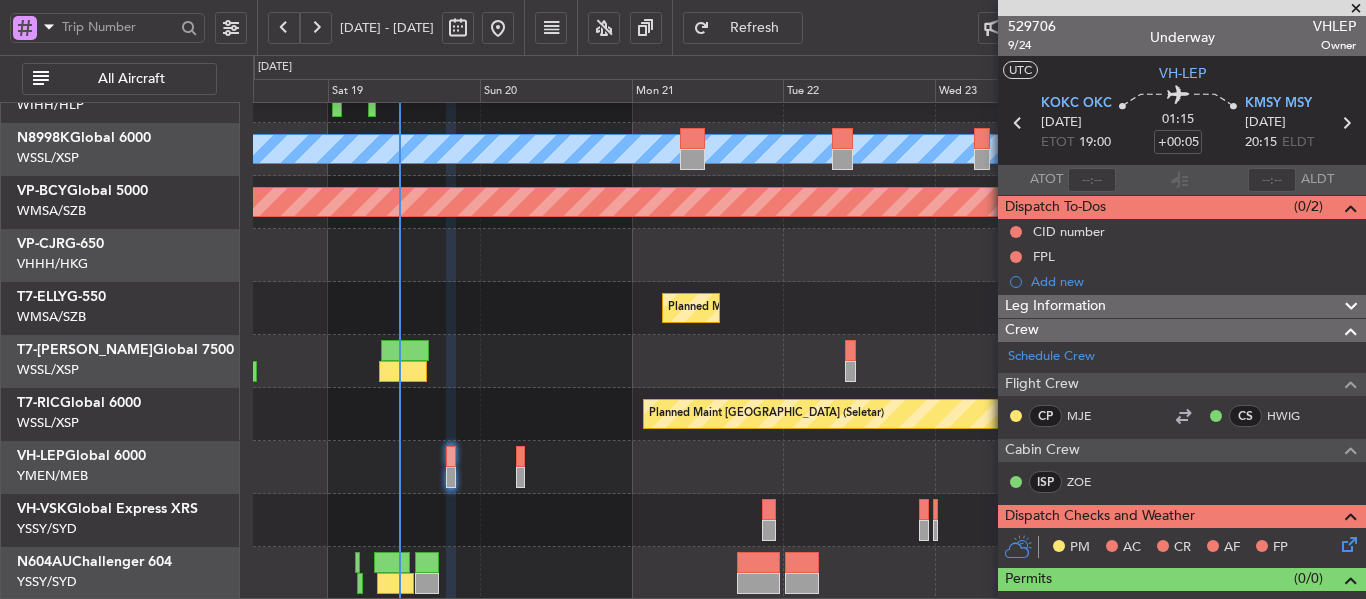 click at bounding box center [1356, 9] 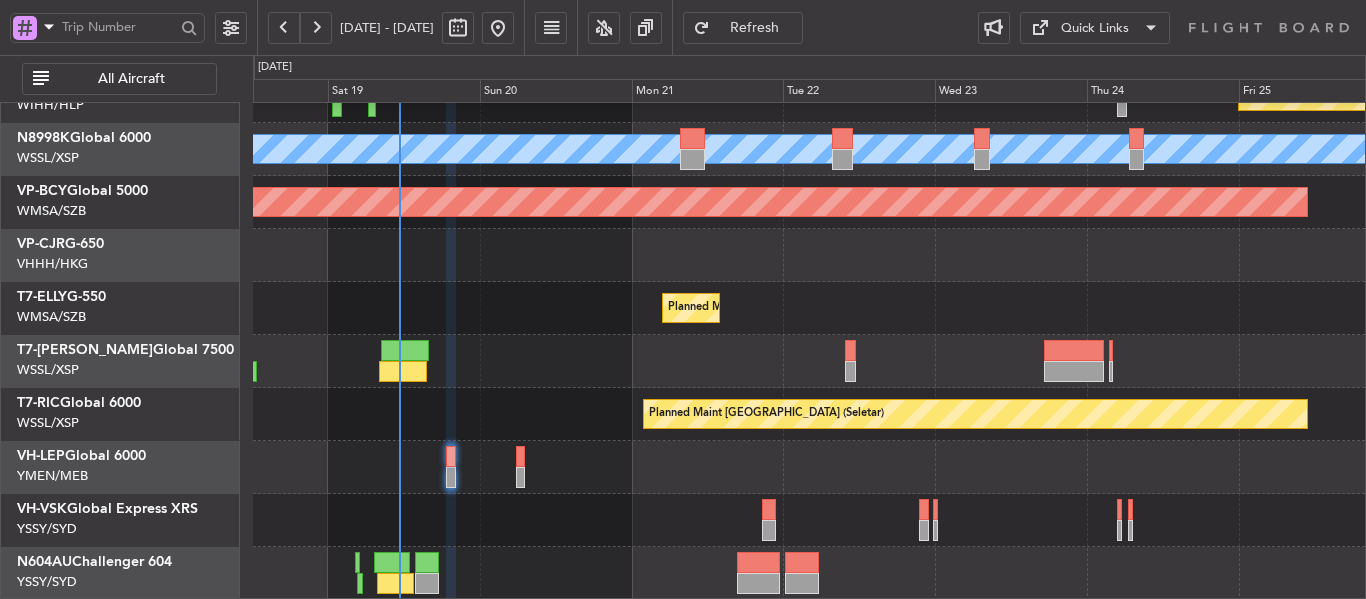 type on "0" 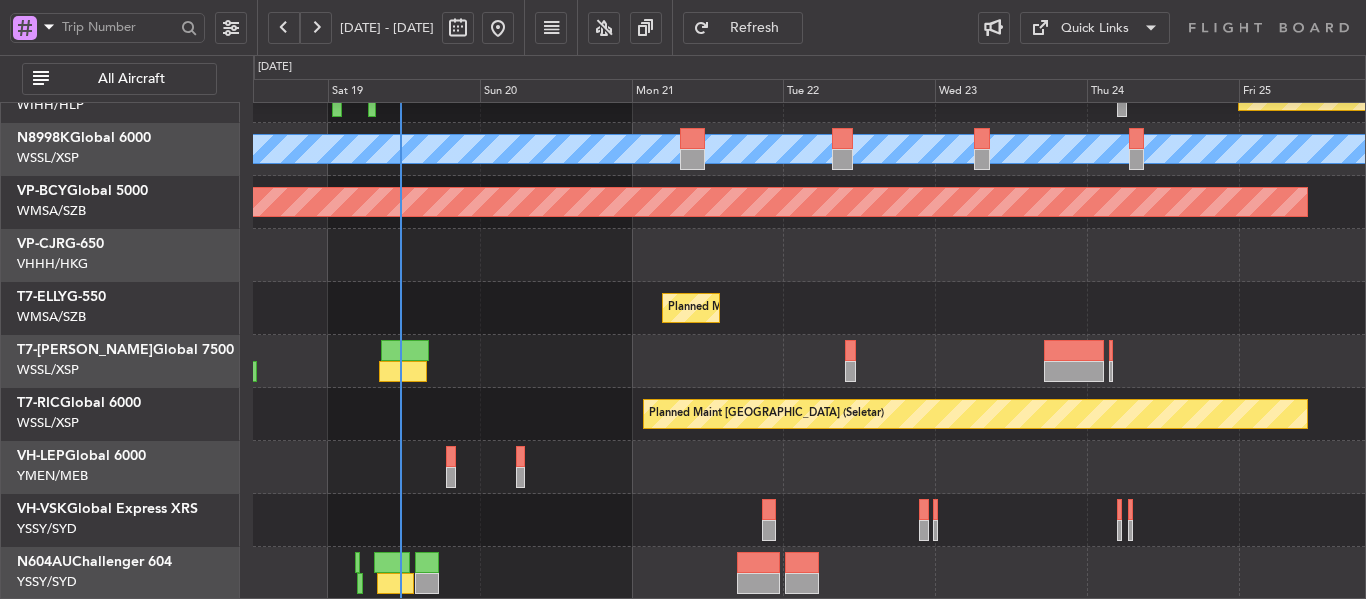 click on "Planned Maint [GEOGRAPHIC_DATA] (Seletar)
[PERSON_NAME]
Planned Maint [GEOGRAPHIC_DATA] (Seletar)
Planned Maint [GEOGRAPHIC_DATA] (Seletar)
[GEOGRAPHIC_DATA][PERSON_NAME] (Mineta [GEOGRAPHIC_DATA][PERSON_NAME])
[PERSON_NAME] San [PERSON_NAME] (Mineta [GEOGRAPHIC_DATA][PERSON_NAME])
Planned Maint Sharjah (Sharjah Intl)
Planned Maint [GEOGRAPHIC_DATA] (Sultan [PERSON_NAME] [PERSON_NAME] - Subang)
[PERSON_NAME] (Sultan [PERSON_NAME] [PERSON_NAME] - Subang)
[PERSON_NAME] (Sultan [PERSON_NAME] [PERSON_NAME] - Subang)
Planned Maint [GEOGRAPHIC_DATA] (Seletar)
Unplanned Maint Sydney ([PERSON_NAME] Intl)" 